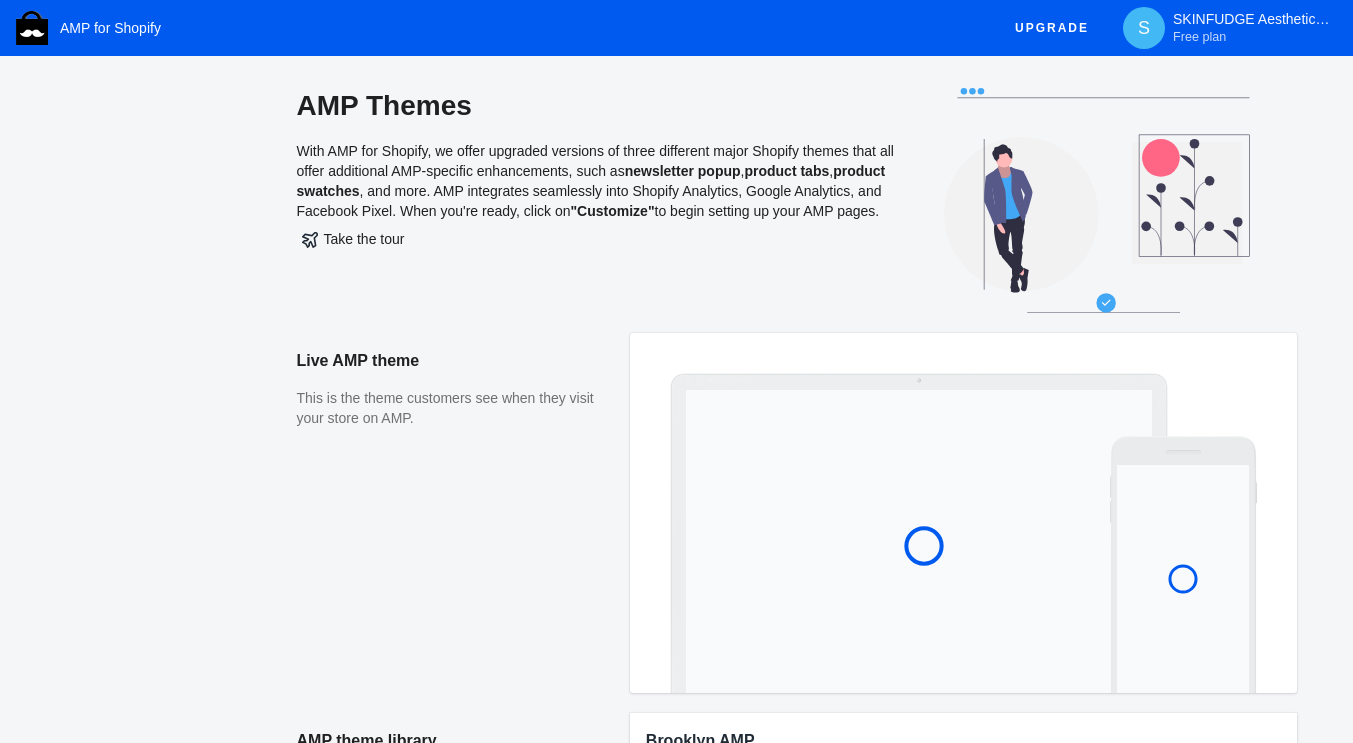 scroll, scrollTop: 0, scrollLeft: 0, axis: both 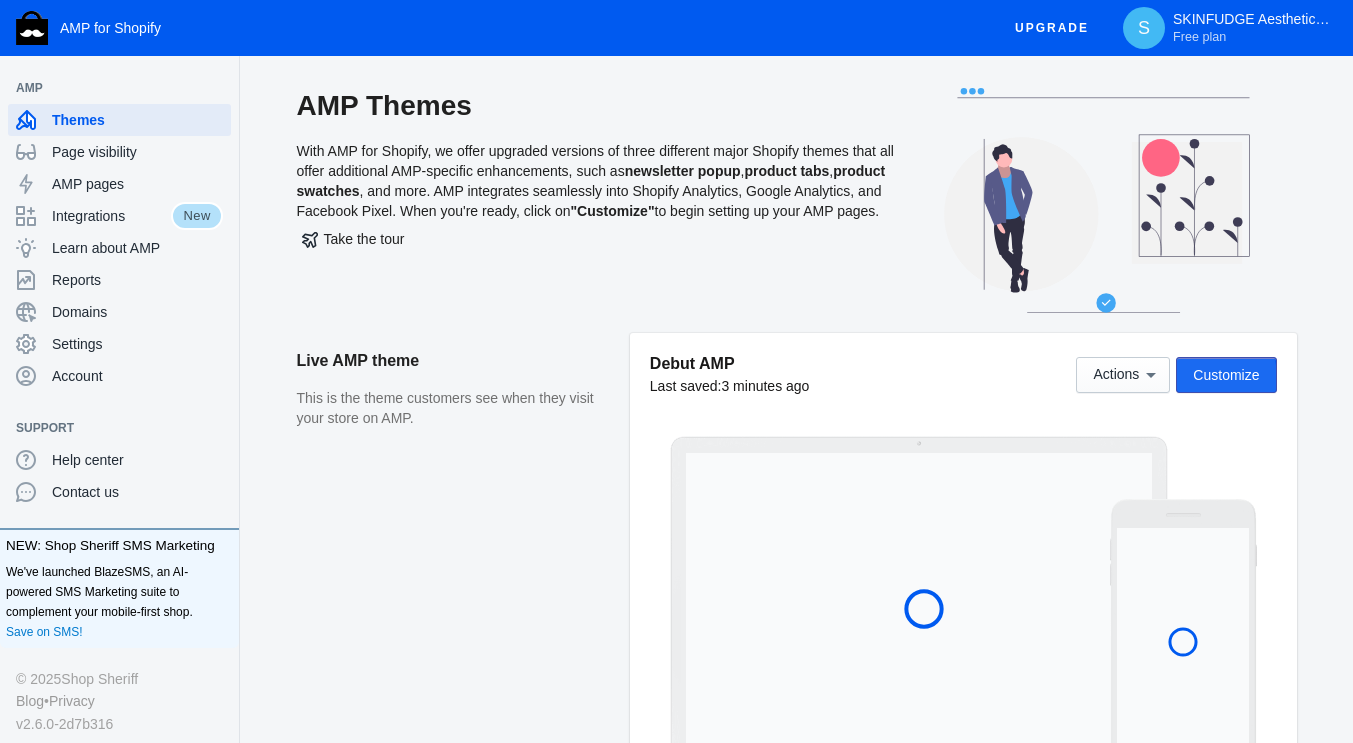 click on "Customize" at bounding box center (1226, 375) 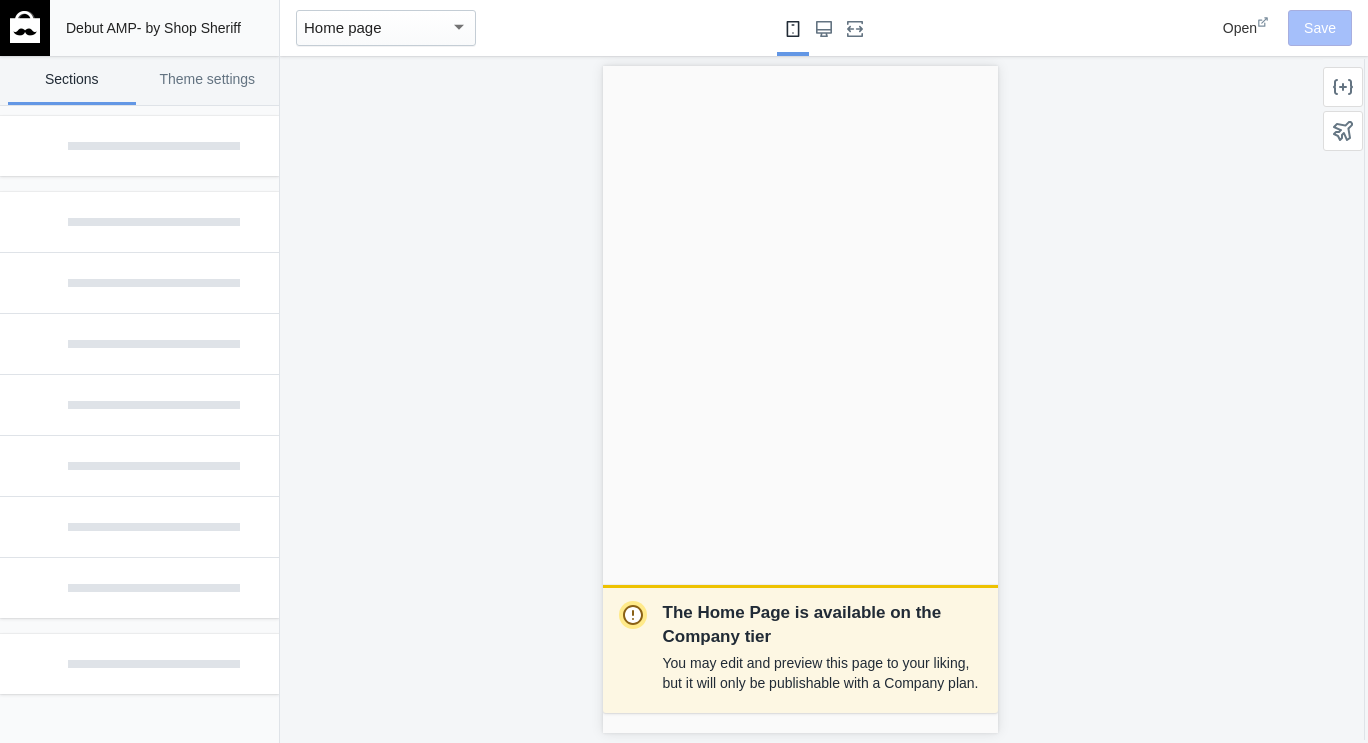 scroll, scrollTop: 0, scrollLeft: 0, axis: both 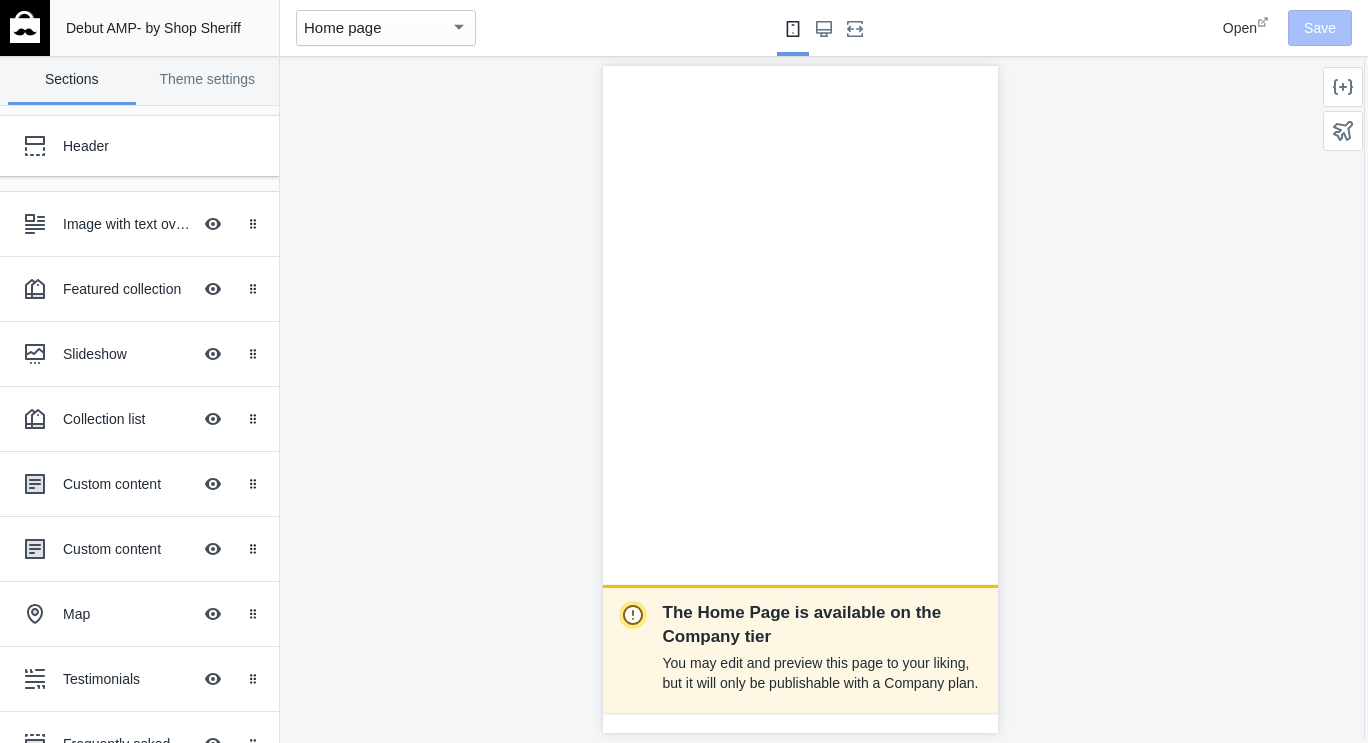 click on "Home page" at bounding box center (377, 28) 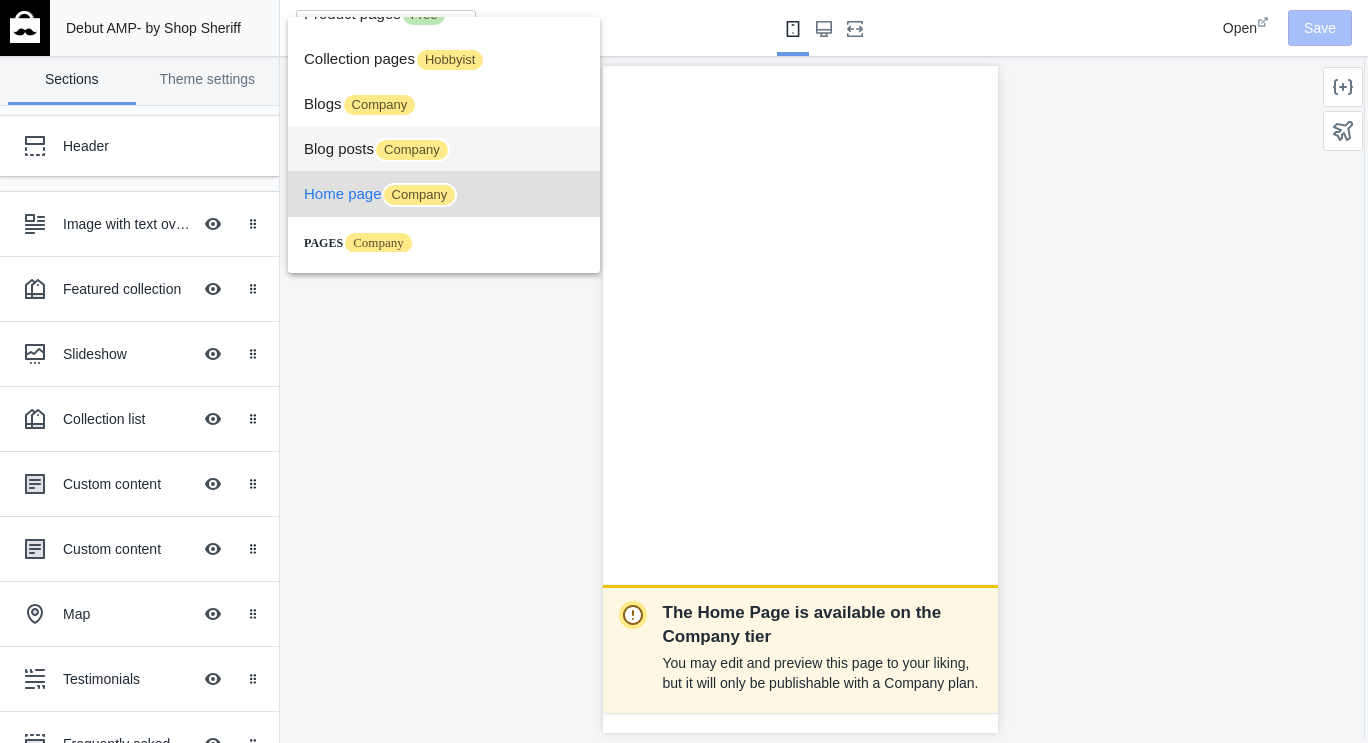 scroll, scrollTop: 0, scrollLeft: 0, axis: both 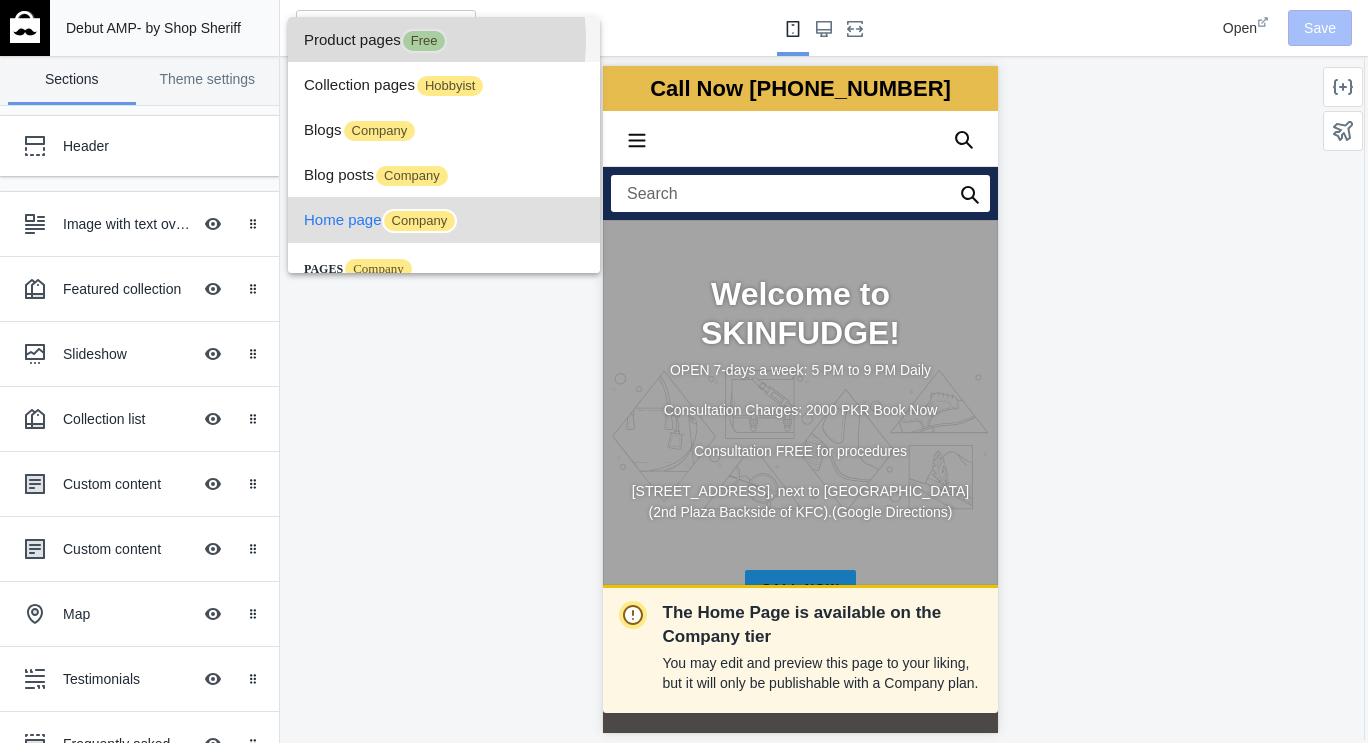 click on "Product pages   Free" at bounding box center (444, 39) 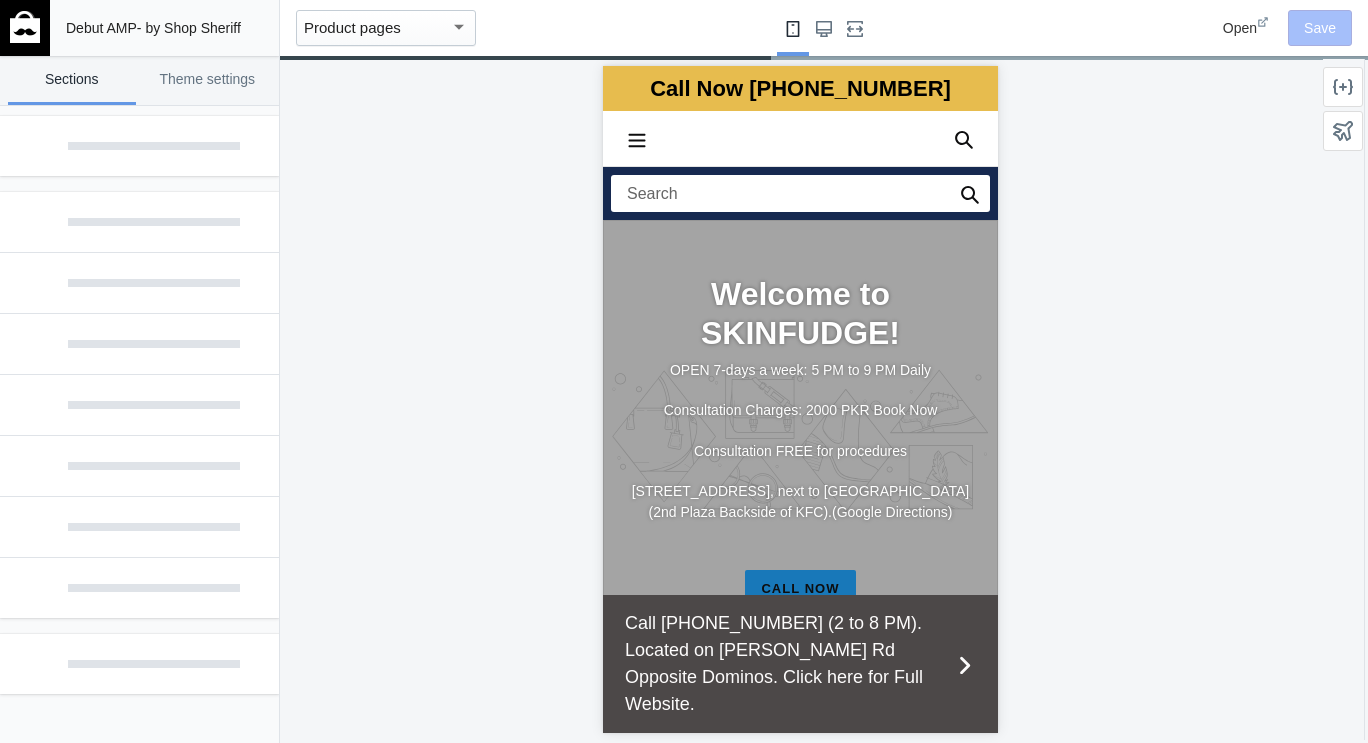 scroll, scrollTop: 0, scrollLeft: 336, axis: horizontal 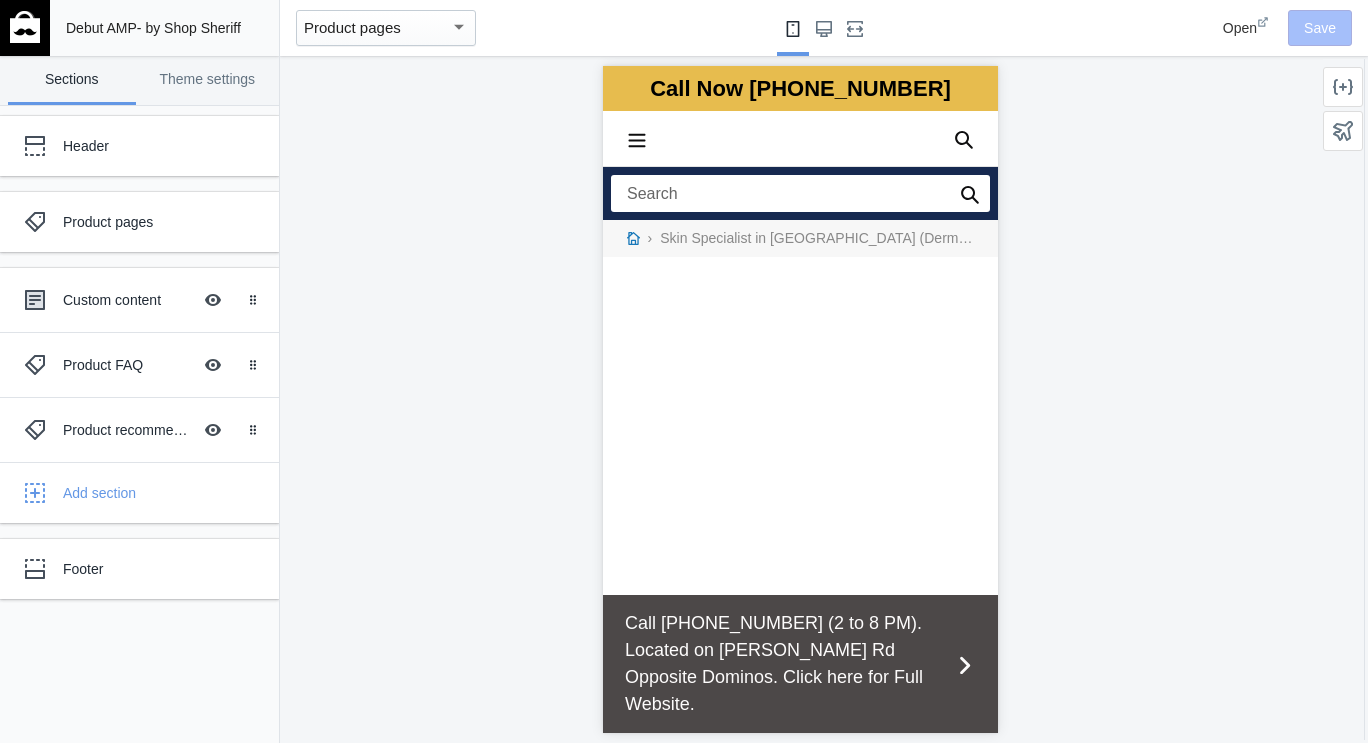 click on "Call 03120588944 (2 to 8 PM). Located on MM Alam Rd Opposite Dominos. Click here for Full Website." at bounding box center (786, 664) 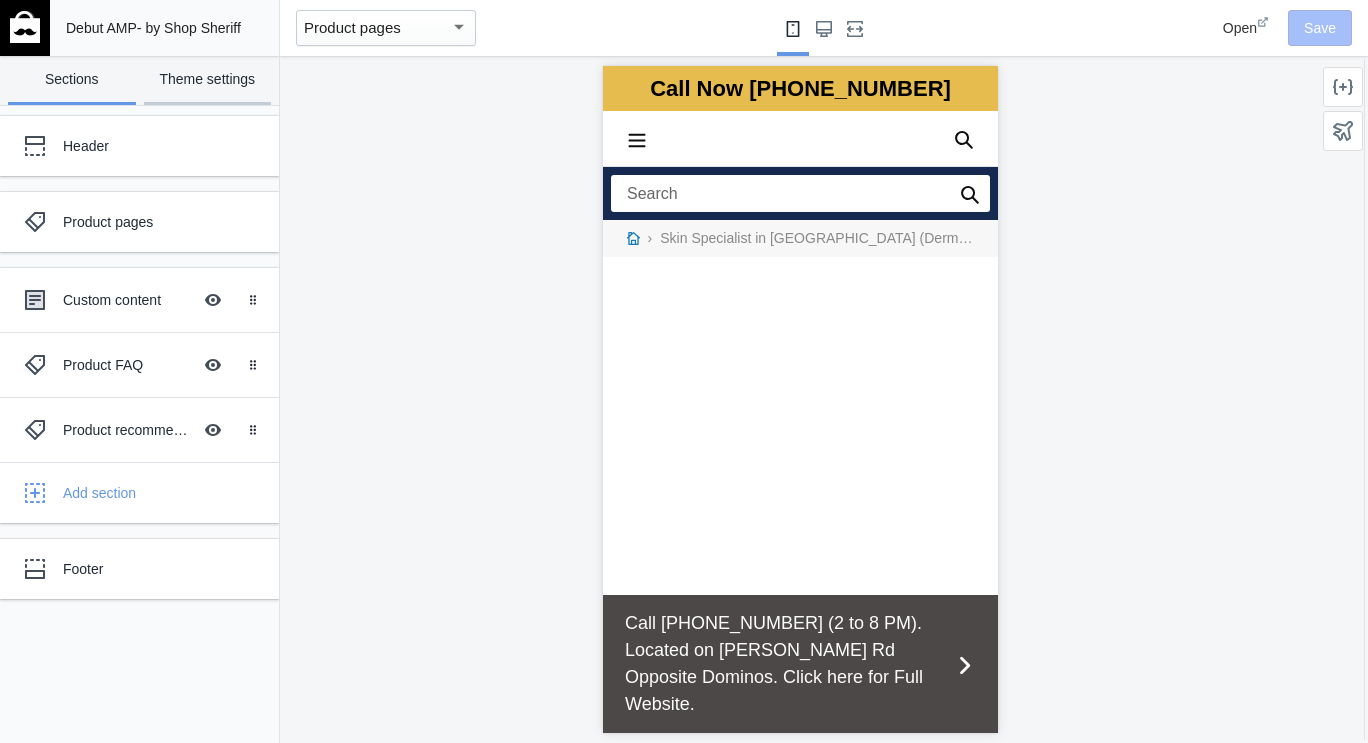 click on "Theme settings" at bounding box center [208, 80] 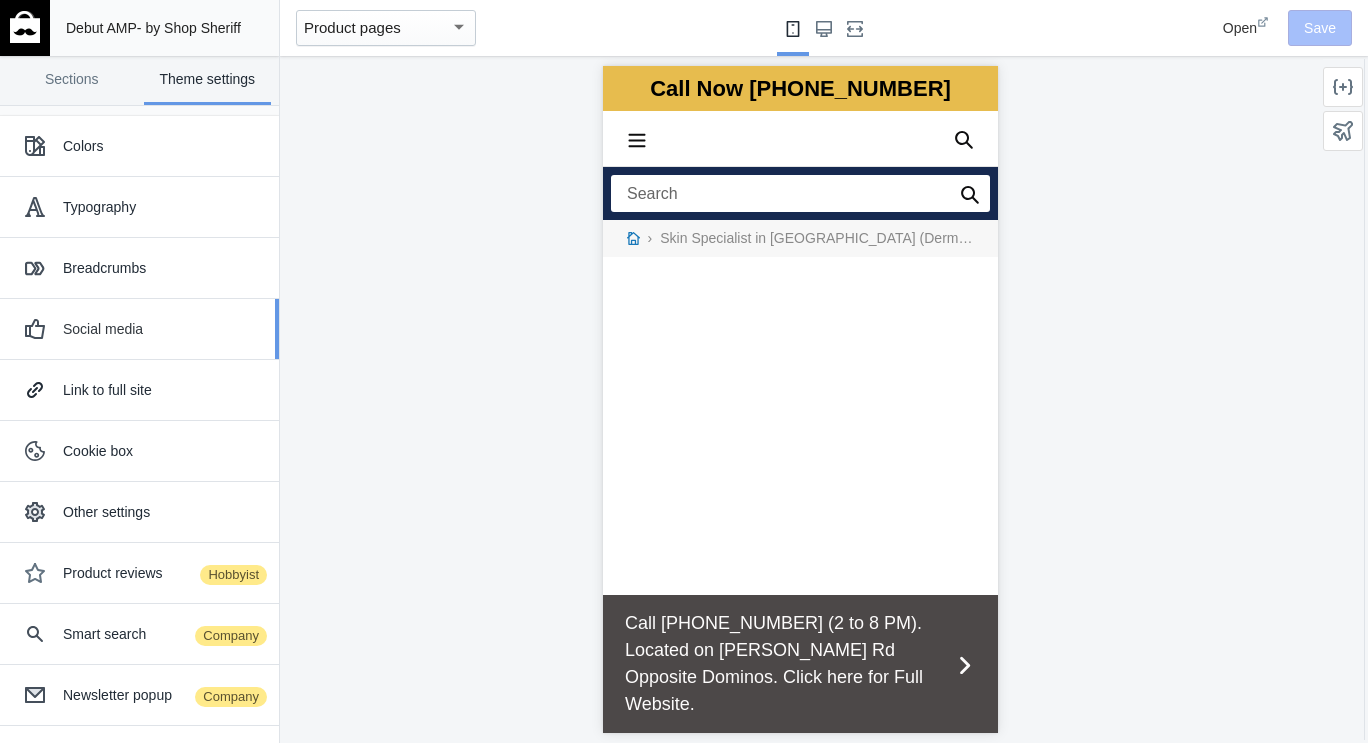 click on "Social media" at bounding box center (139, 329) 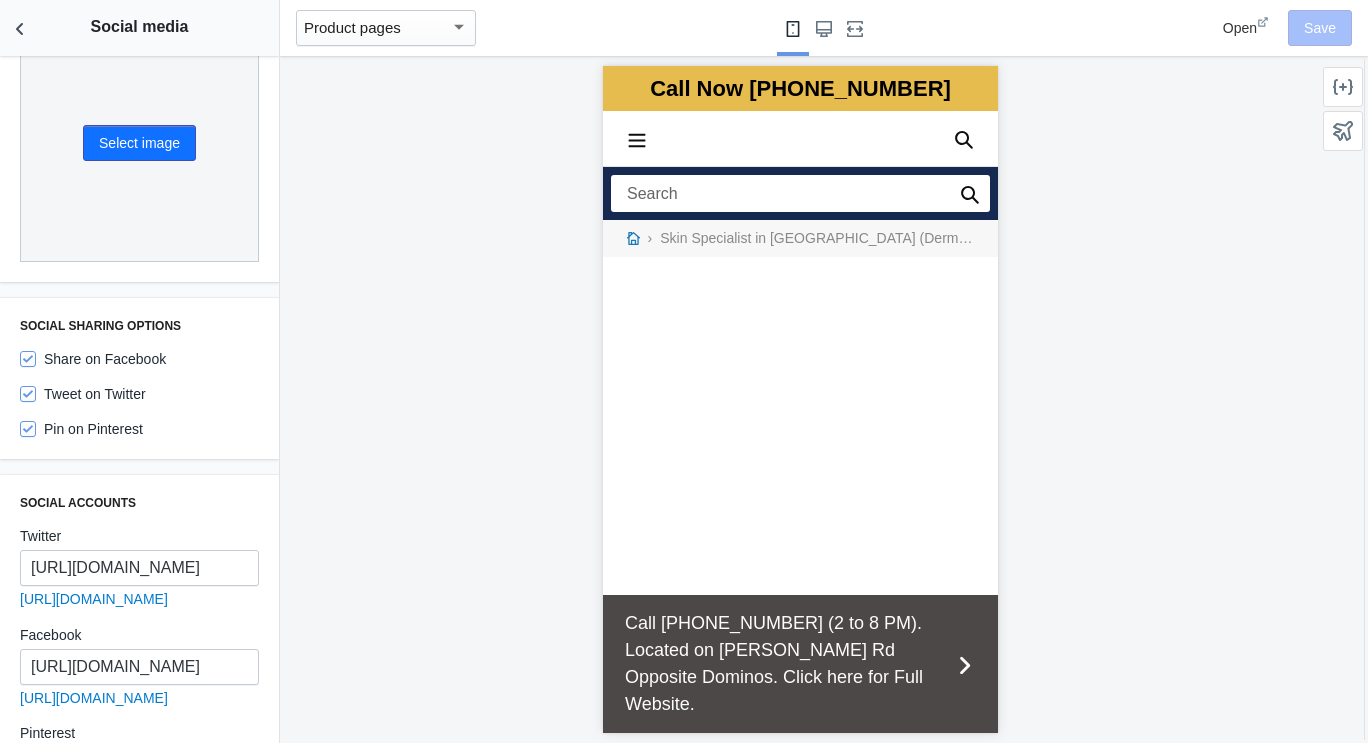 scroll, scrollTop: 0, scrollLeft: 0, axis: both 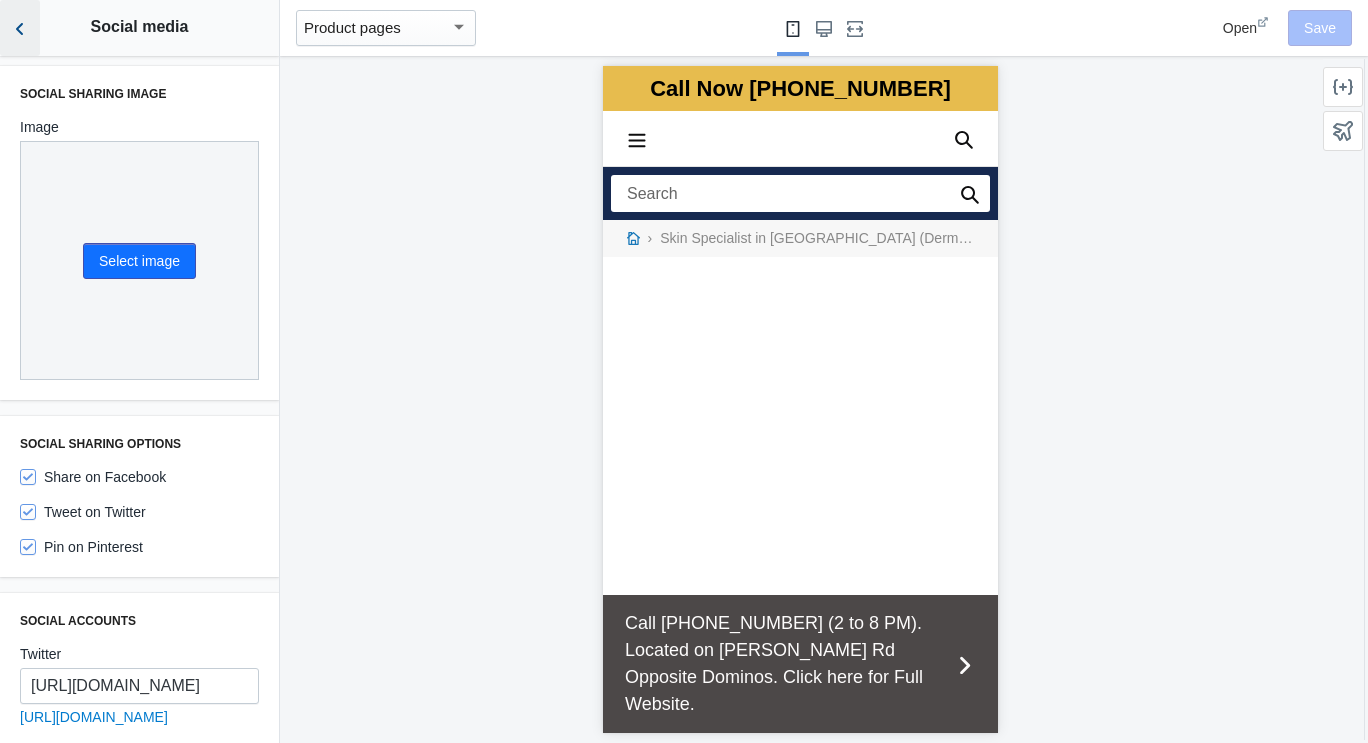 click 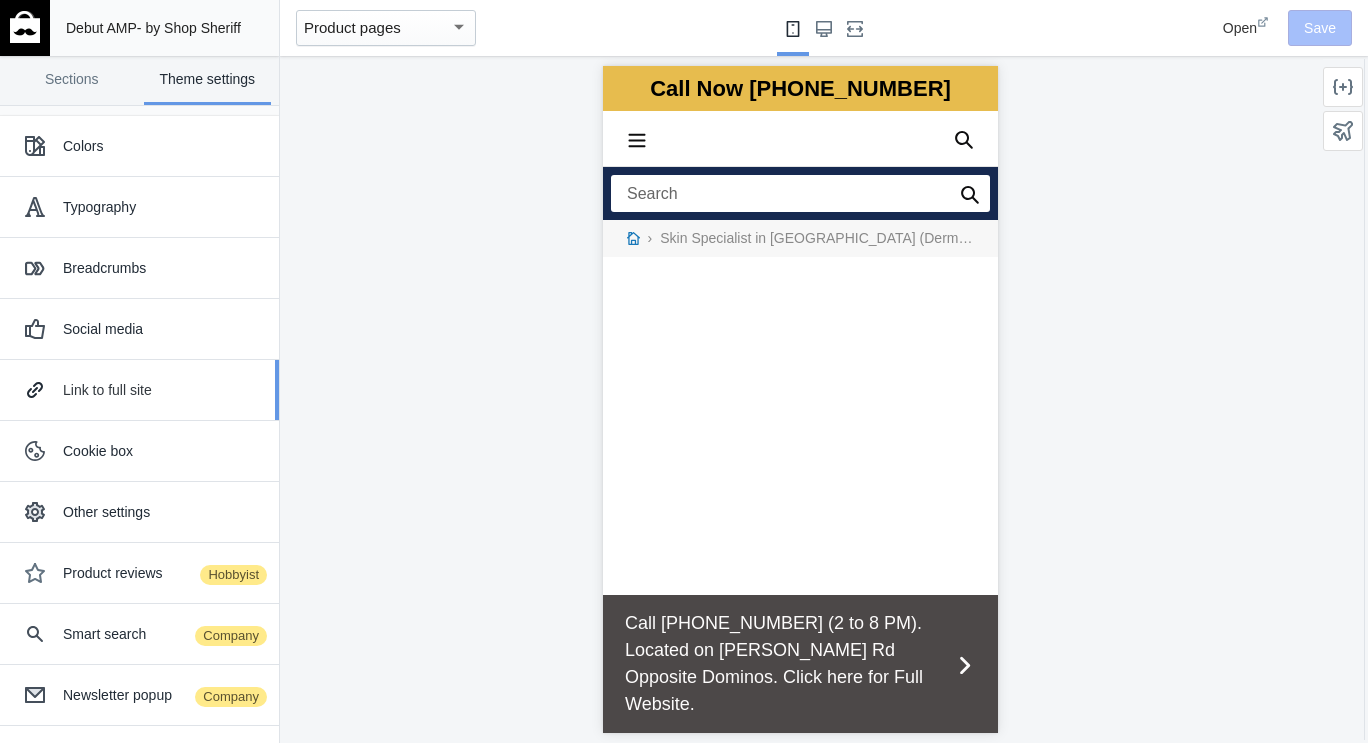 click on "Link to full site" at bounding box center [139, 390] 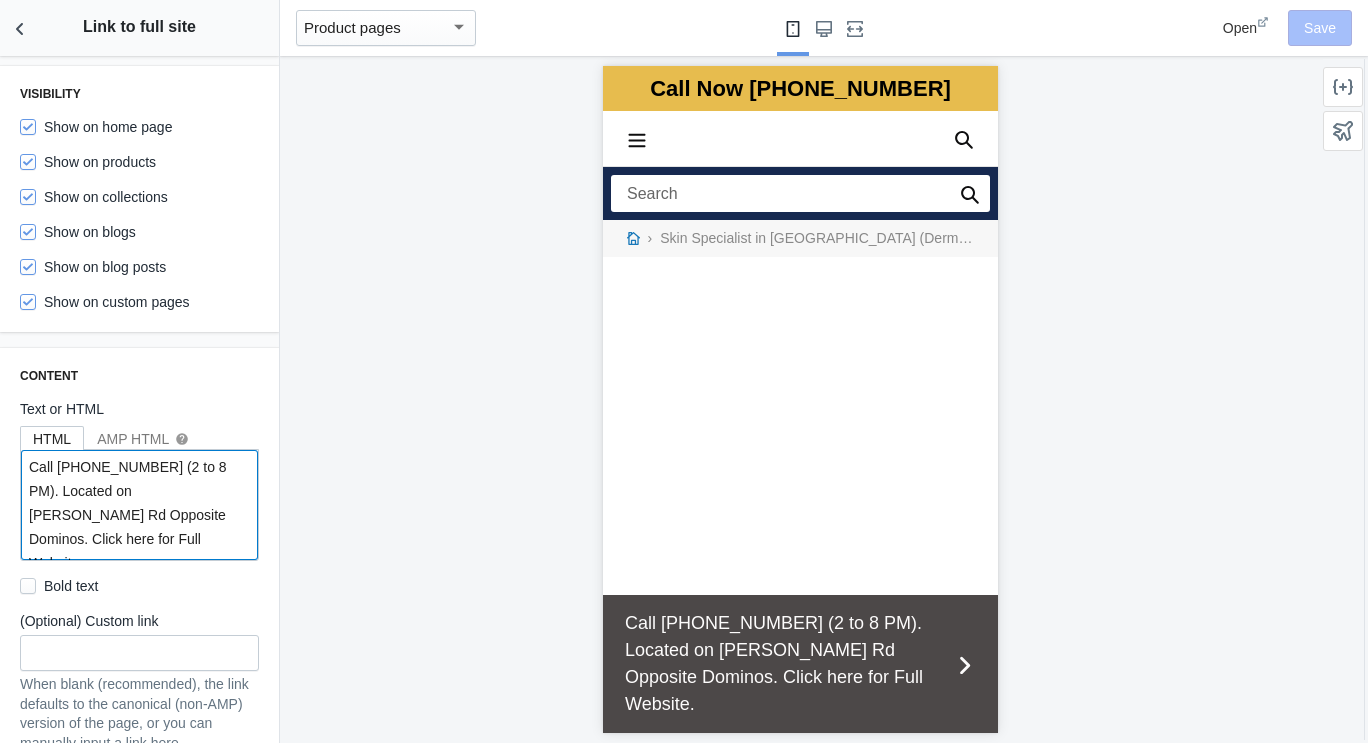 click on "Call 03120588944 (2 to 8 PM). Located on MM Alam Rd Opposite Dominos. Click here for Full Website." at bounding box center (139, 505) 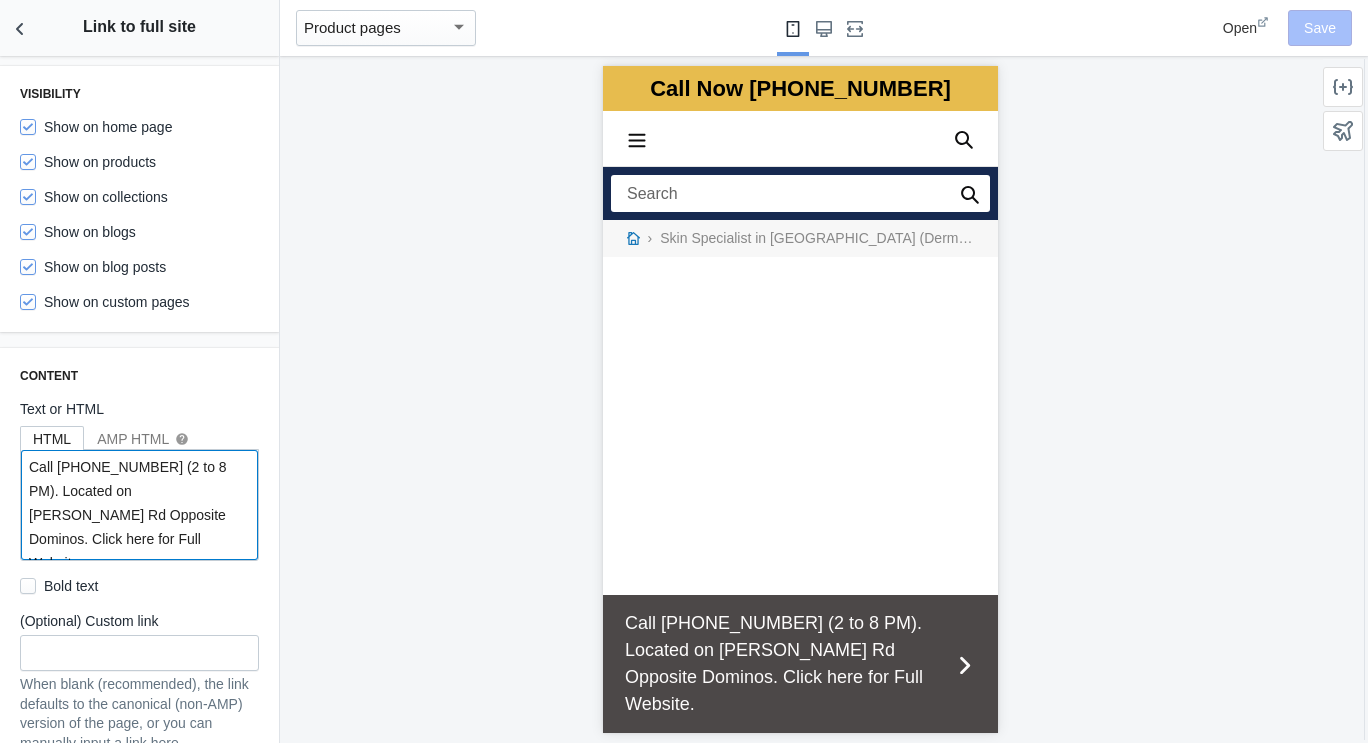 drag, startPoint x: 153, startPoint y: 519, endPoint x: 34, endPoint y: 469, distance: 129.0775 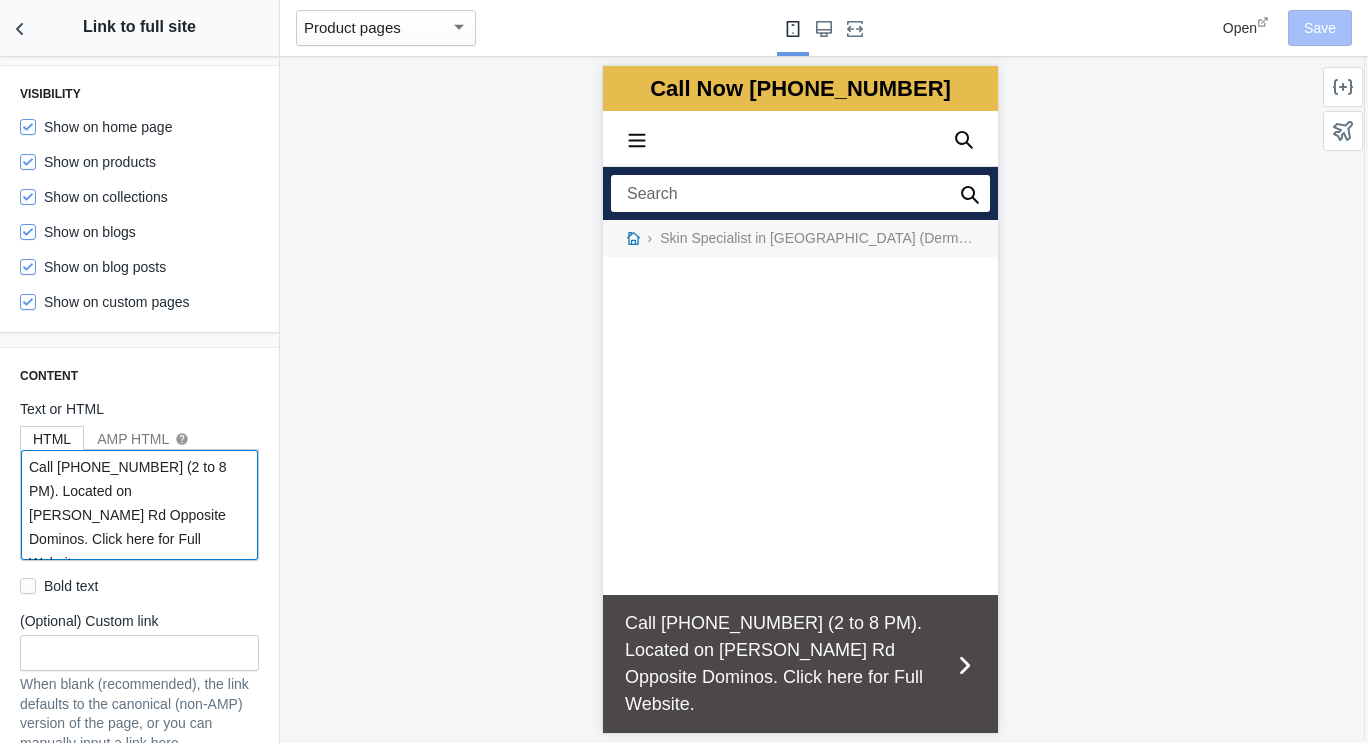 drag, startPoint x: 34, startPoint y: 469, endPoint x: 150, endPoint y: 512, distance: 123.71338 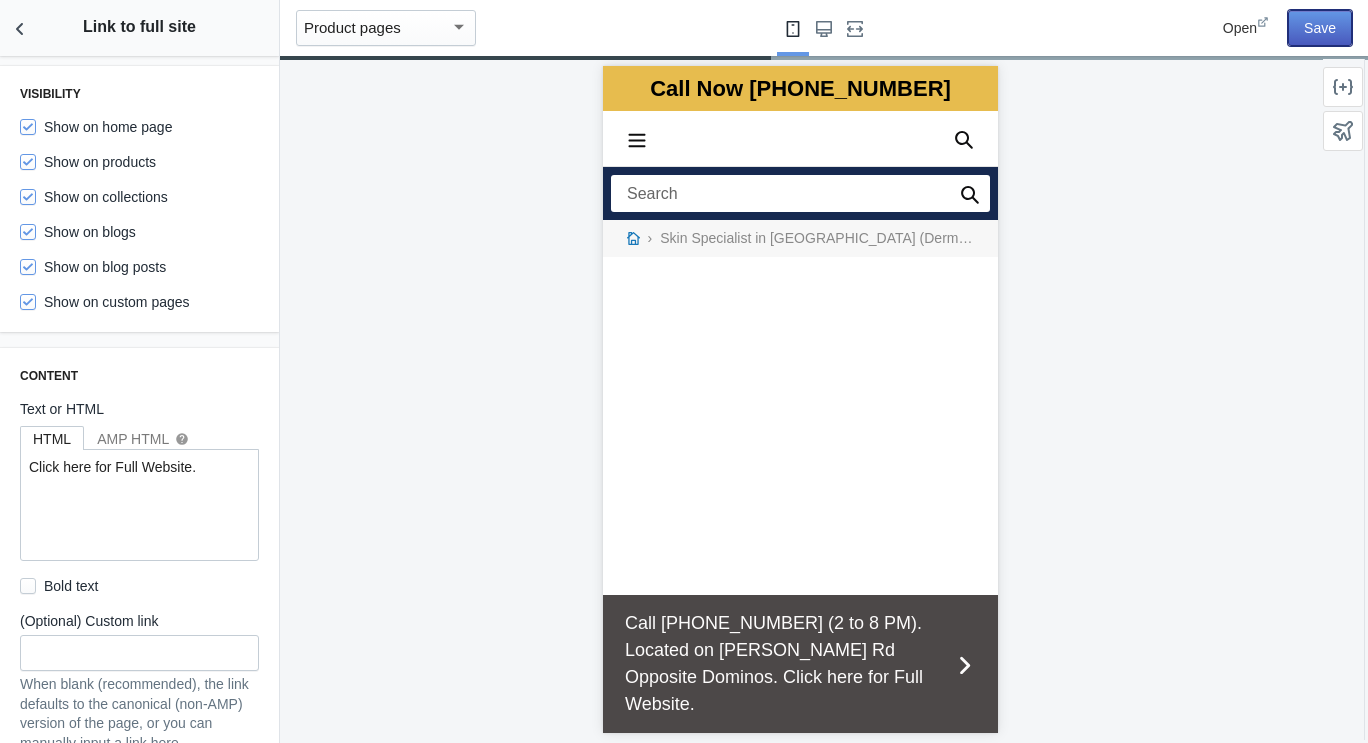 click on "Save" at bounding box center [1320, 28] 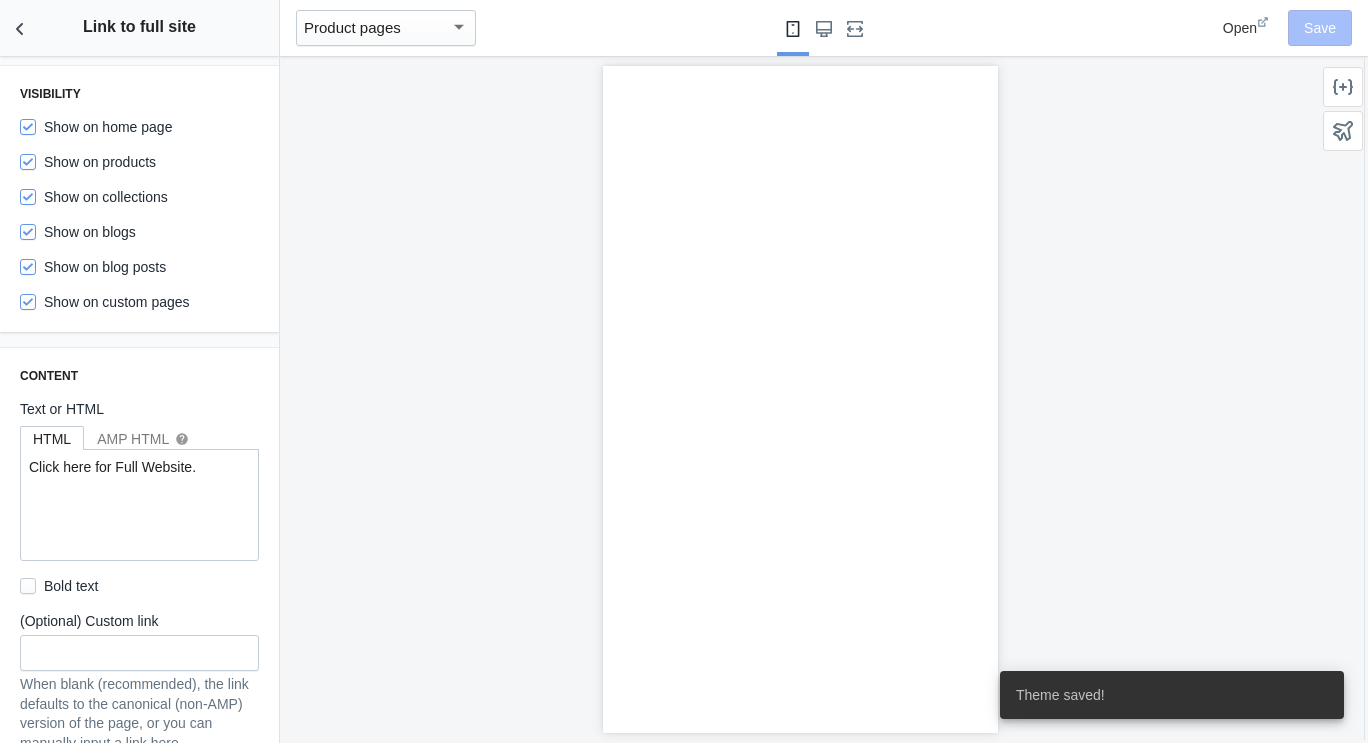 scroll, scrollTop: 109, scrollLeft: 0, axis: vertical 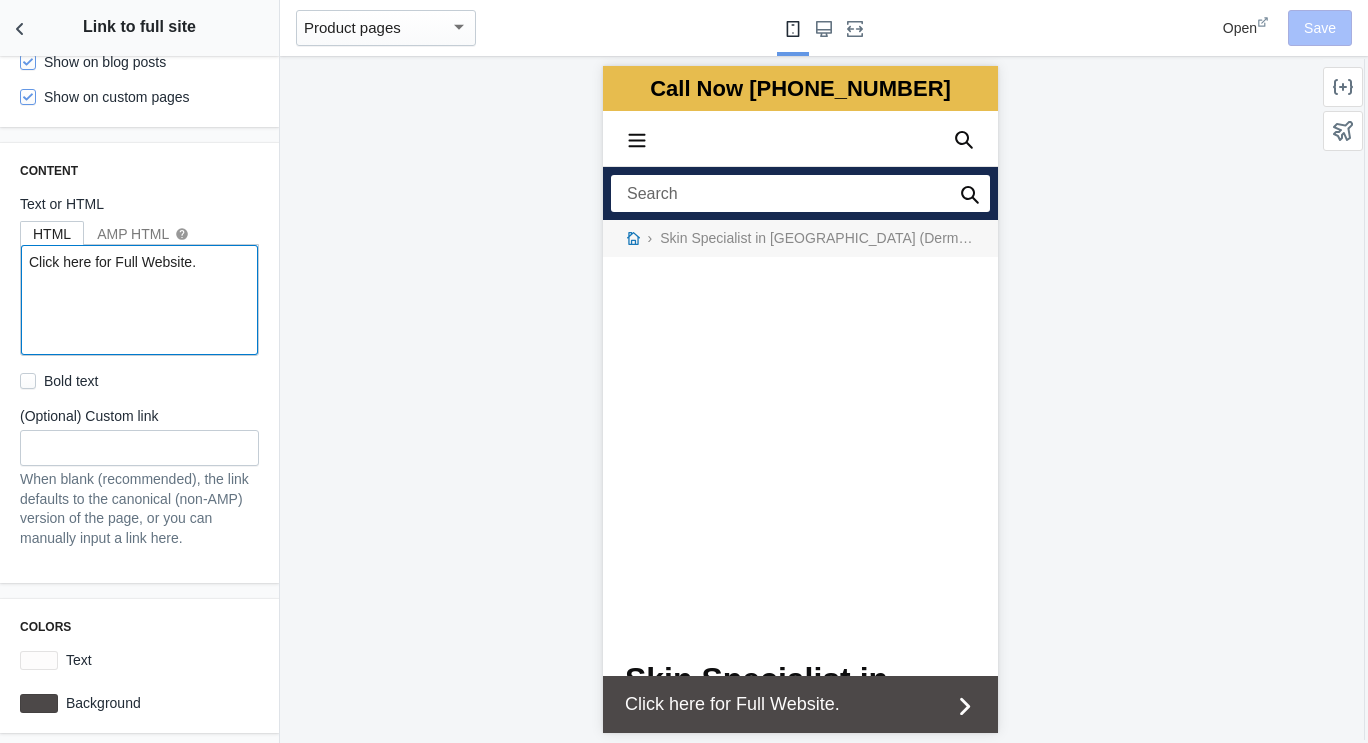 click on "Click here for Full Website." at bounding box center [139, 300] 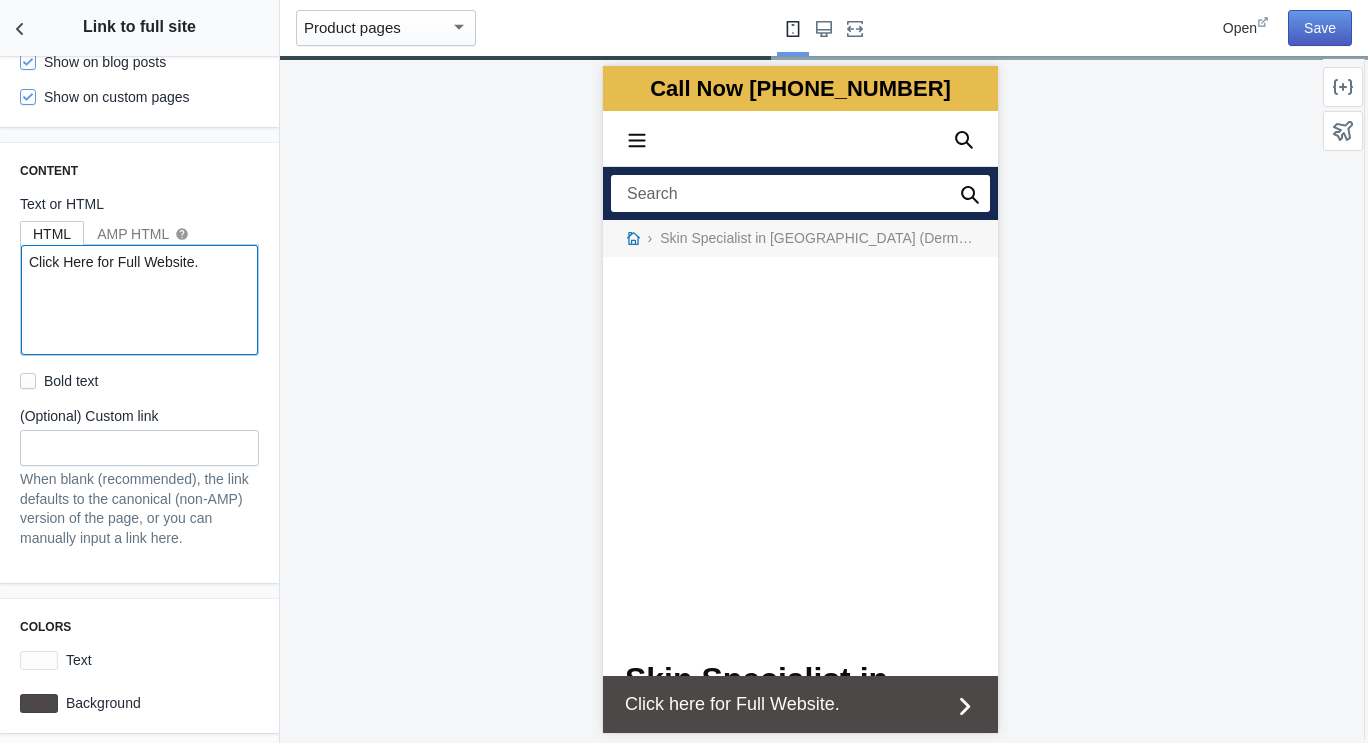 type on "Click Here for Full Website." 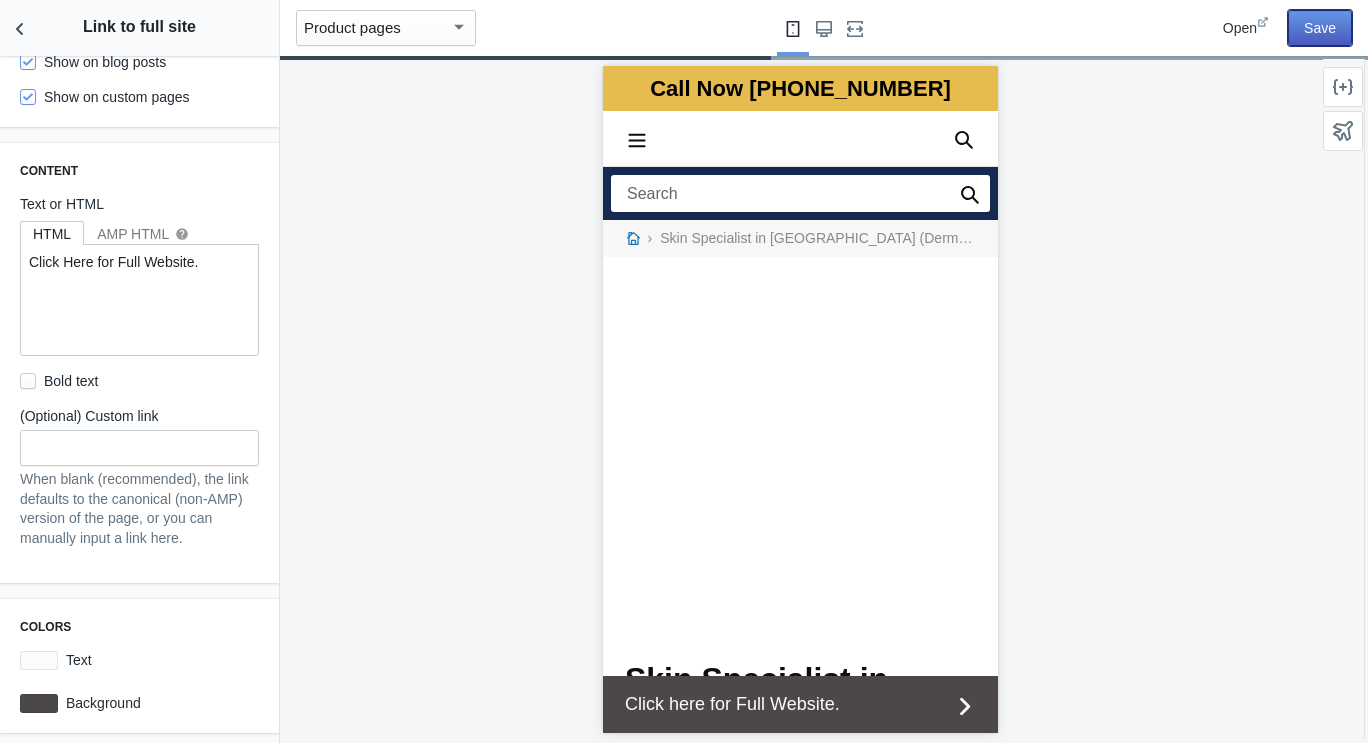 click on "Save" at bounding box center [1320, 28] 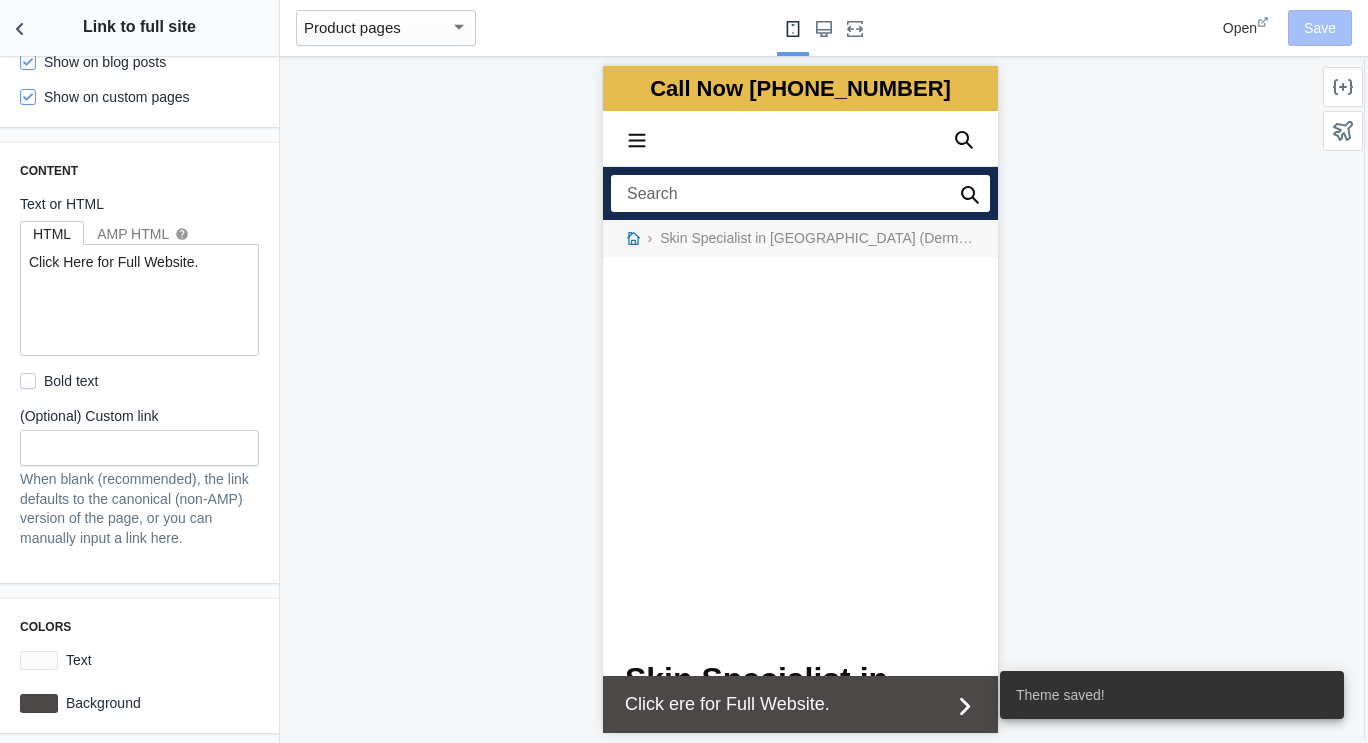scroll, scrollTop: 0, scrollLeft: 0, axis: both 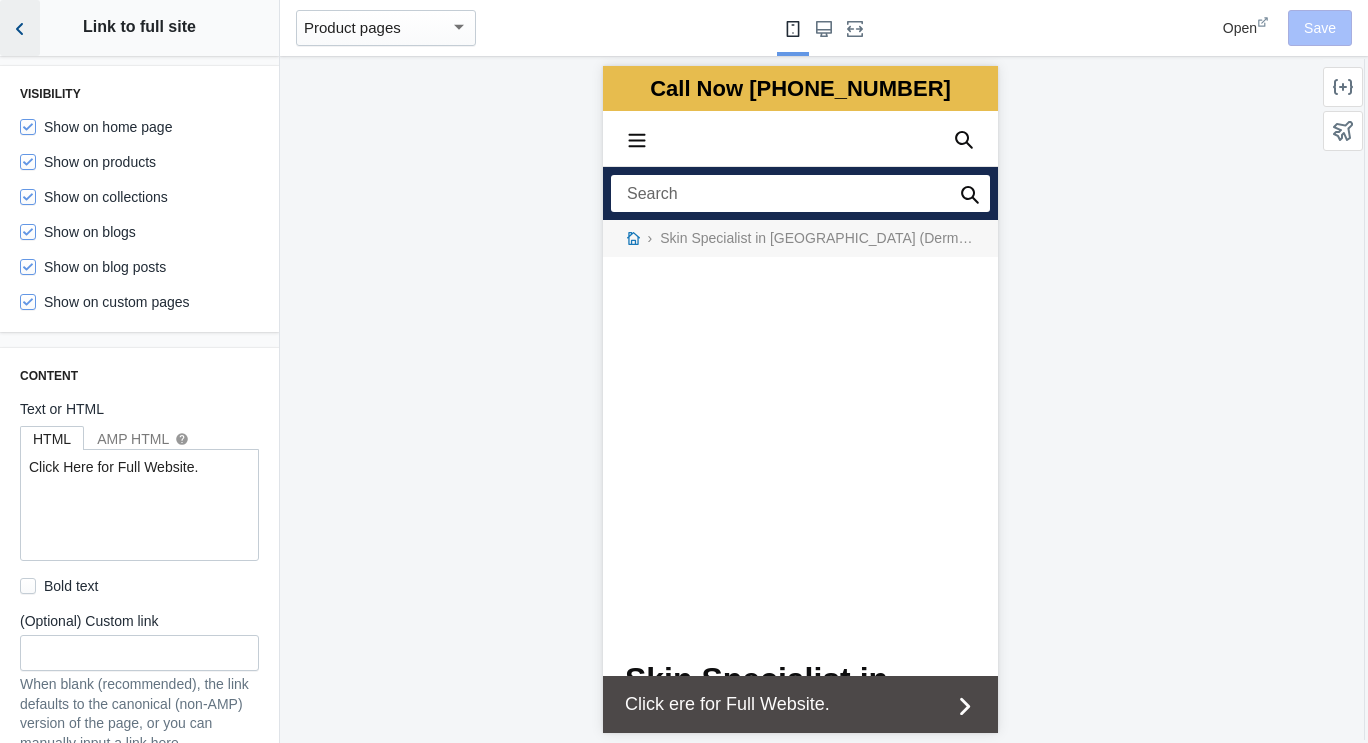 click at bounding box center (20, 28) 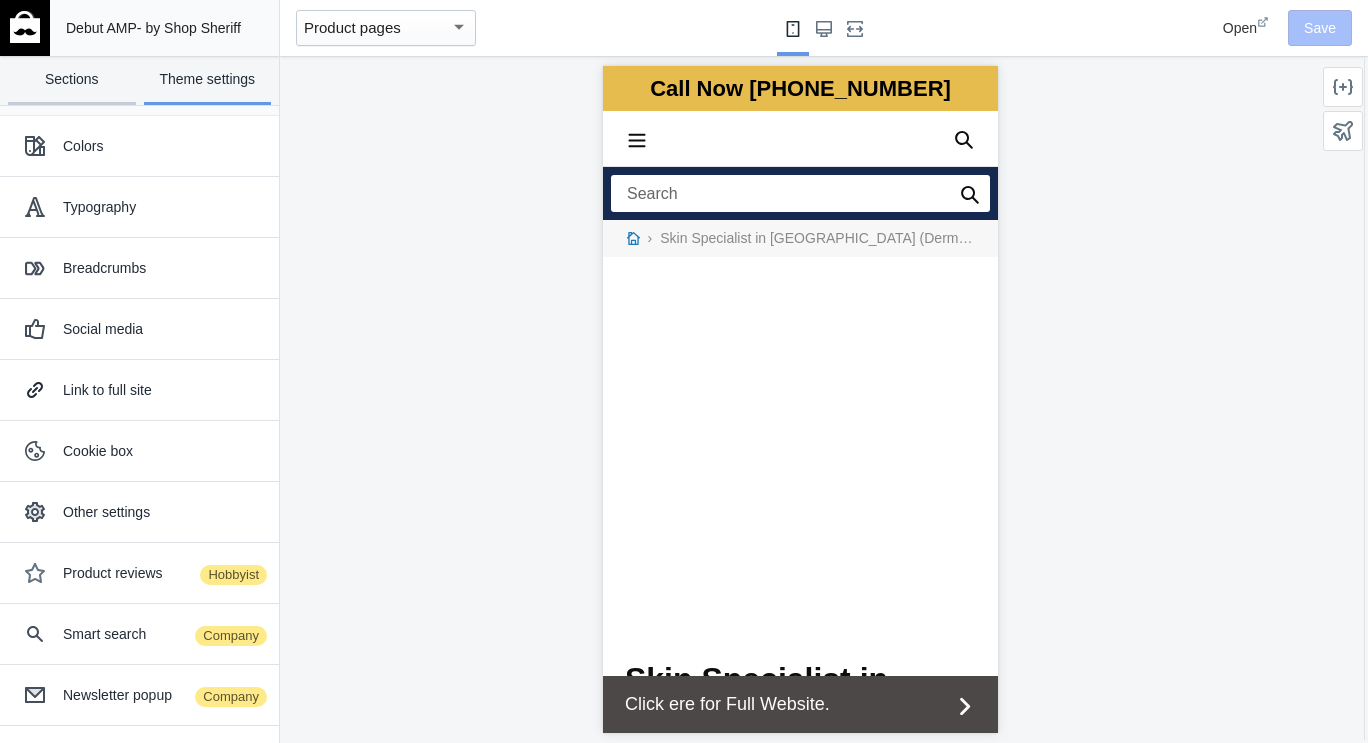 click on "Sections" at bounding box center (72, 80) 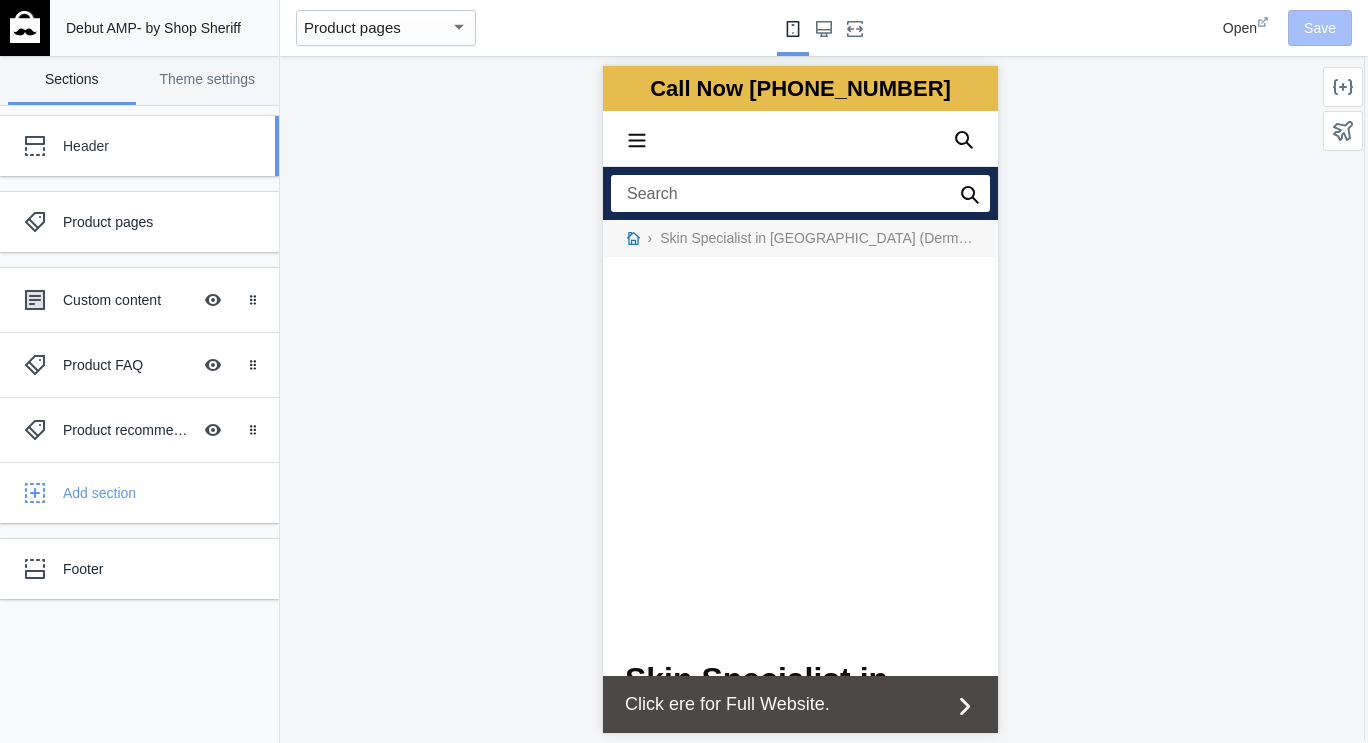 click on "Header" at bounding box center (139, 146) 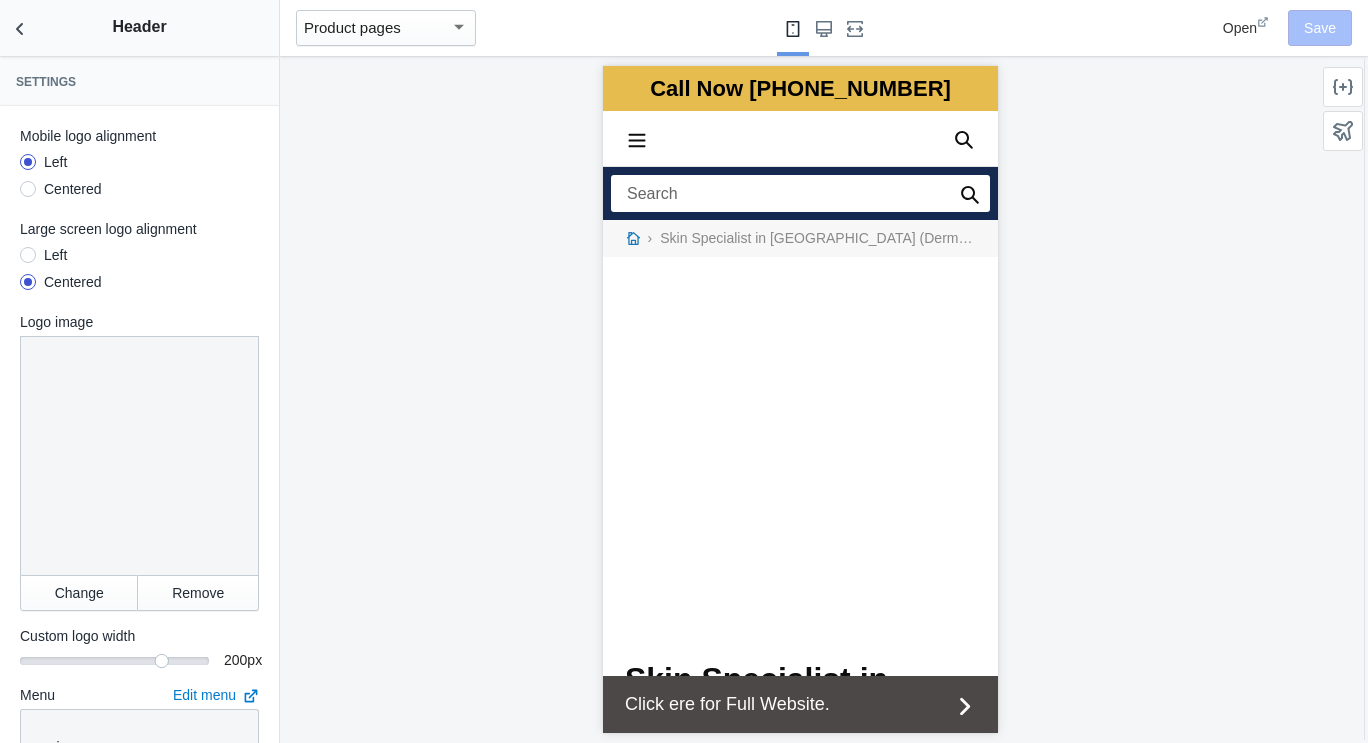 click on "Left" at bounding box center [139, 164] 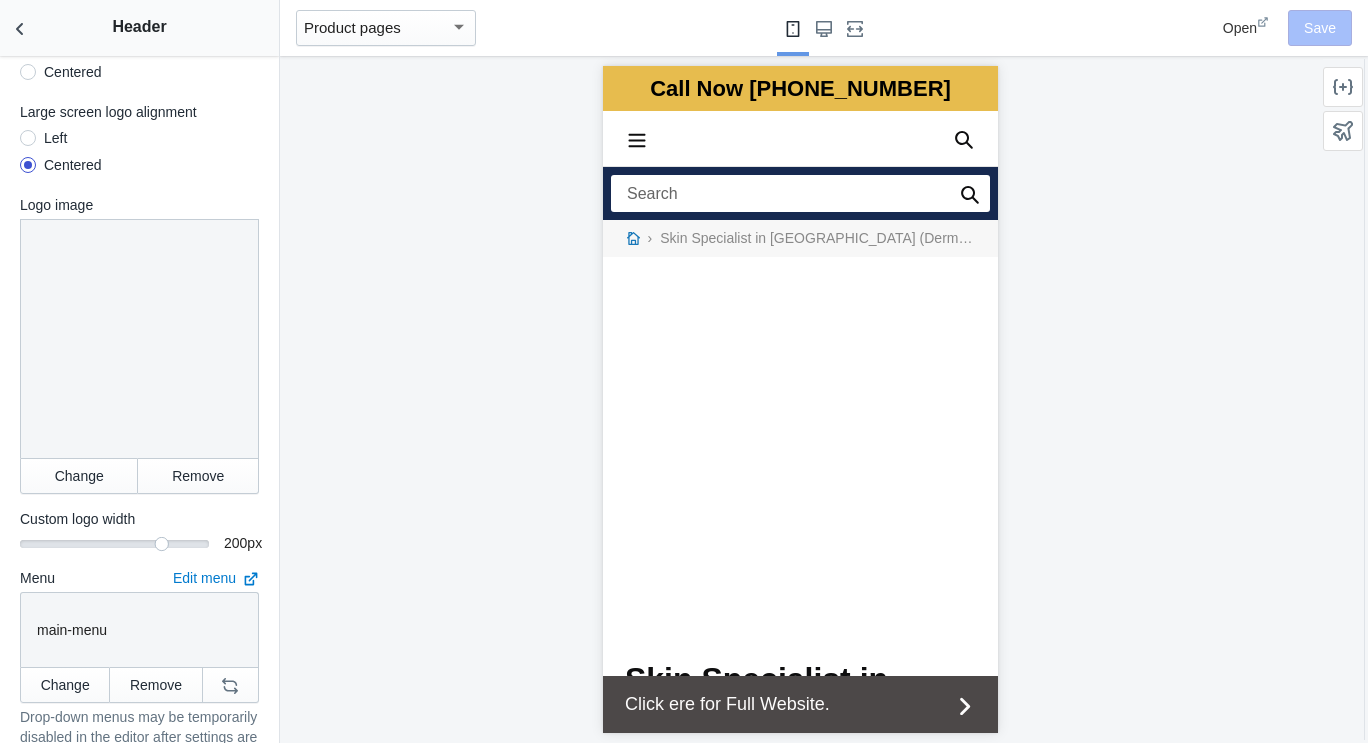 scroll, scrollTop: 123, scrollLeft: 0, axis: vertical 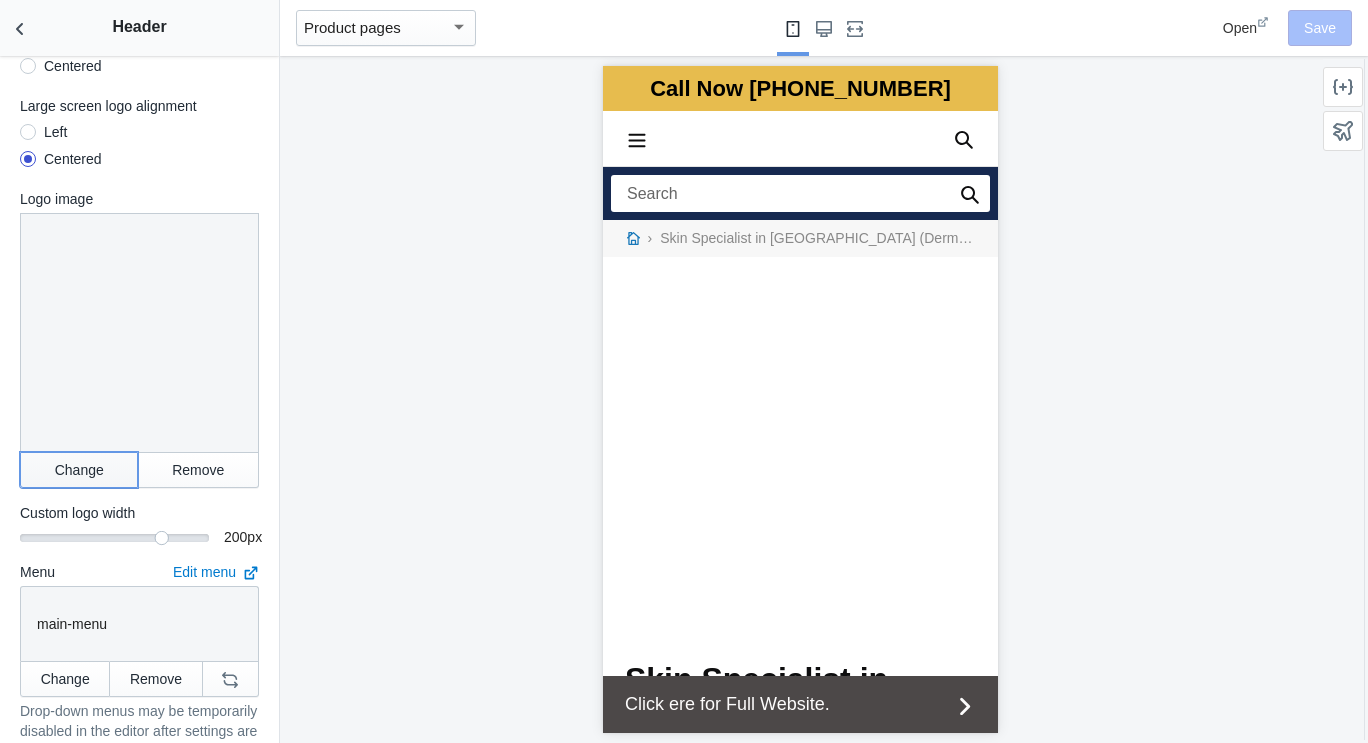 click on "Change" at bounding box center [79, 470] 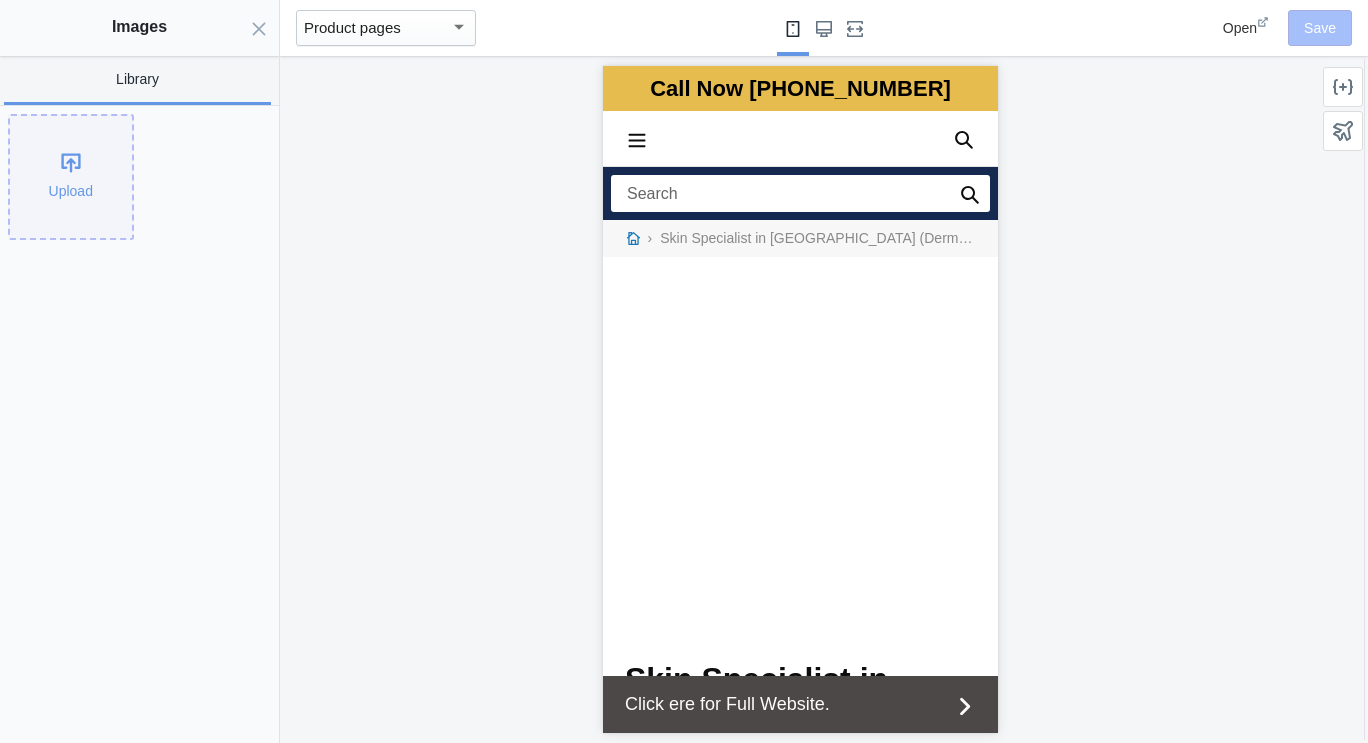click on "Upload" 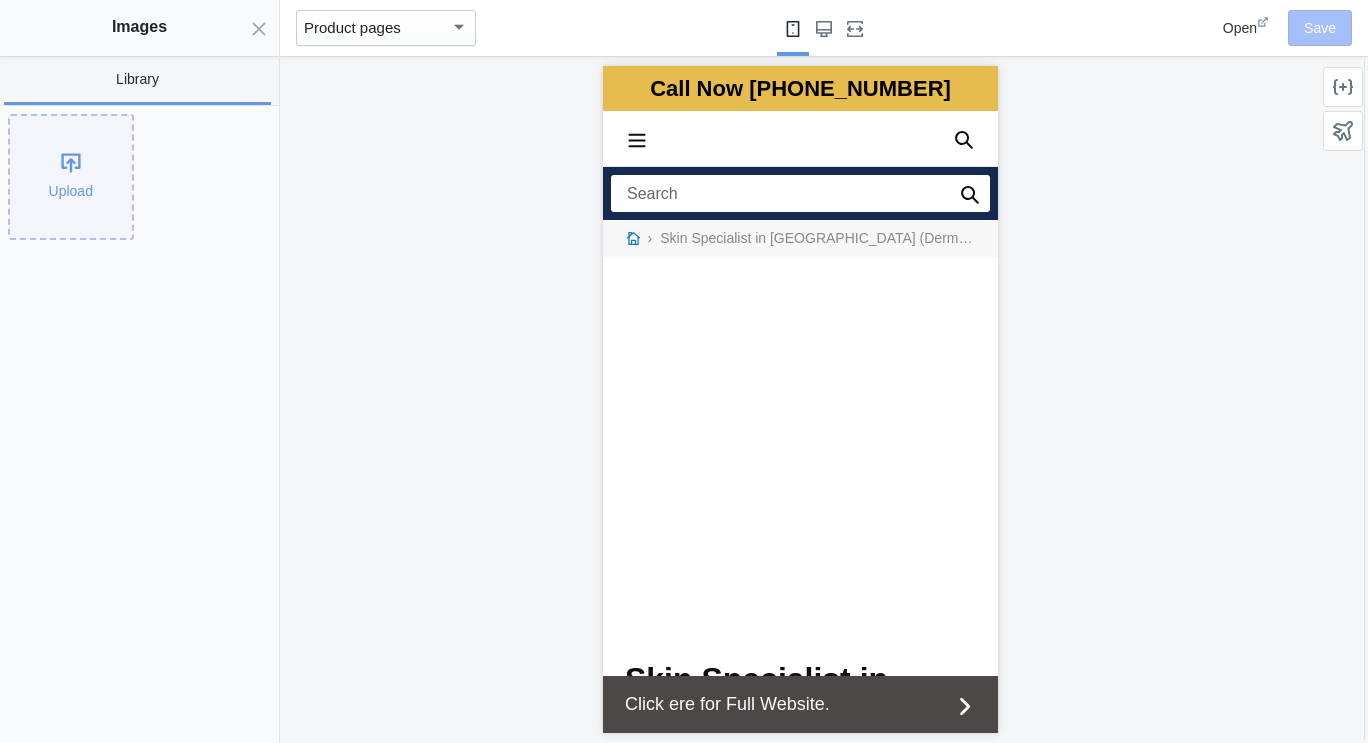 click on "Upload" 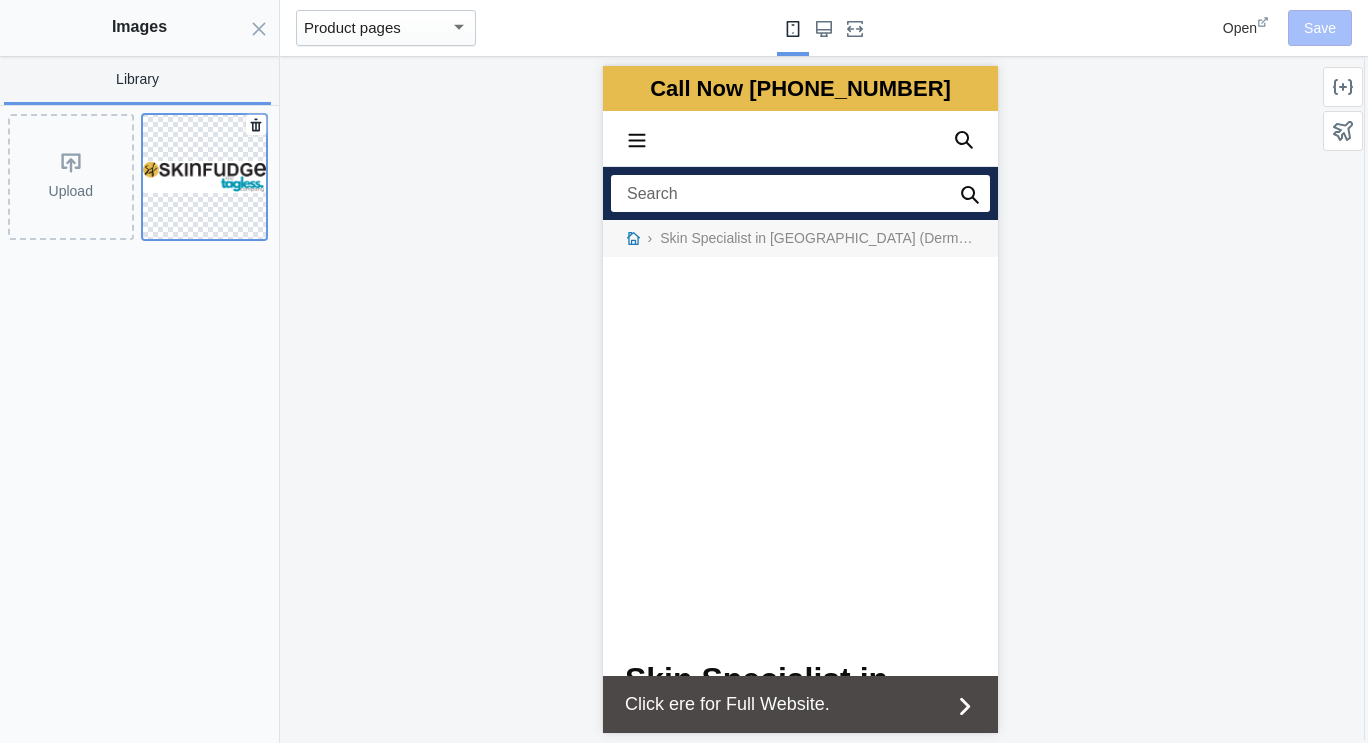 click 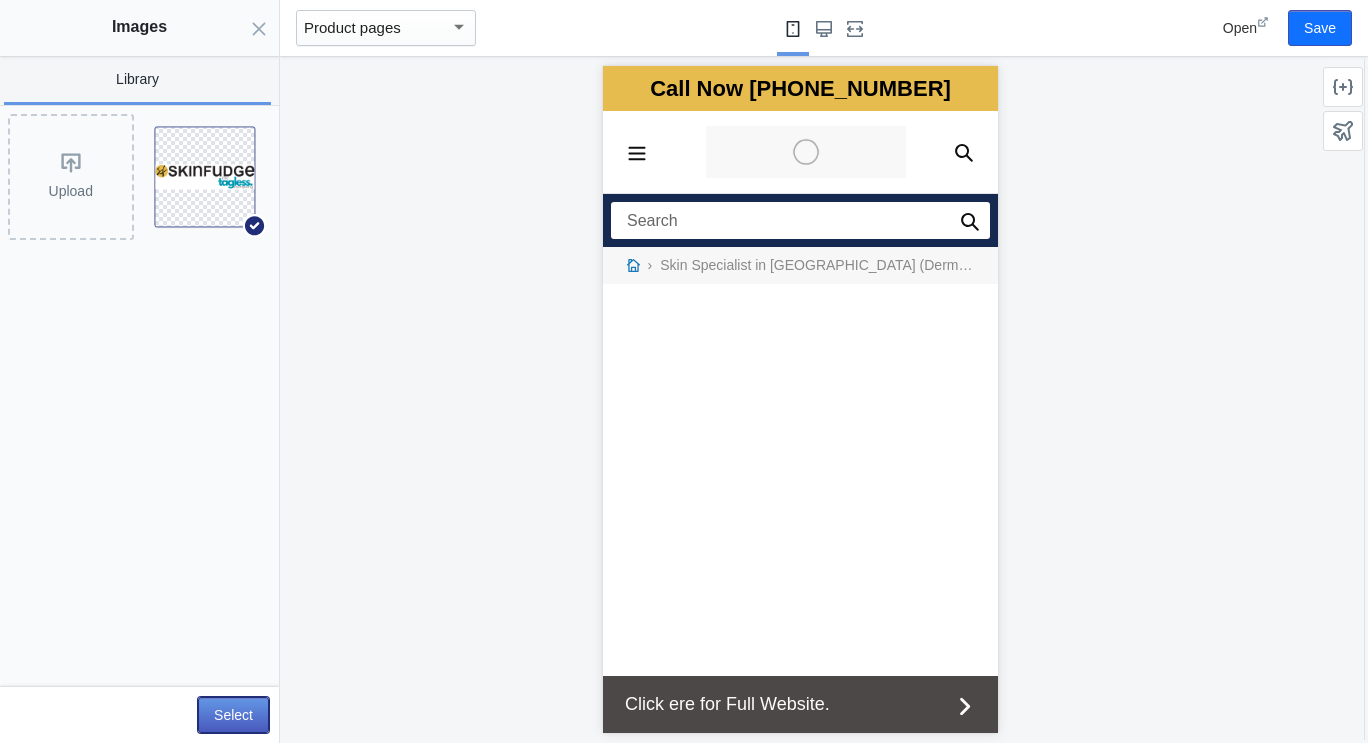 click on "Select" 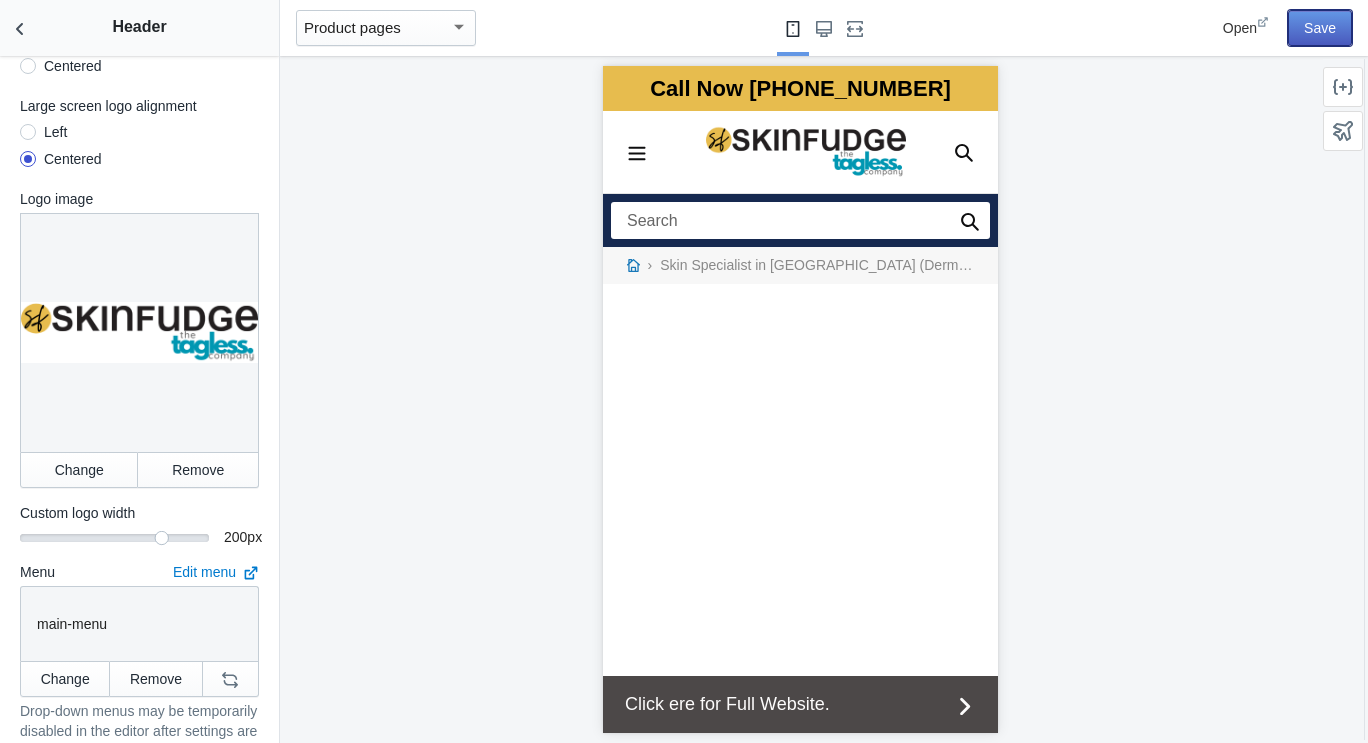 click on "Save" at bounding box center [1320, 28] 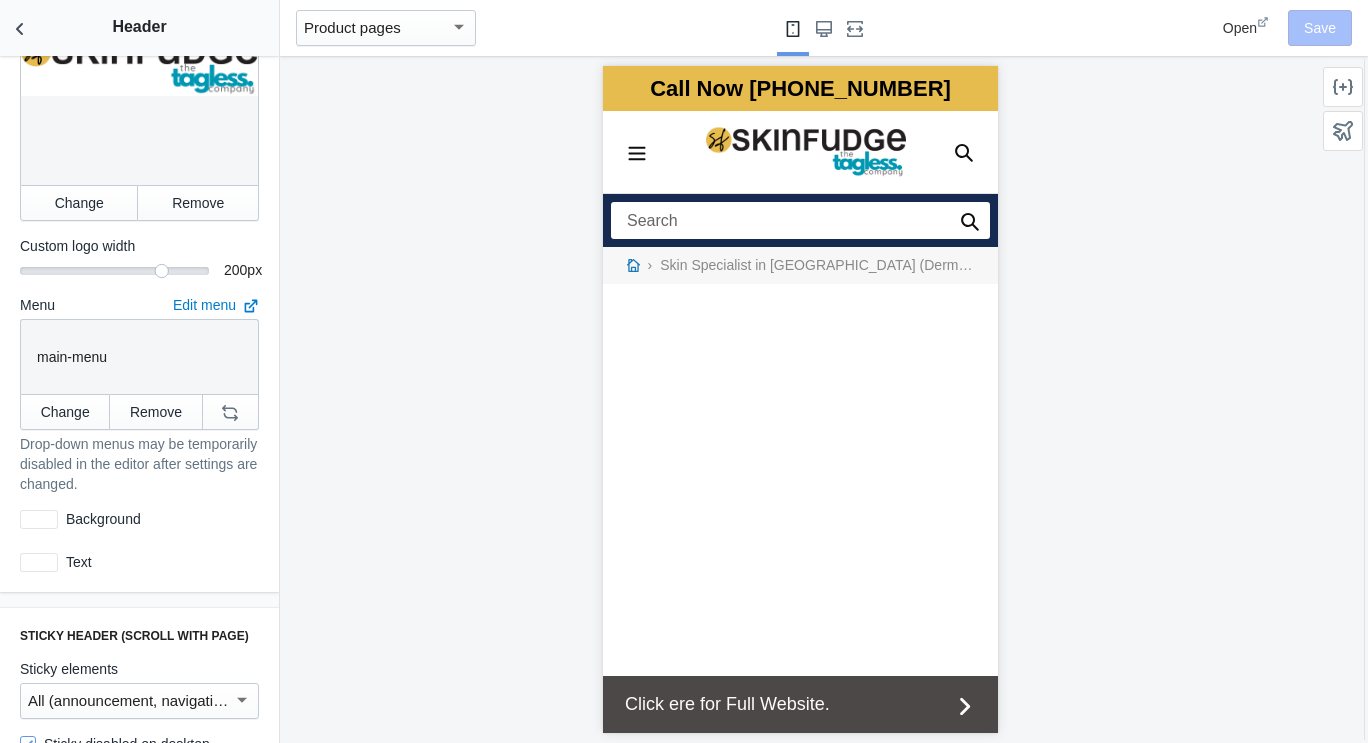 scroll, scrollTop: 389, scrollLeft: 0, axis: vertical 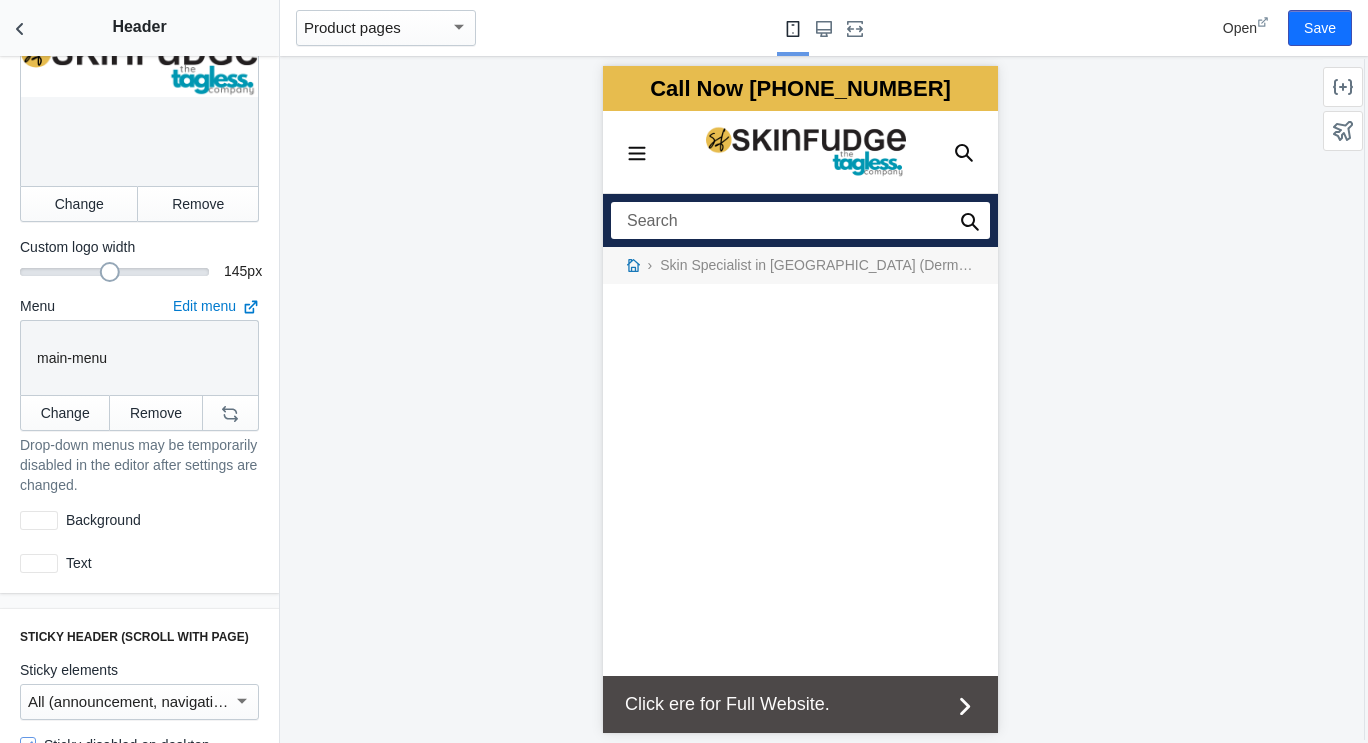 click at bounding box center [114, 272] 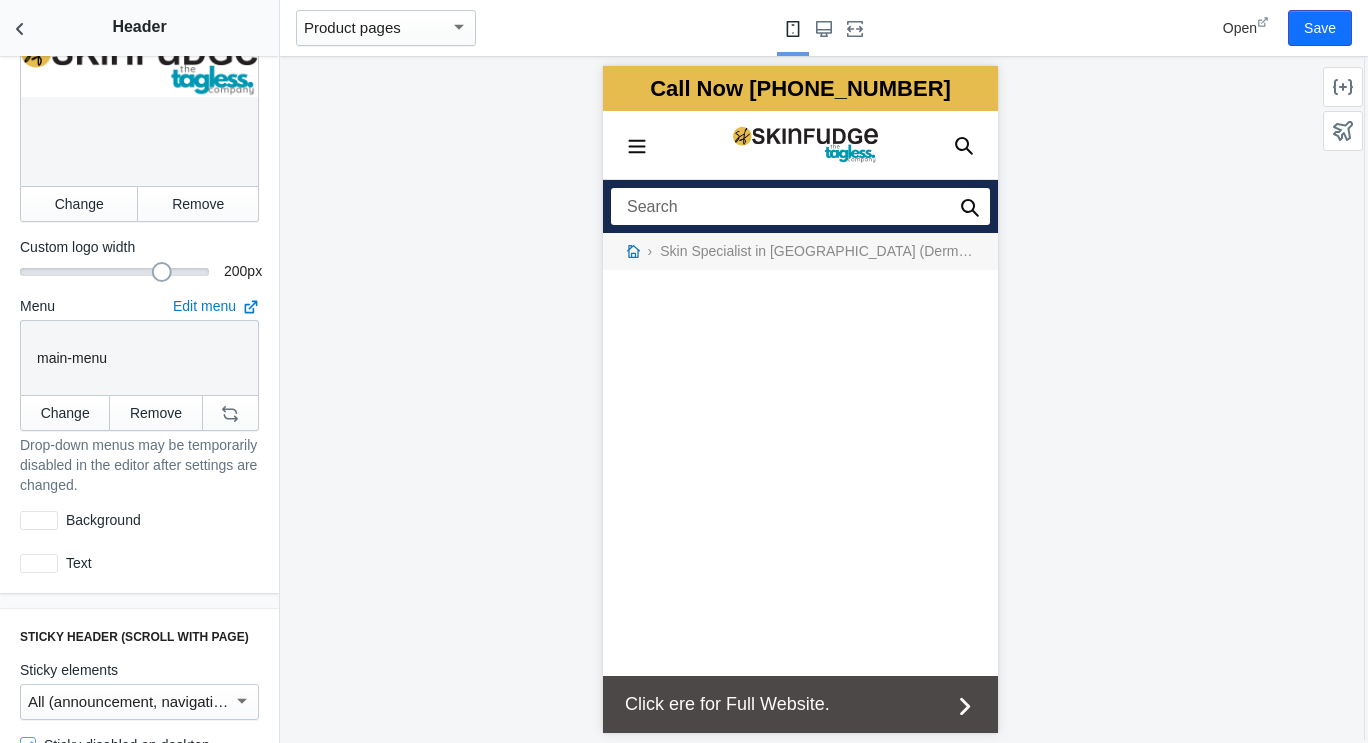 click on "200" at bounding box center [114, 269] 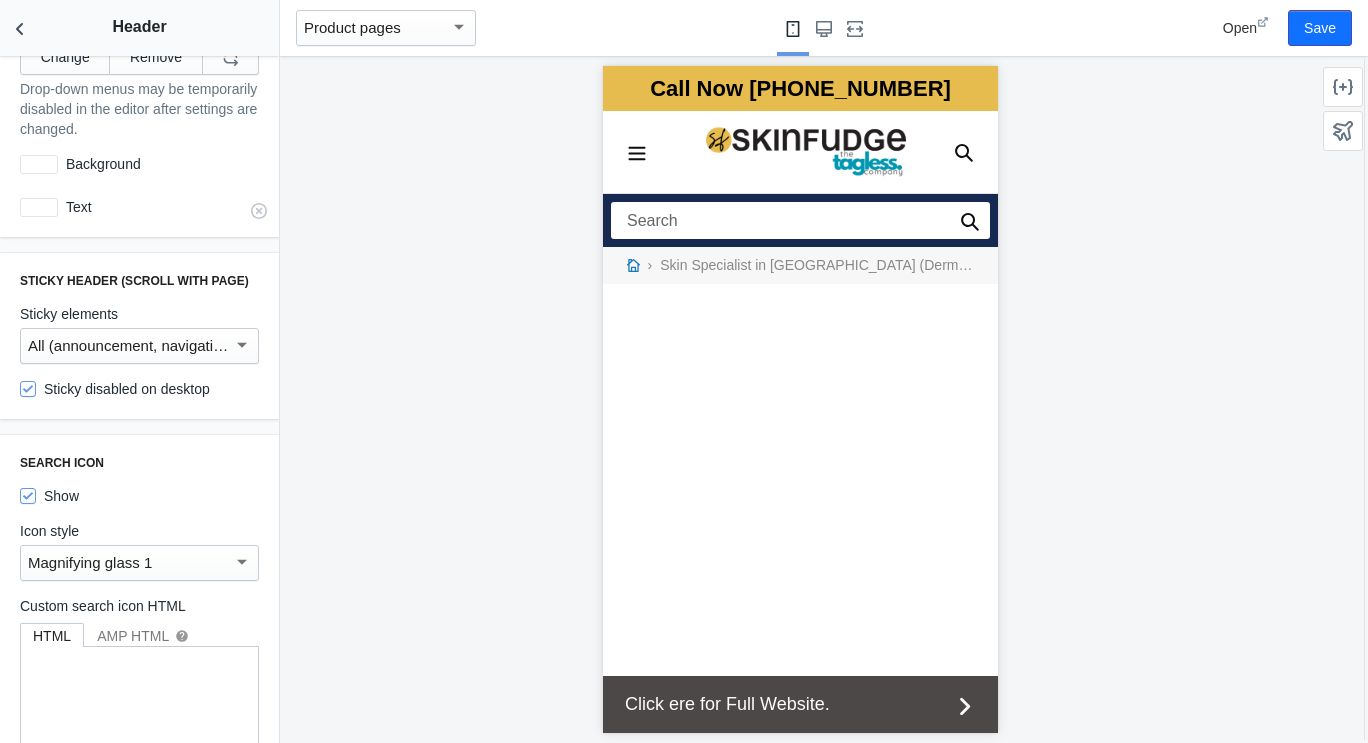 scroll, scrollTop: 796, scrollLeft: 0, axis: vertical 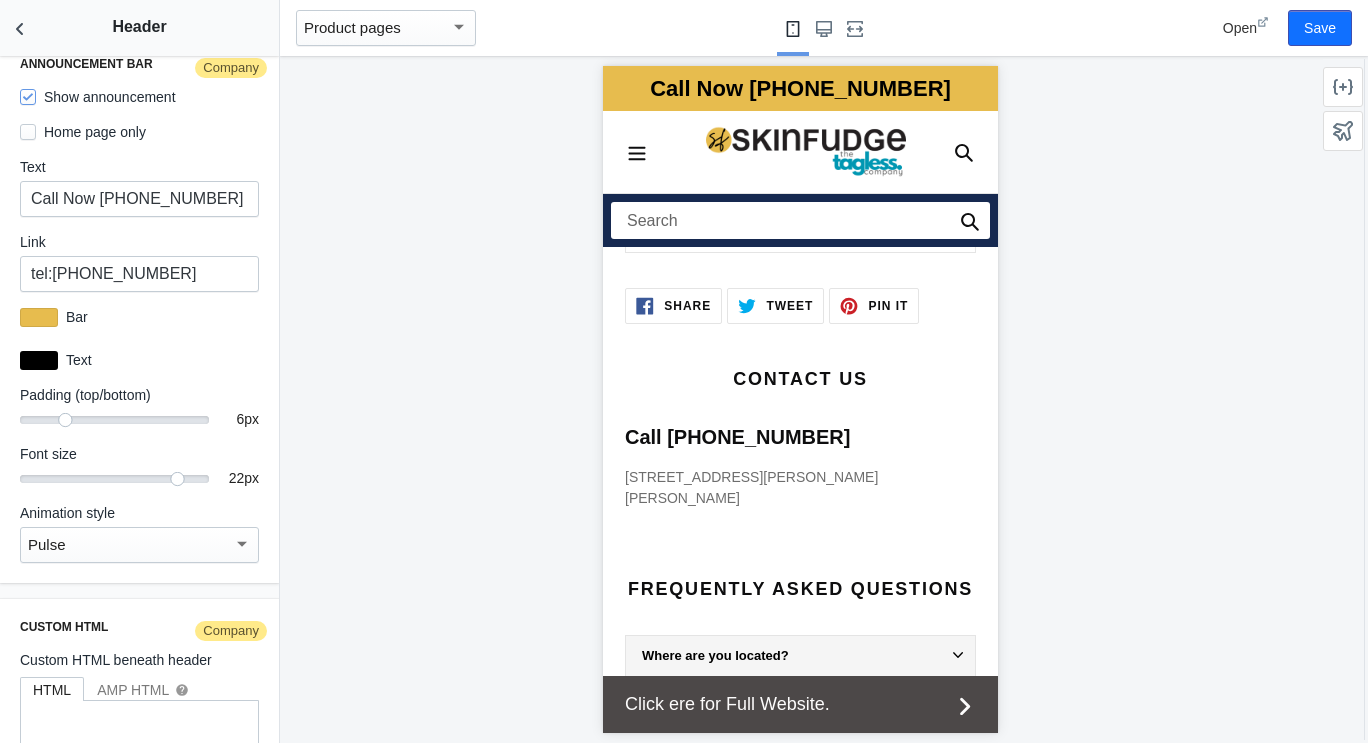click on "3rd Floor, Centro 81-A, Block B2, Opposite Dominos MM Alam Rd Gulberg 3 Lahore" at bounding box center [799, 488] 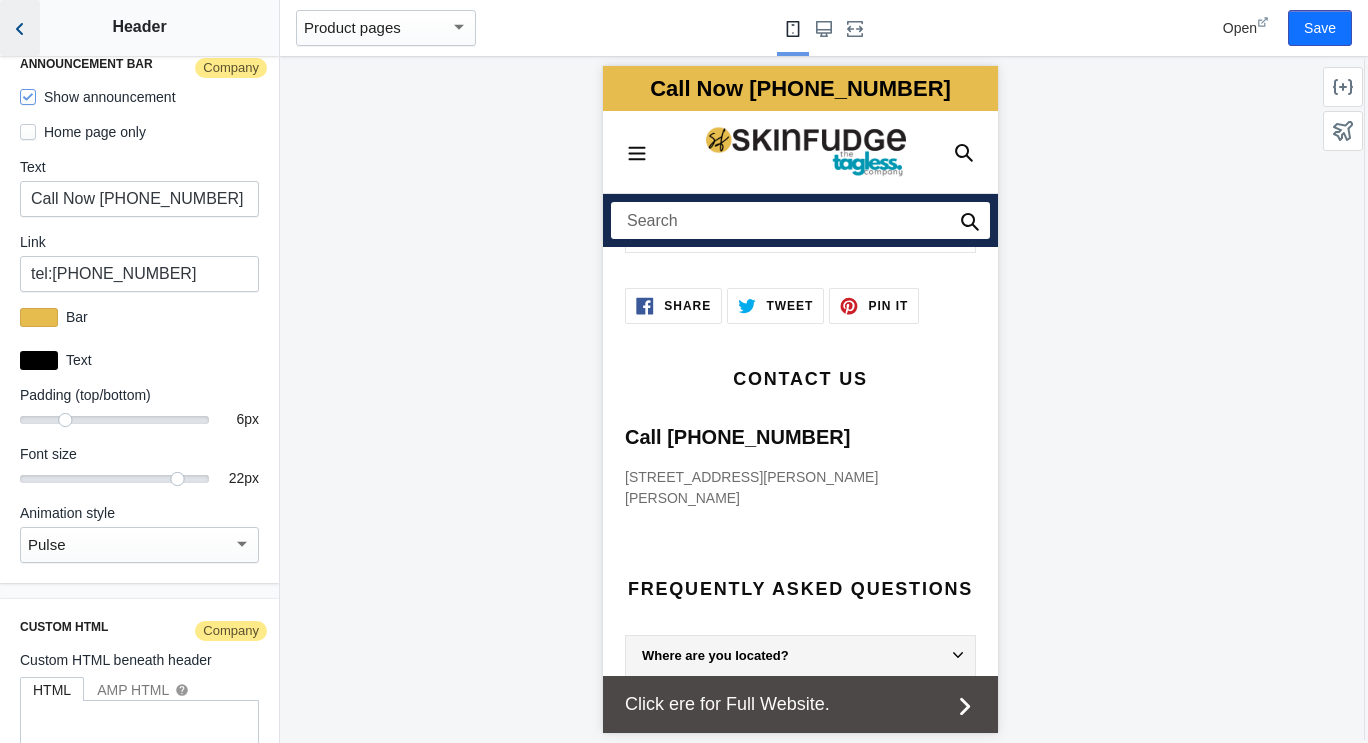 click 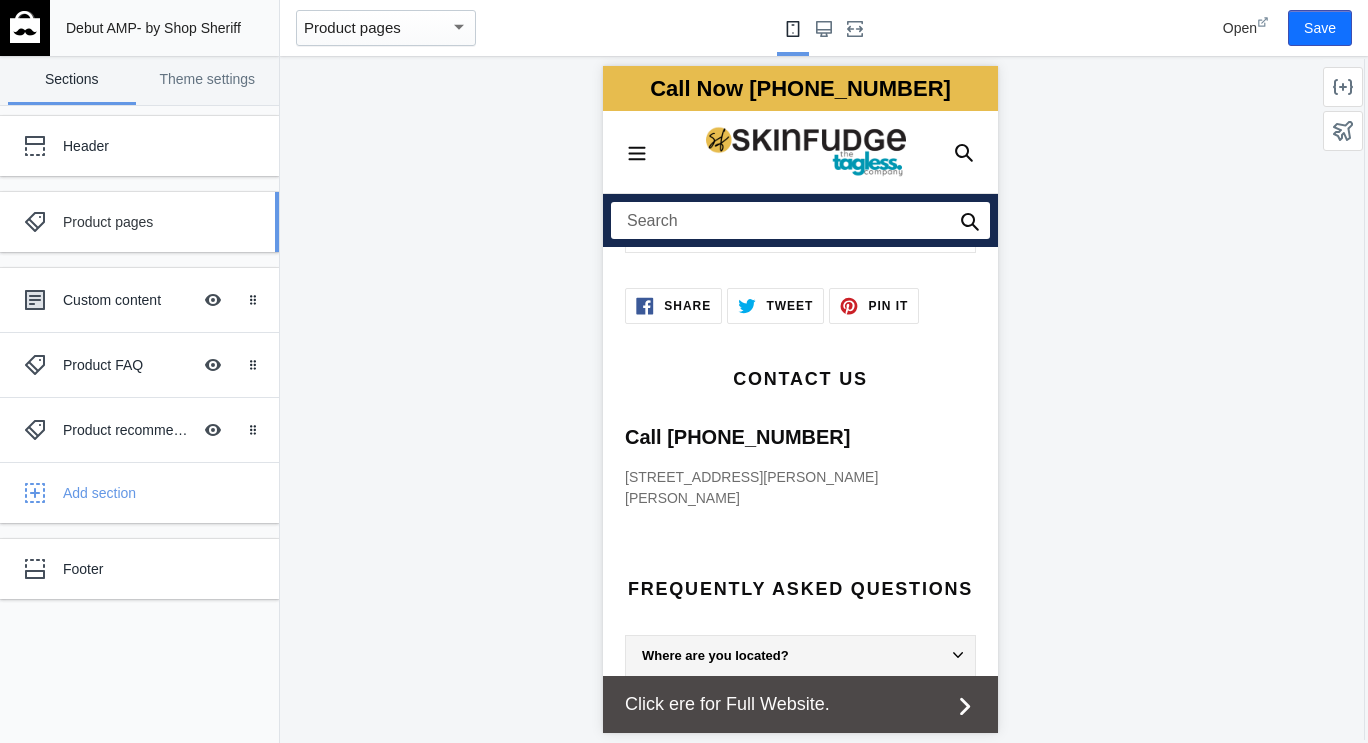 click on "Product pages" at bounding box center [125, 222] 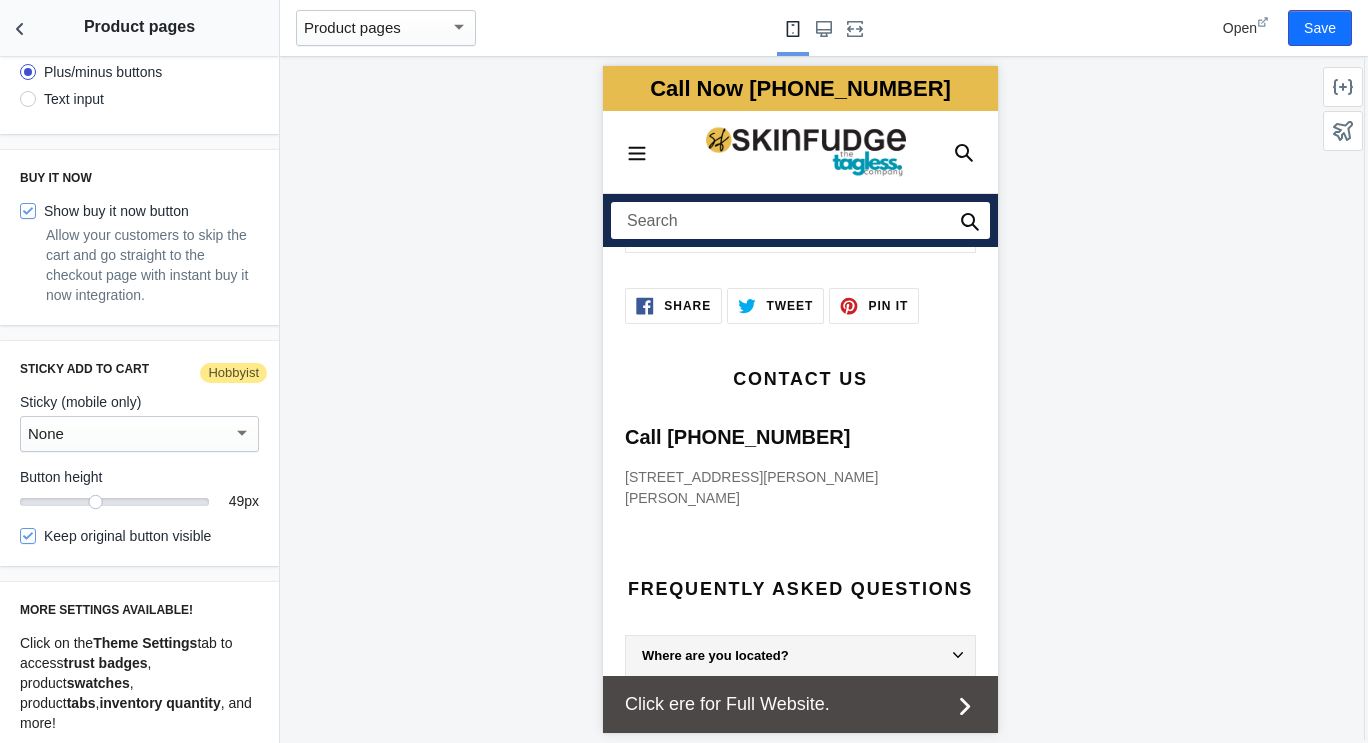 scroll, scrollTop: 1247, scrollLeft: 0, axis: vertical 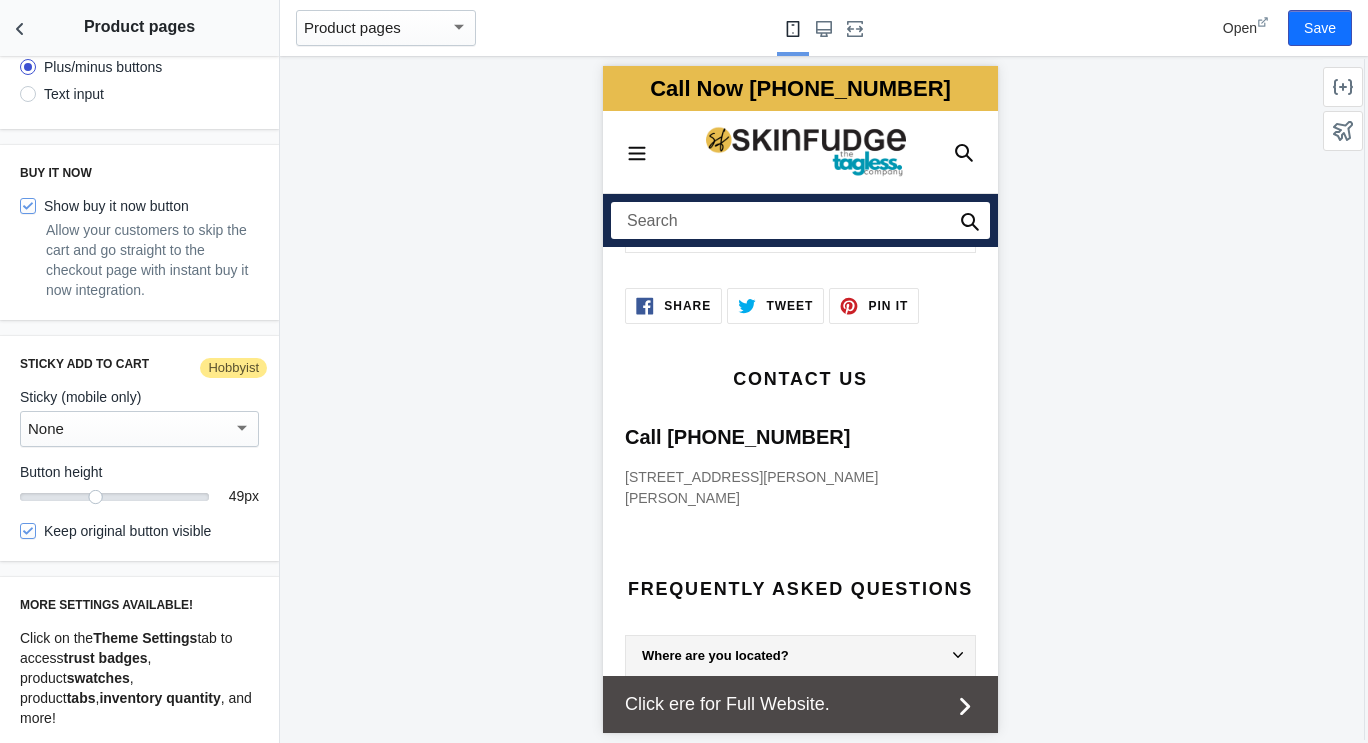 click on "None" at bounding box center [130, 429] 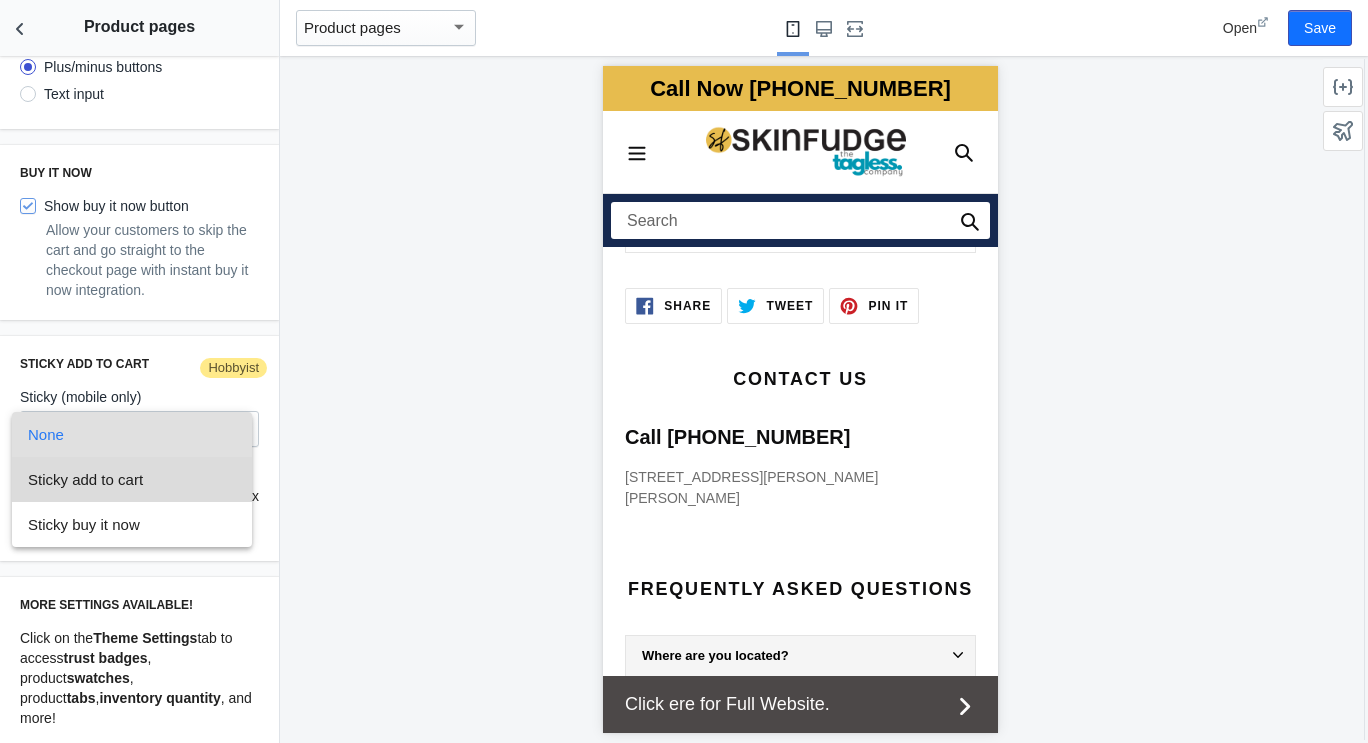 click on "Sticky add to cart" at bounding box center (132, 479) 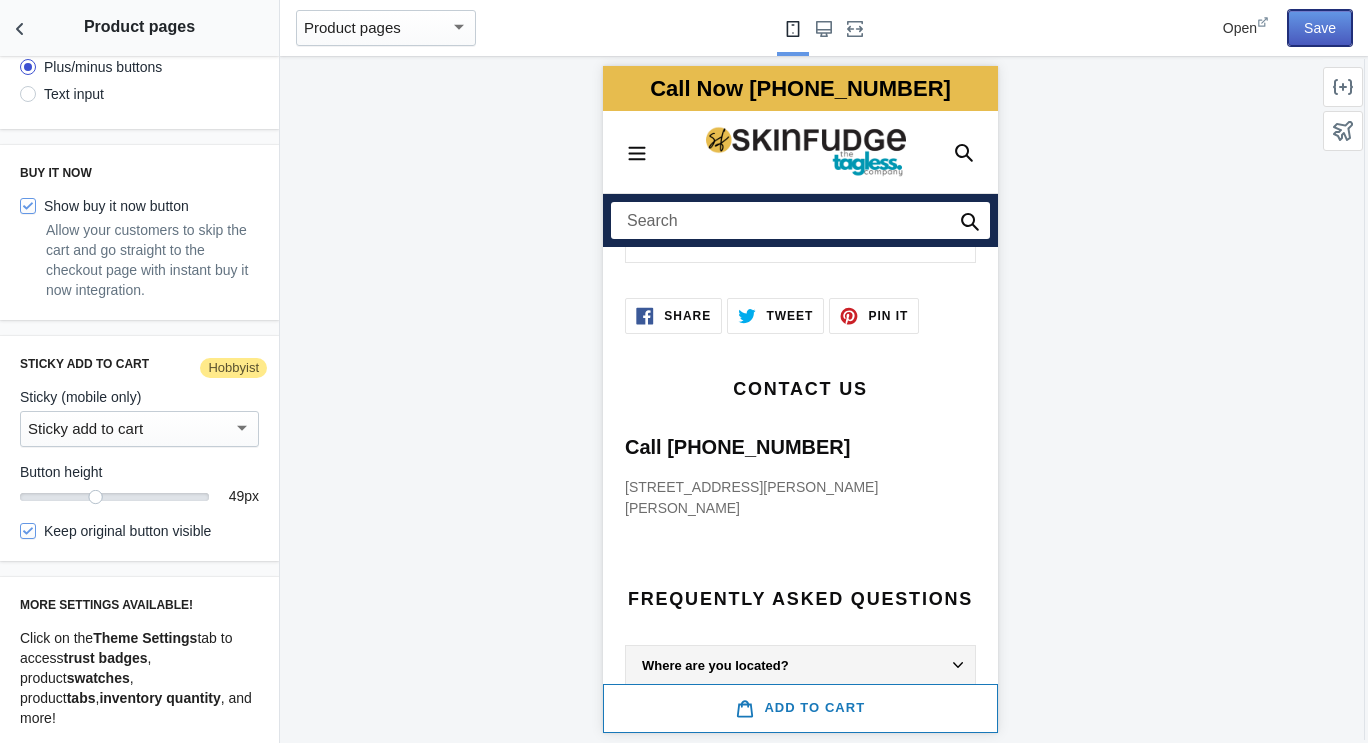 click on "Save" at bounding box center [1320, 28] 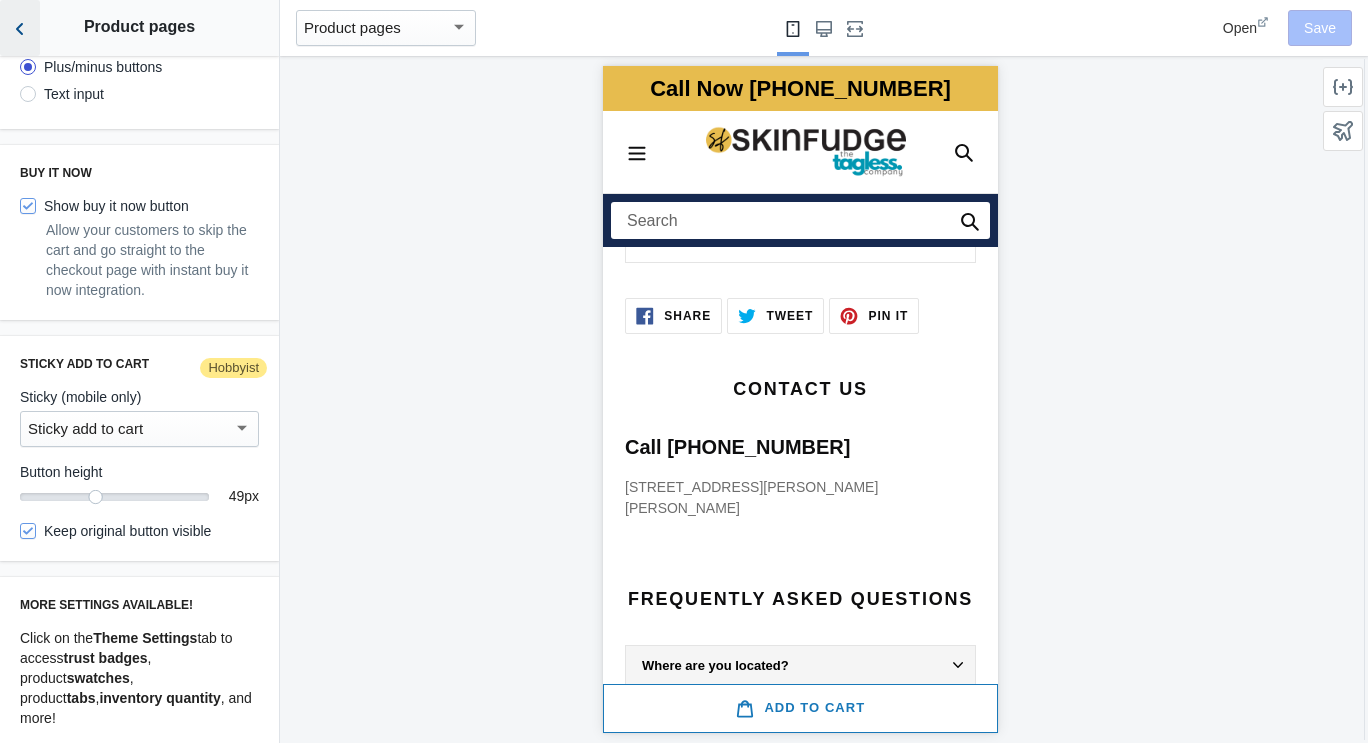 click 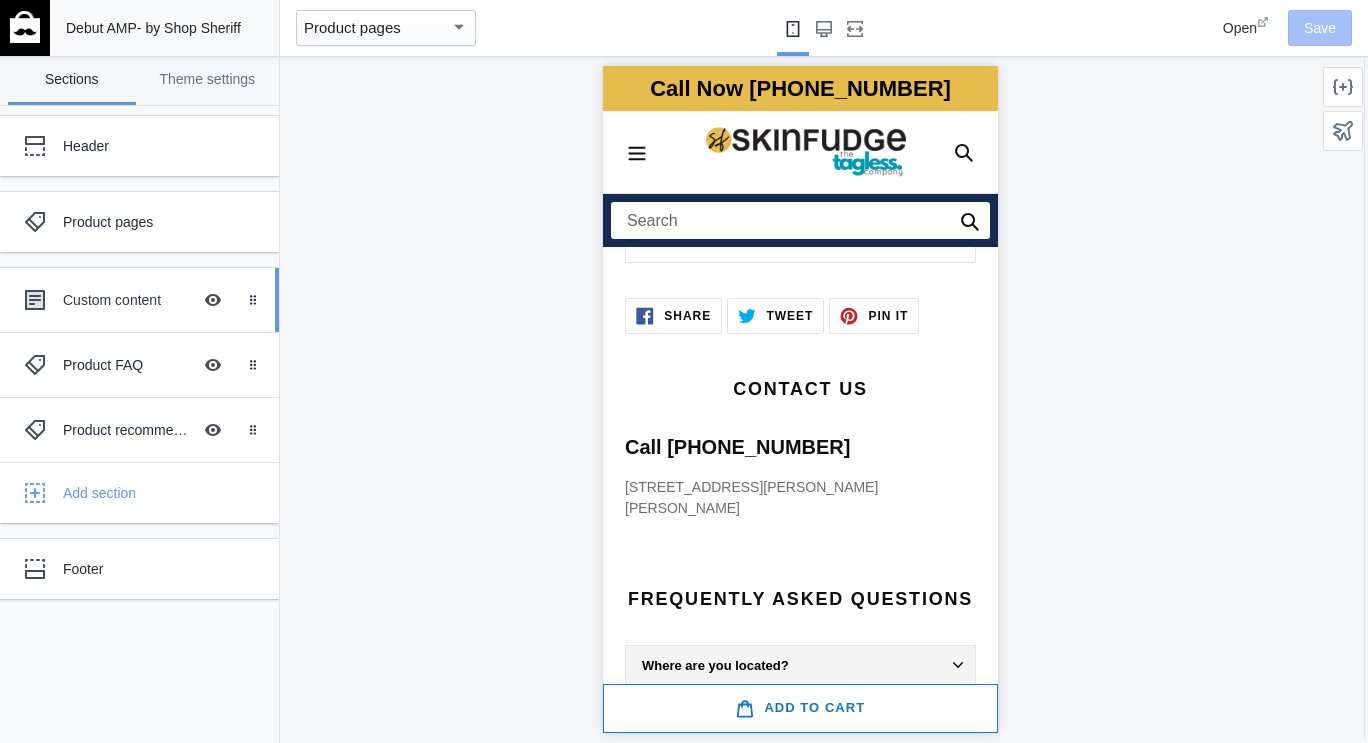 click on "Custom content" at bounding box center (127, 300) 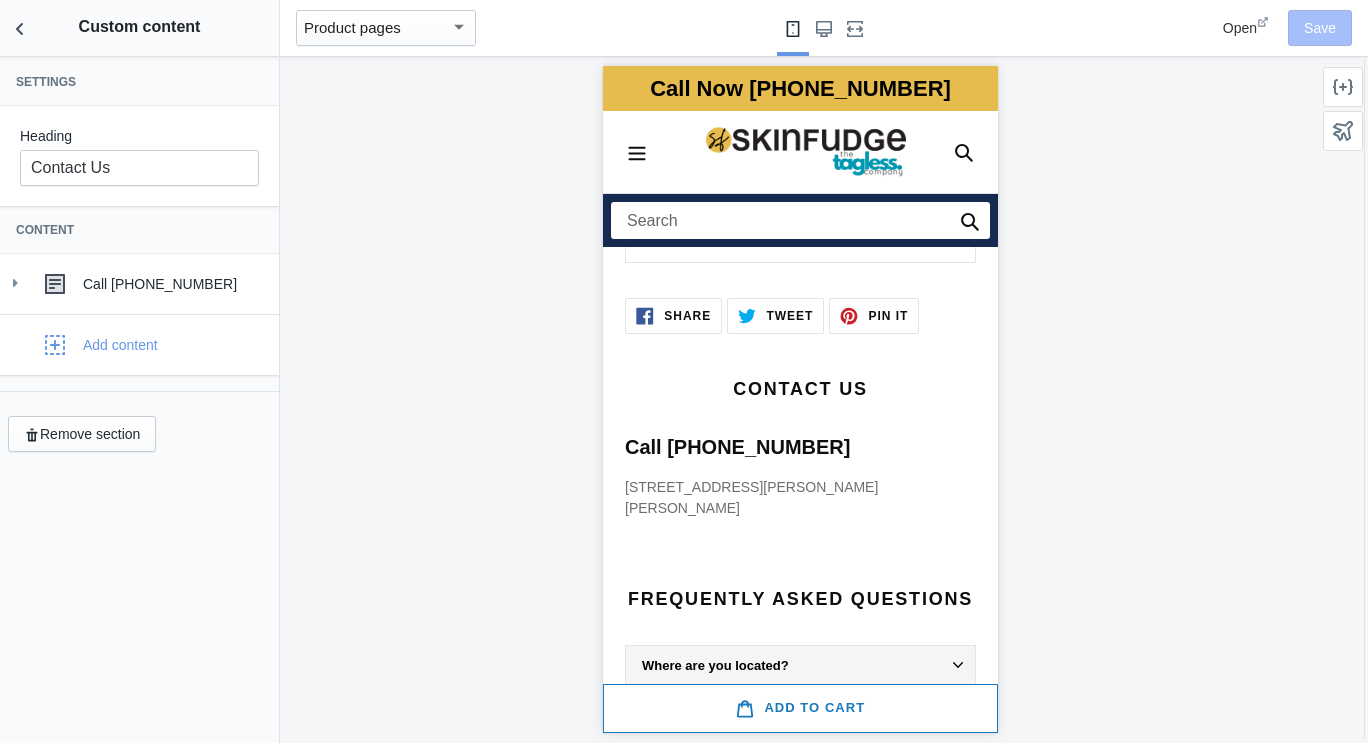 scroll, scrollTop: 3778, scrollLeft: 0, axis: vertical 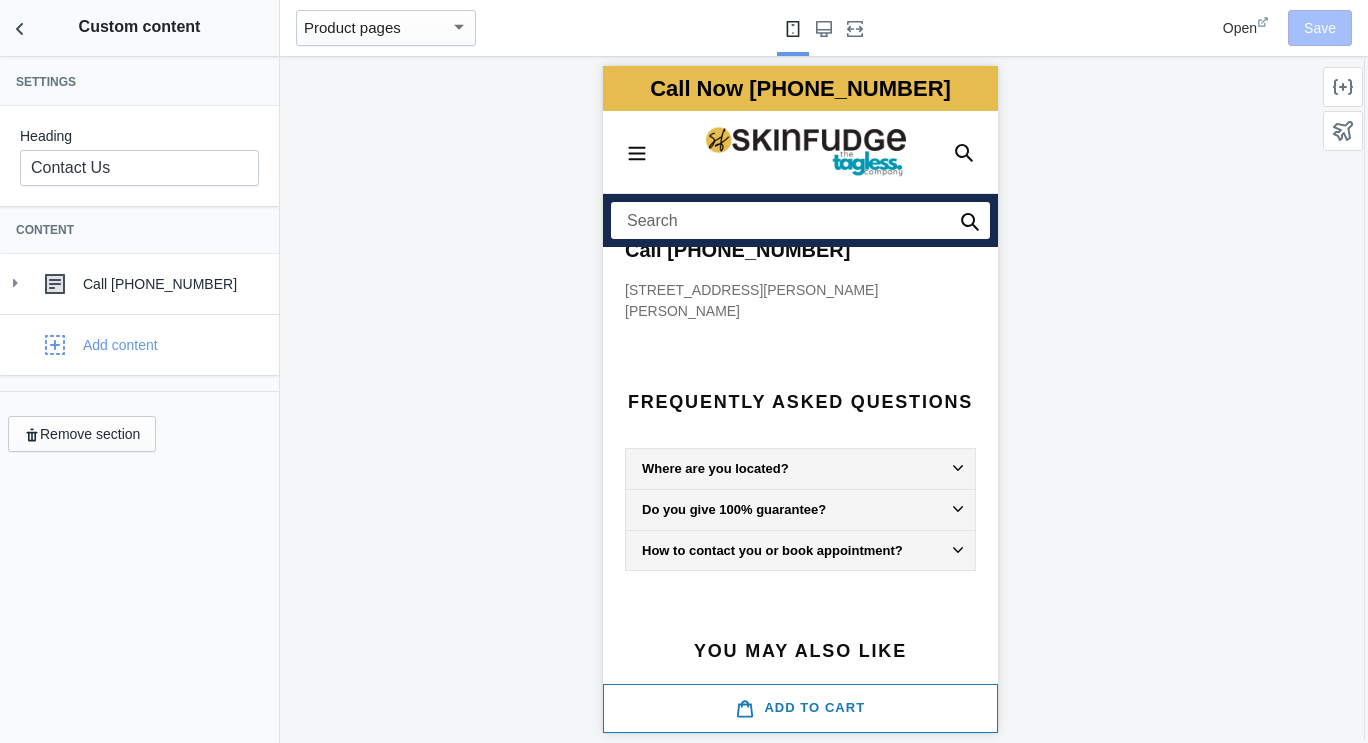 click on "Call 03120588944" at bounding box center [139, 284] 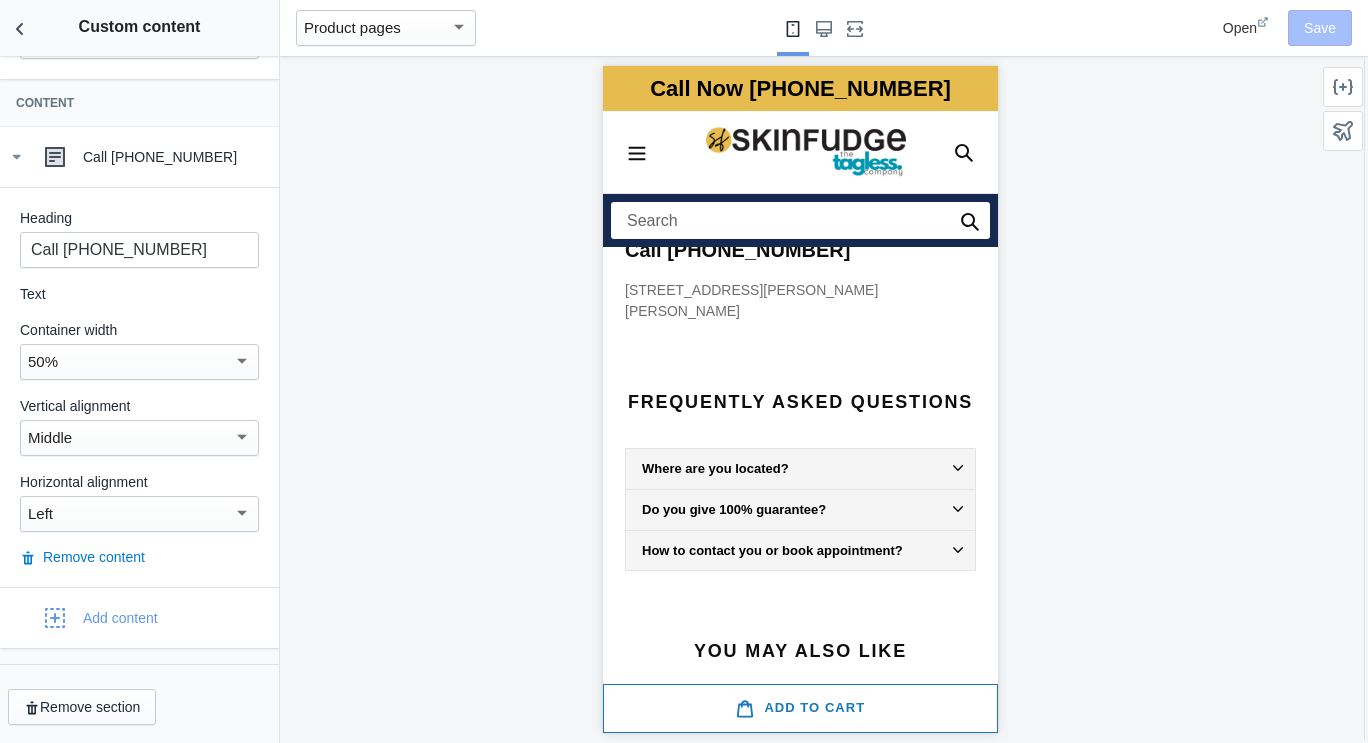 scroll, scrollTop: 0, scrollLeft: 0, axis: both 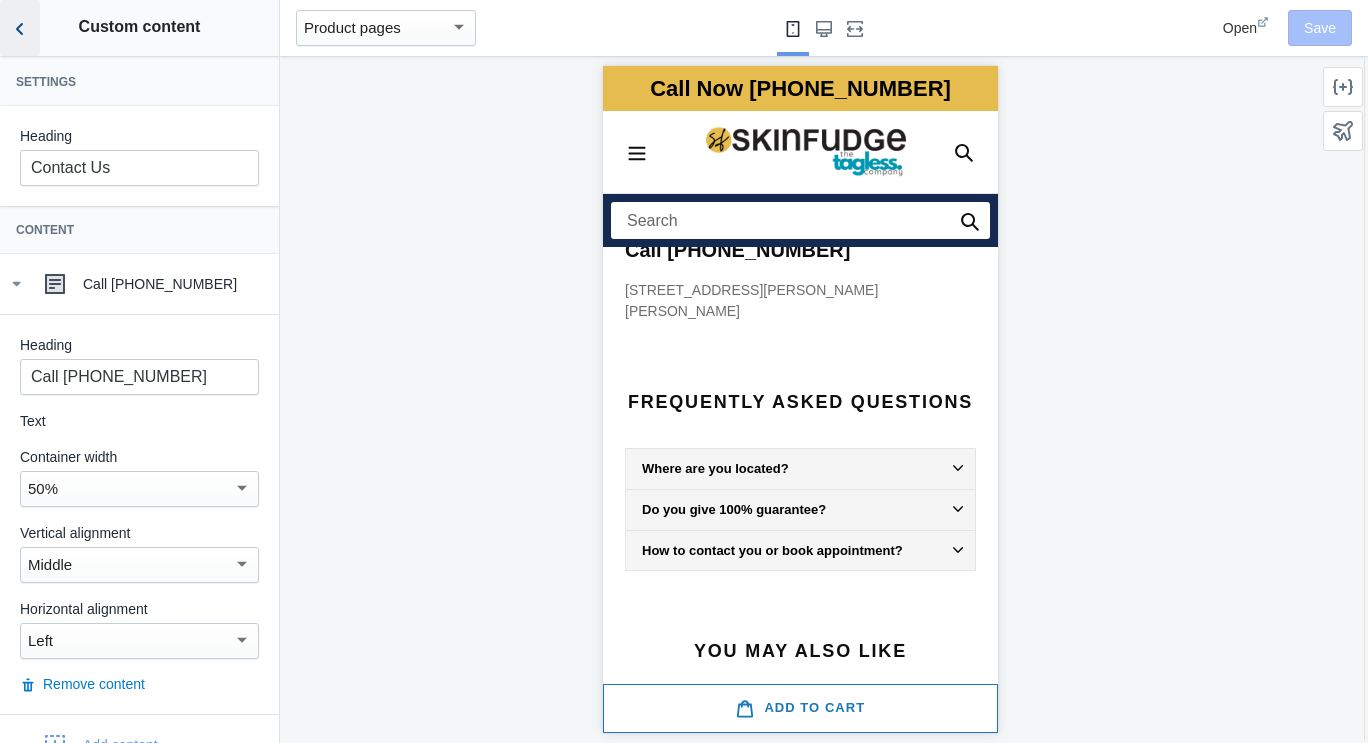 click at bounding box center [20, 28] 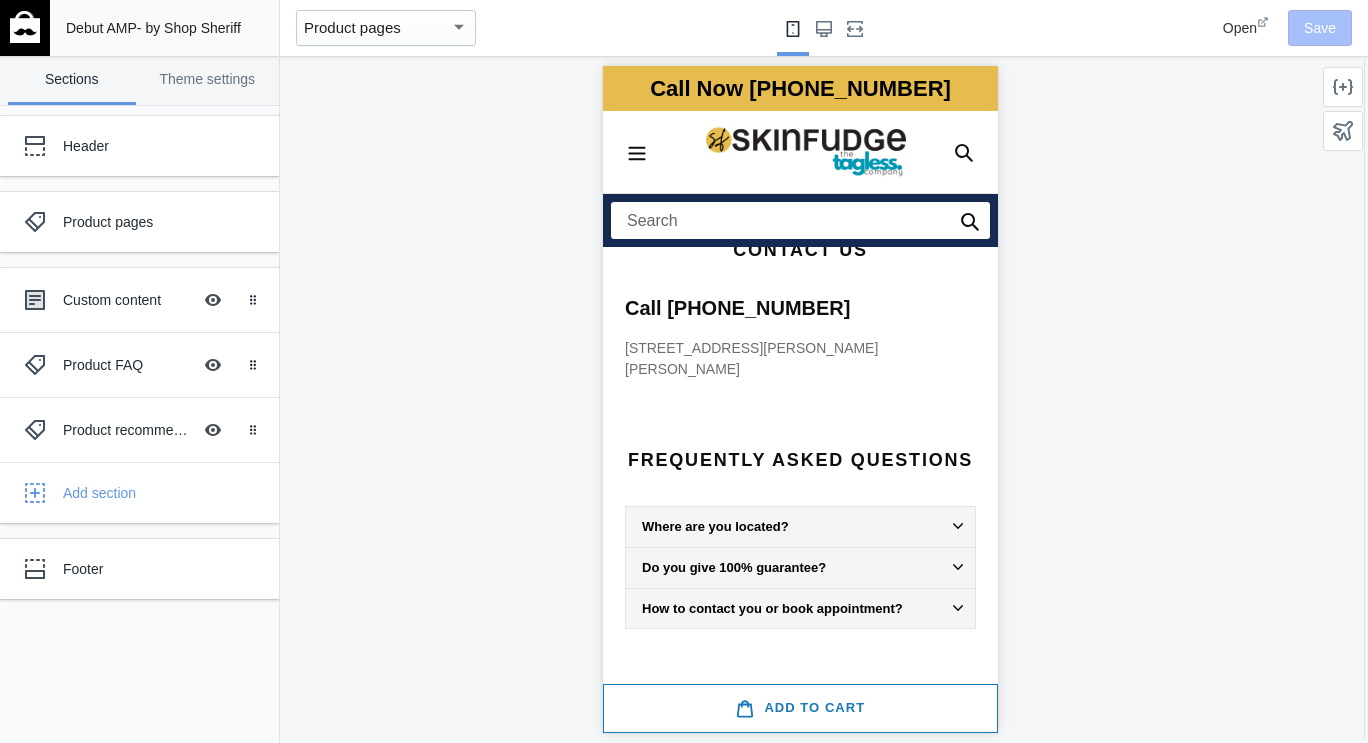 scroll, scrollTop: 3832, scrollLeft: 0, axis: vertical 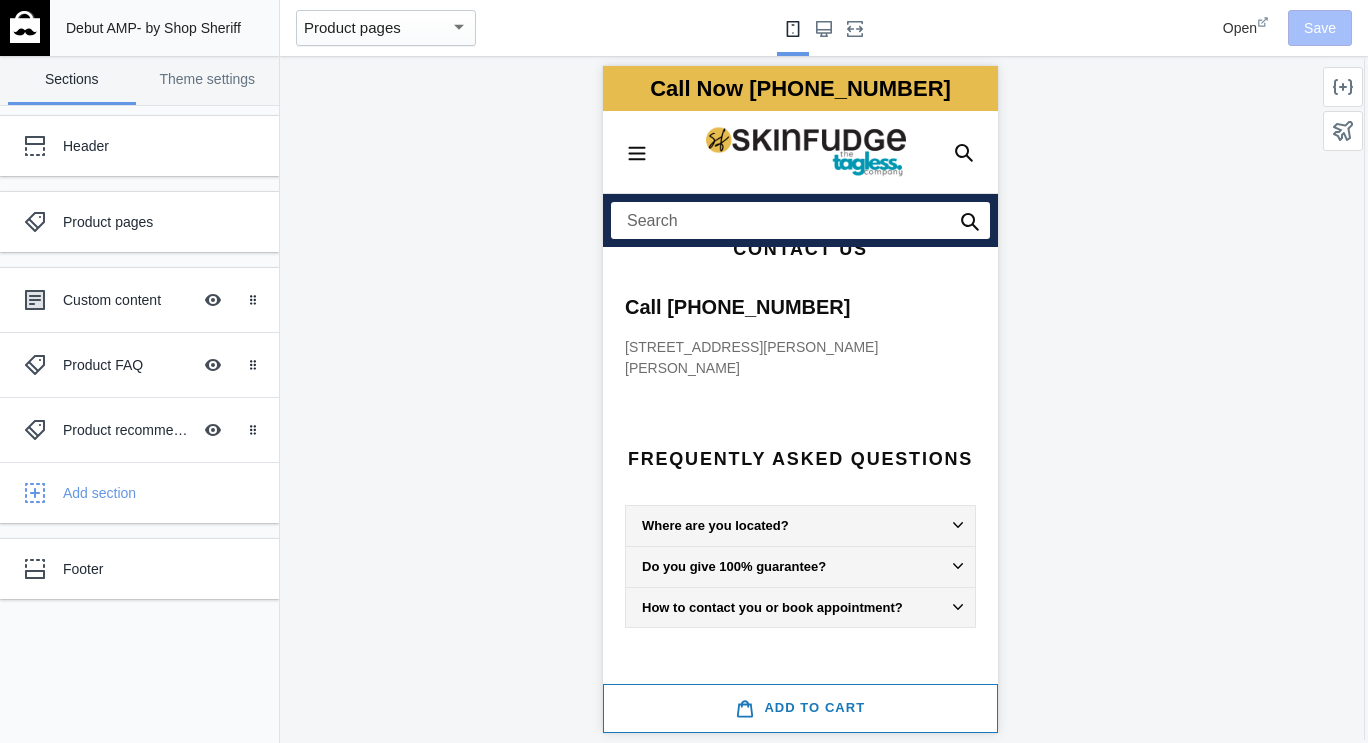 click on "Where are you located?" at bounding box center [799, 526] 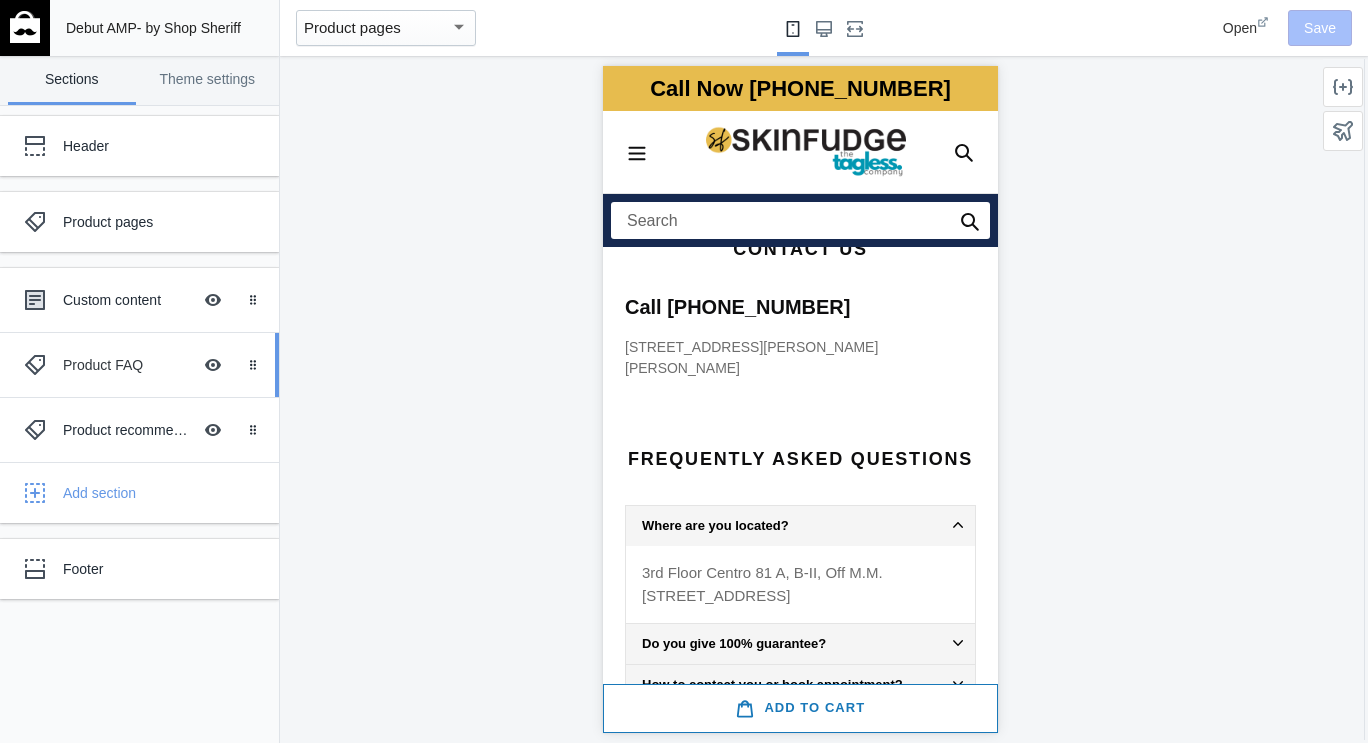 click on "Product FAQ  Hide Image with text overlay" at bounding box center (125, 365) 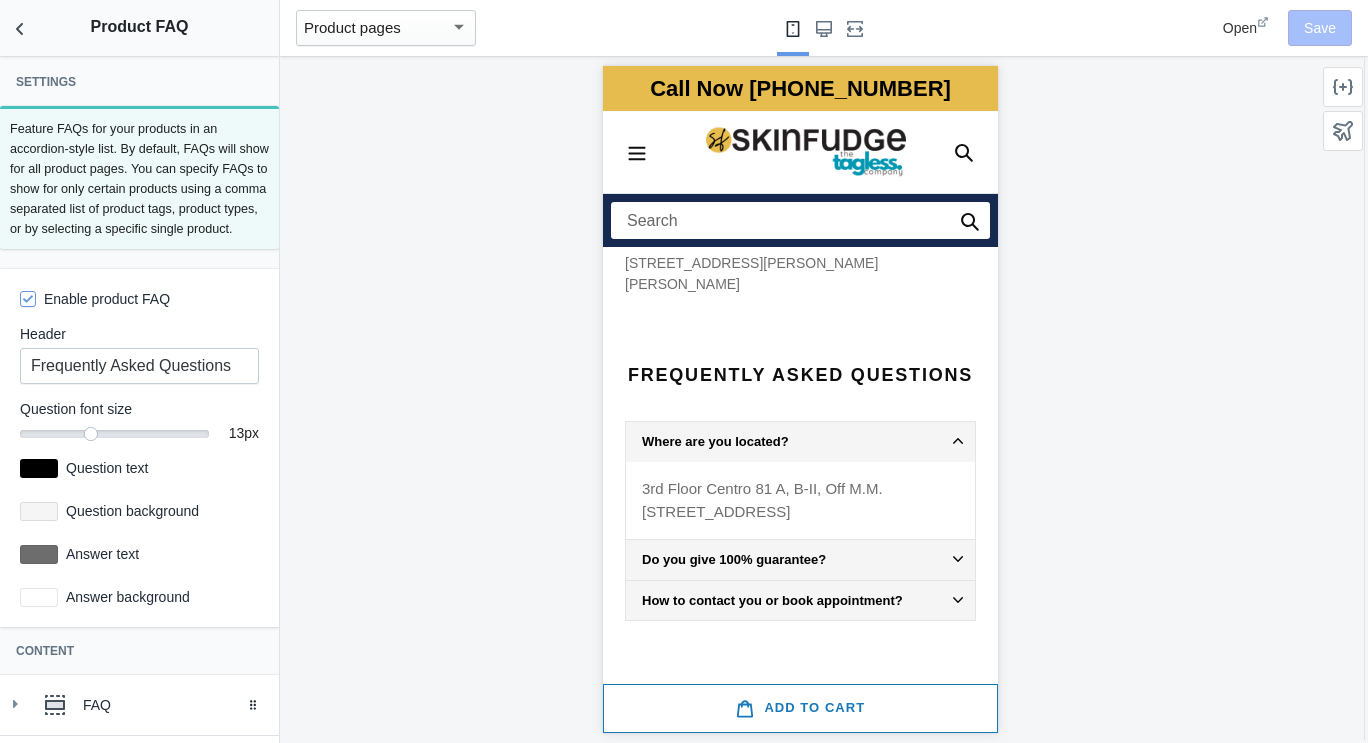 scroll, scrollTop: 4099, scrollLeft: 0, axis: vertical 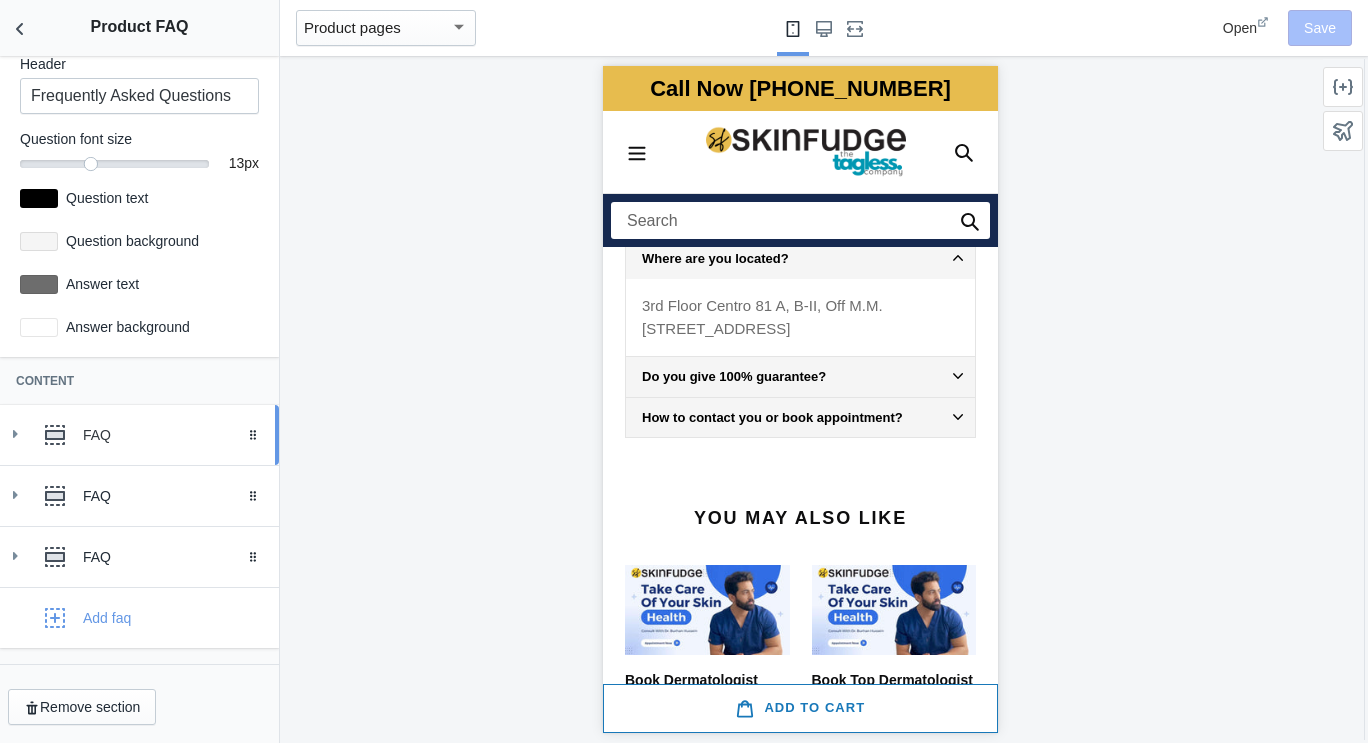 click on "FAQ" at bounding box center (173, 435) 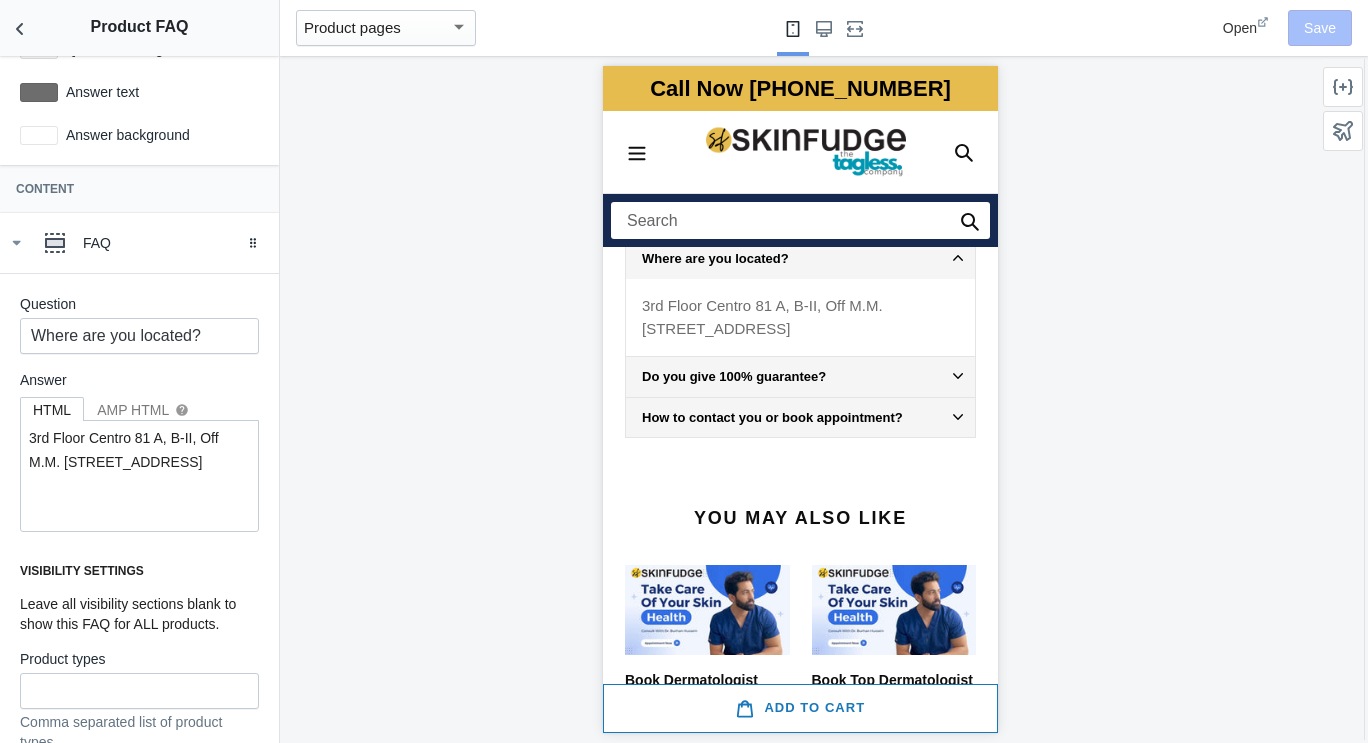 scroll, scrollTop: 479, scrollLeft: 0, axis: vertical 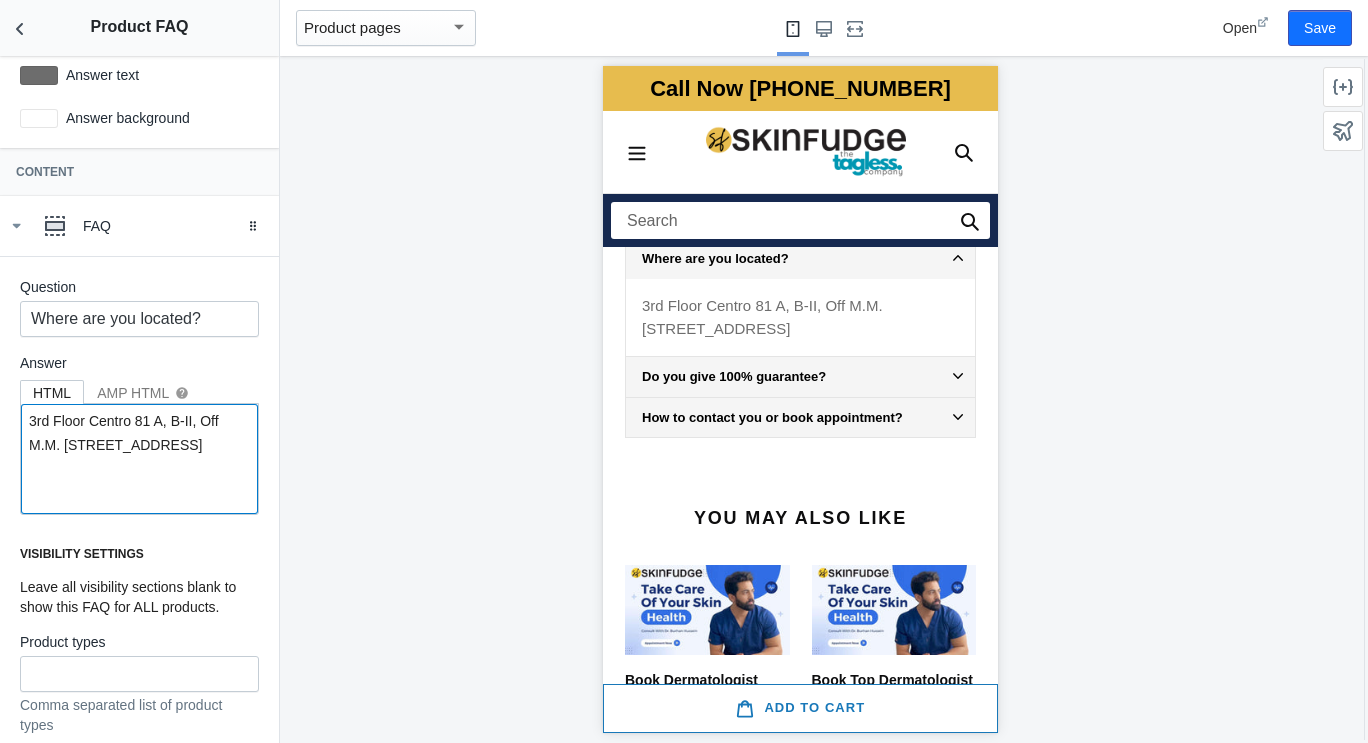 click on "3rd Floor Centro 81 A, B-II, Off M.M. Alam Road, Opposite Dominos Gulberg 3, Lahore" at bounding box center [139, 459] 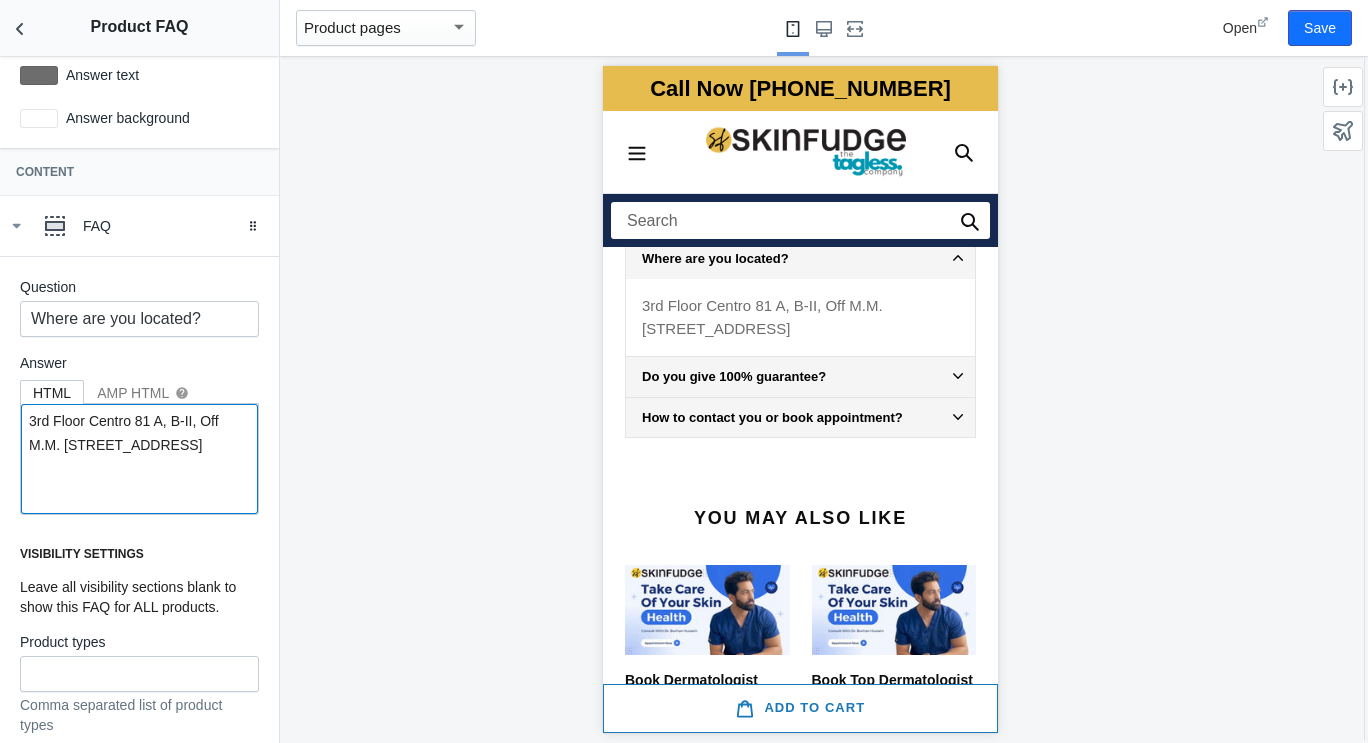 drag, startPoint x: 82, startPoint y: 486, endPoint x: 17, endPoint y: 421, distance: 91.92388 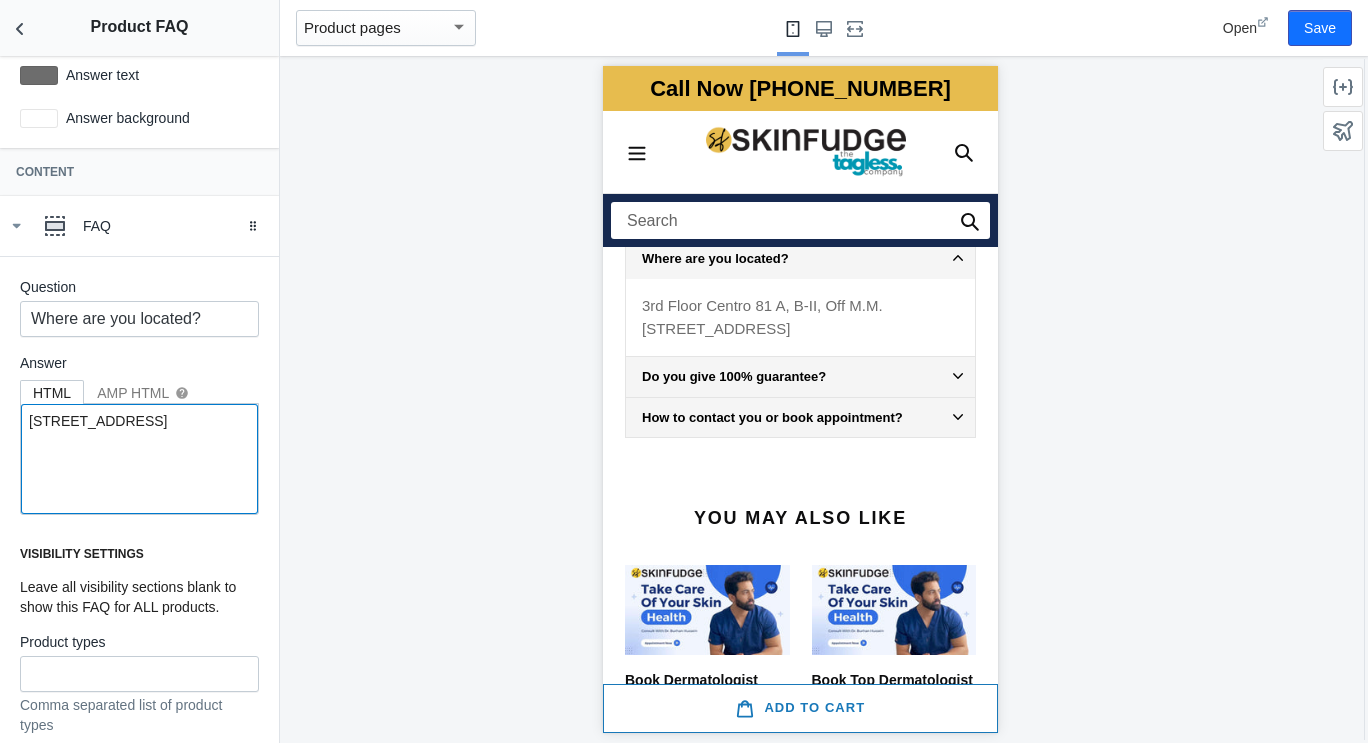 scroll, scrollTop: 4022, scrollLeft: 0, axis: vertical 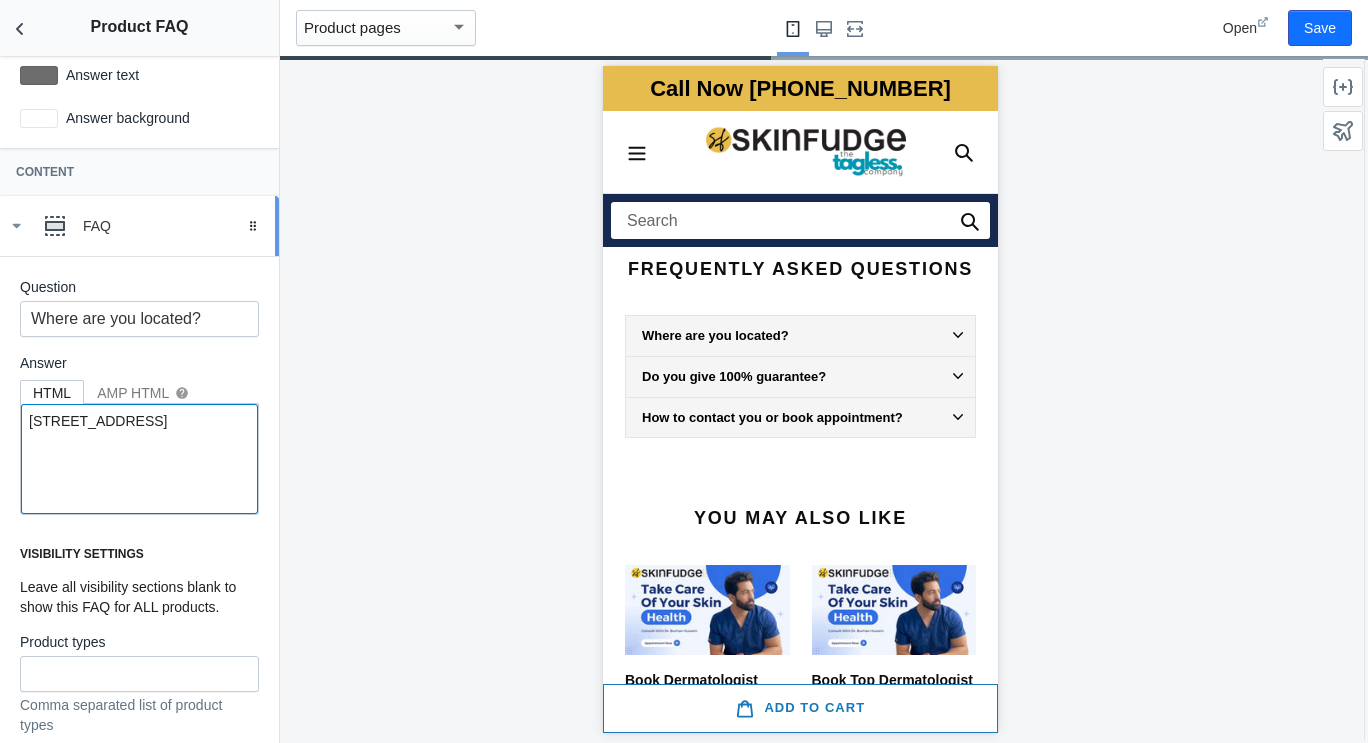 type on "House 59A, Block C1, Gulberg 3, Lahore" 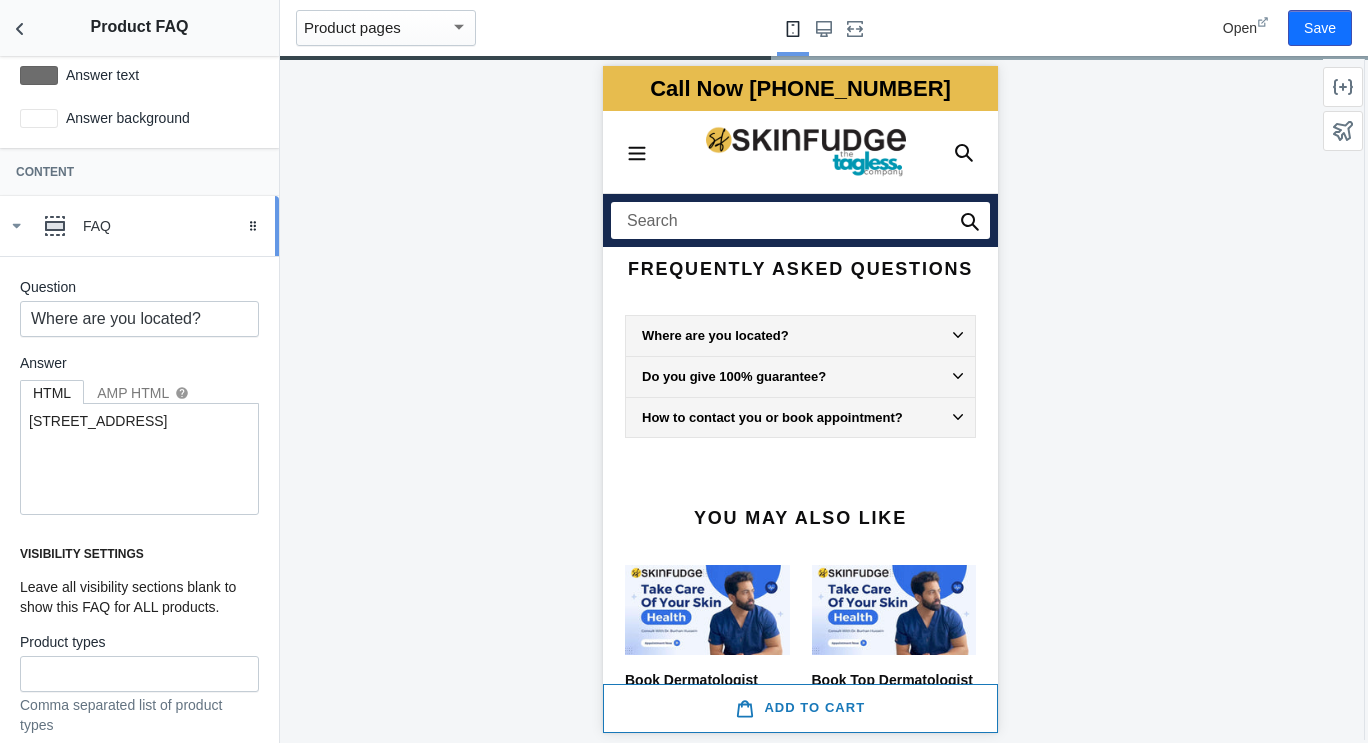click on "FAQ" at bounding box center [139, 226] 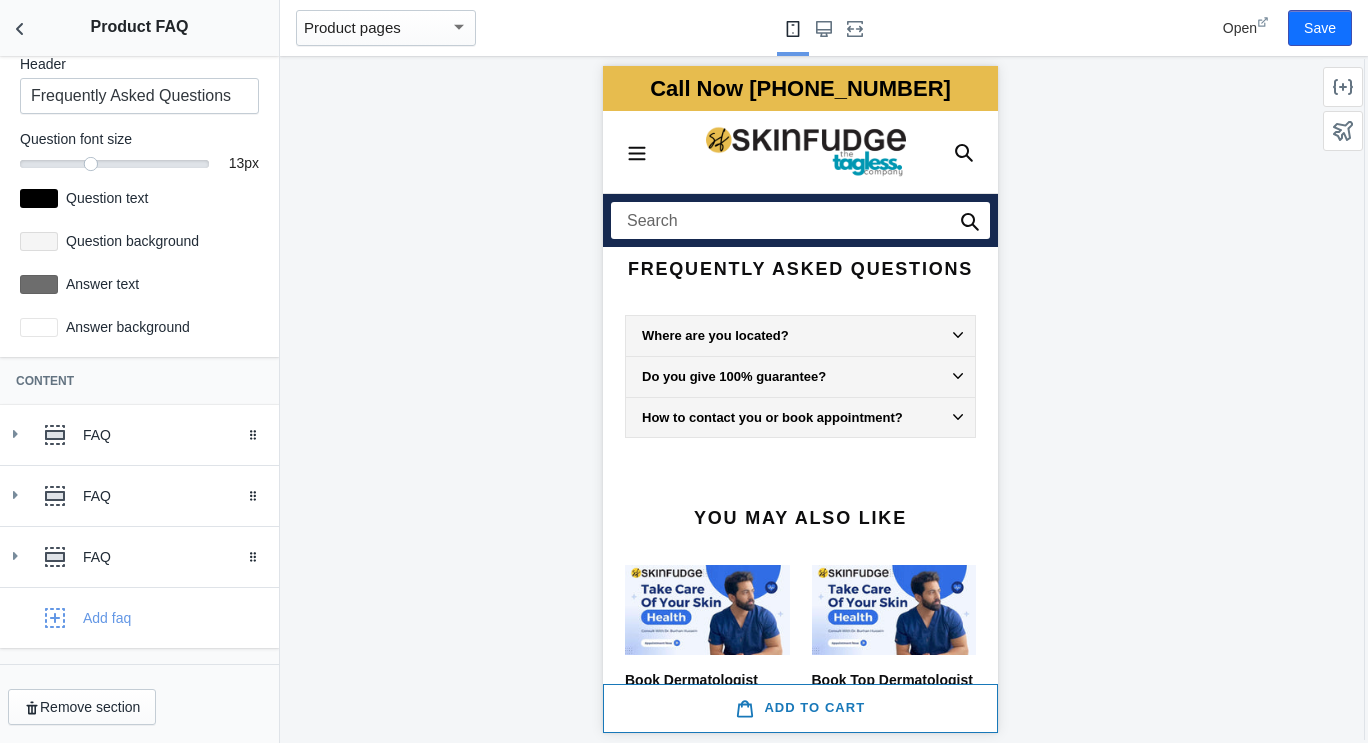 scroll, scrollTop: 290, scrollLeft: 0, axis: vertical 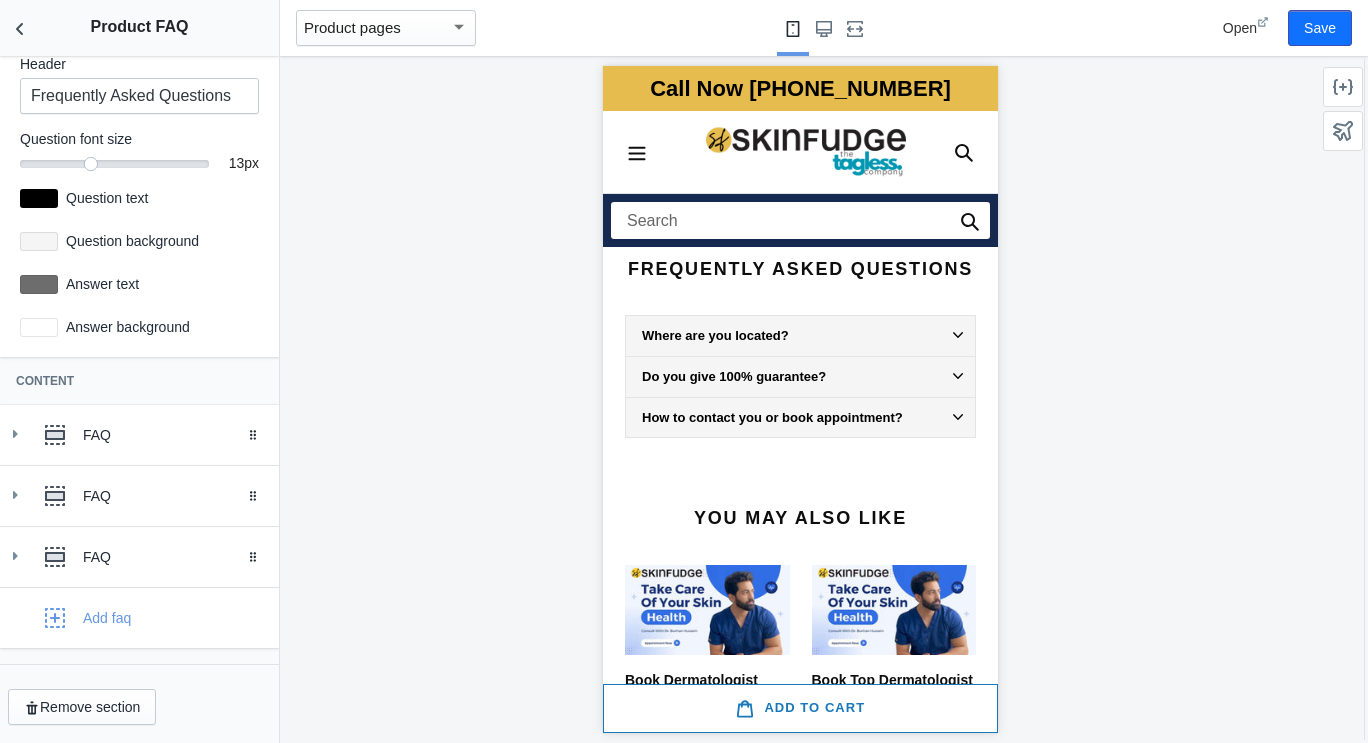 click on "How to contact you or book appointment?" at bounding box center [801, 418] 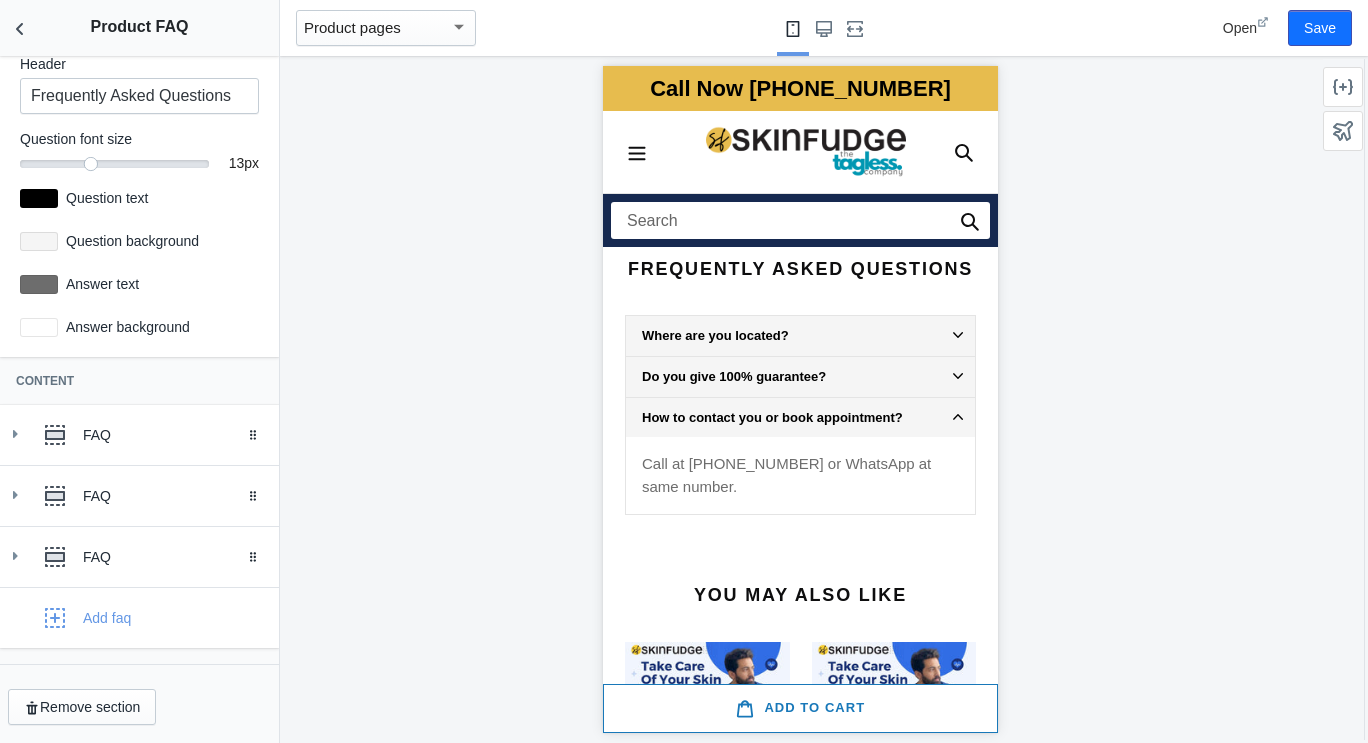 click on "How to contact you or book appointment?" at bounding box center (801, 418) 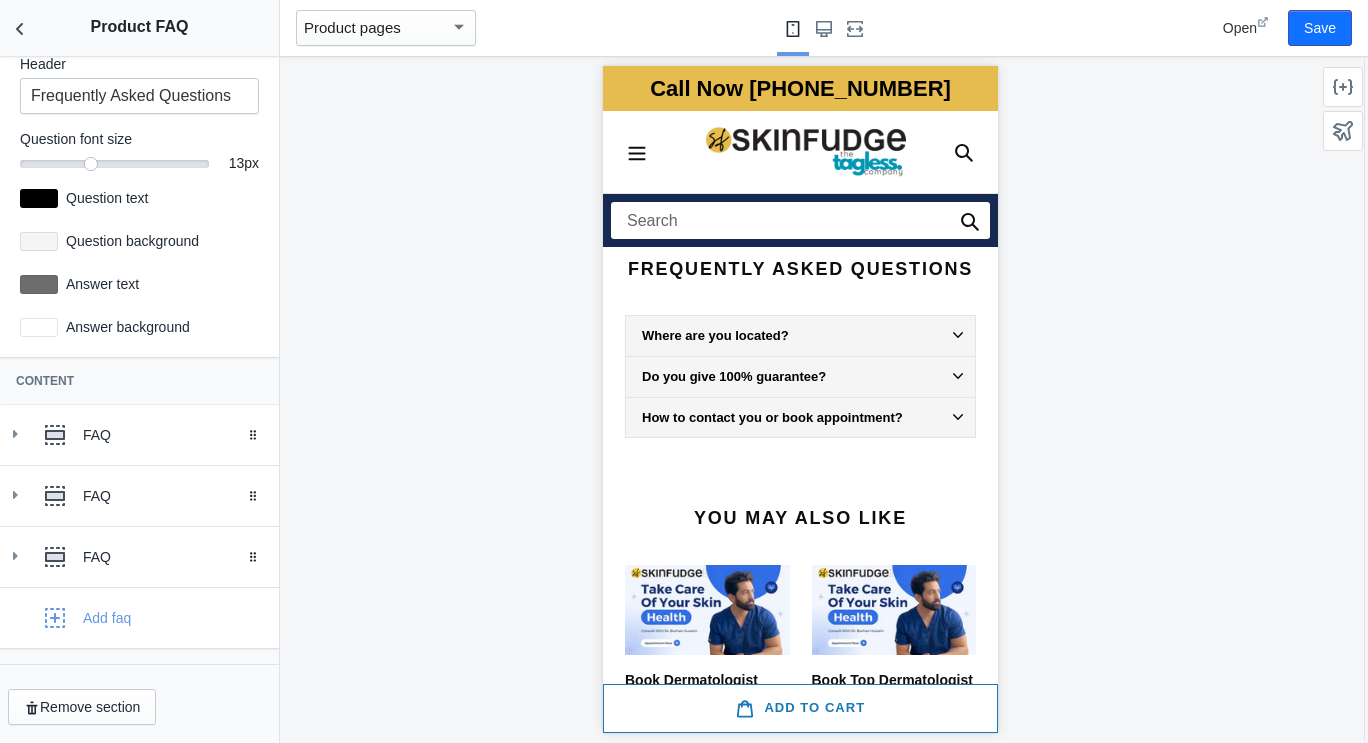 click on "Do you give 100% guarantee?" at bounding box center [801, 377] 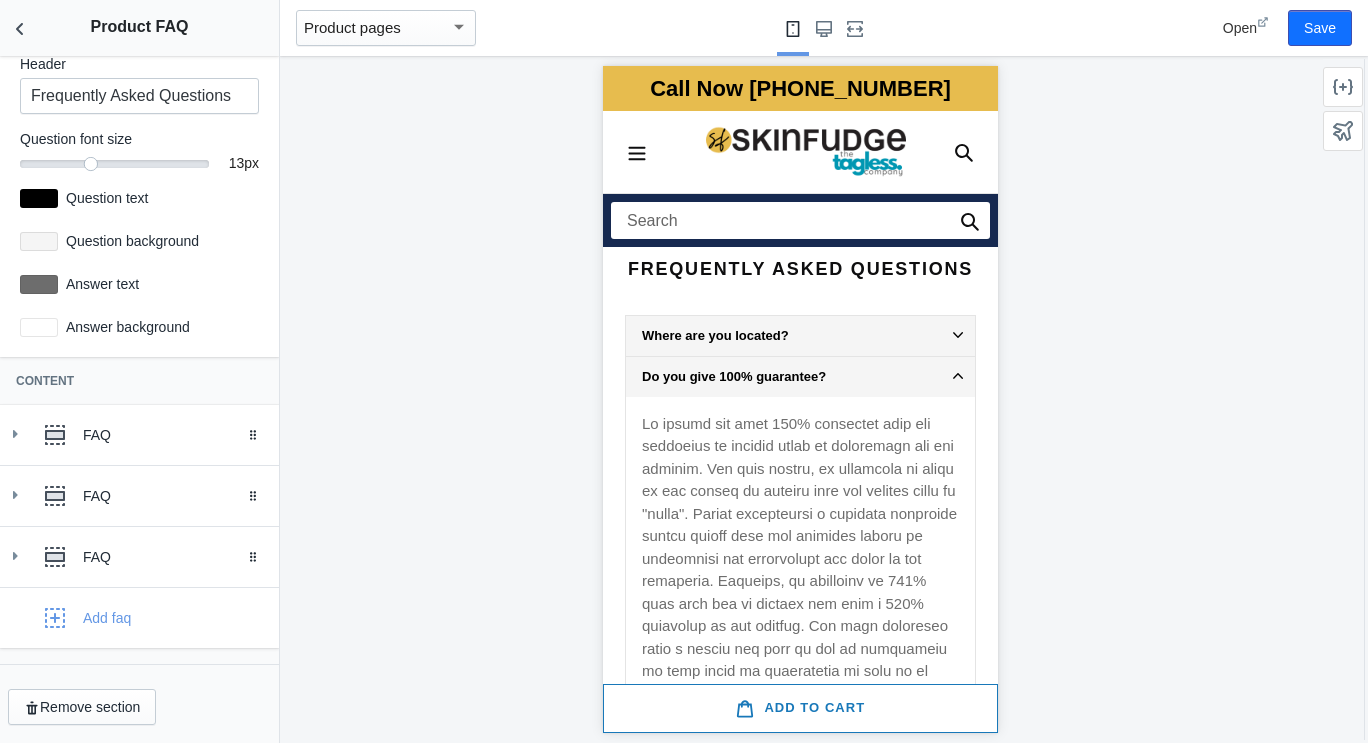 click on "Do you give 100% guarantee?" at bounding box center (801, 377) 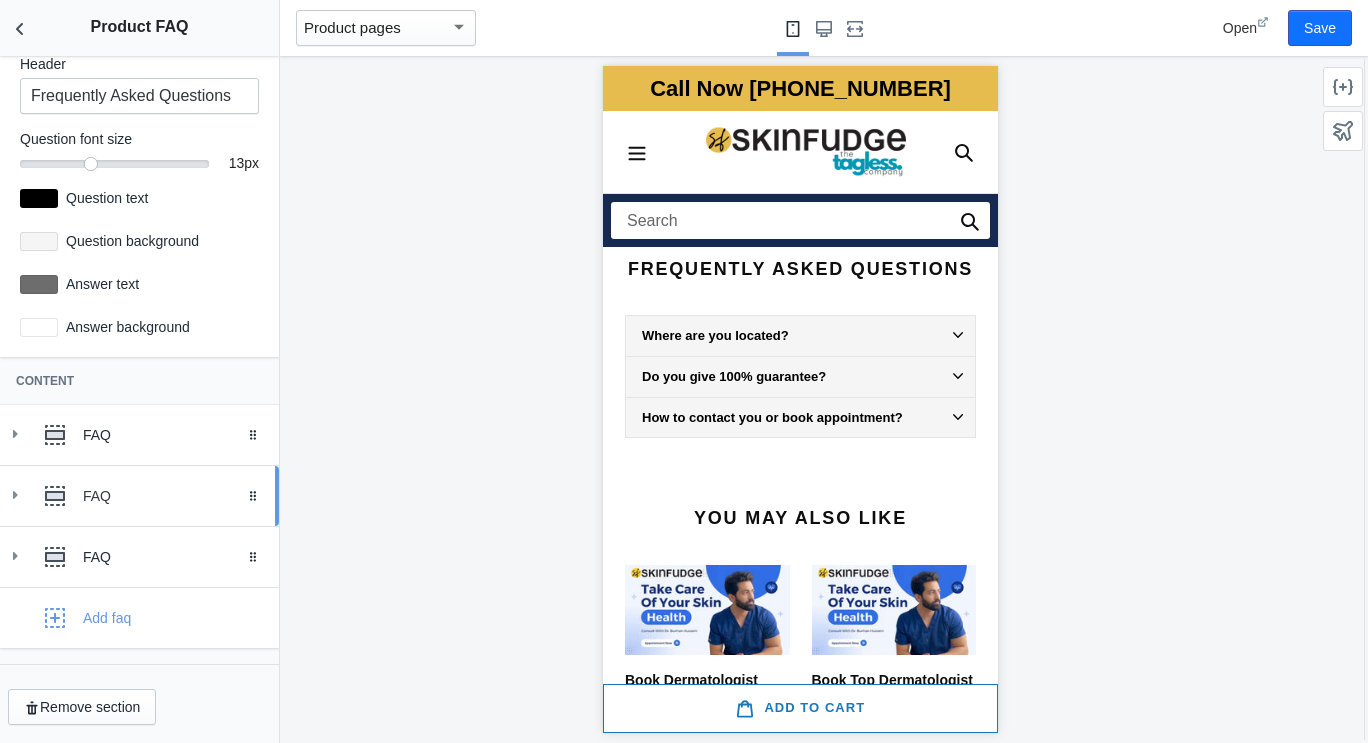 click on "FAQ" at bounding box center (173, 496) 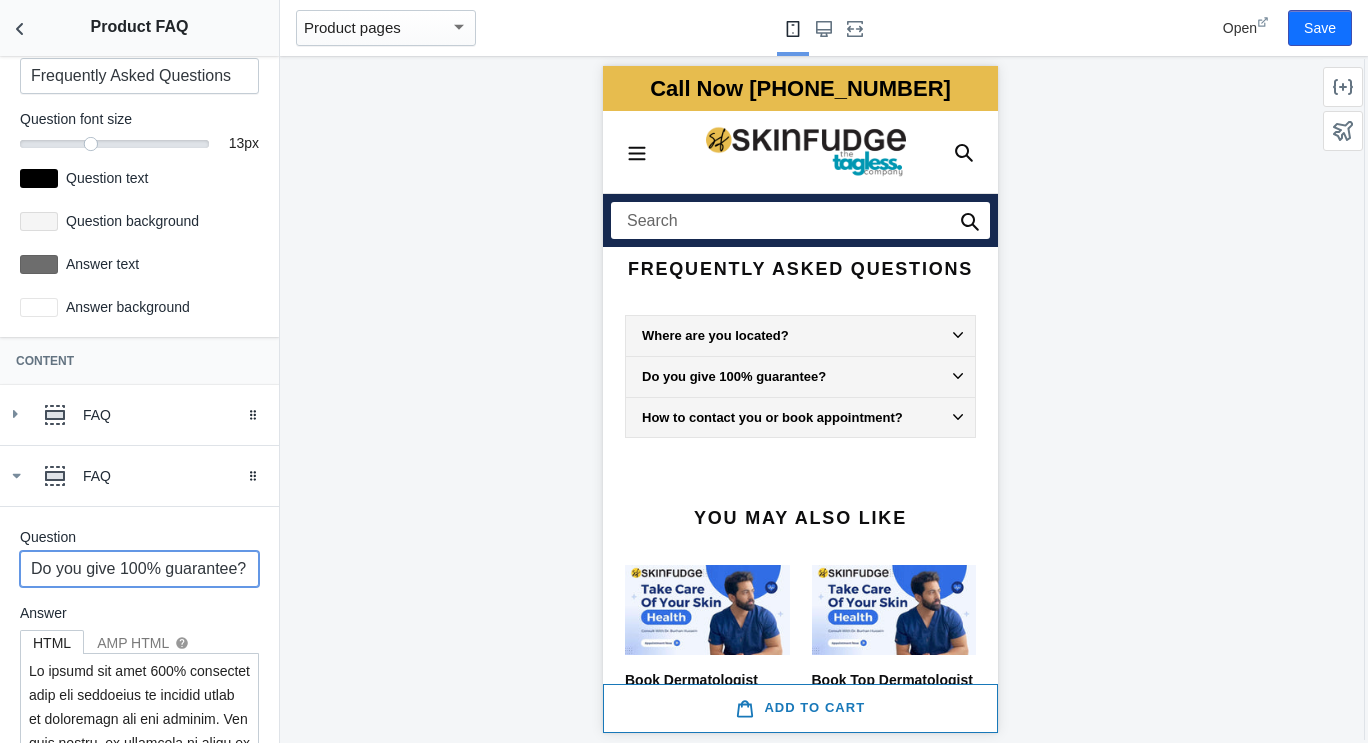 click on "Do you give 100% guarantee?" at bounding box center [139, 569] 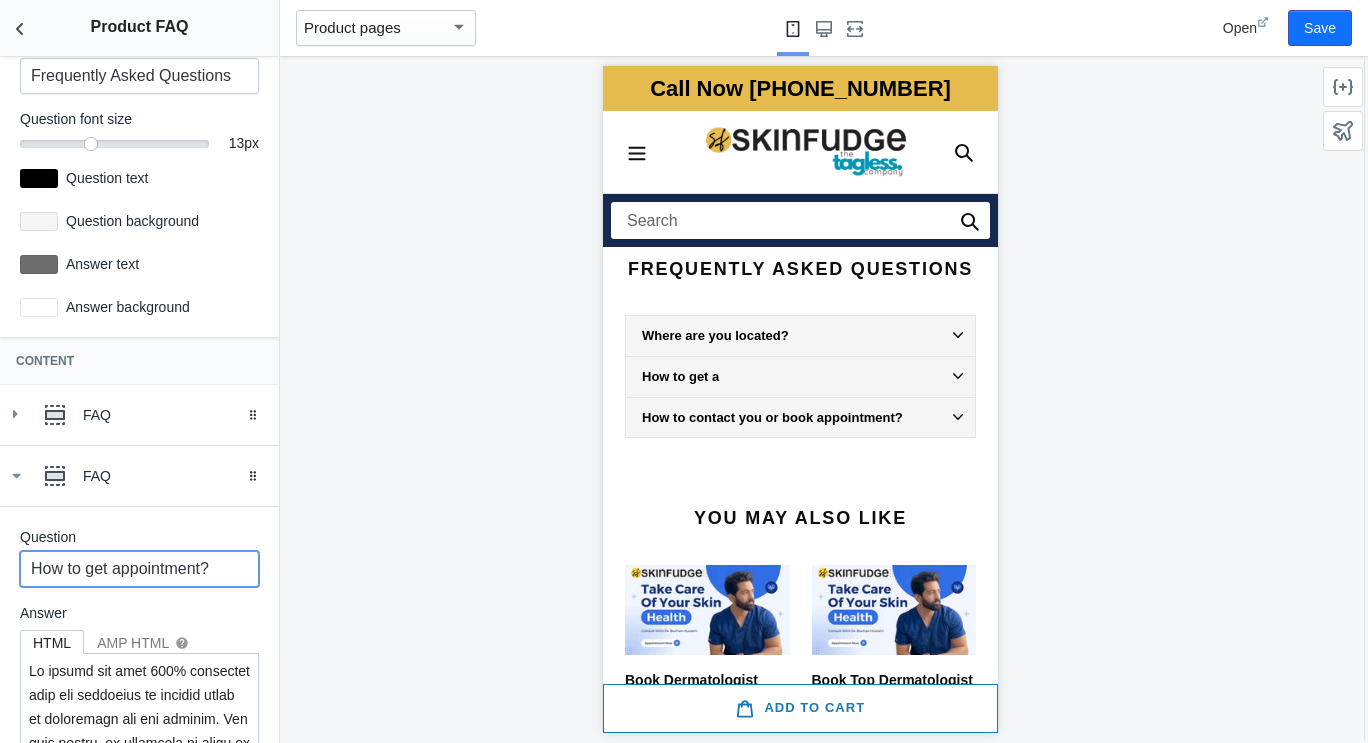 type on "How to get appointment?" 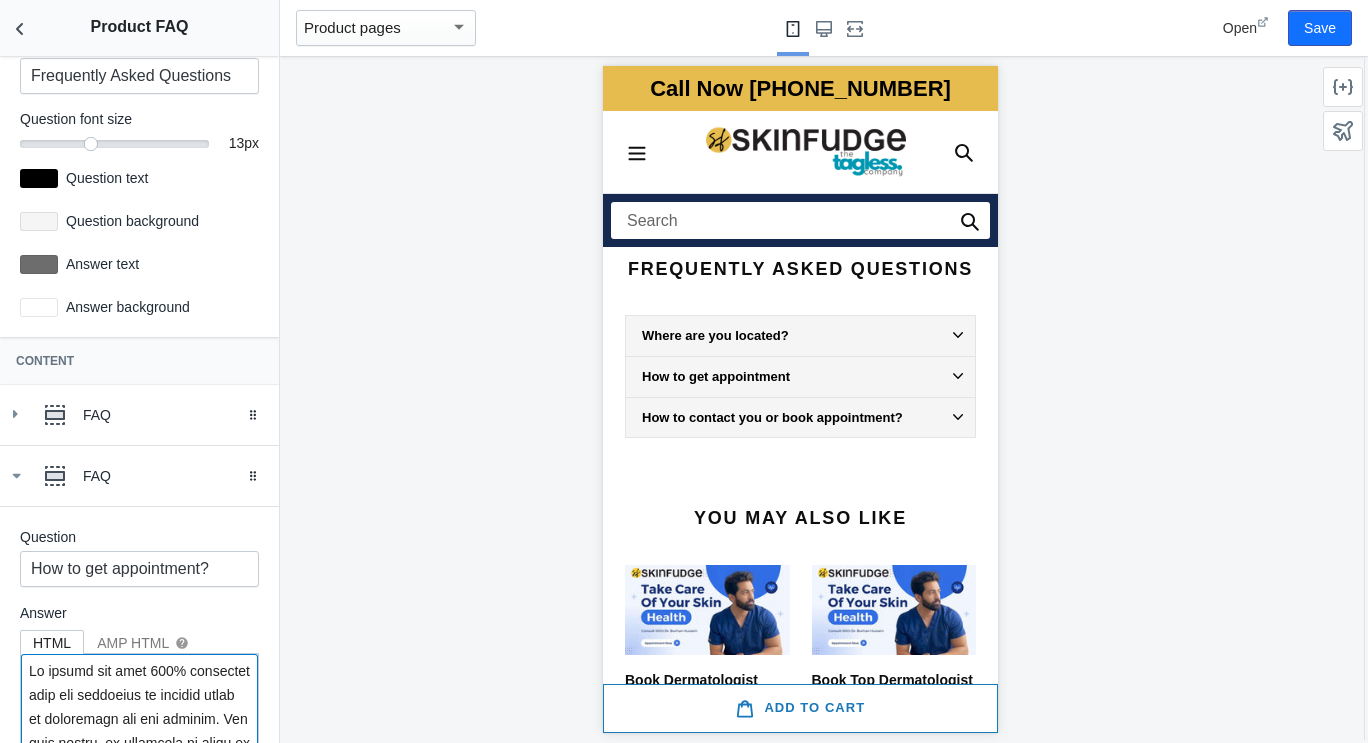 click at bounding box center [139, 769] 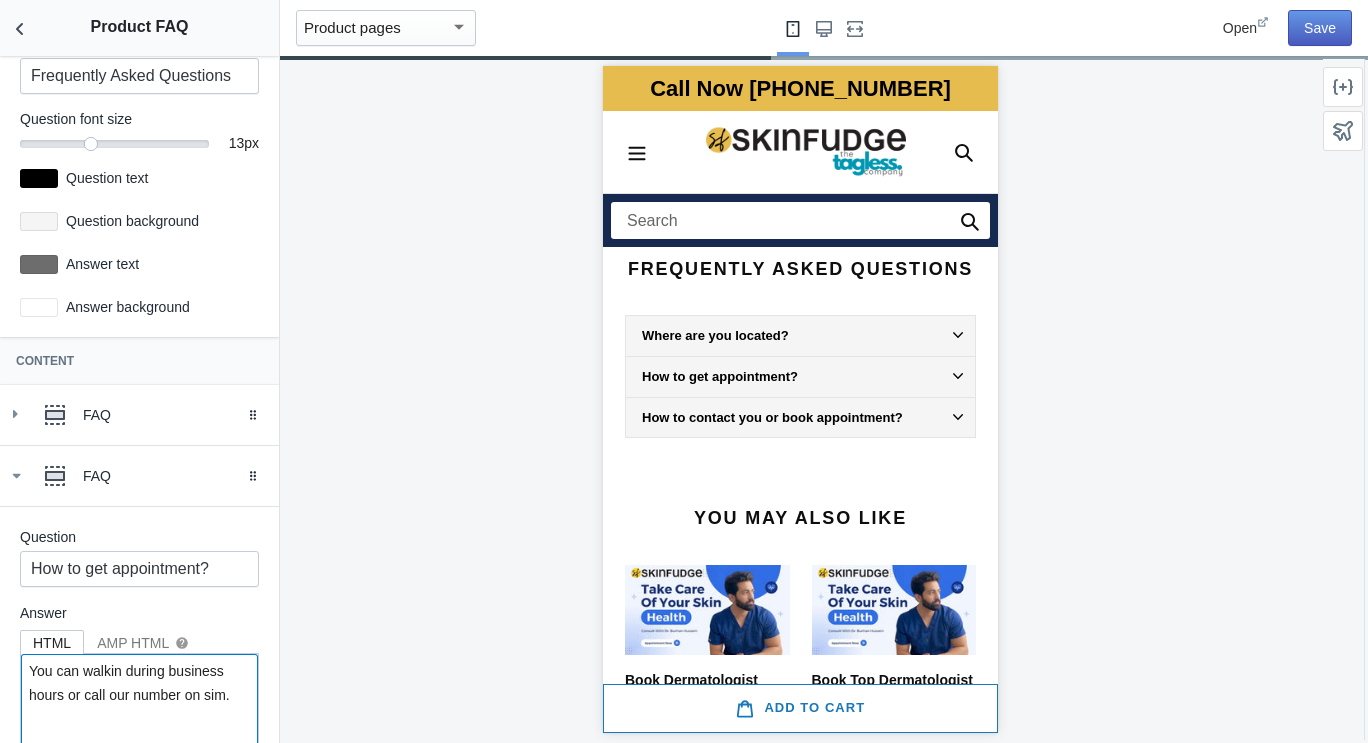 type on "You can walkin during business hours or call our number on sim." 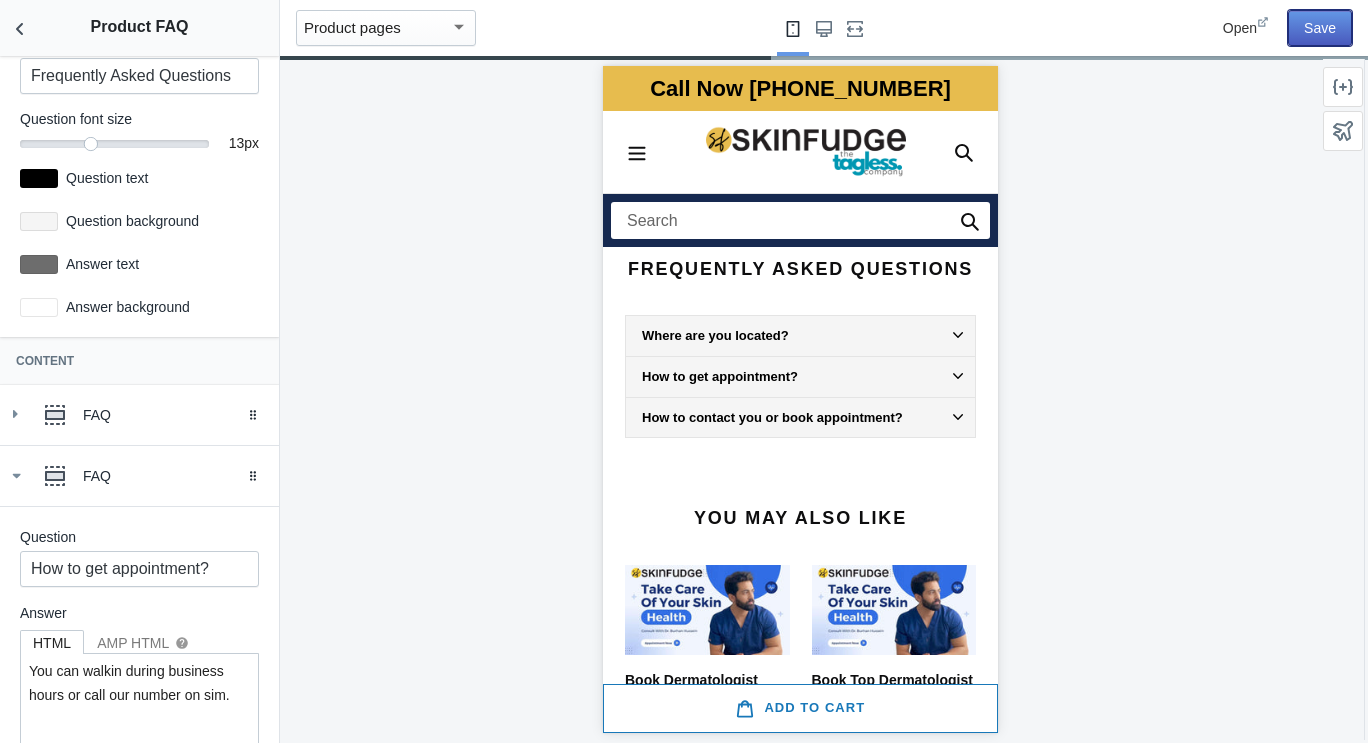 click on "Save" at bounding box center [1320, 28] 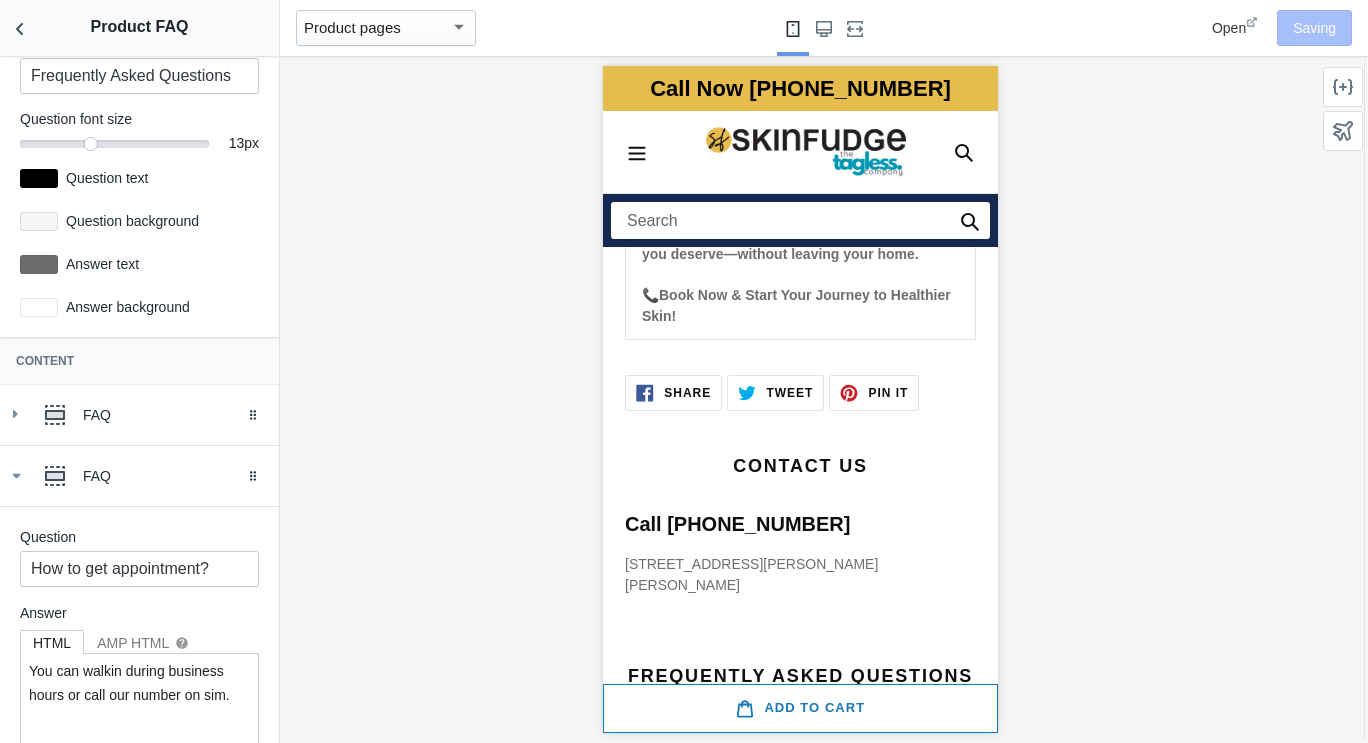 scroll, scrollTop: 3614, scrollLeft: 0, axis: vertical 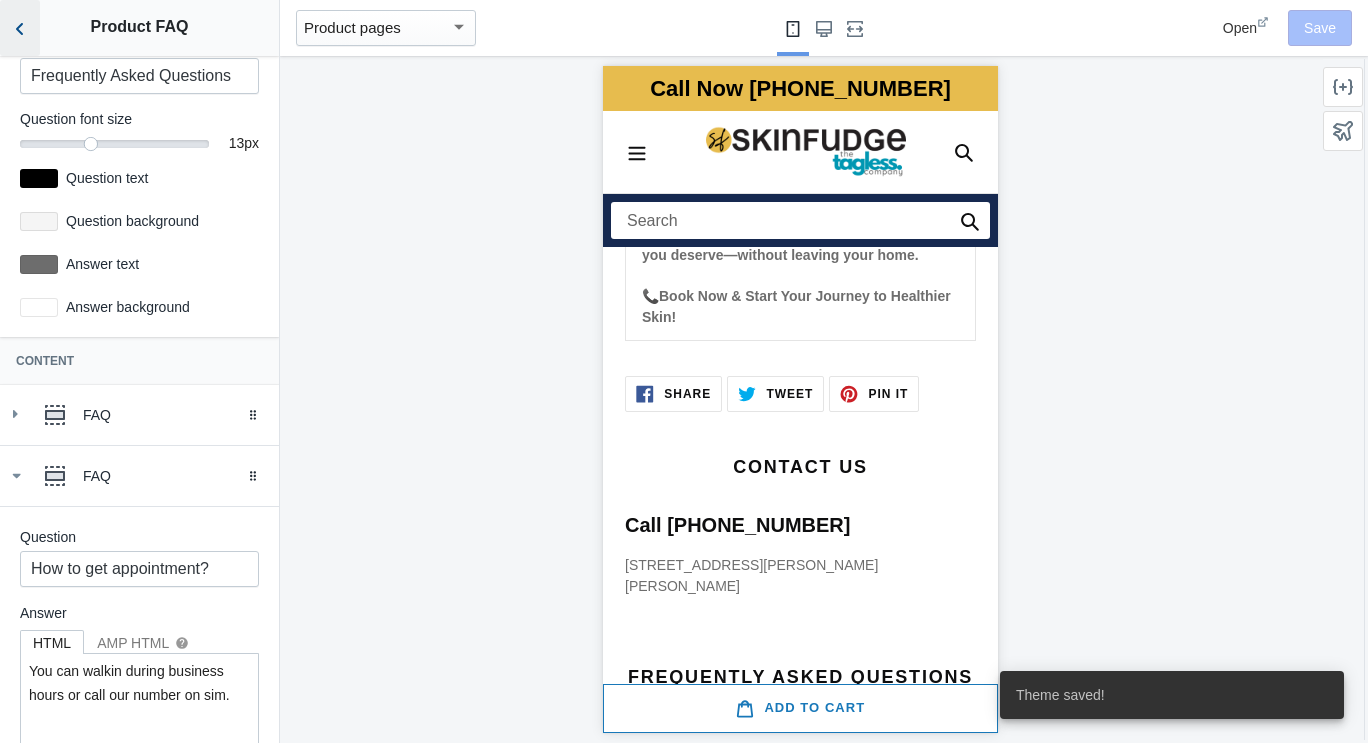 click 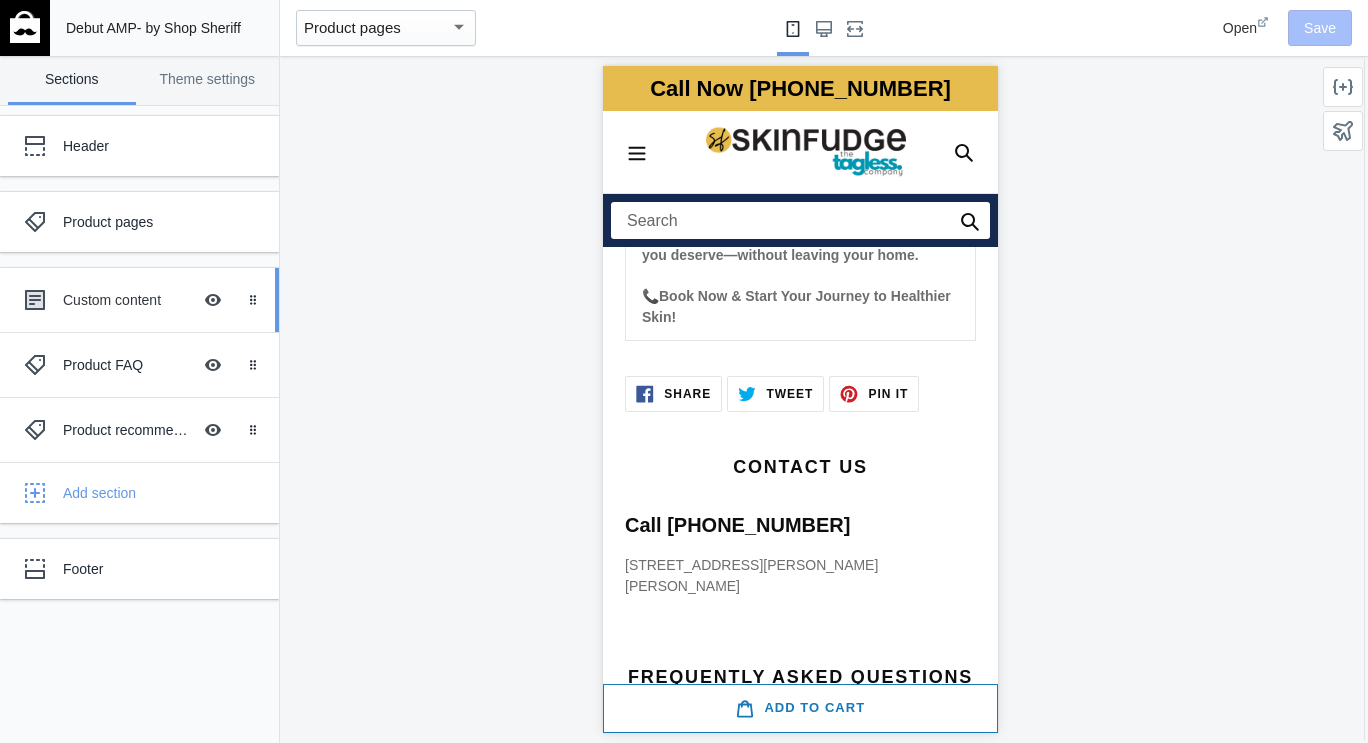 click on "Custom content  Hide Image with text overlay Drag to reorder" at bounding box center [139, 300] 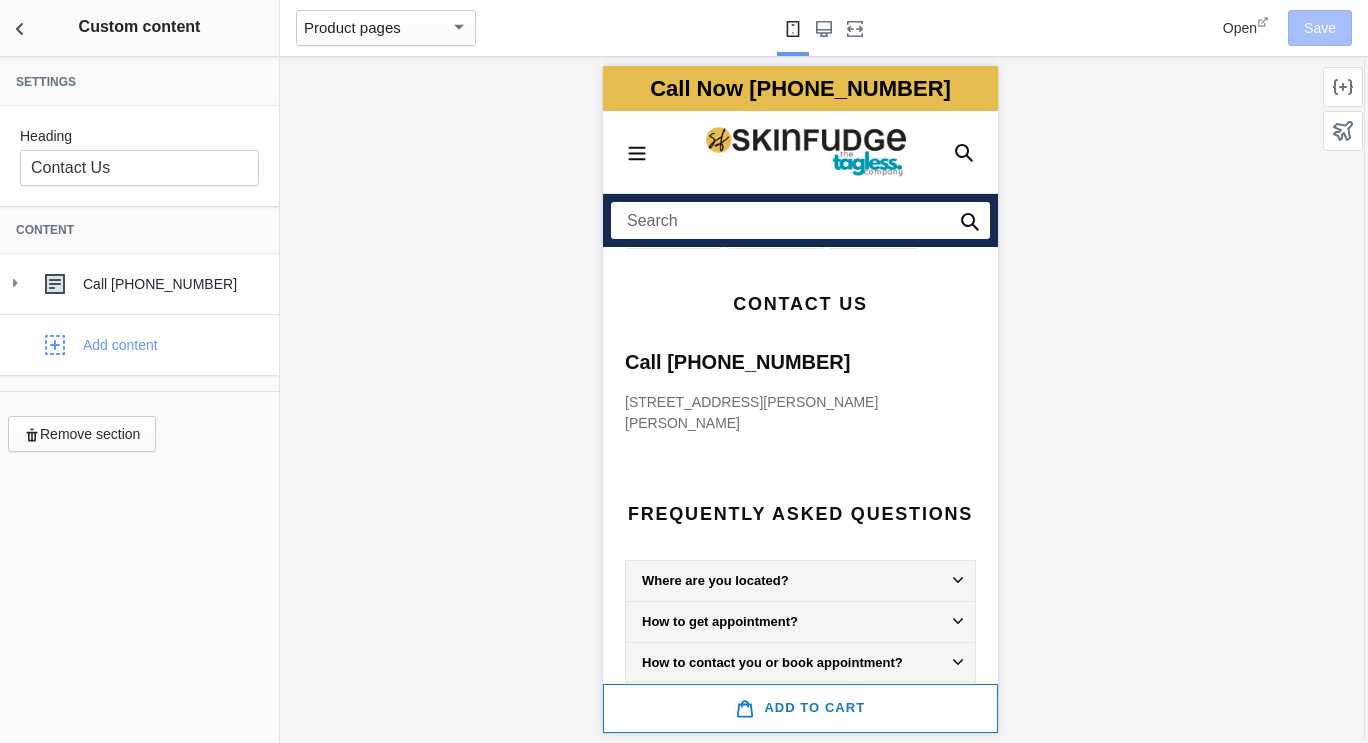 scroll, scrollTop: 3889, scrollLeft: 0, axis: vertical 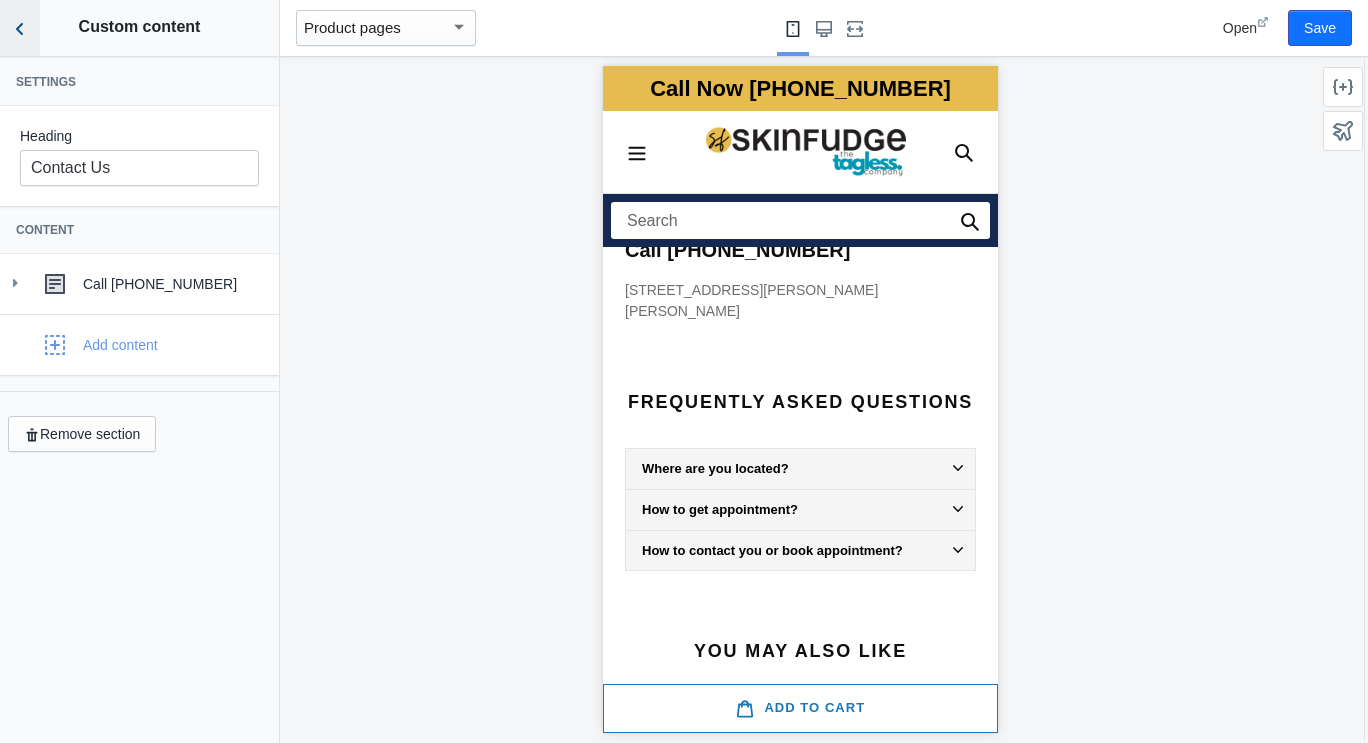 click at bounding box center [20, 28] 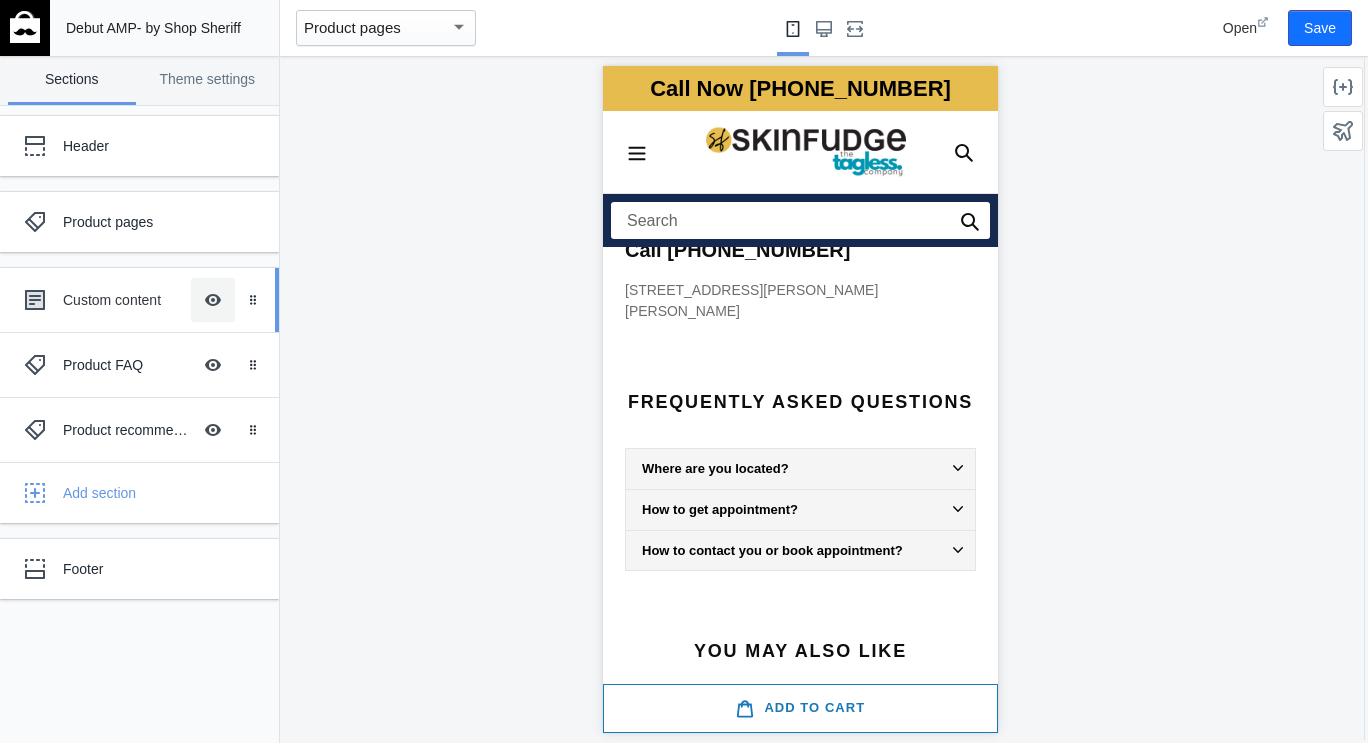 click on "Hide Image with text overlay" at bounding box center [213, 300] 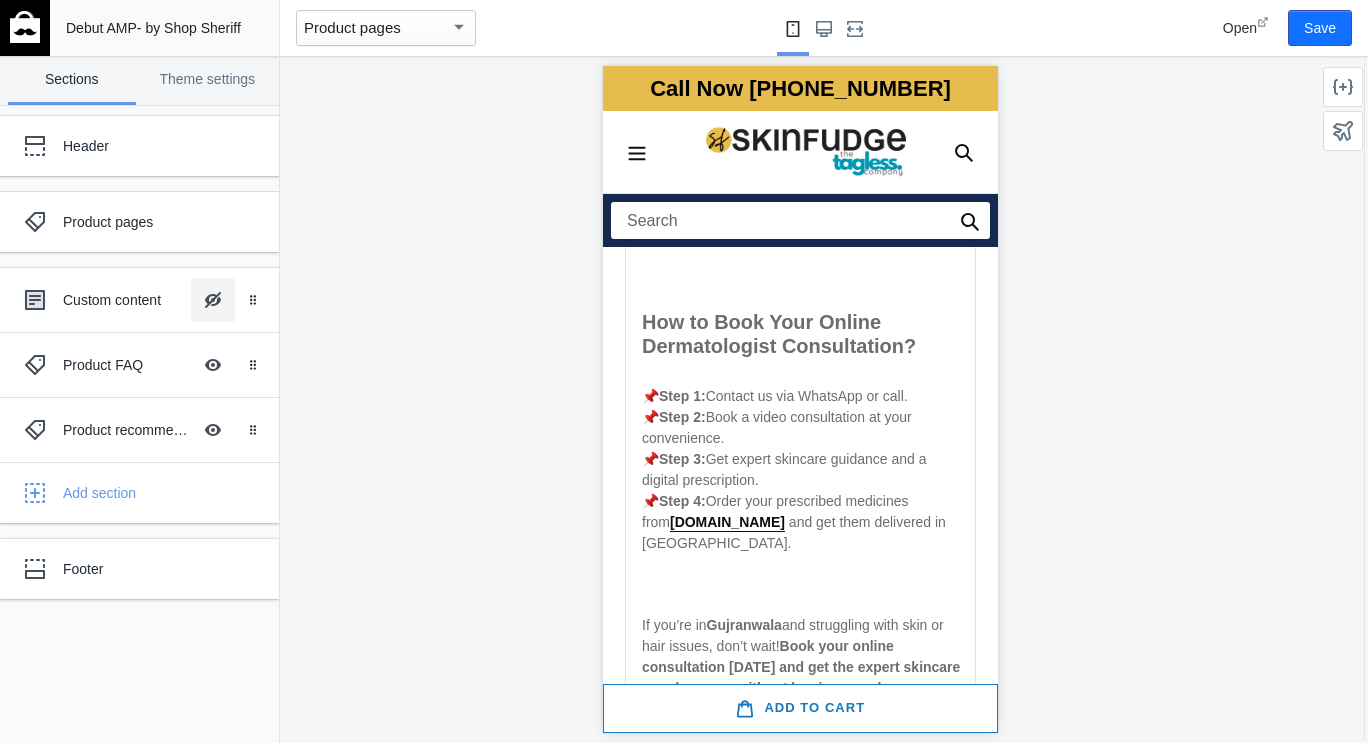 scroll, scrollTop: 3123, scrollLeft: 0, axis: vertical 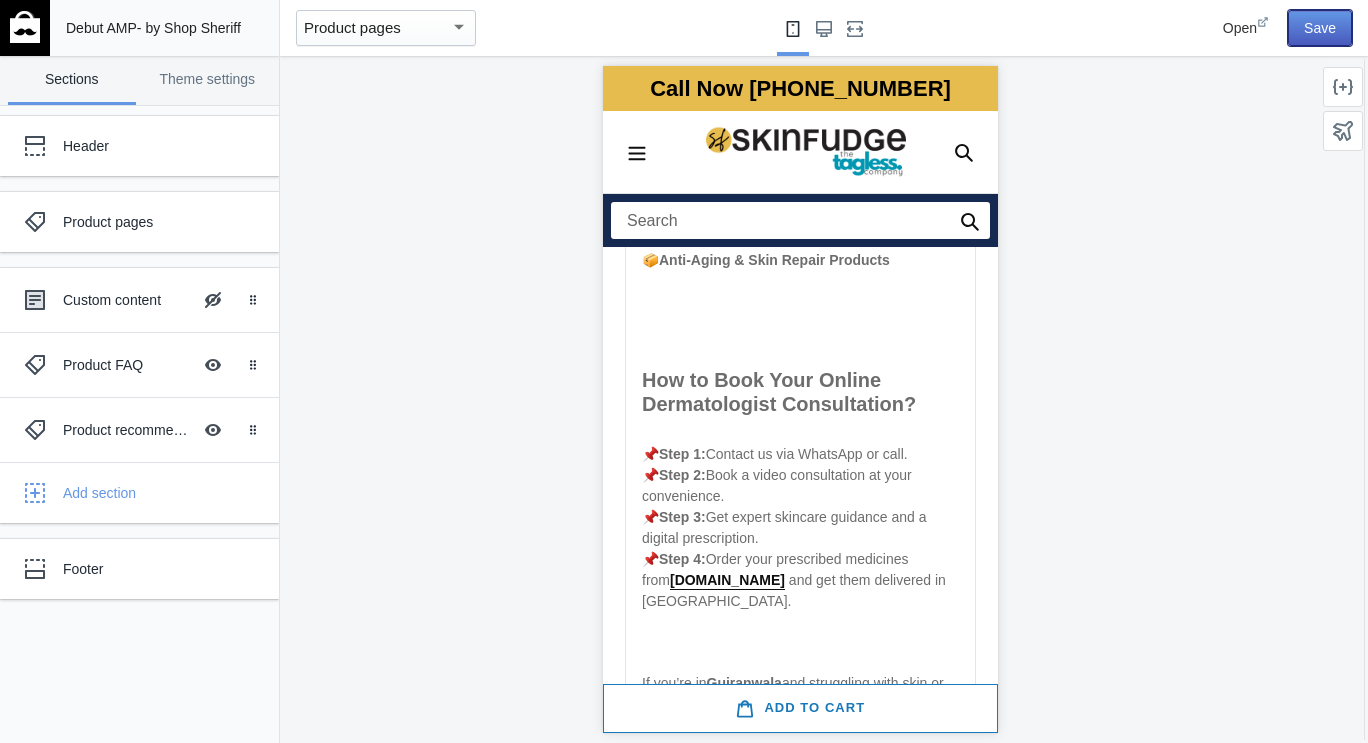 click on "Save" at bounding box center (1320, 28) 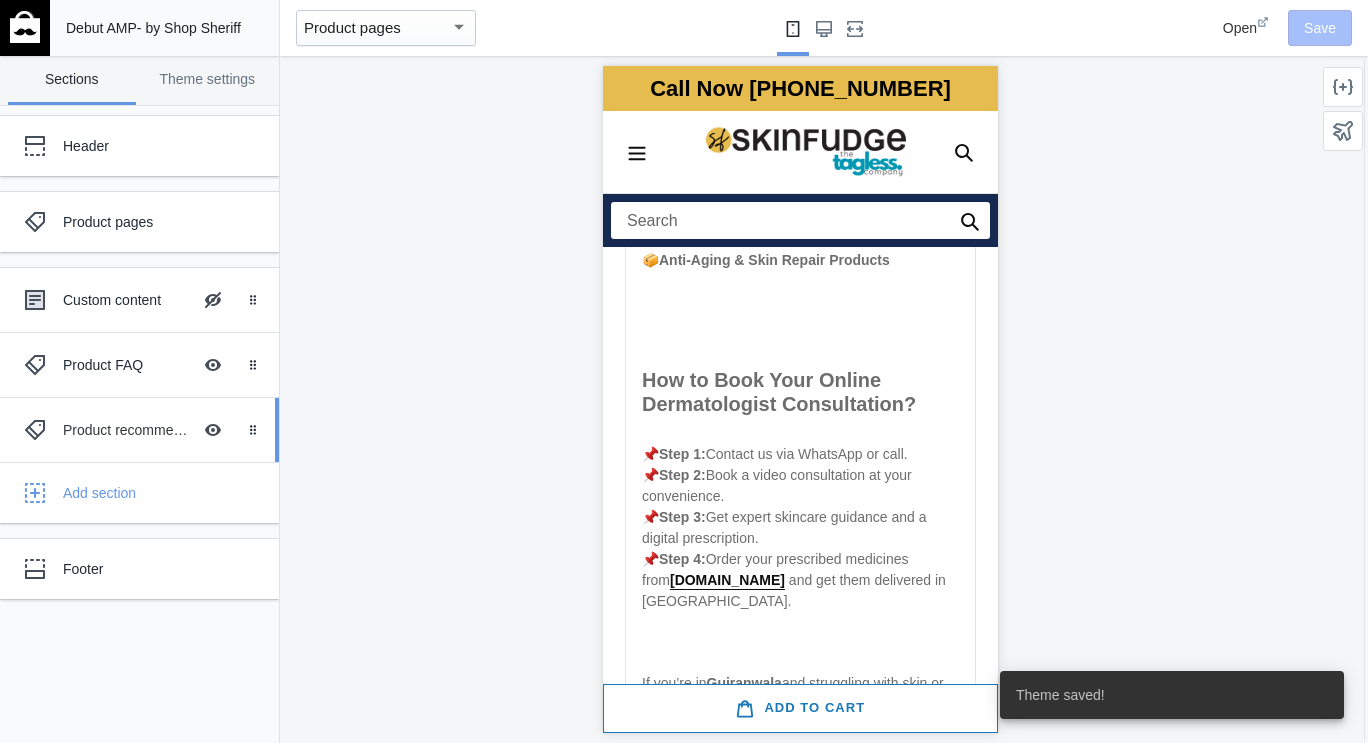 click on "Product recommendations" at bounding box center [127, 430] 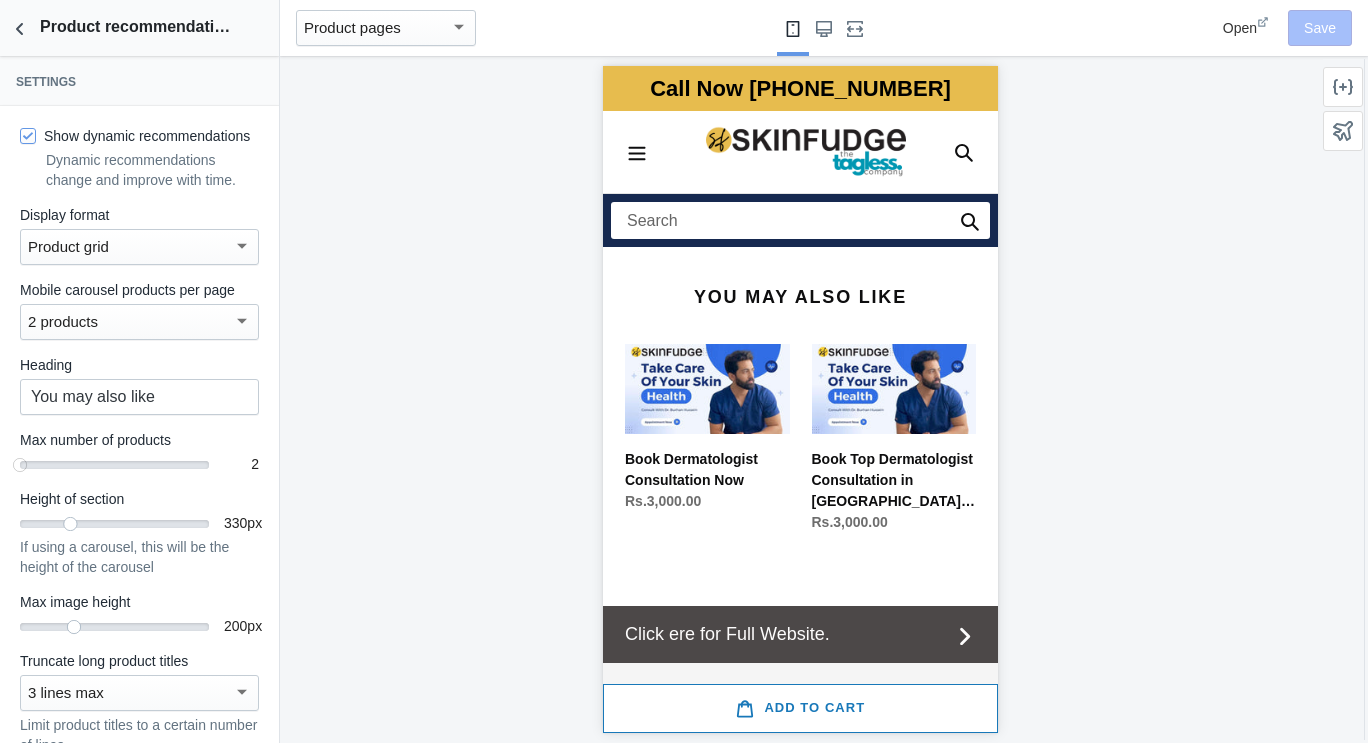 scroll, scrollTop: 3946, scrollLeft: 0, axis: vertical 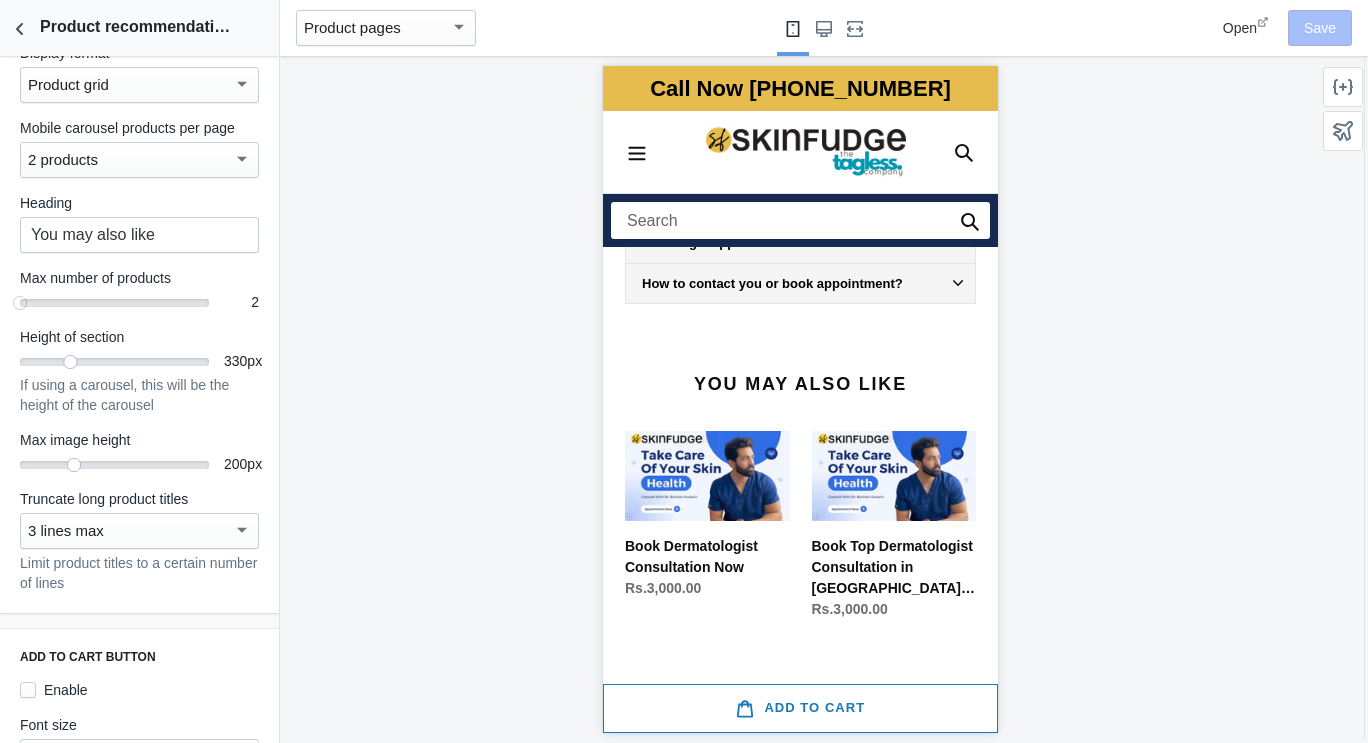 click on "2 products" at bounding box center (130, 160) 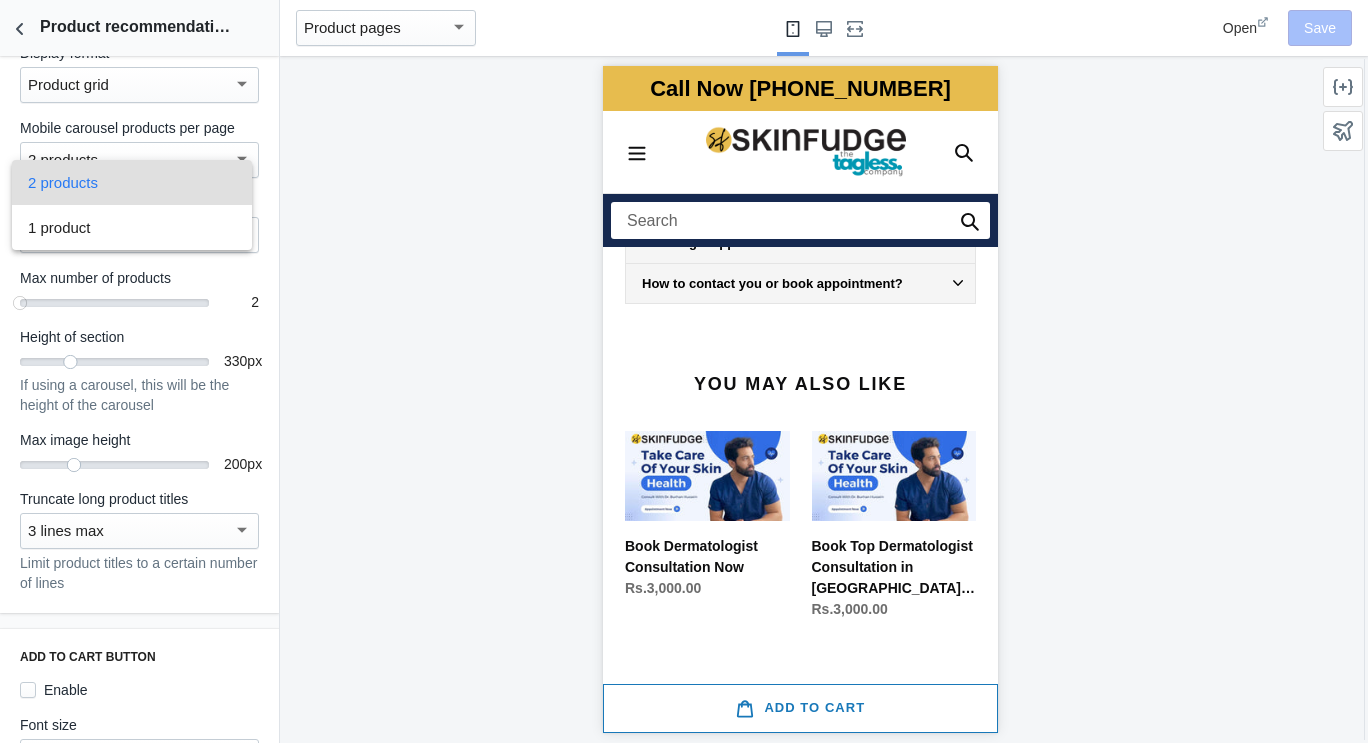 click on "2 products" at bounding box center [132, 182] 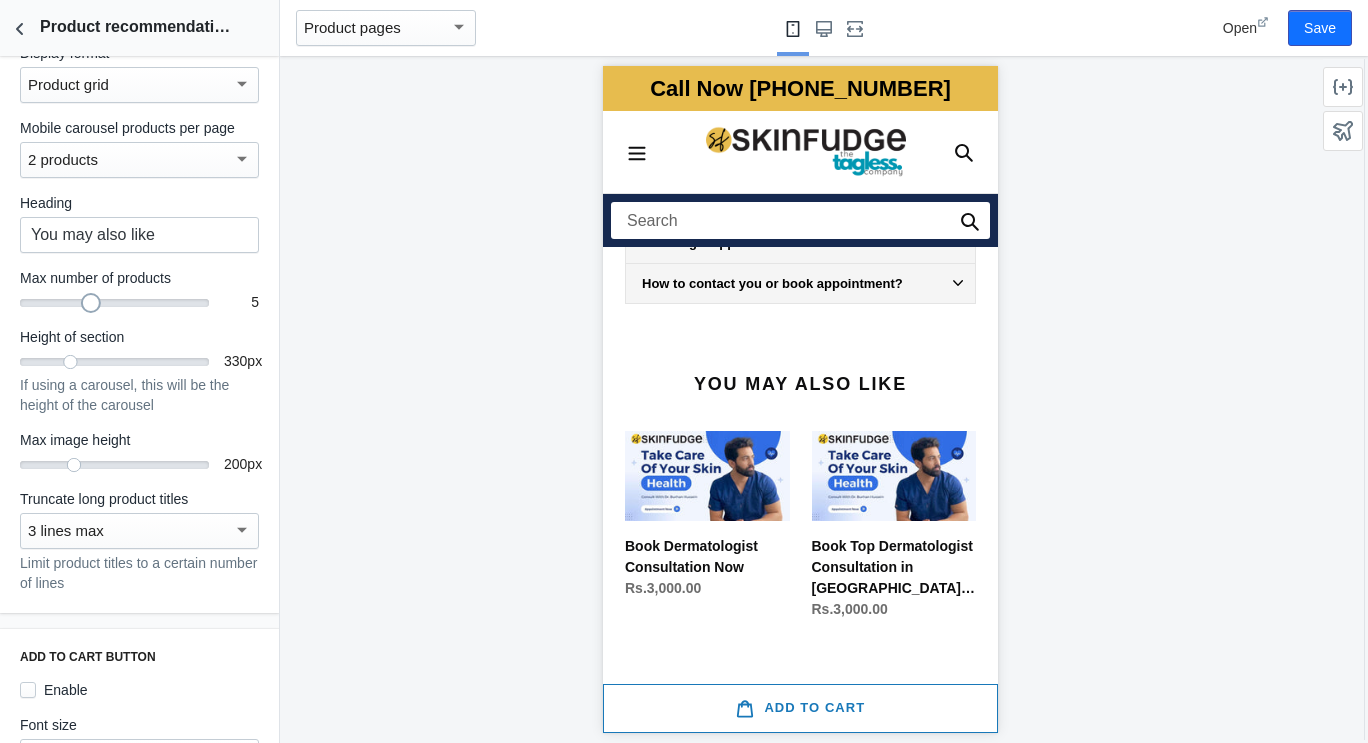 click on "5" at bounding box center (114, 300) 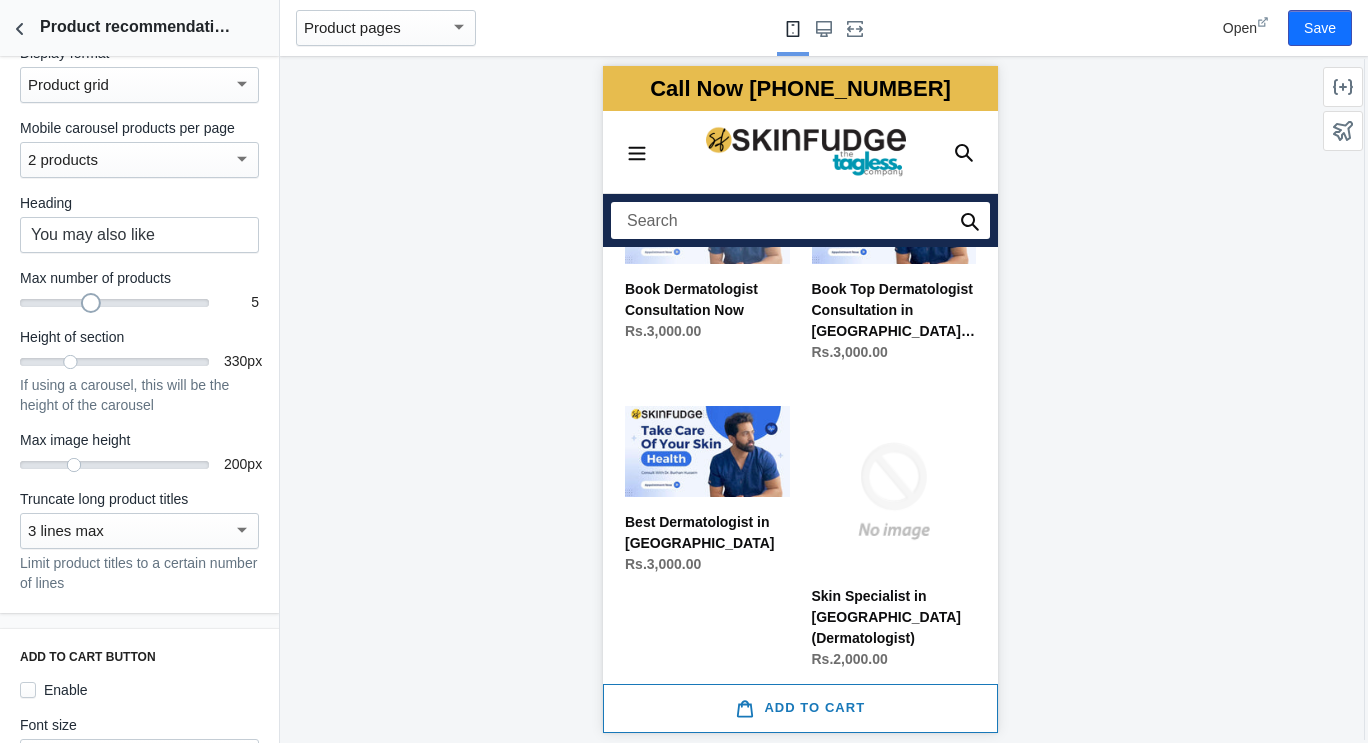 scroll, scrollTop: 4401, scrollLeft: 0, axis: vertical 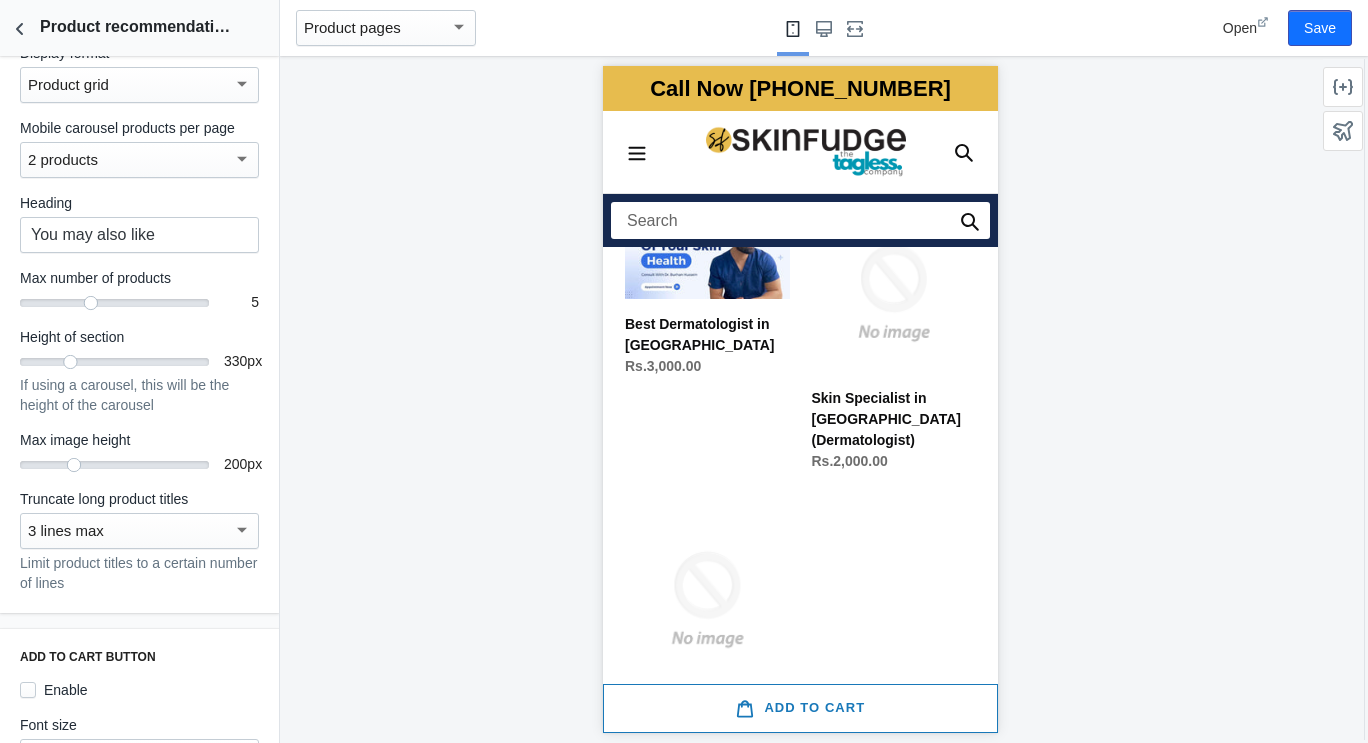 click on "2 products" at bounding box center [130, 160] 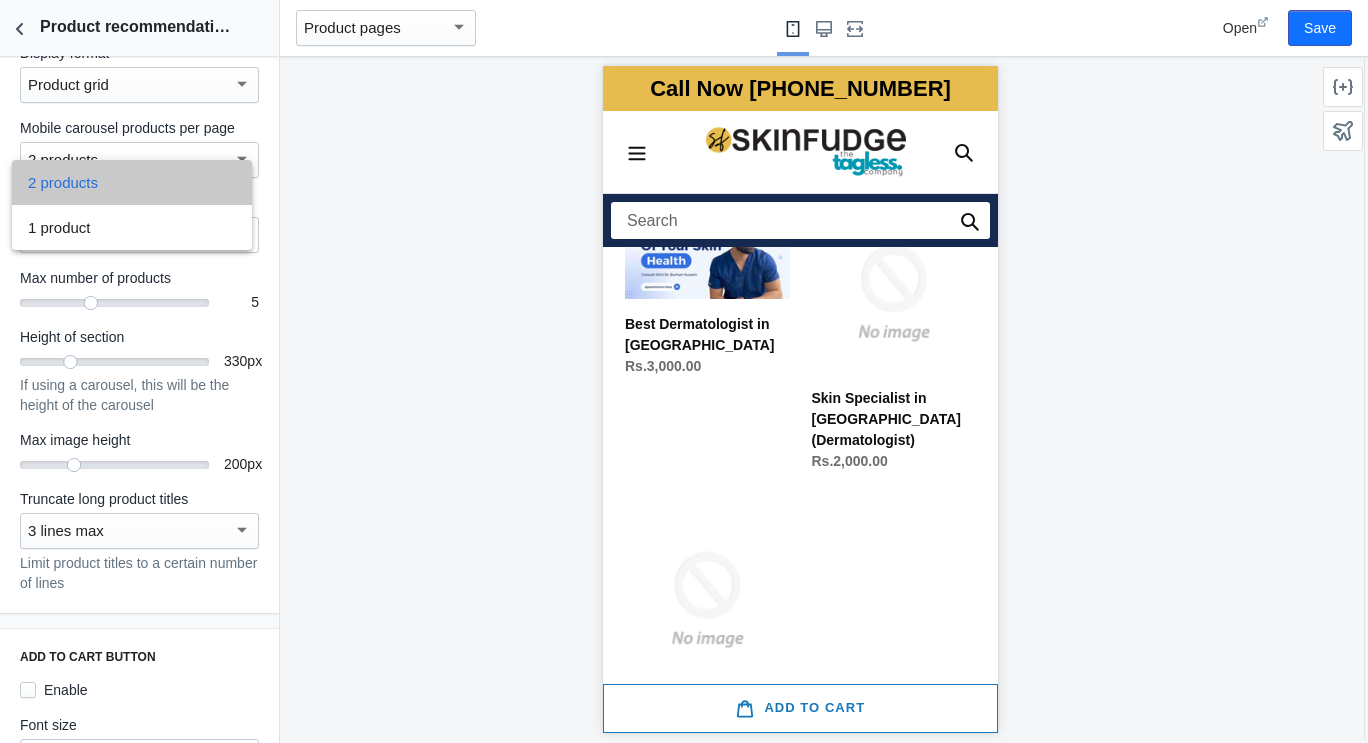 click on "2 products" at bounding box center (132, 182) 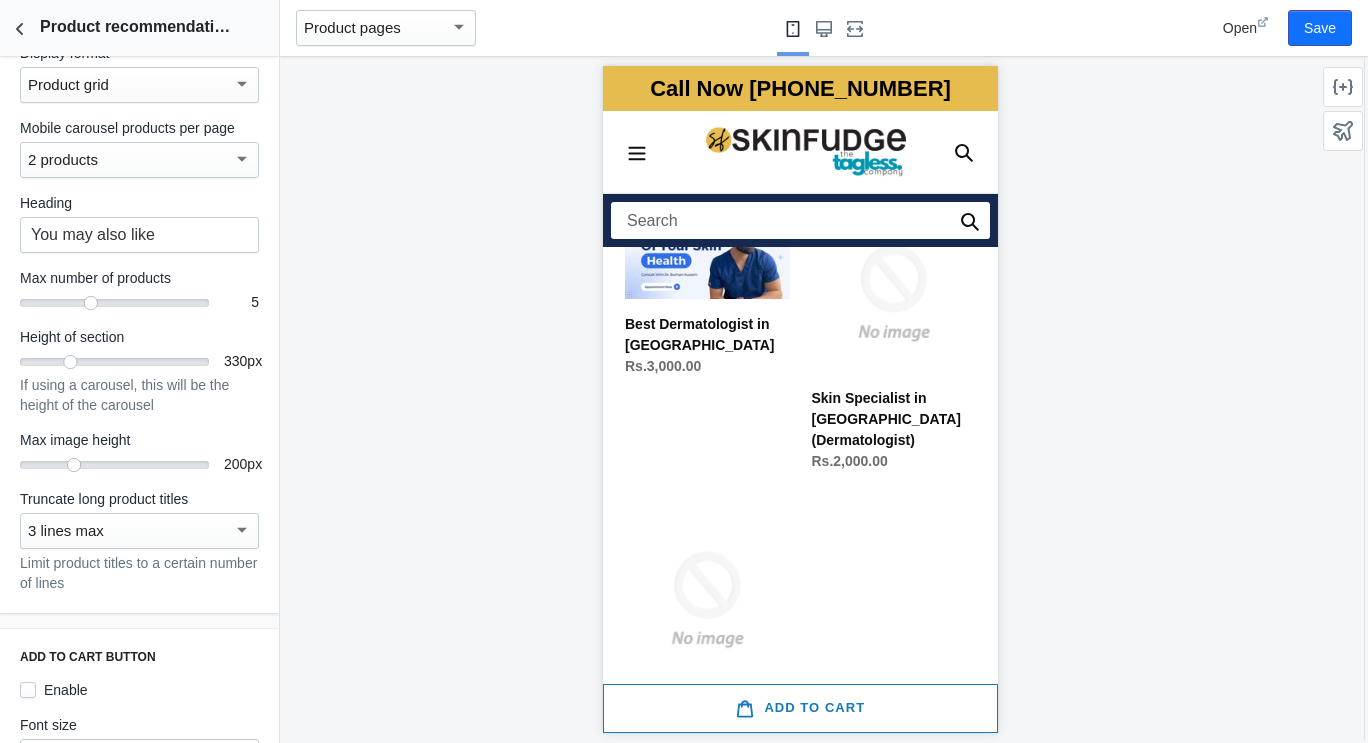 scroll, scrollTop: 0, scrollLeft: 0, axis: both 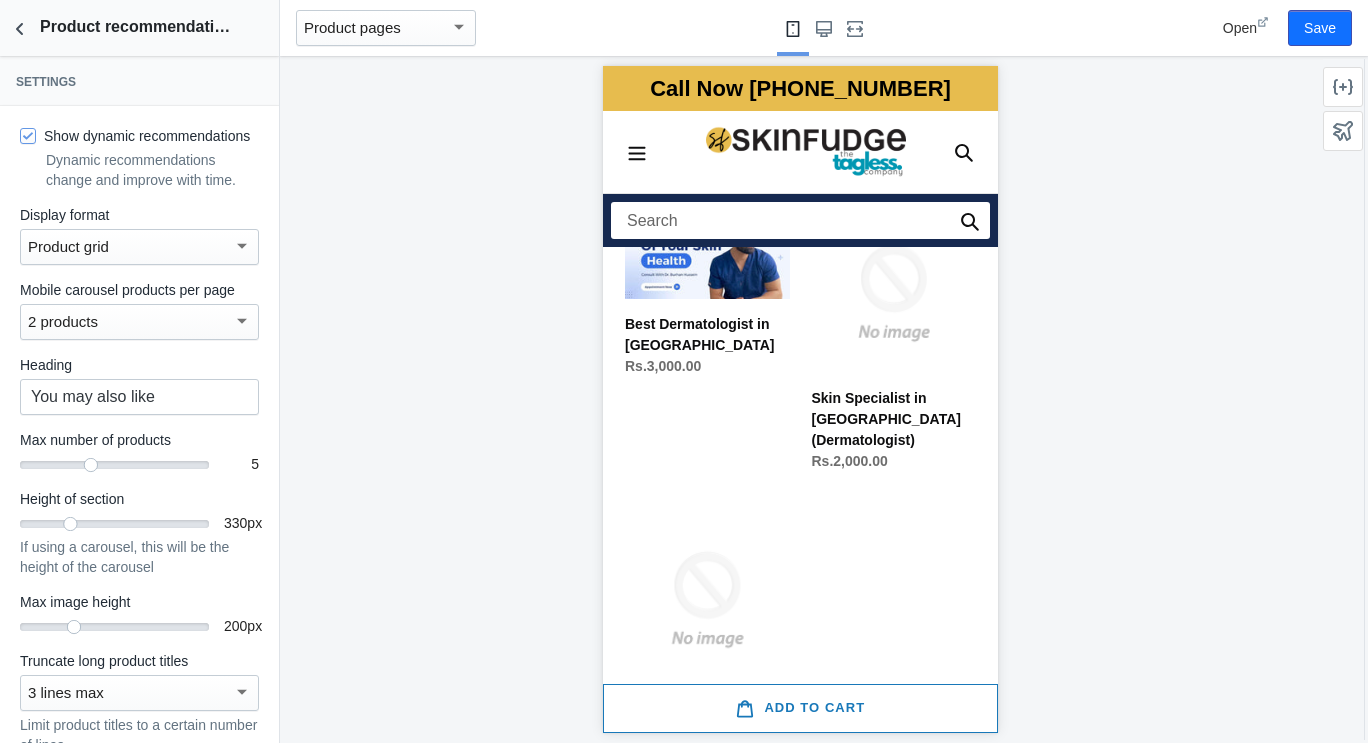 click on "Show dynamic recommendations" at bounding box center [135, 136] 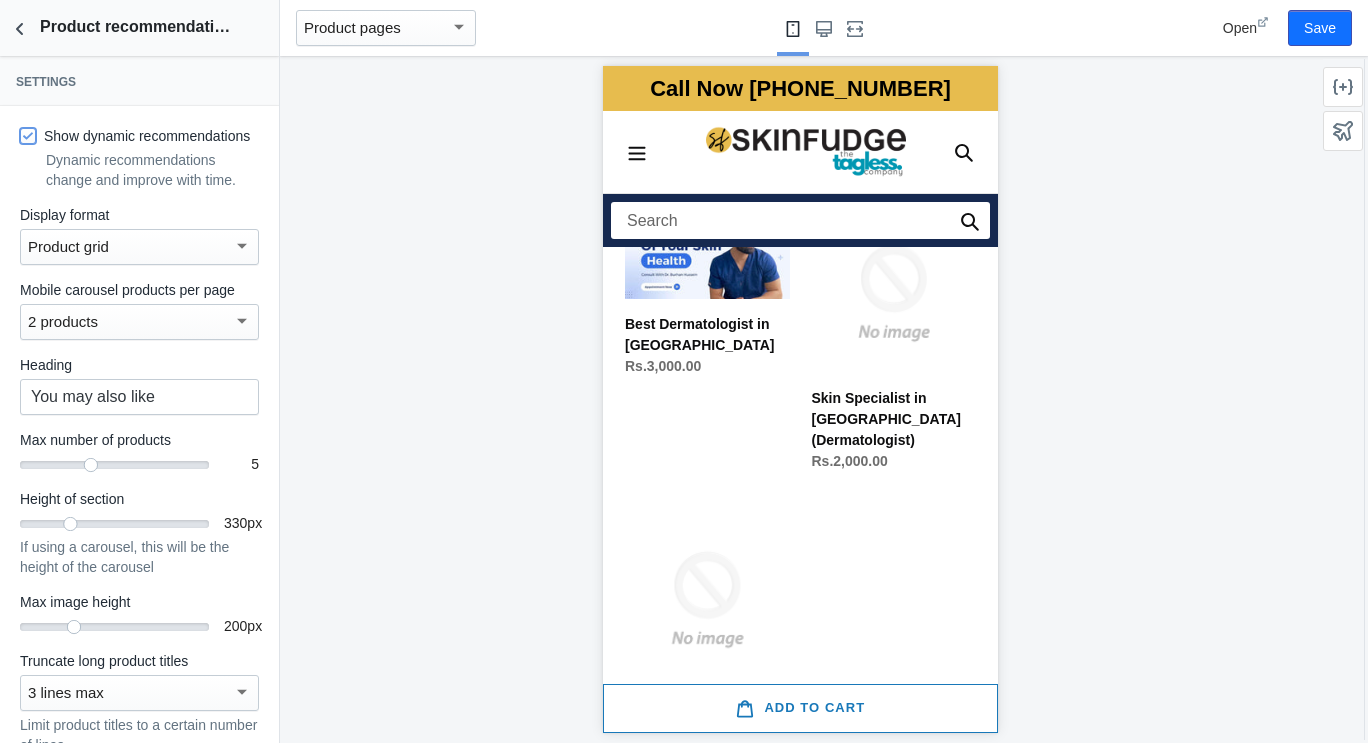 click on "Show dynamic recommendations" at bounding box center [28, 136] 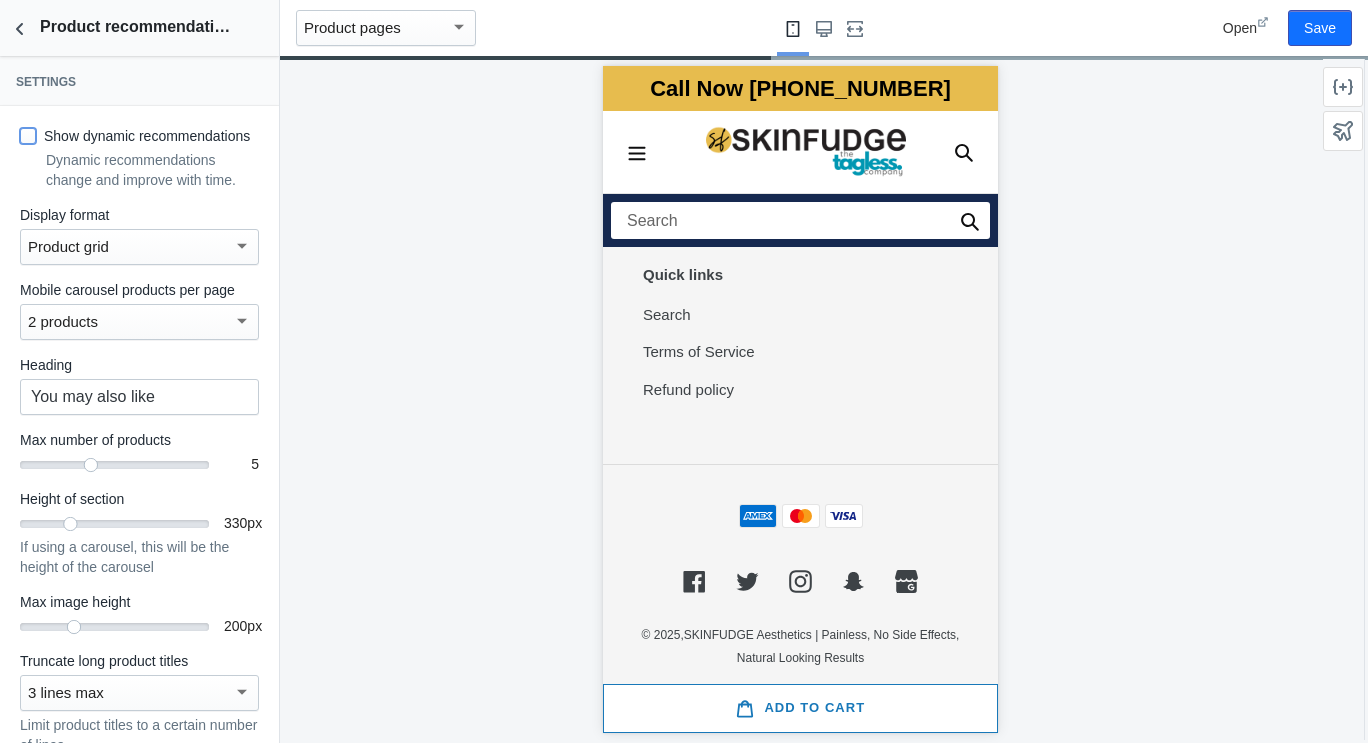 scroll, scrollTop: 4375, scrollLeft: 0, axis: vertical 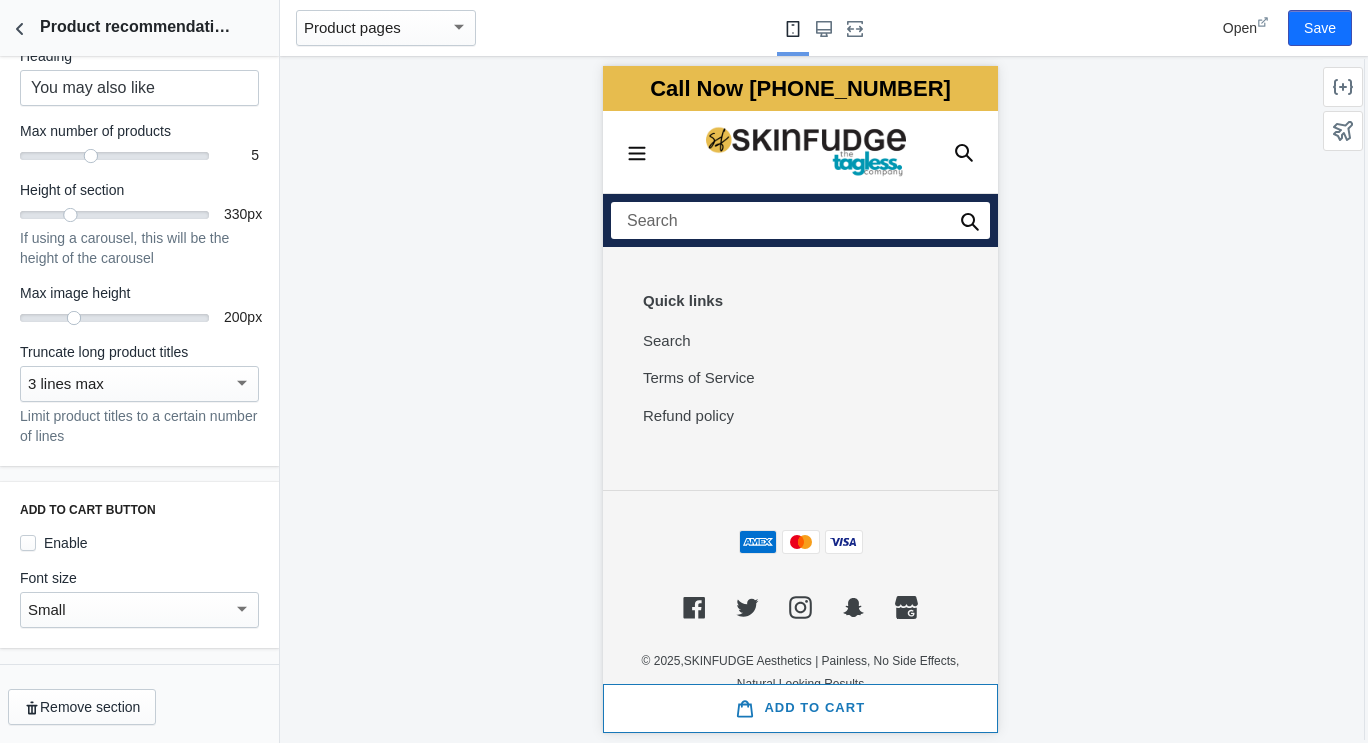 click on "Enable" at bounding box center [54, 543] 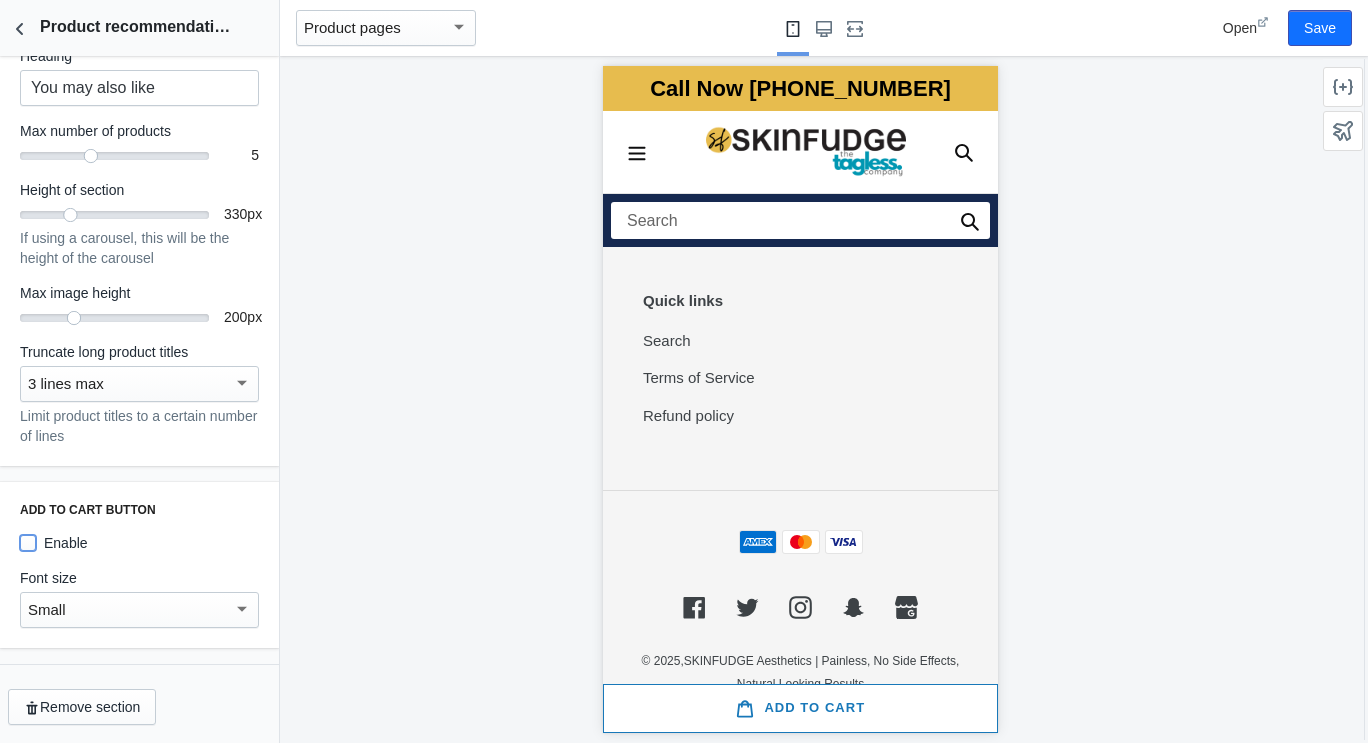 click on "Enable" at bounding box center [28, 543] 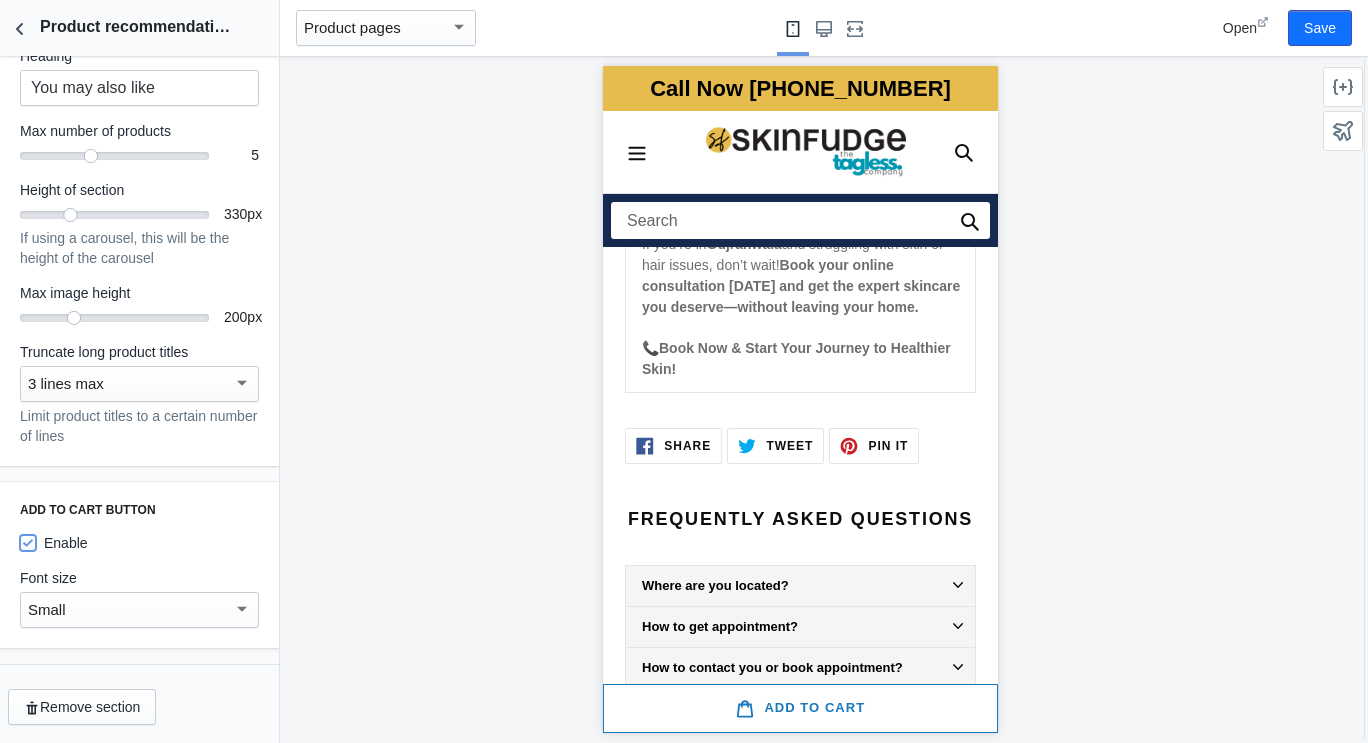 scroll, scrollTop: 3596, scrollLeft: 0, axis: vertical 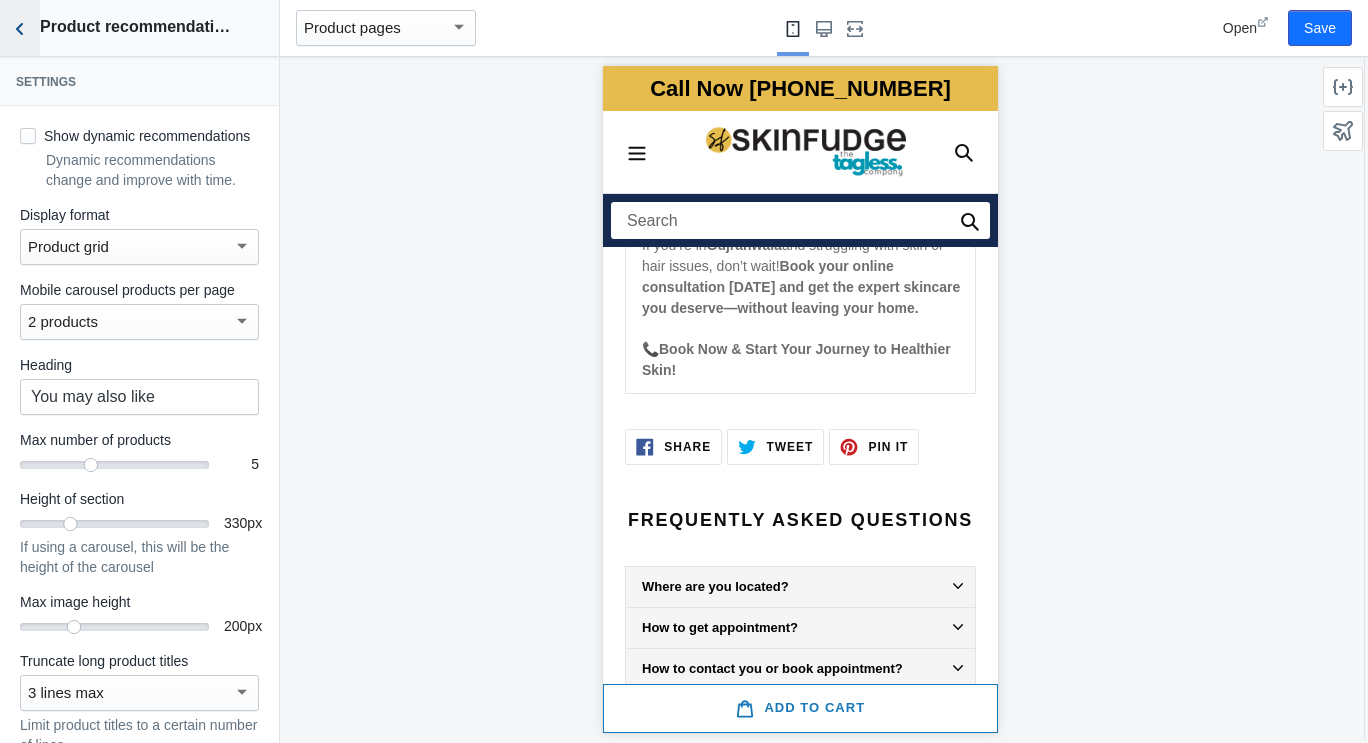 click 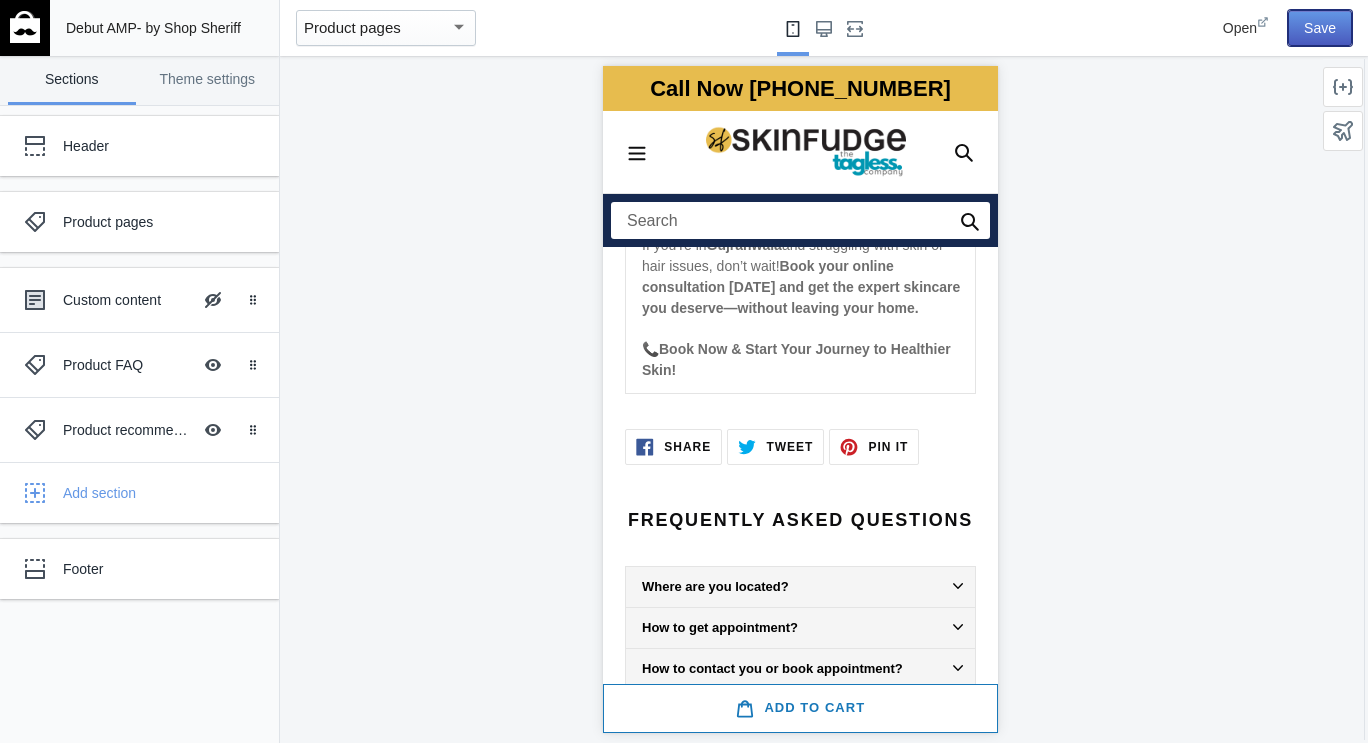 click on "Save" at bounding box center [1320, 28] 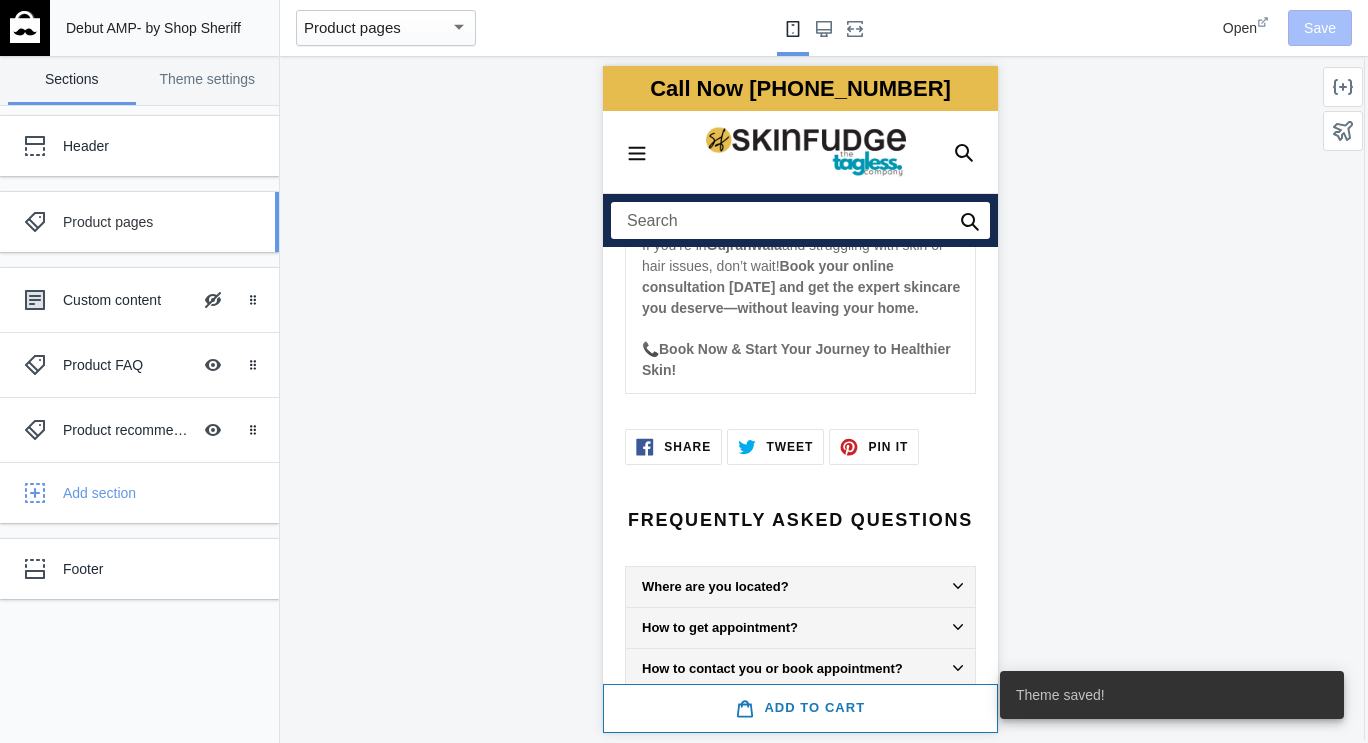 click on "Product pages" at bounding box center [125, 222] 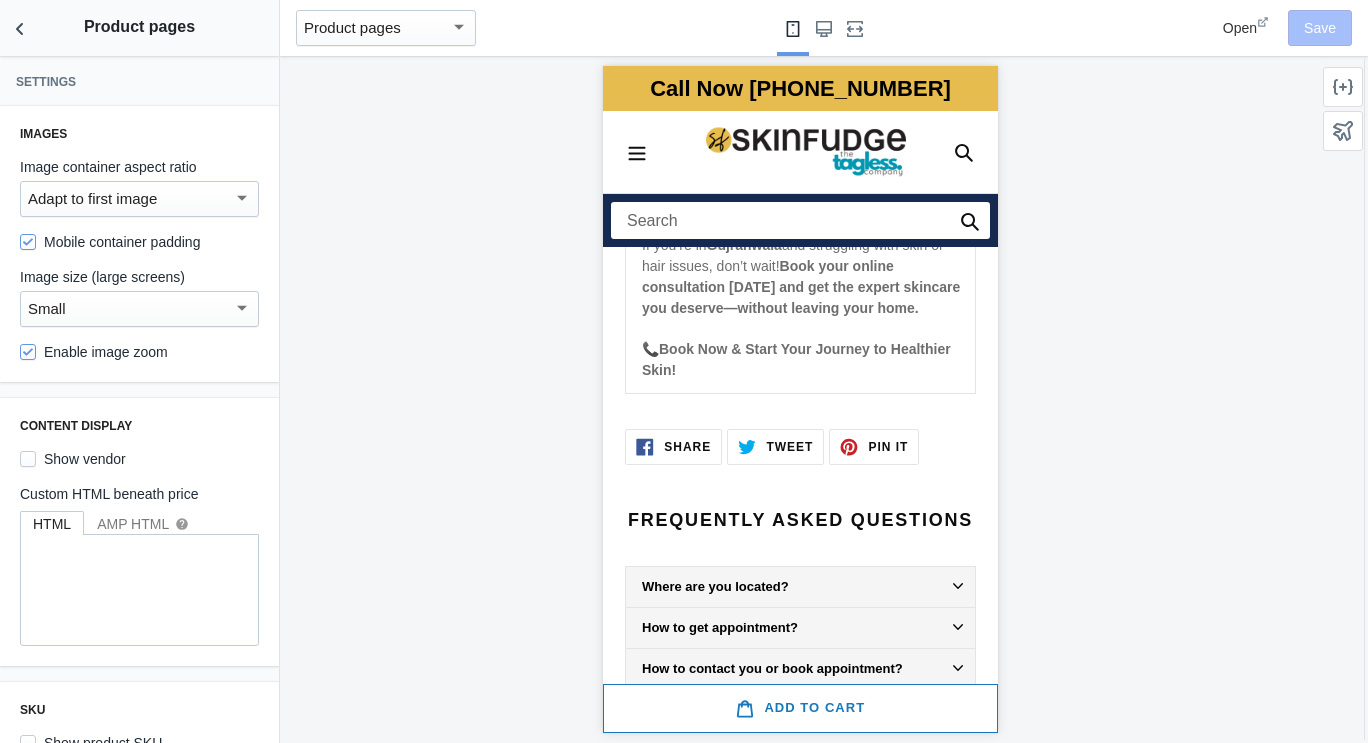 click on "Images   Image container aspect ratio   Adapt to first image   Mobile container padding   Image size (large screens)   Small   Enable image zoom" at bounding box center [139, 244] 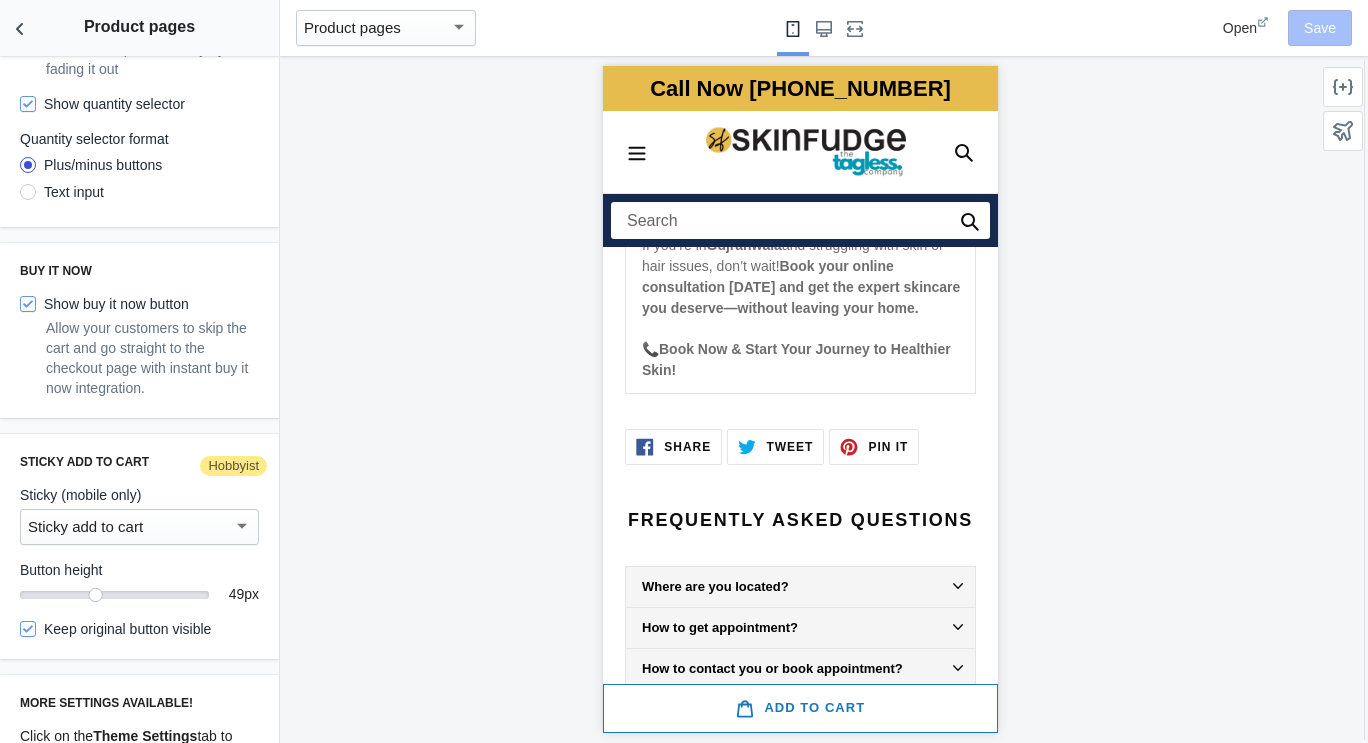 scroll, scrollTop: 1247, scrollLeft: 0, axis: vertical 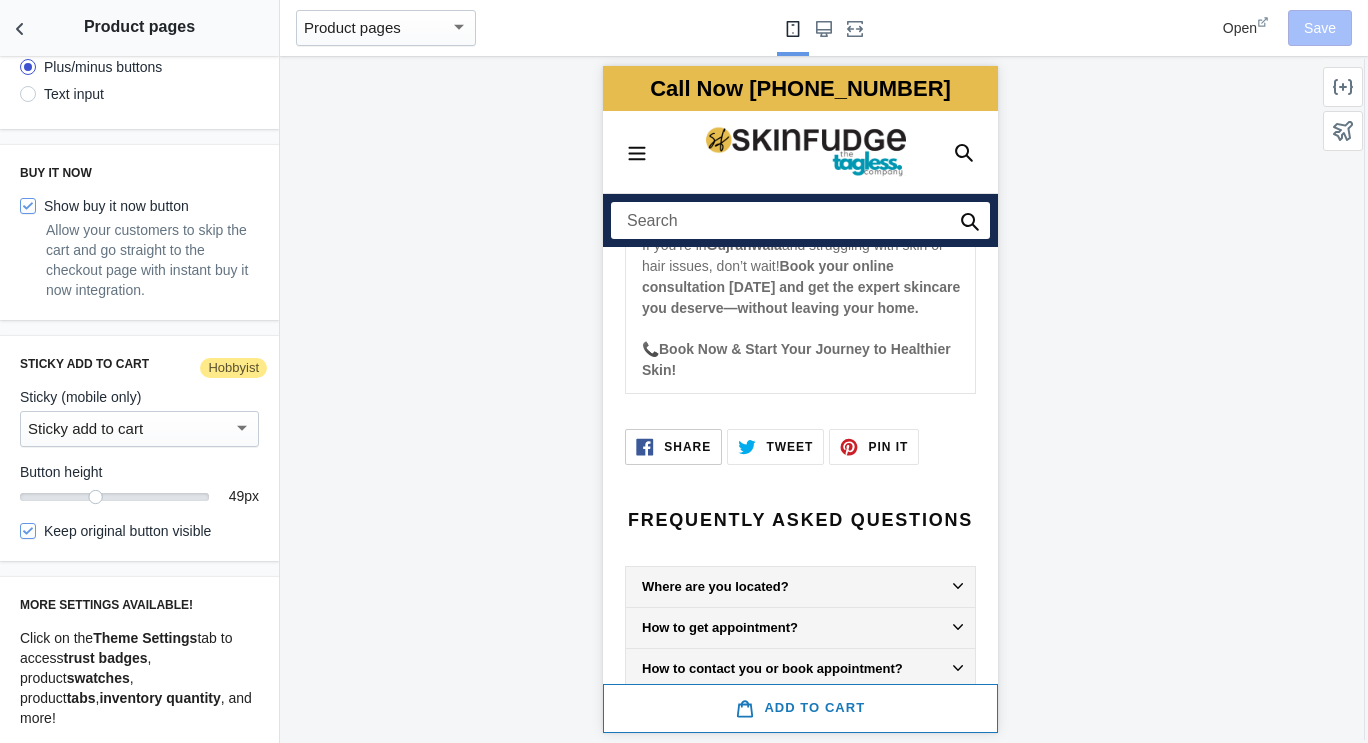 click on "Share" at bounding box center (686, 447) 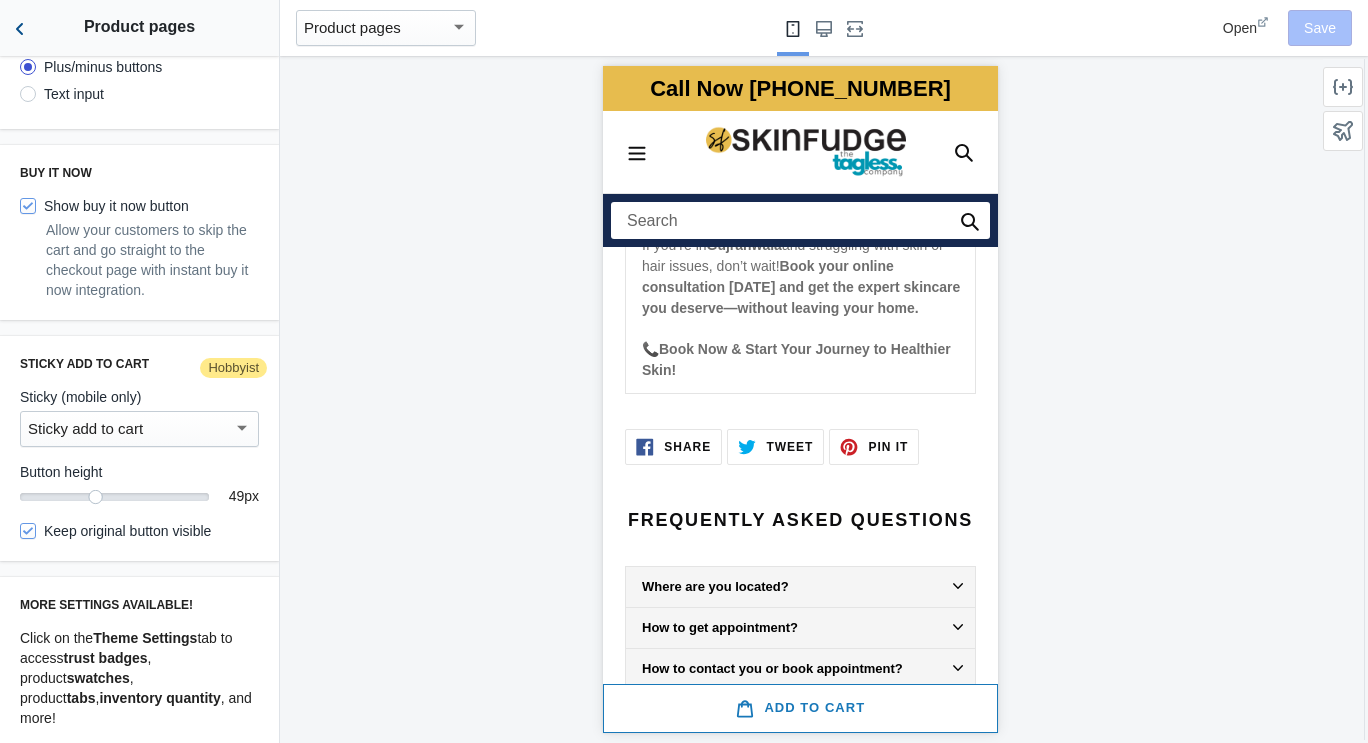click at bounding box center (20, 28) 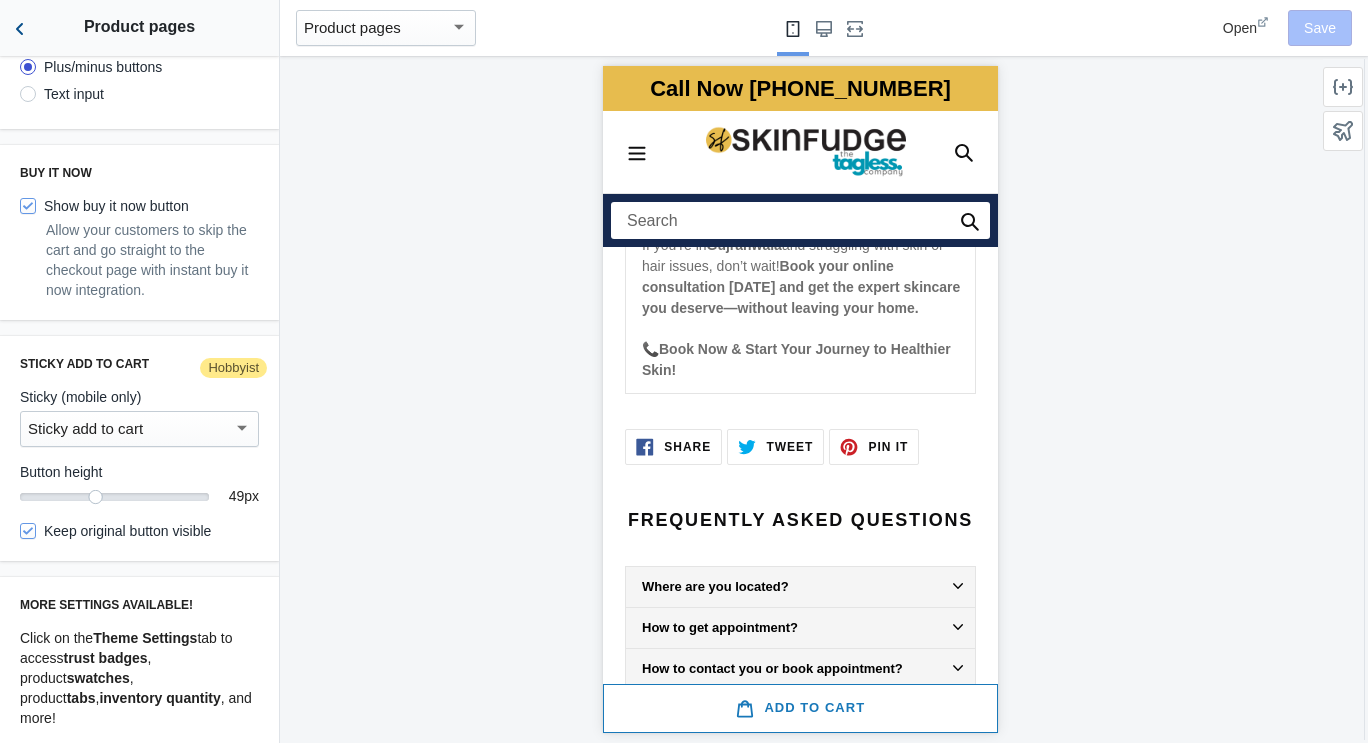 scroll, scrollTop: 1133, scrollLeft: 0, axis: vertical 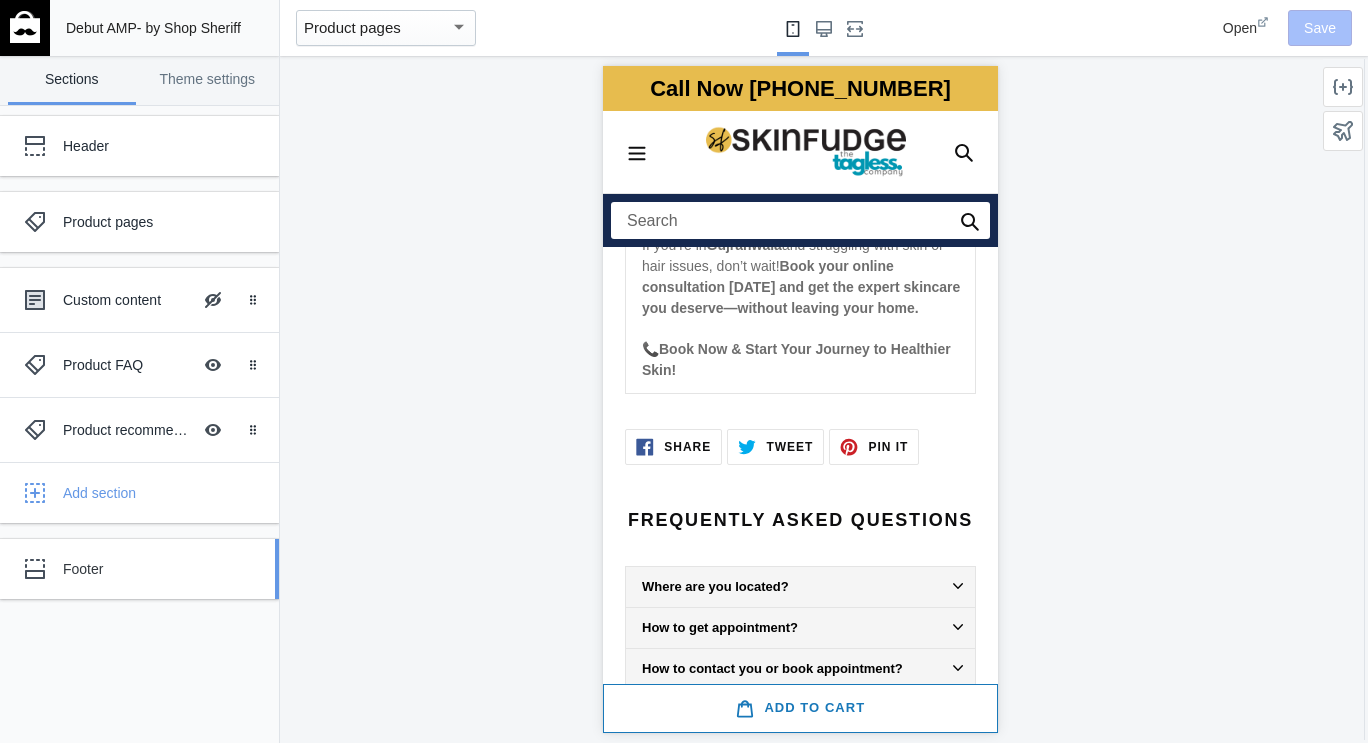 click on "Footer" at bounding box center (149, 569) 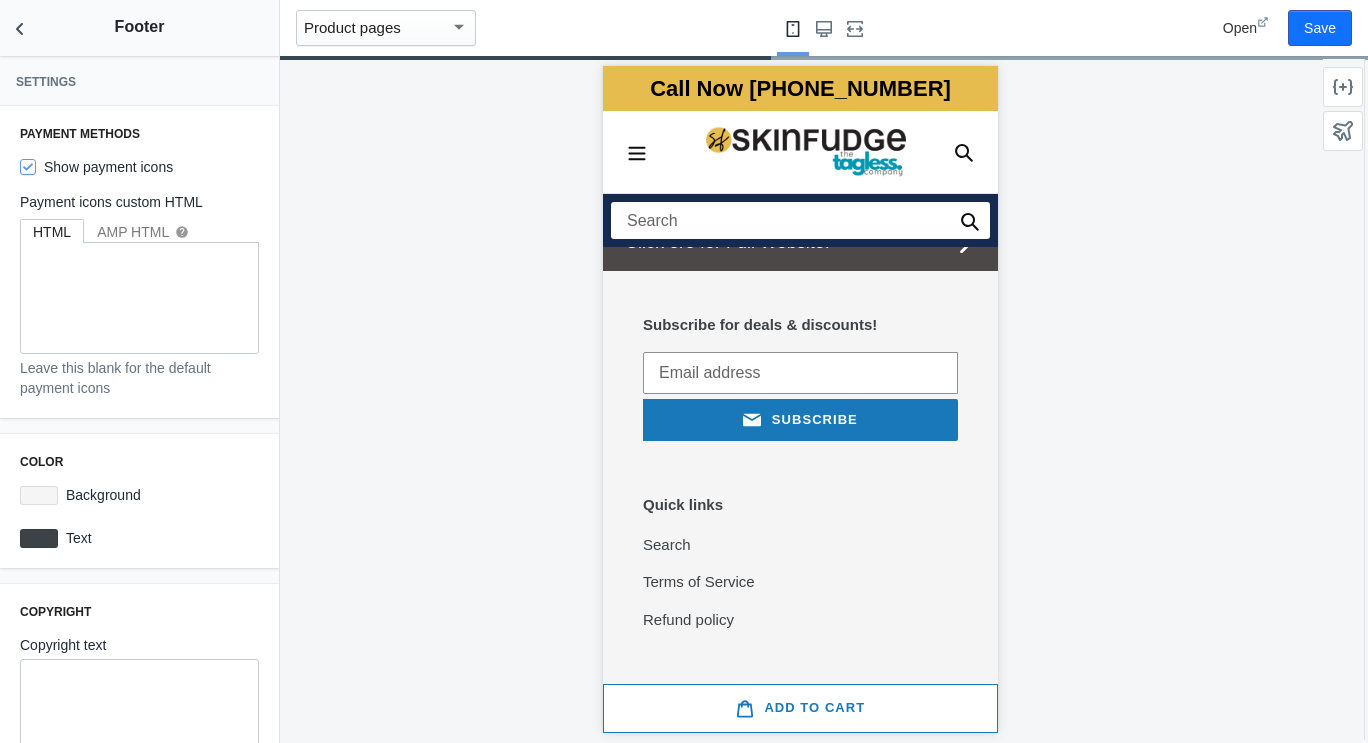 scroll, scrollTop: 4228, scrollLeft: 0, axis: vertical 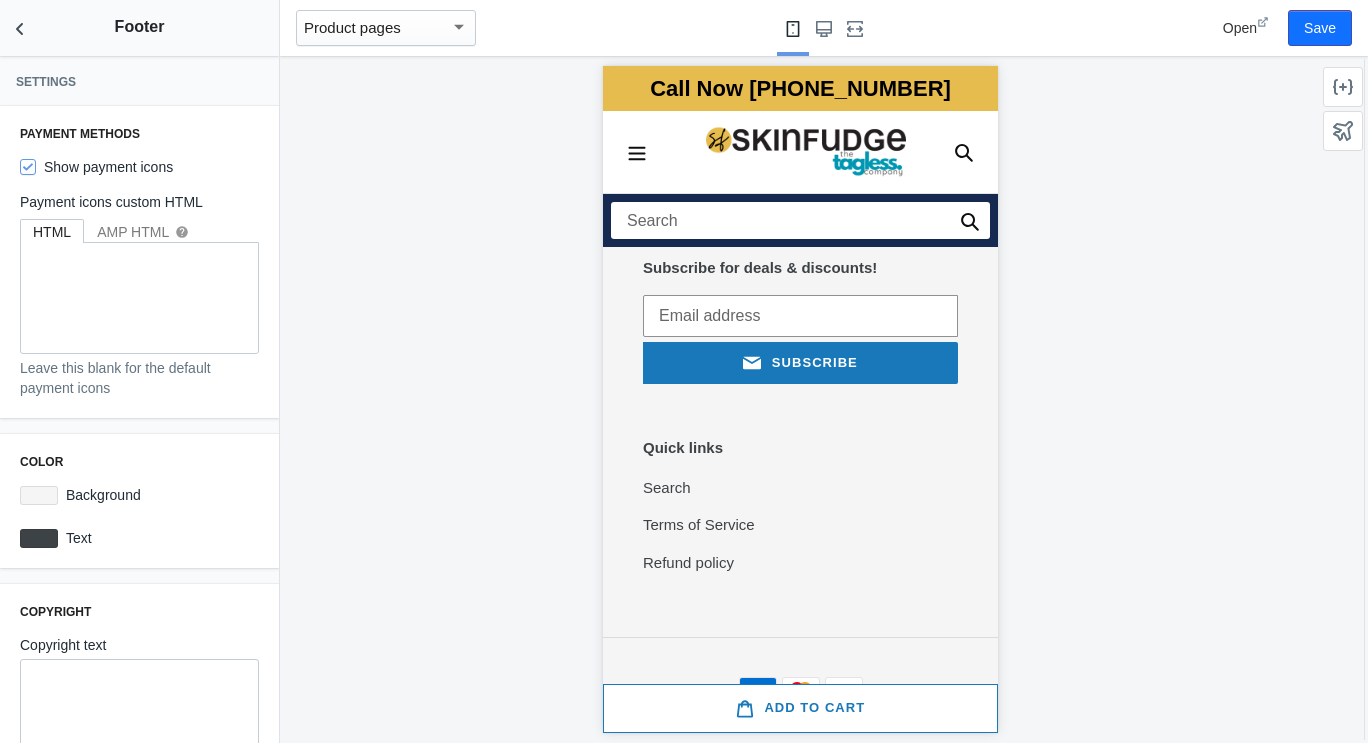 click on "Show payment icons" at bounding box center [96, 167] 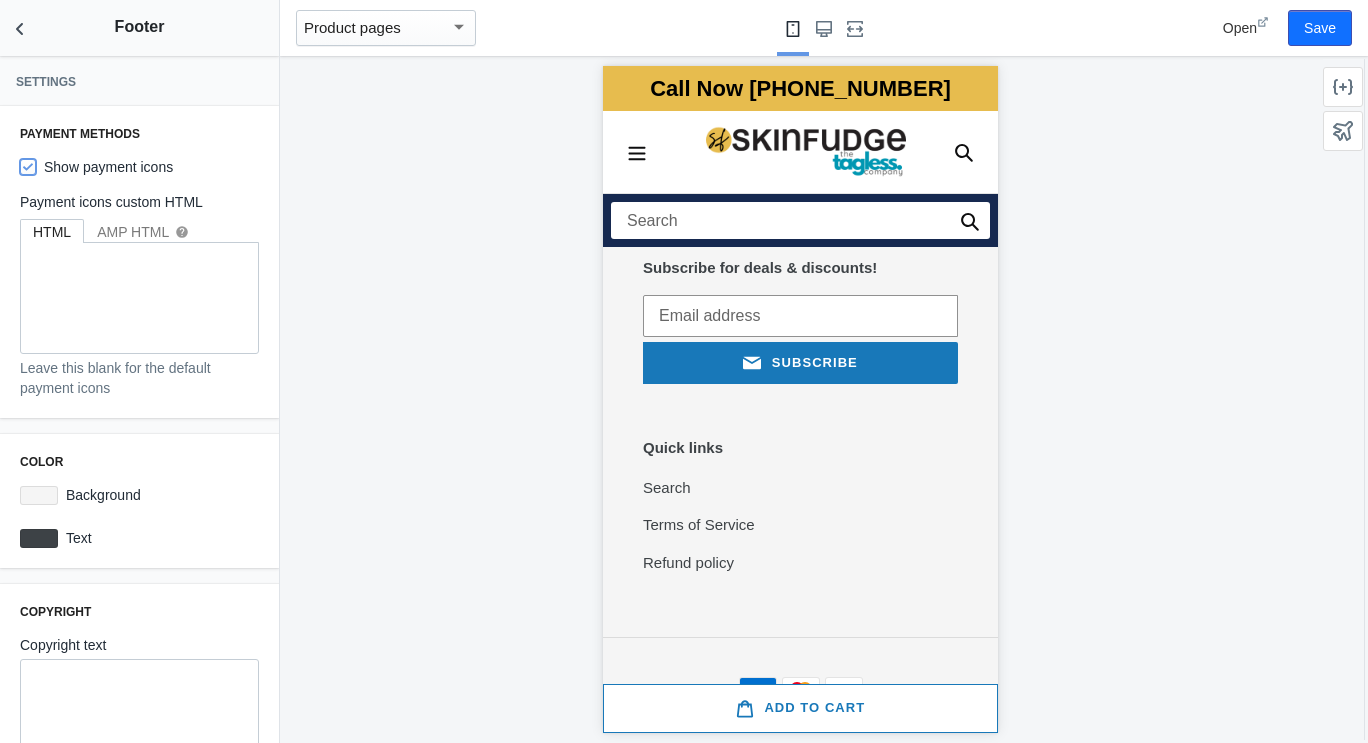 click on "Show payment icons" at bounding box center [28, 167] 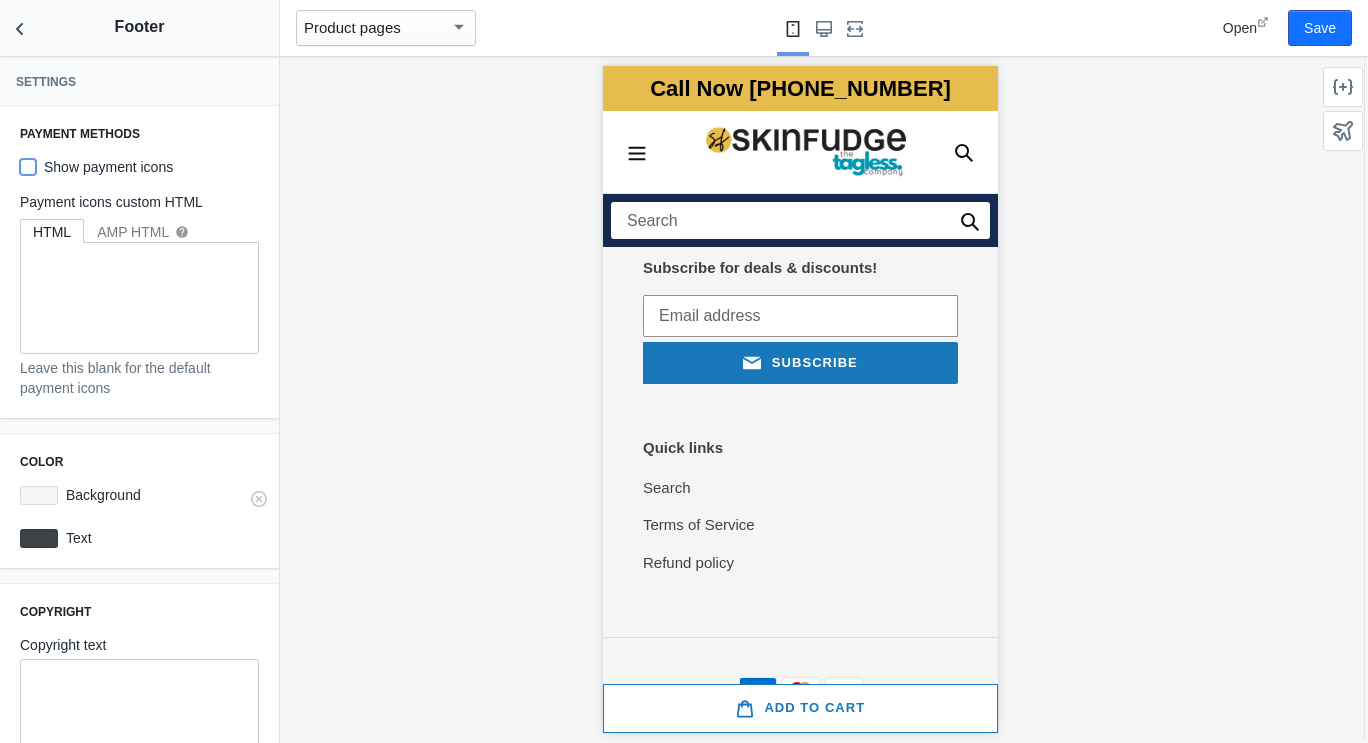 scroll, scrollTop: 340, scrollLeft: 0, axis: vertical 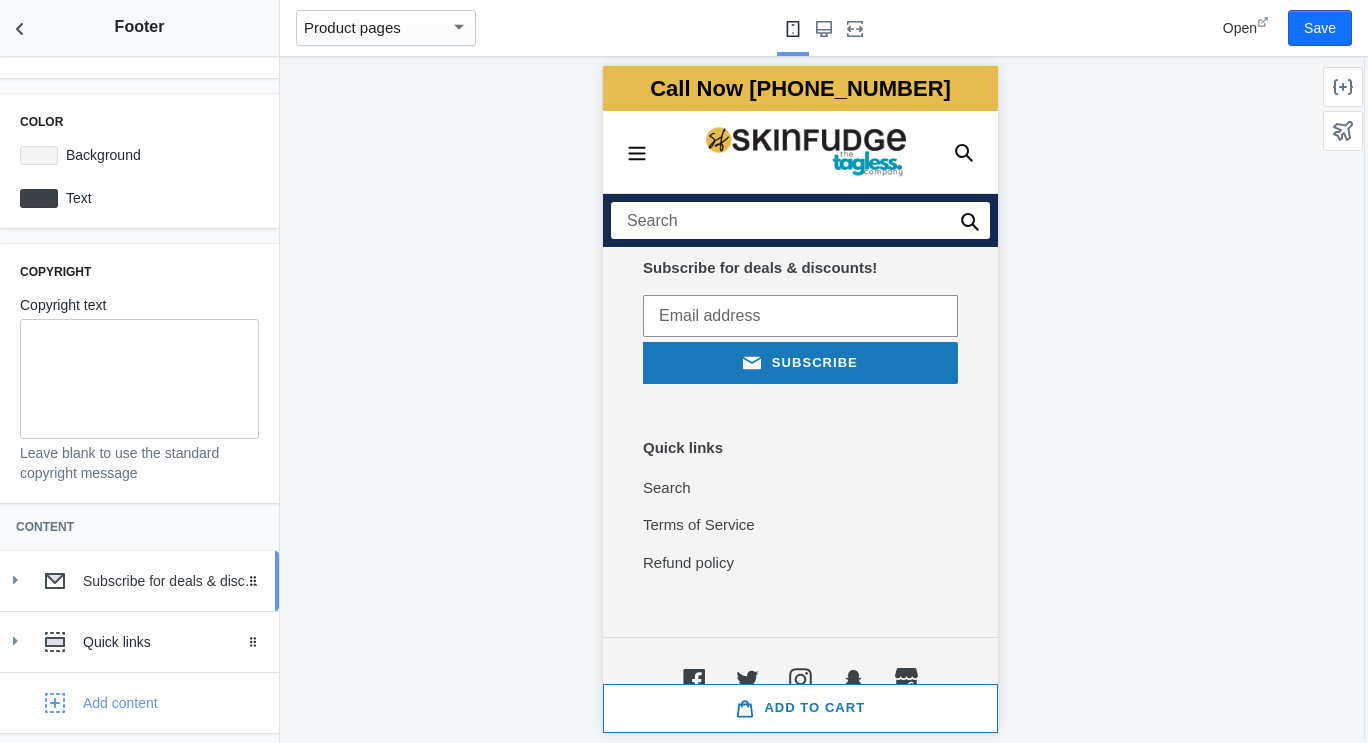 click 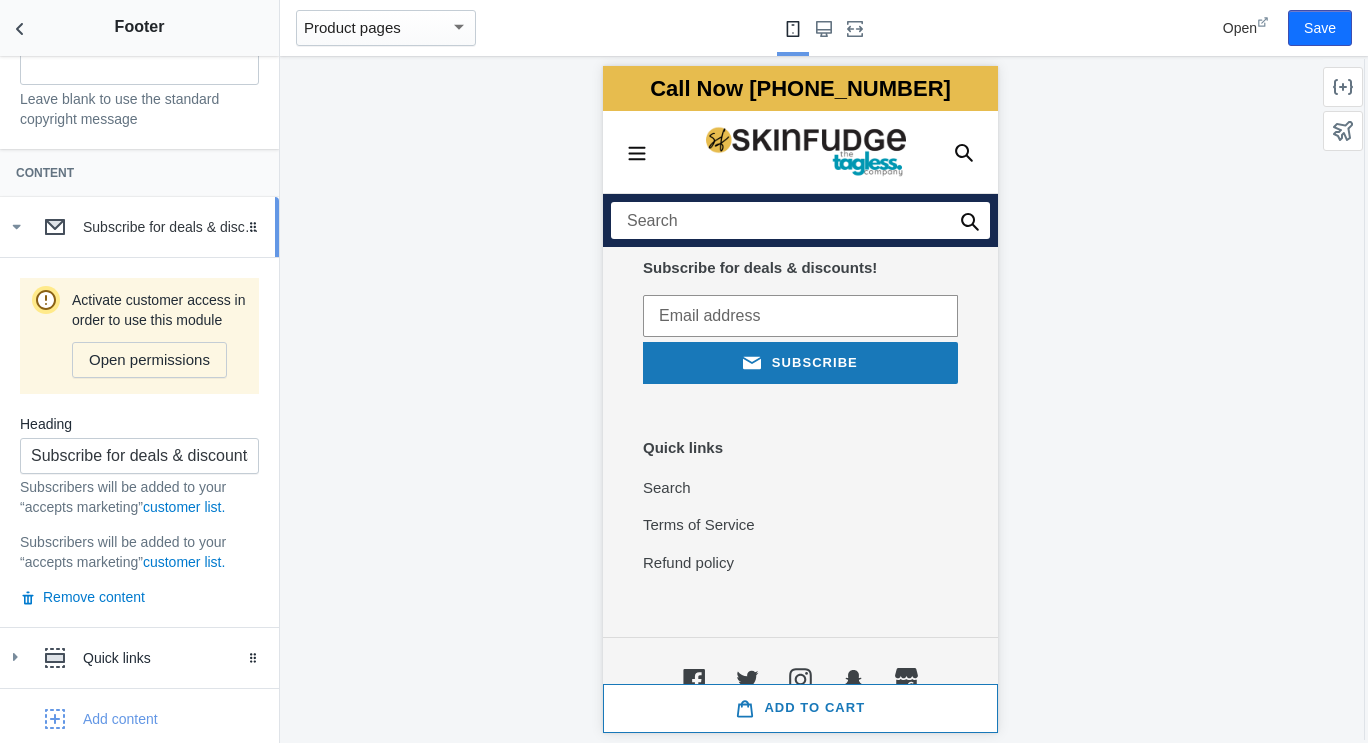 scroll, scrollTop: 730, scrollLeft: 0, axis: vertical 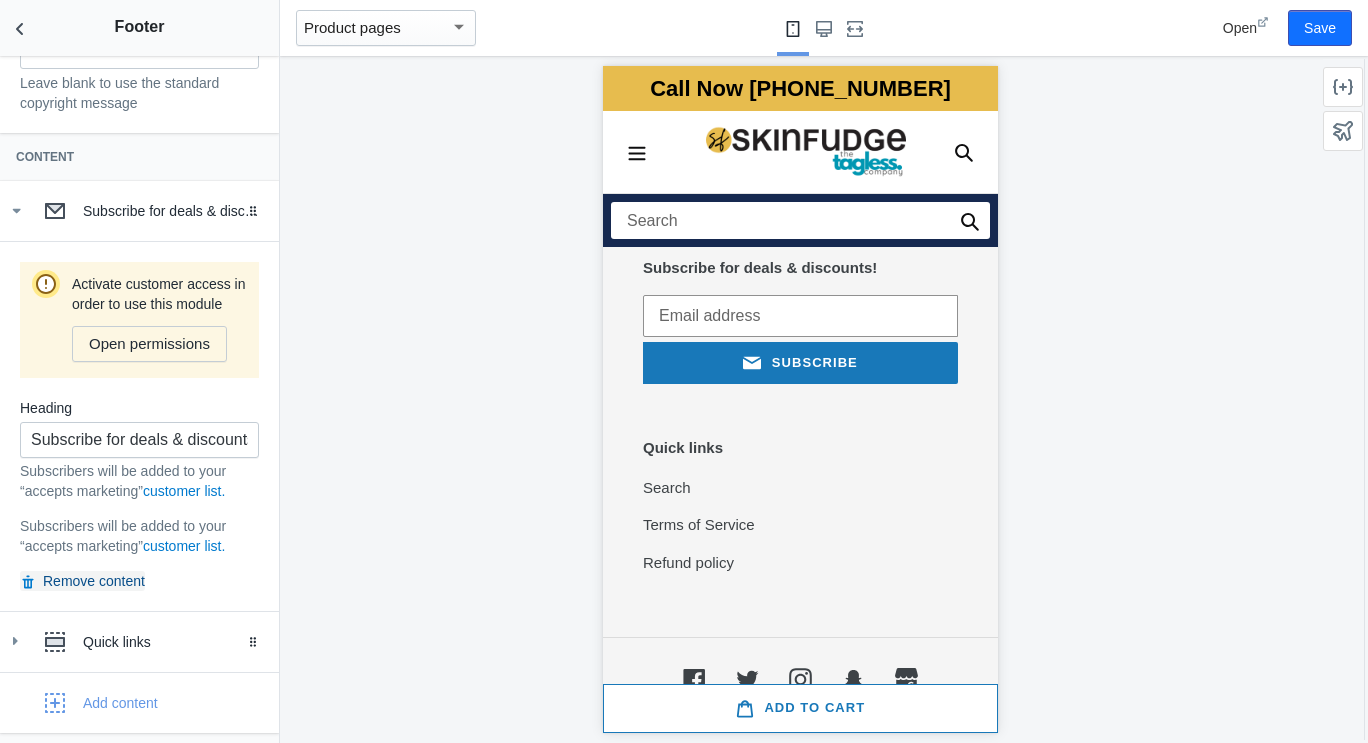 click on "Remove content" at bounding box center (82, 581) 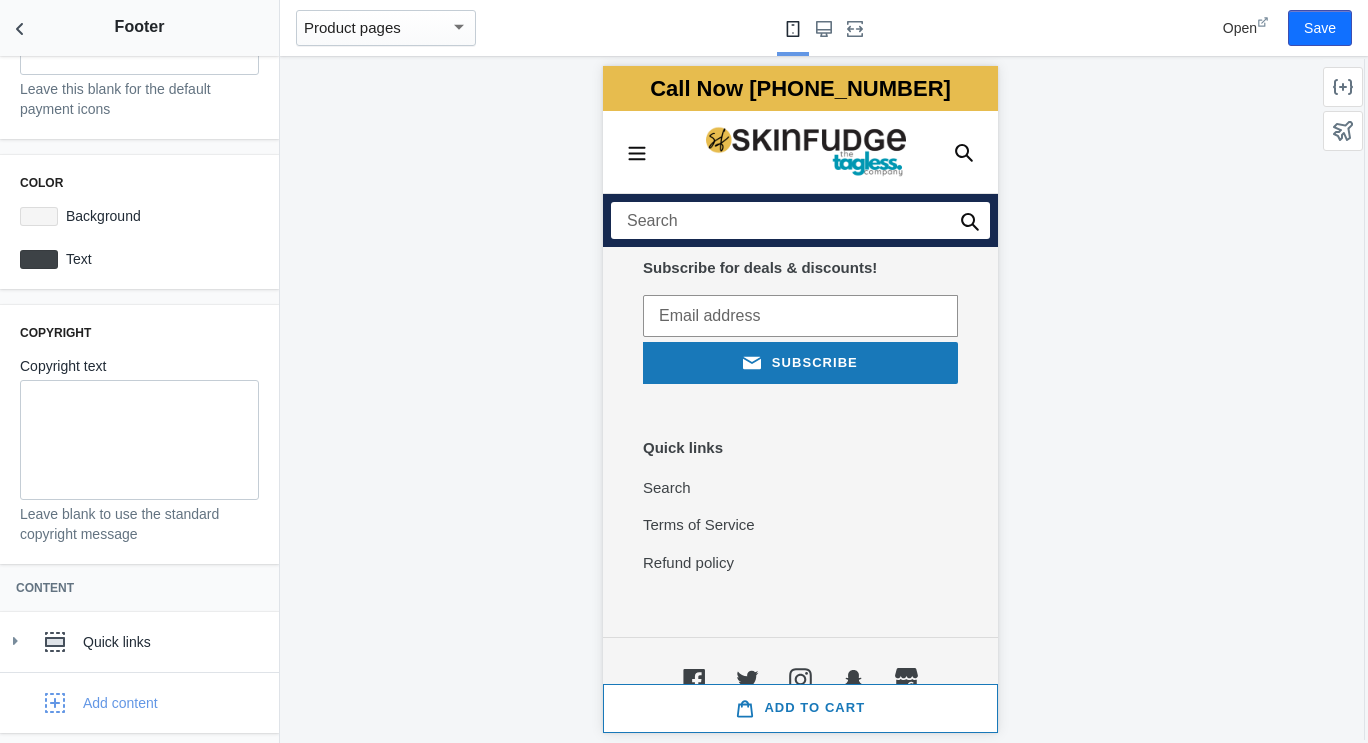 scroll, scrollTop: 279, scrollLeft: 0, axis: vertical 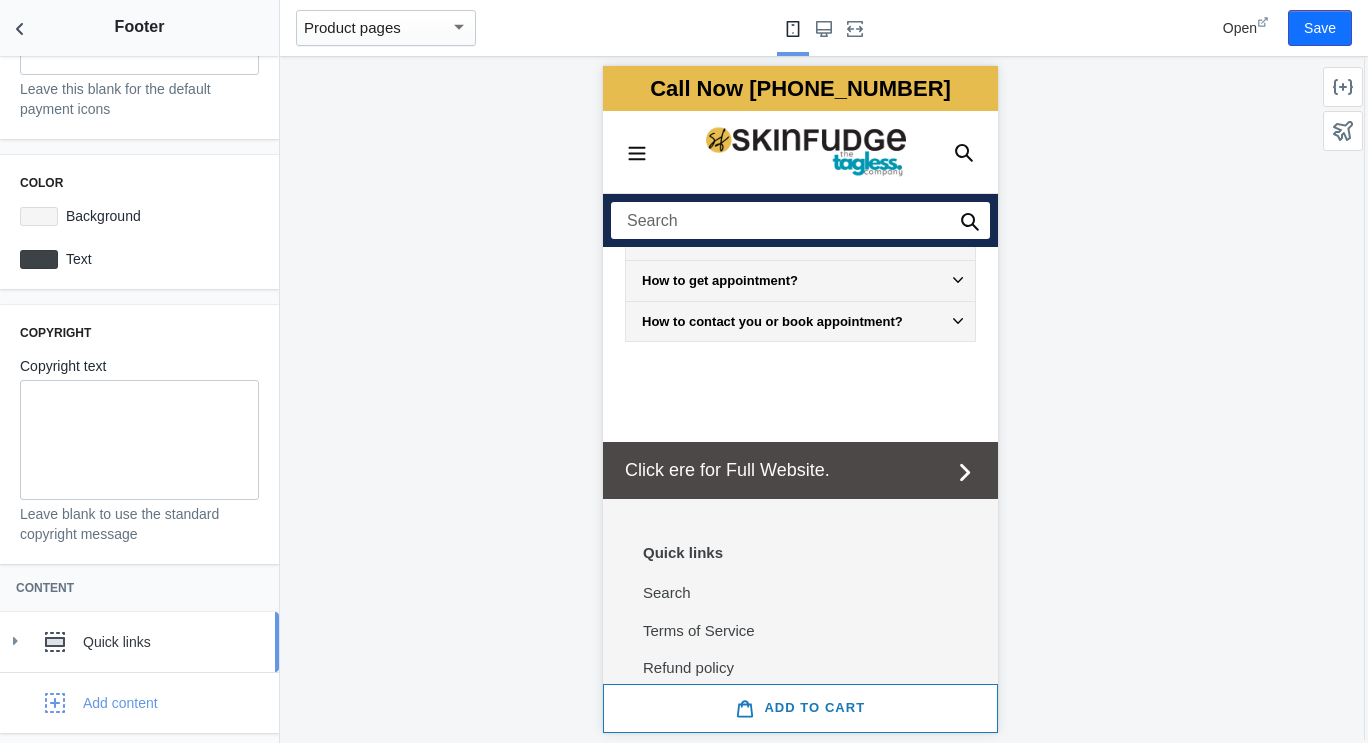 click 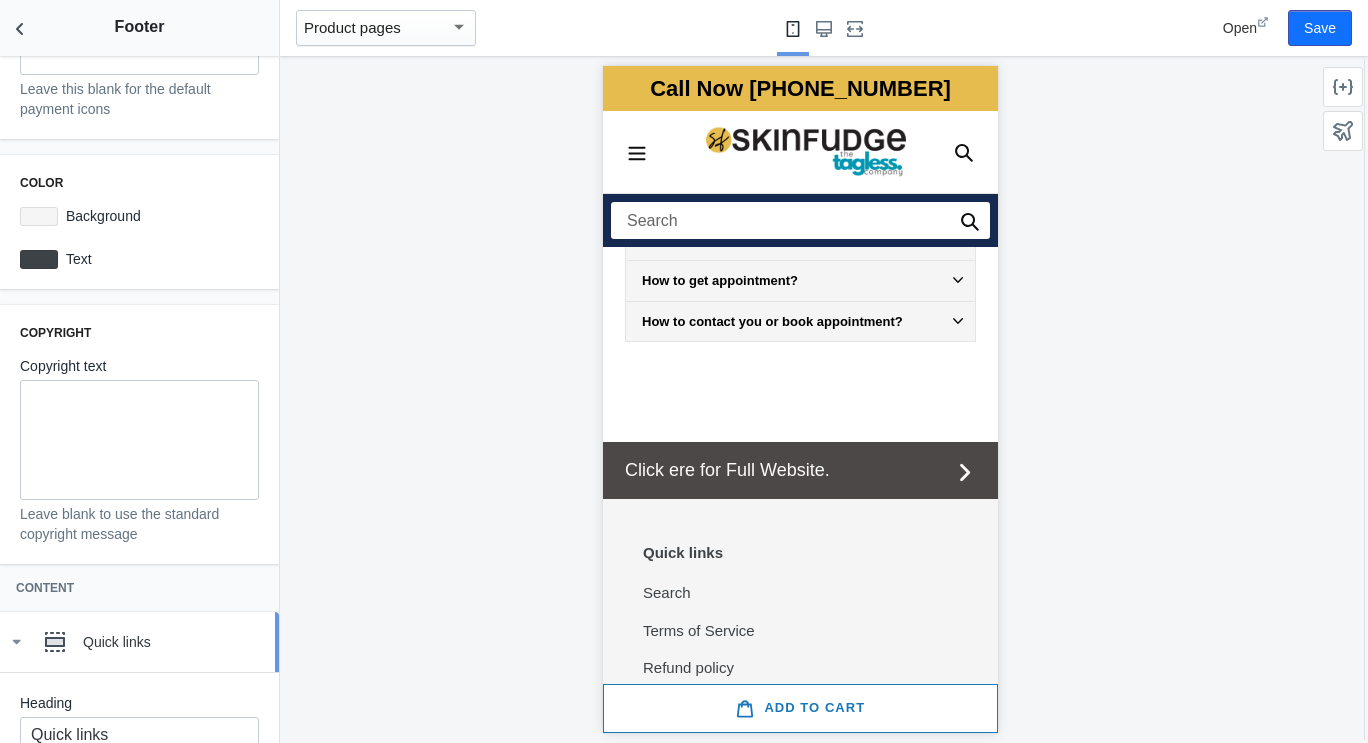 scroll, scrollTop: 562, scrollLeft: 0, axis: vertical 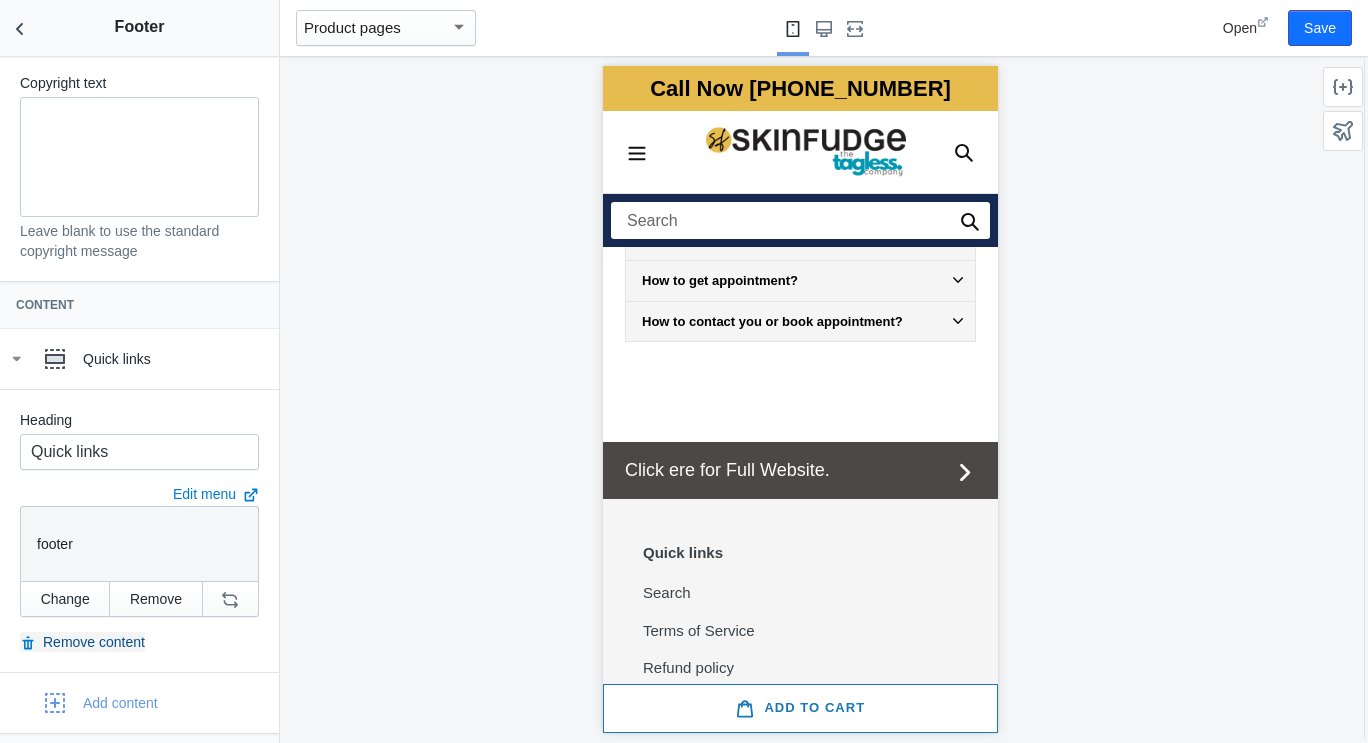 click on "Remove content" at bounding box center [82, 642] 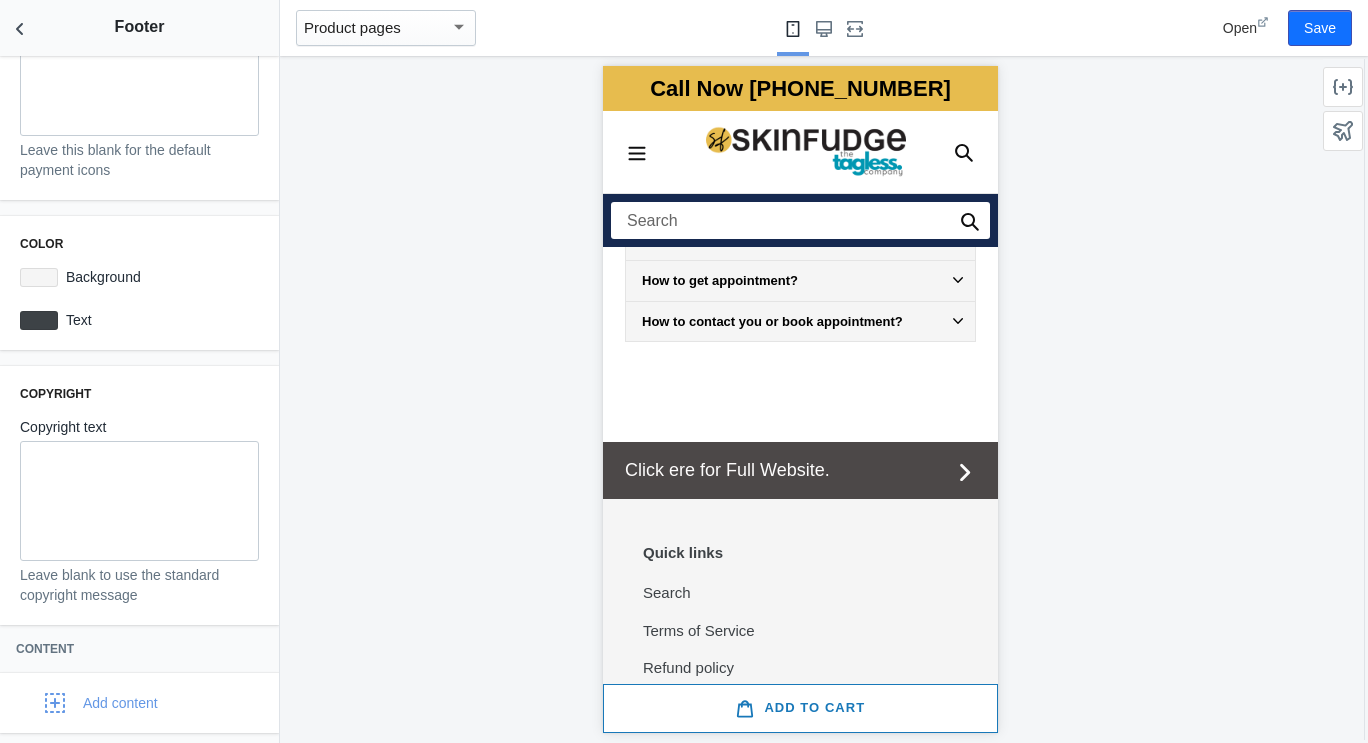 scroll, scrollTop: 218, scrollLeft: 0, axis: vertical 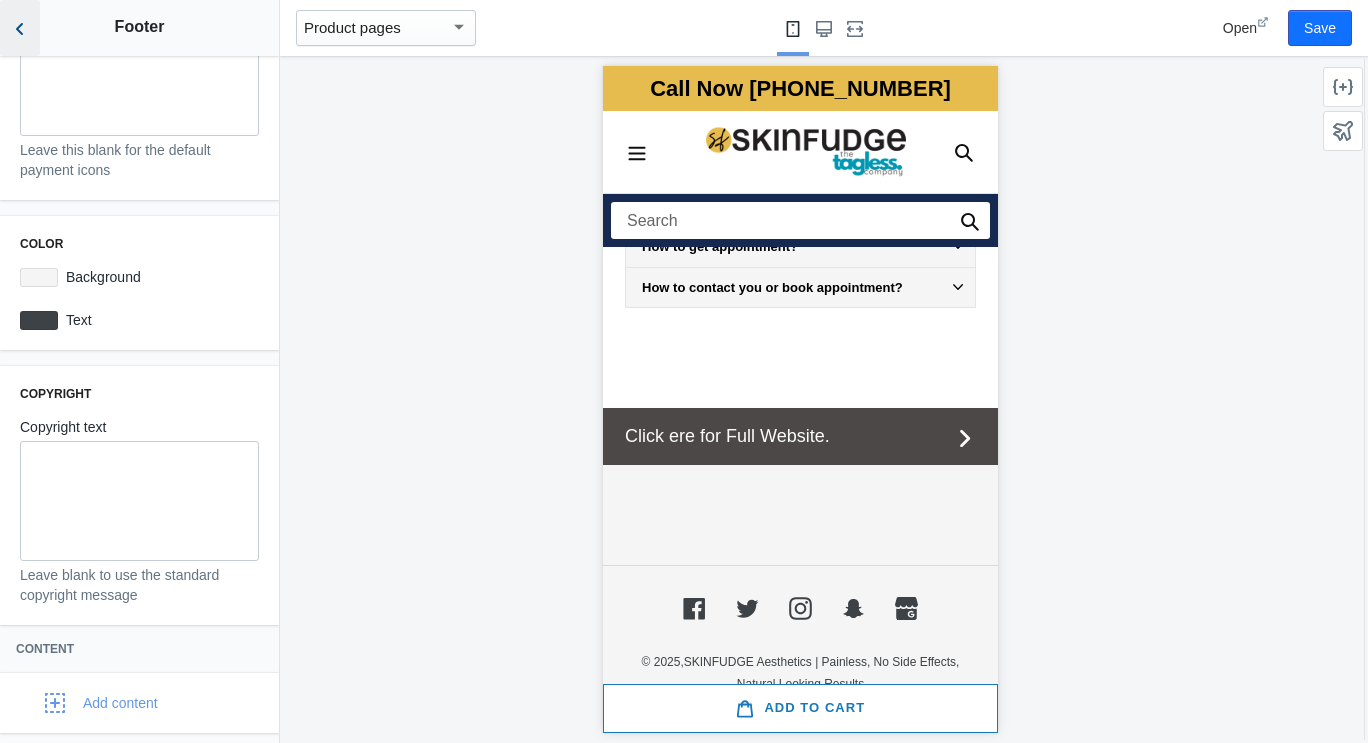 click at bounding box center (20, 28) 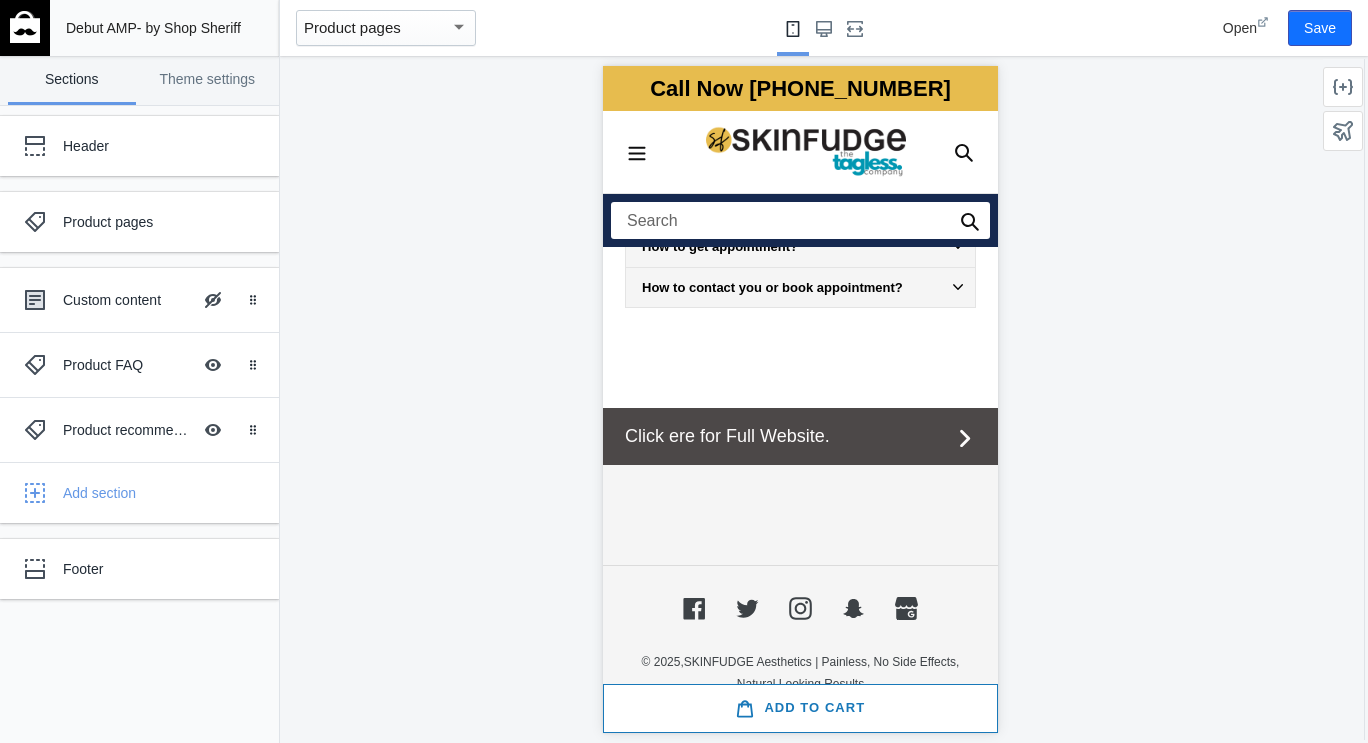 scroll, scrollTop: 0, scrollLeft: 0, axis: both 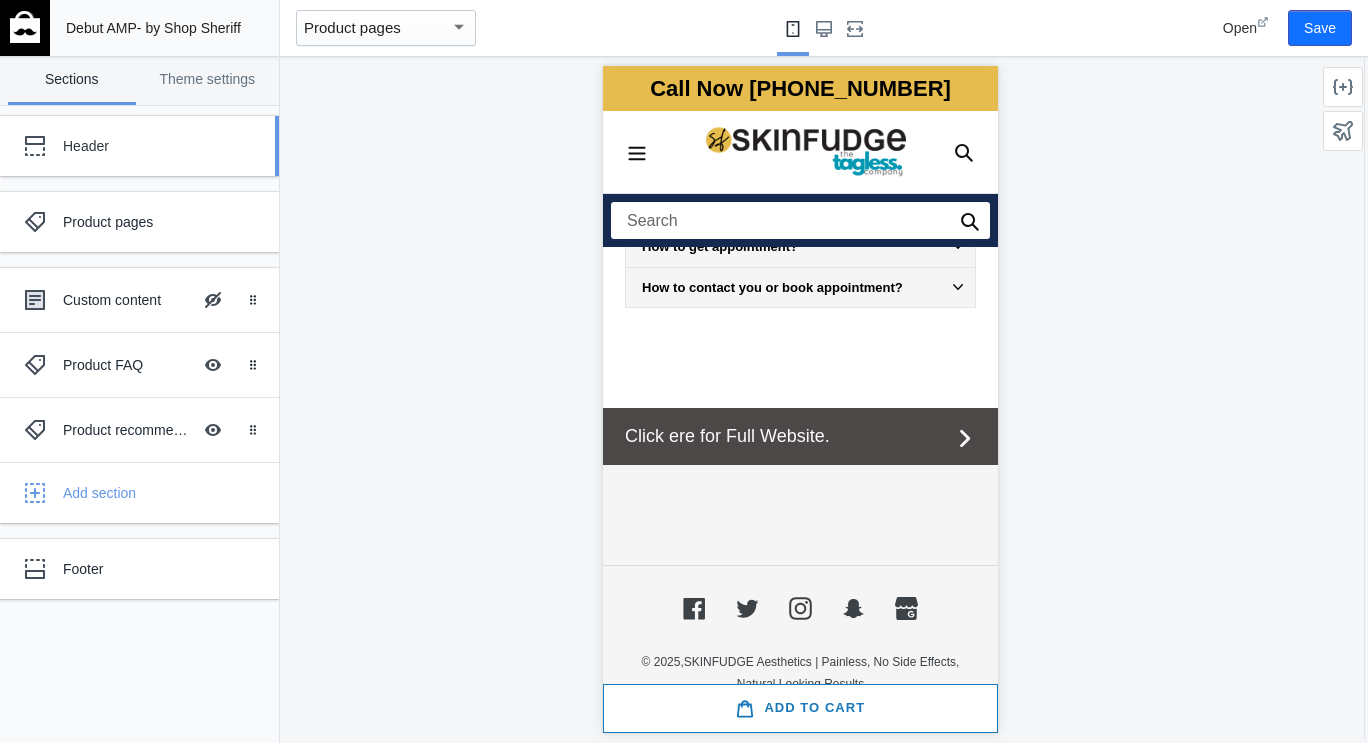 click on "Header" at bounding box center (149, 146) 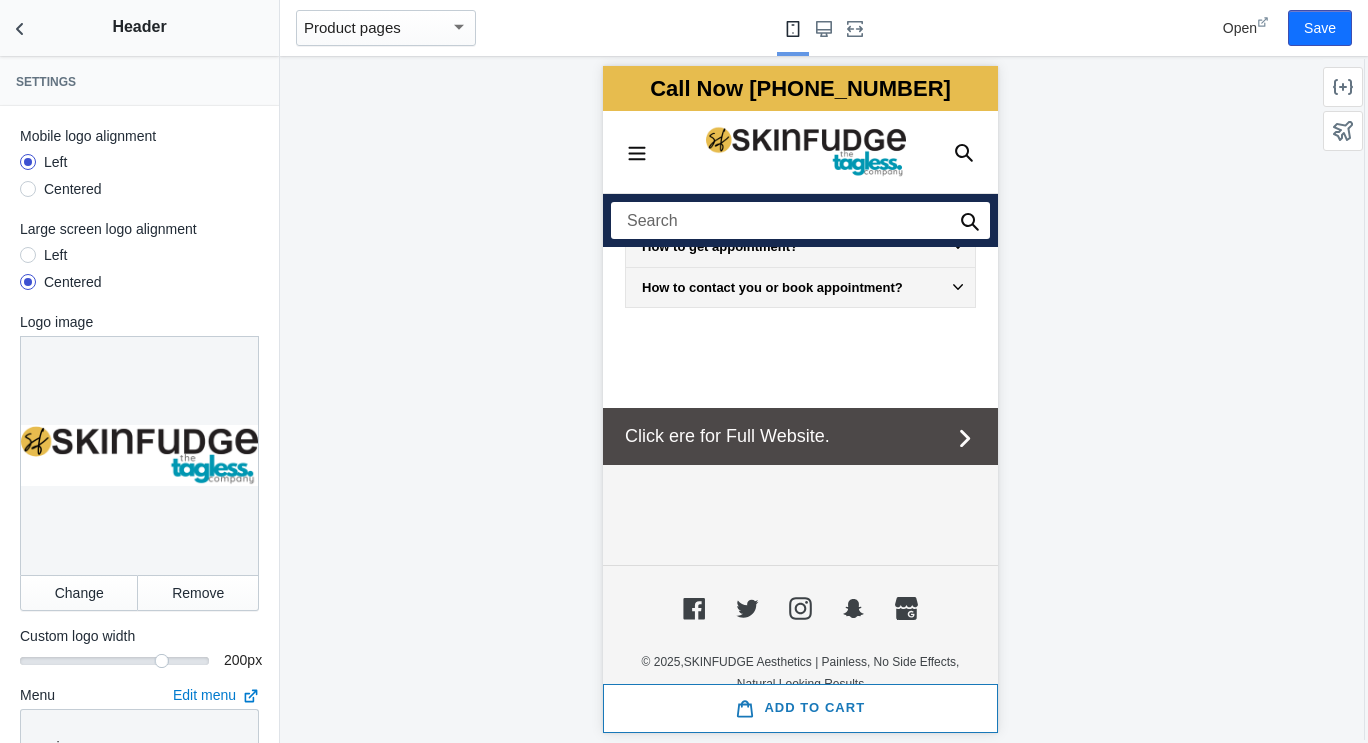 click on "Mobile logo alignment     Left     Centered" at bounding box center [139, 165] 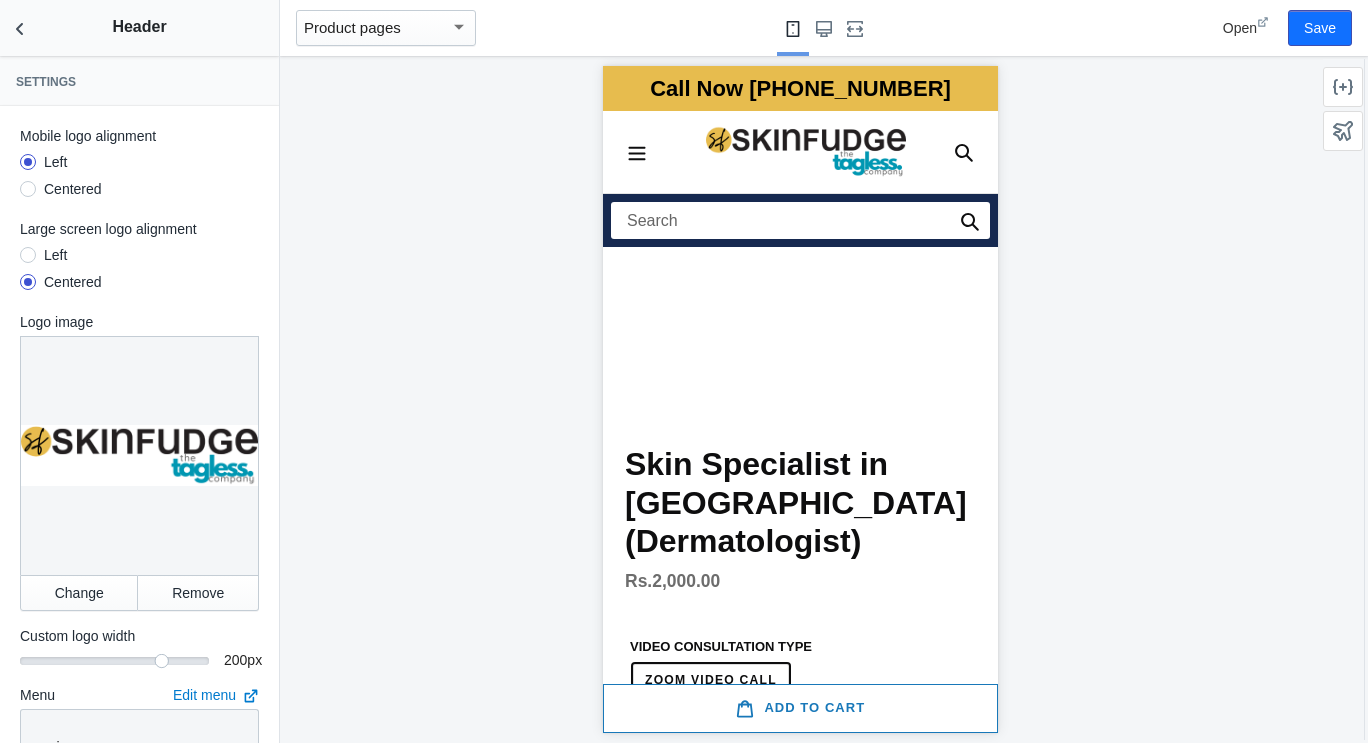 scroll, scrollTop: 0, scrollLeft: 0, axis: both 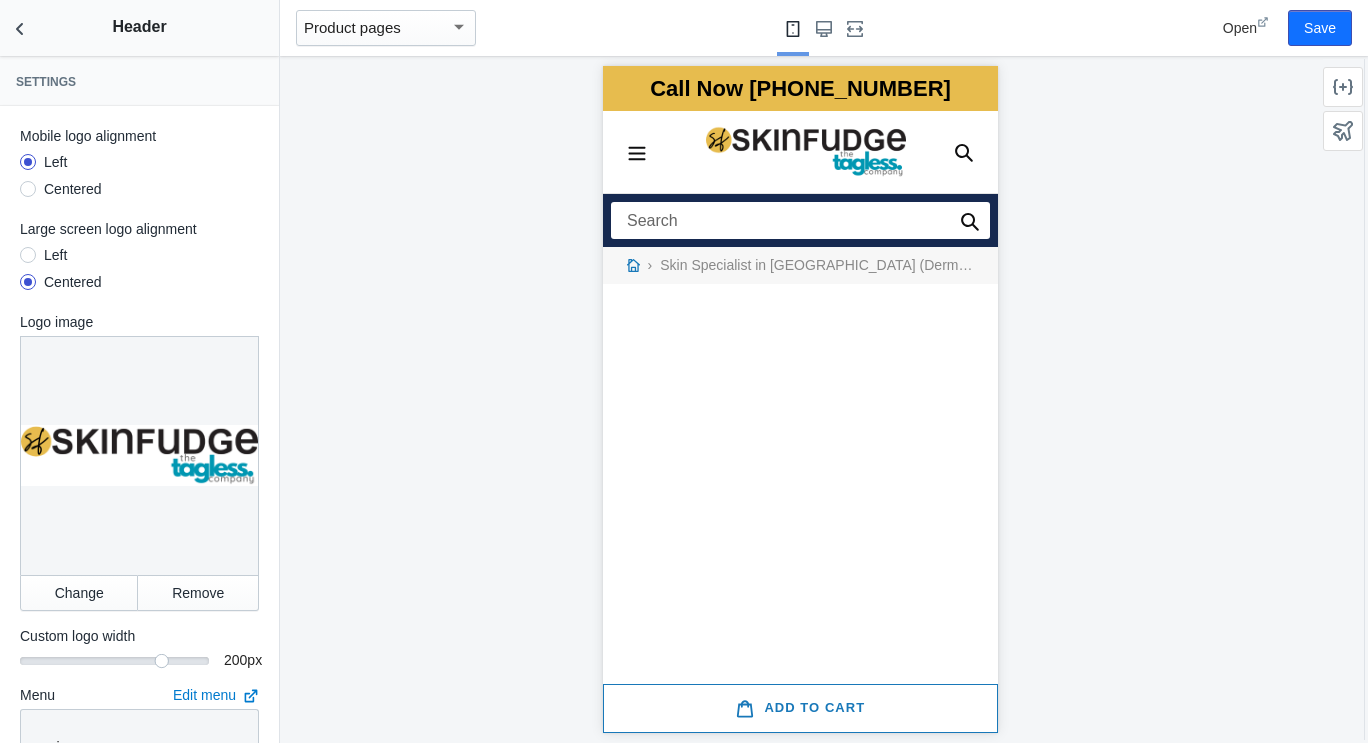 click at bounding box center (28, 189) 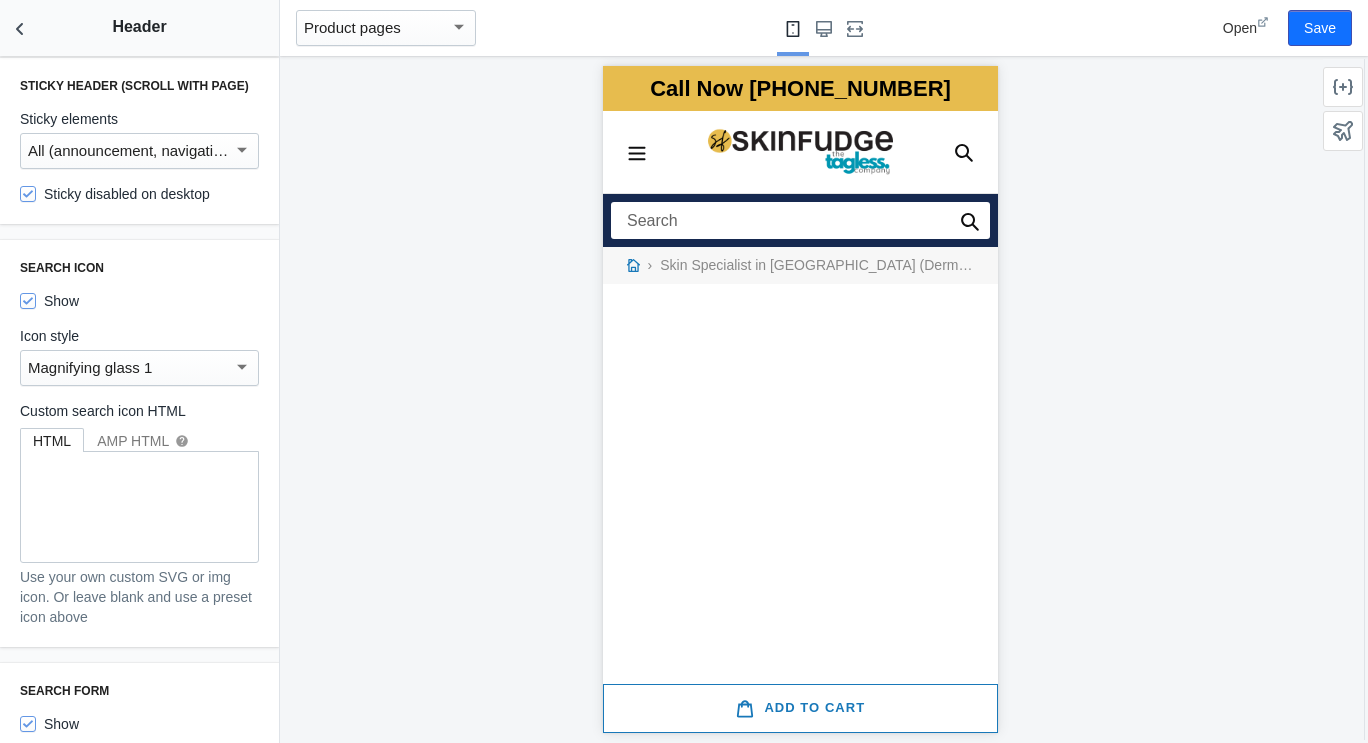 scroll, scrollTop: 941, scrollLeft: 0, axis: vertical 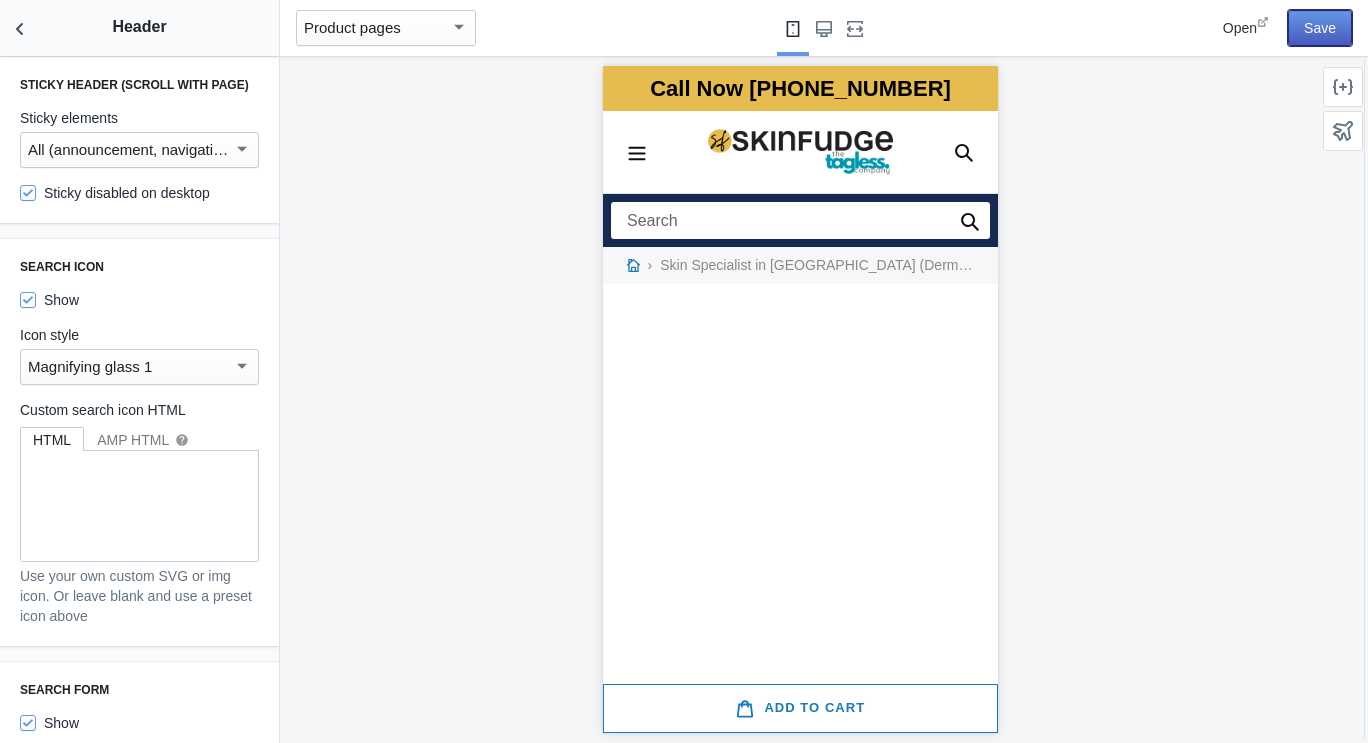 click on "Save" at bounding box center [1320, 28] 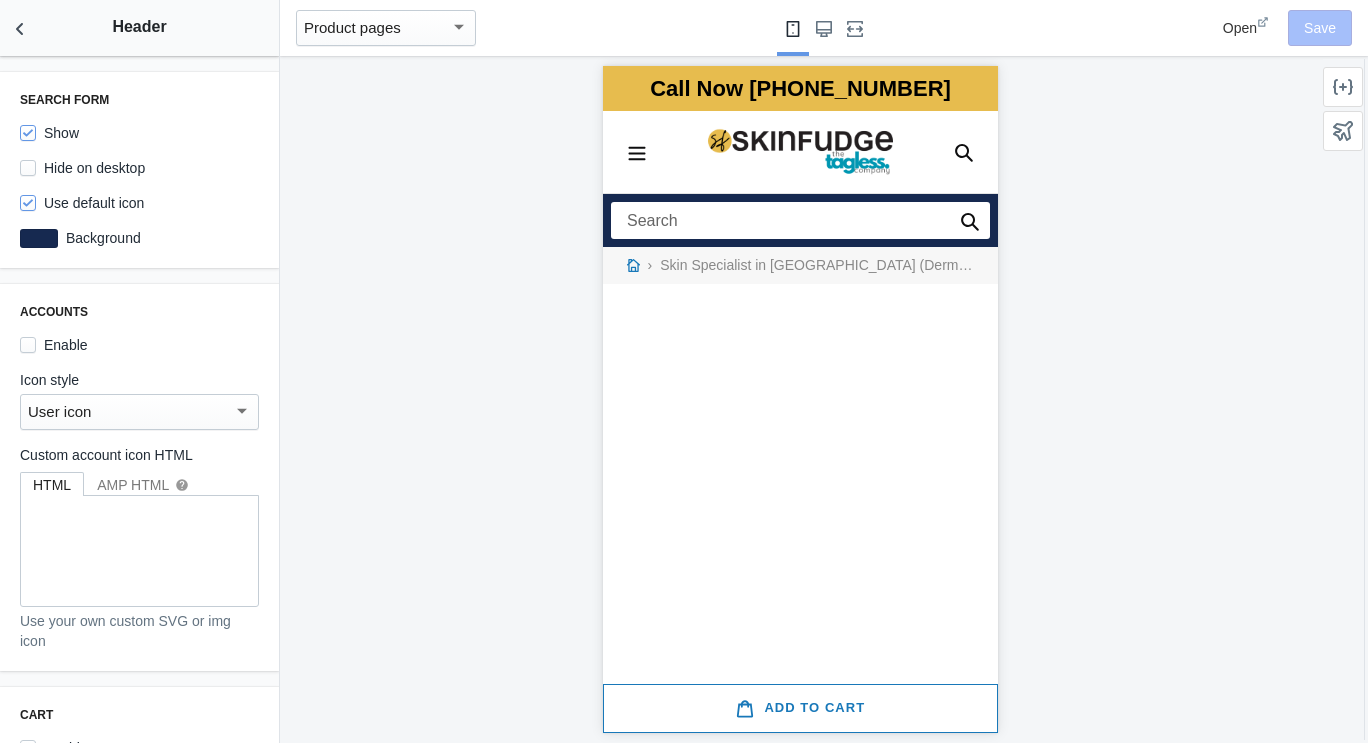 scroll, scrollTop: 1531, scrollLeft: 0, axis: vertical 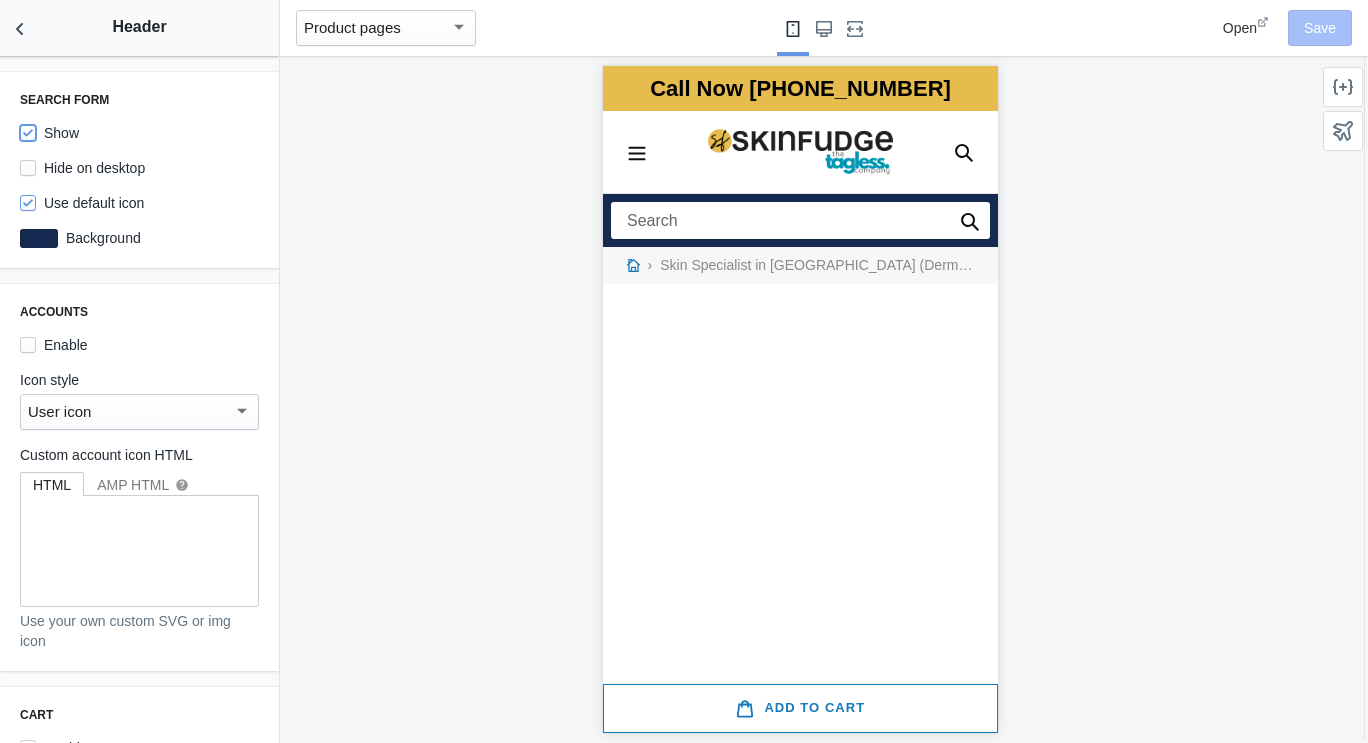click on "Show" at bounding box center (28, 133) 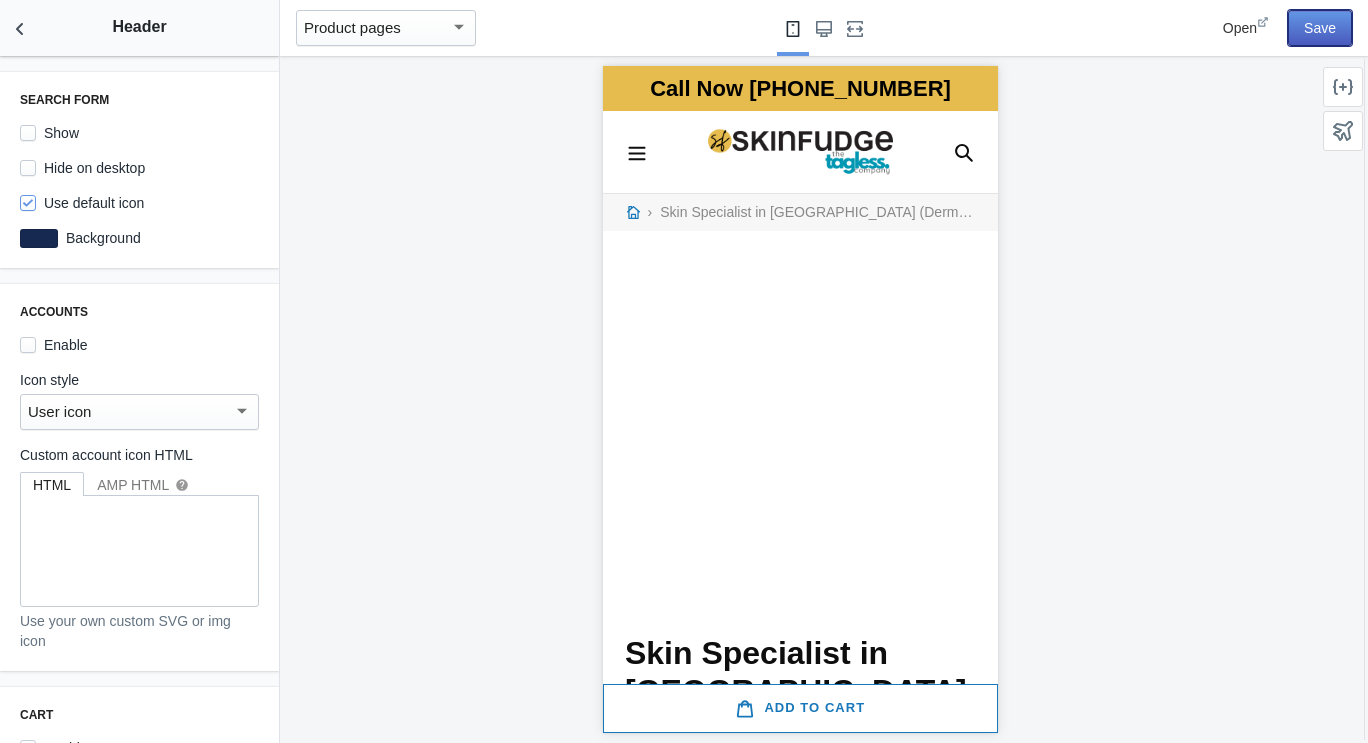 click on "Save" at bounding box center (1320, 28) 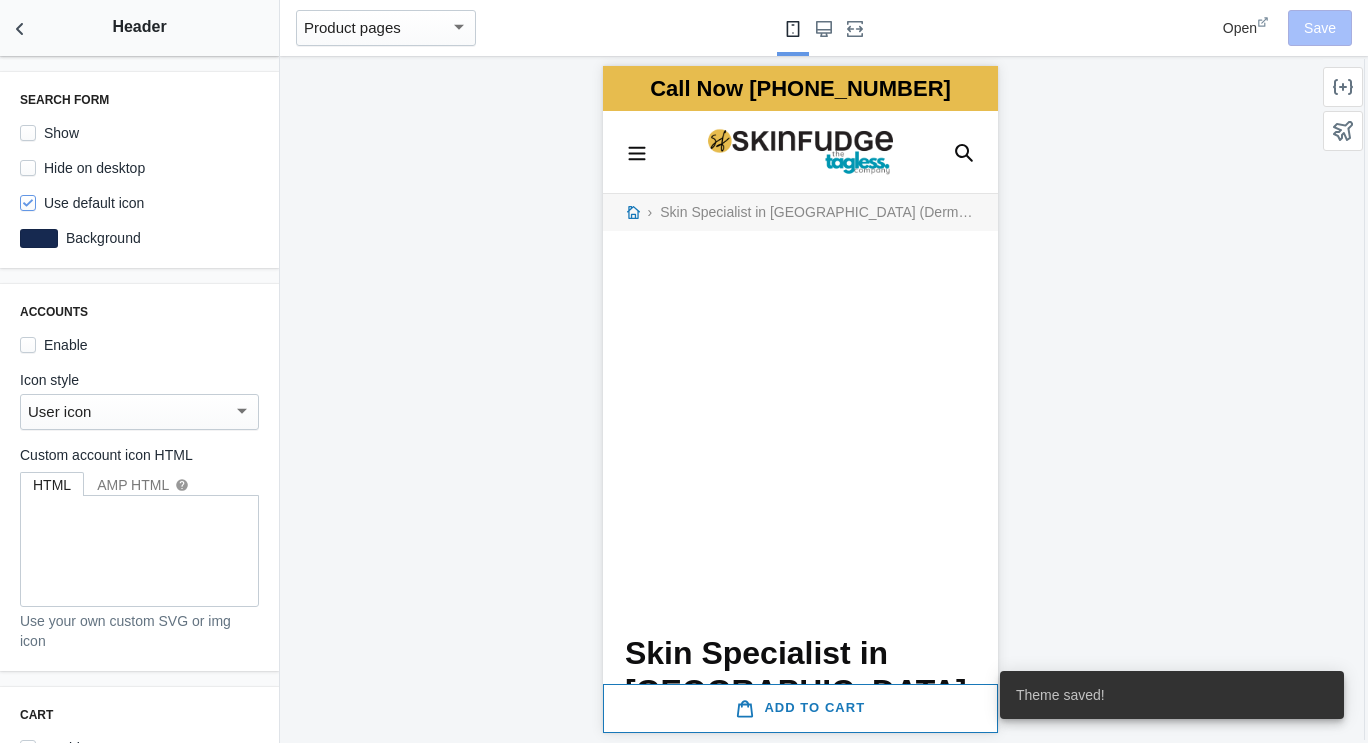 click on "Use default icon" at bounding box center (82, 203) 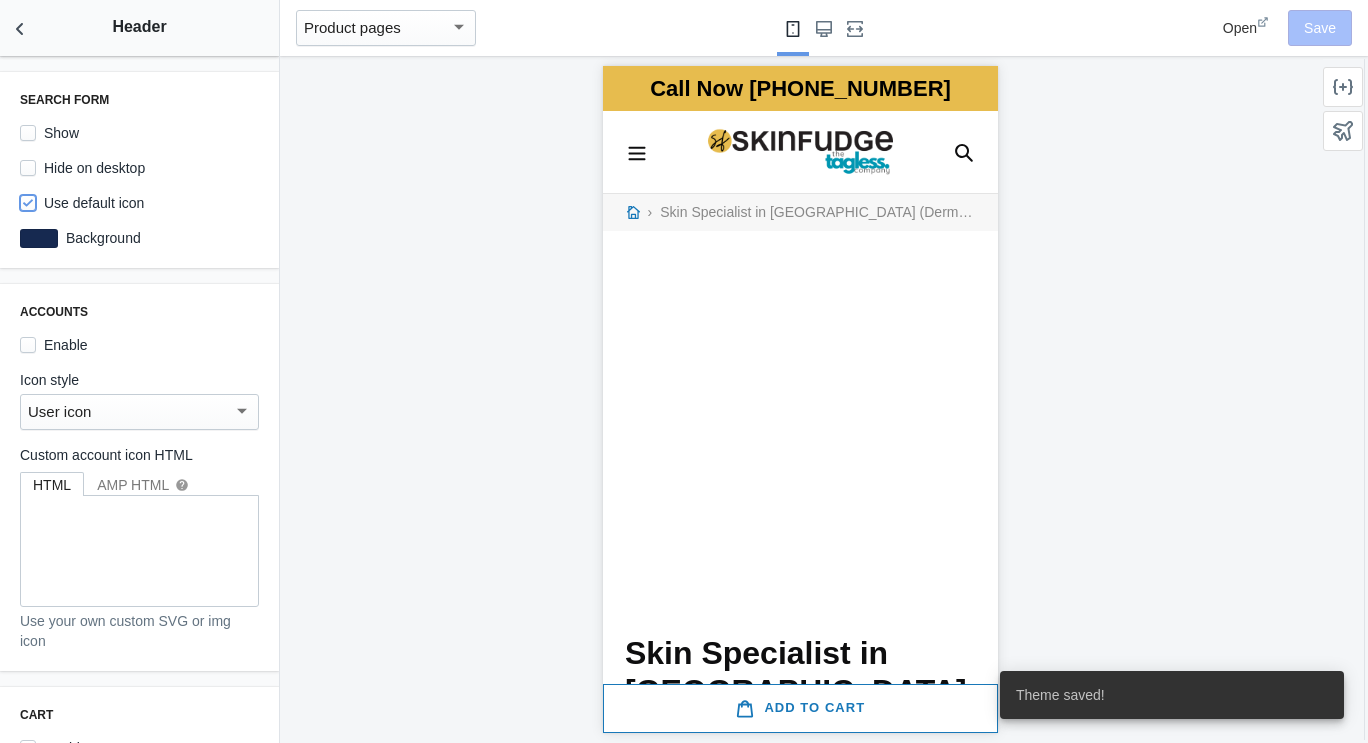 click on "Use default icon" at bounding box center [28, 203] 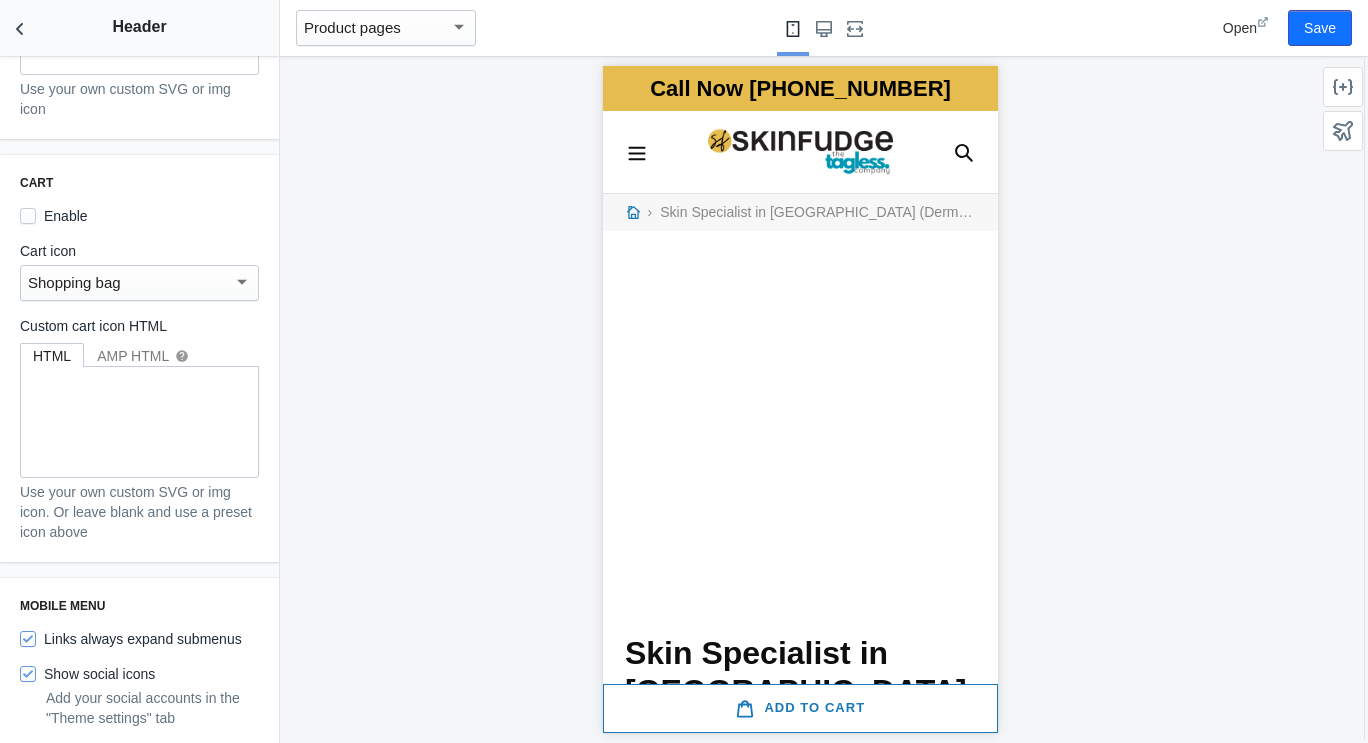 scroll, scrollTop: 2068, scrollLeft: 0, axis: vertical 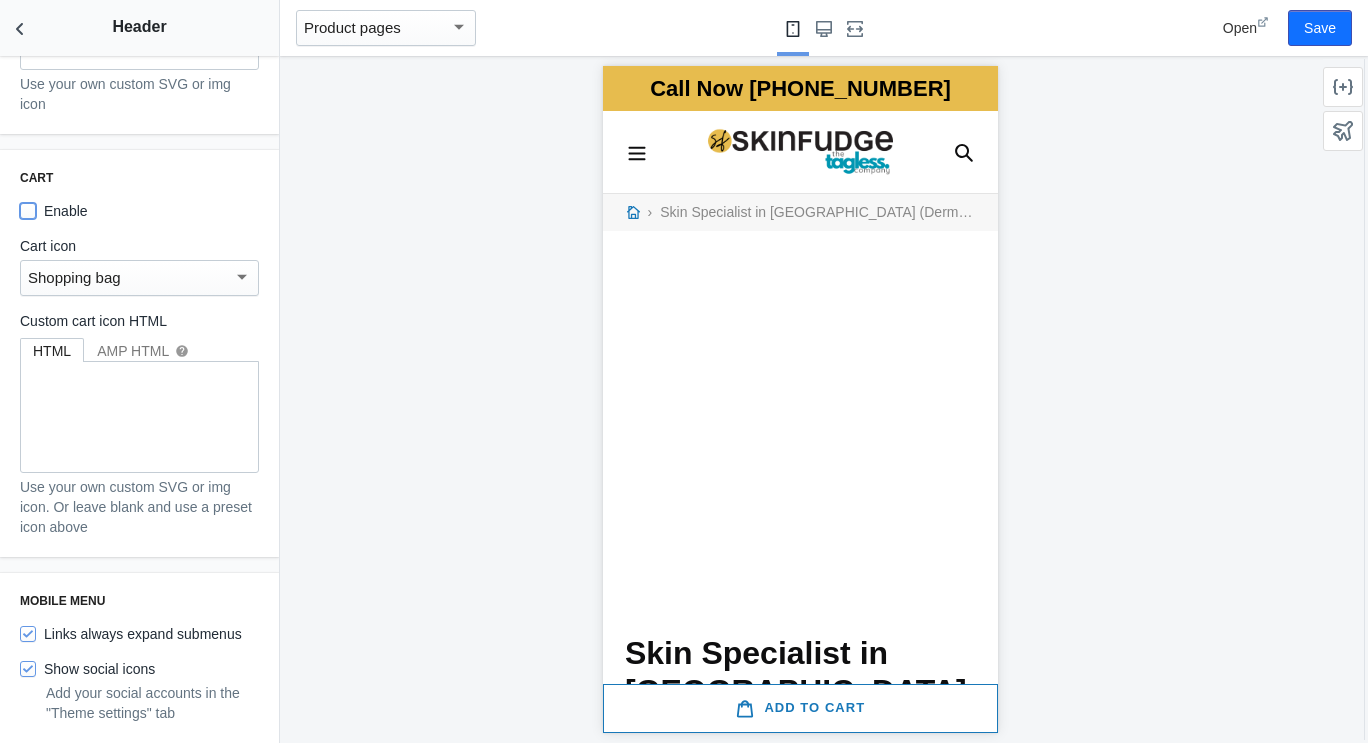 click on "Enable" at bounding box center [28, 211] 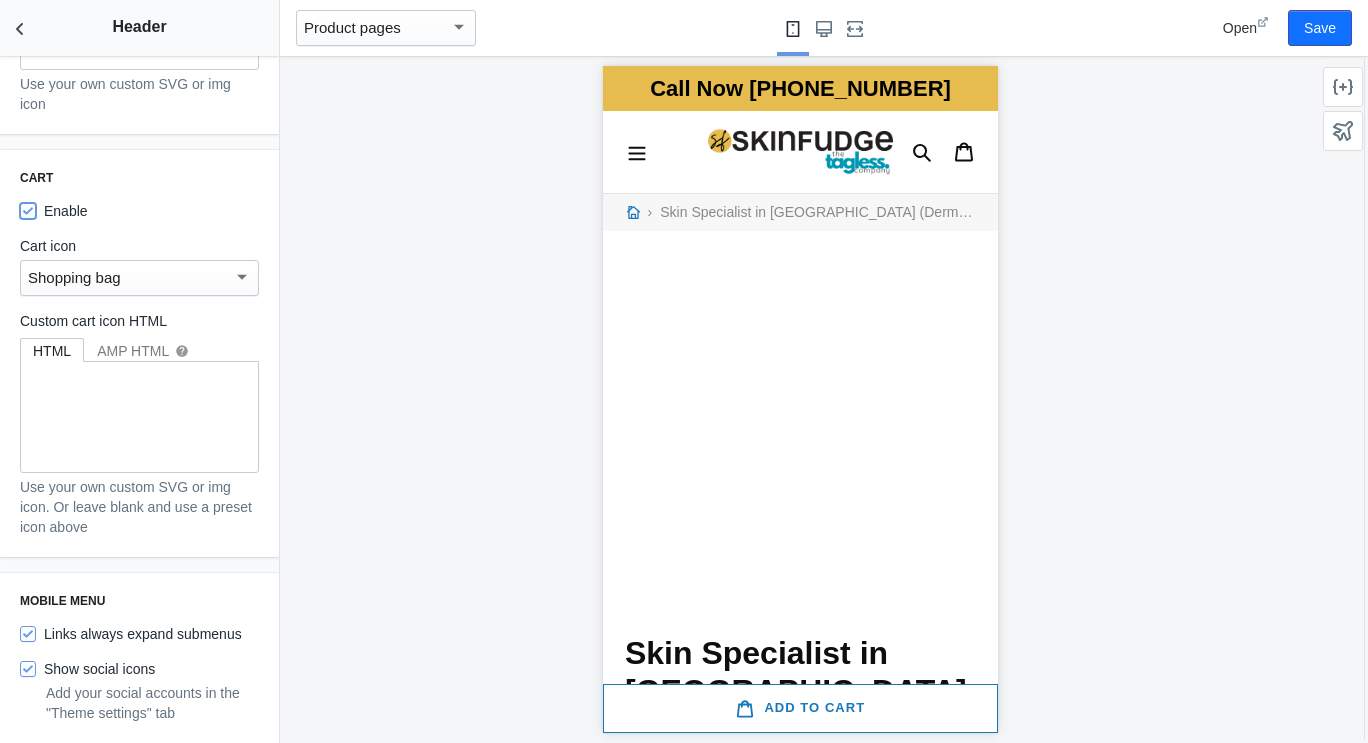 click on "Enable" at bounding box center (28, 211) 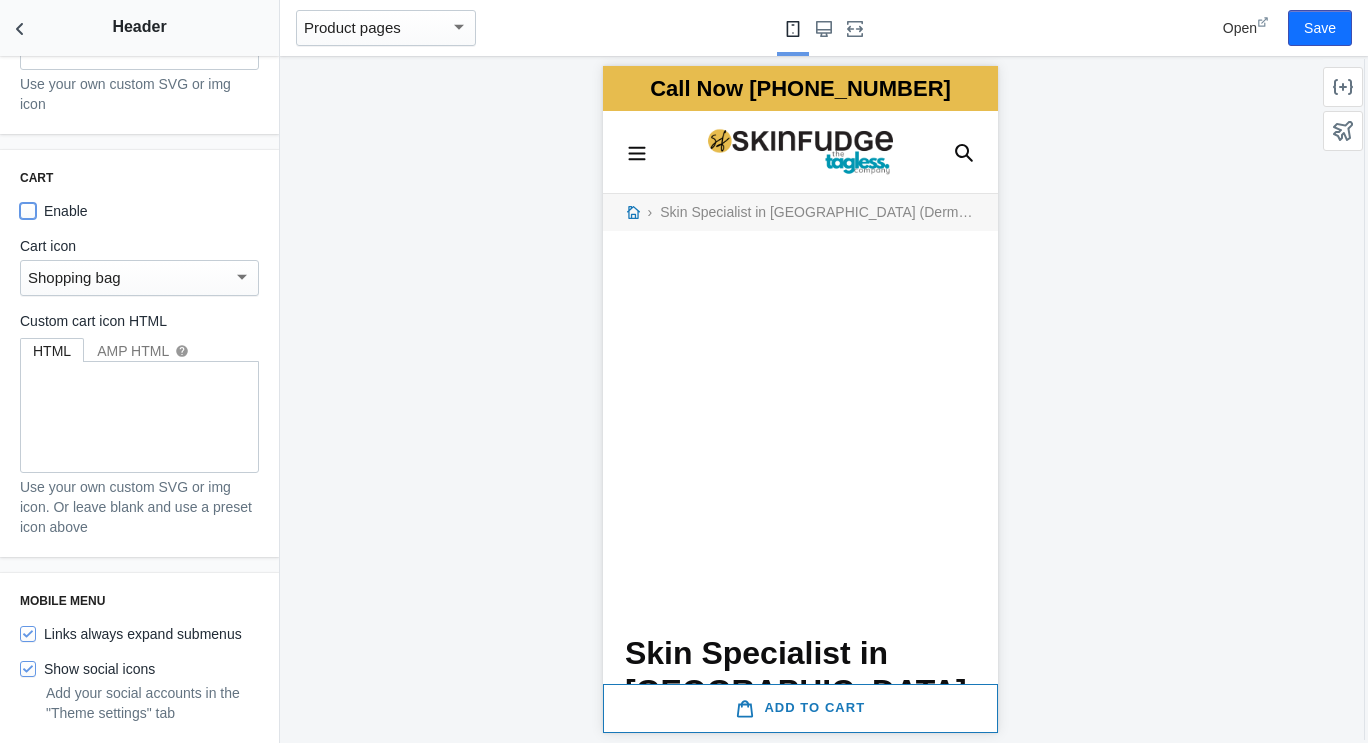 click on "Enable" at bounding box center [28, 211] 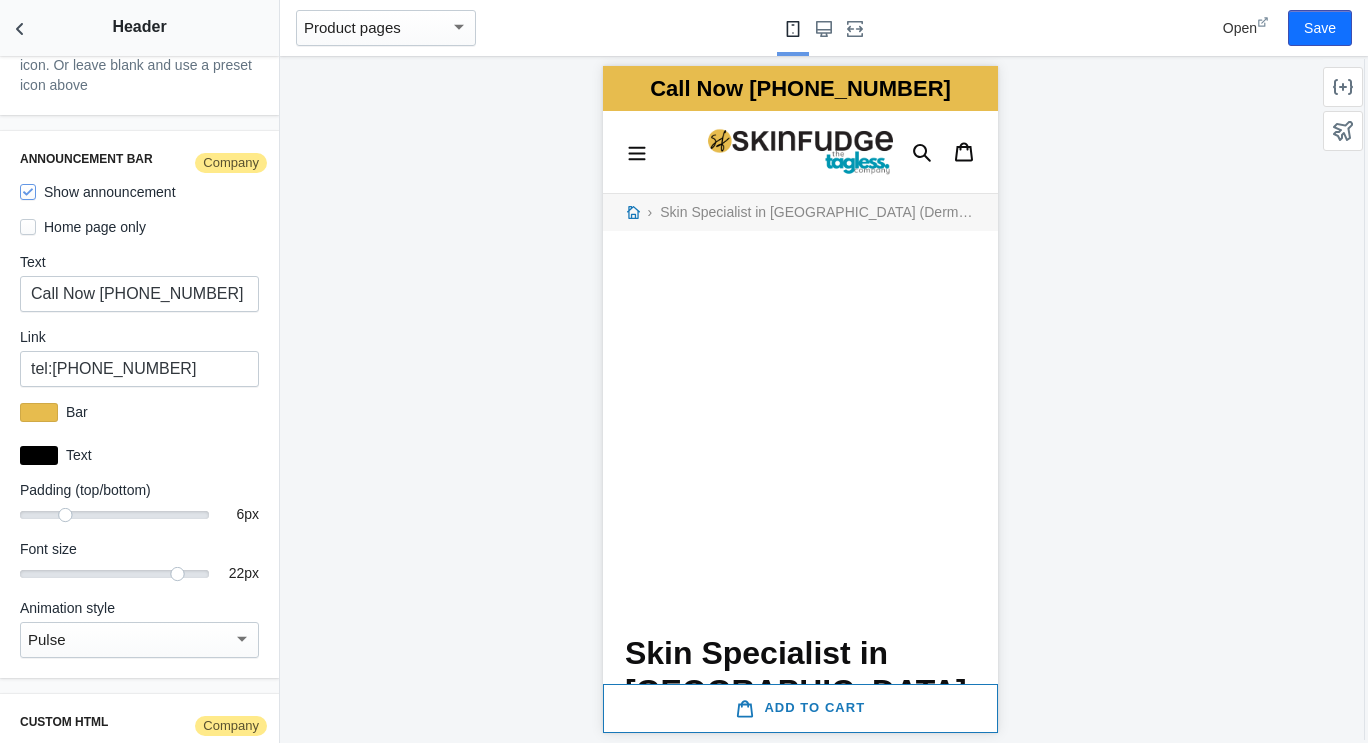 scroll, scrollTop: 3290, scrollLeft: 0, axis: vertical 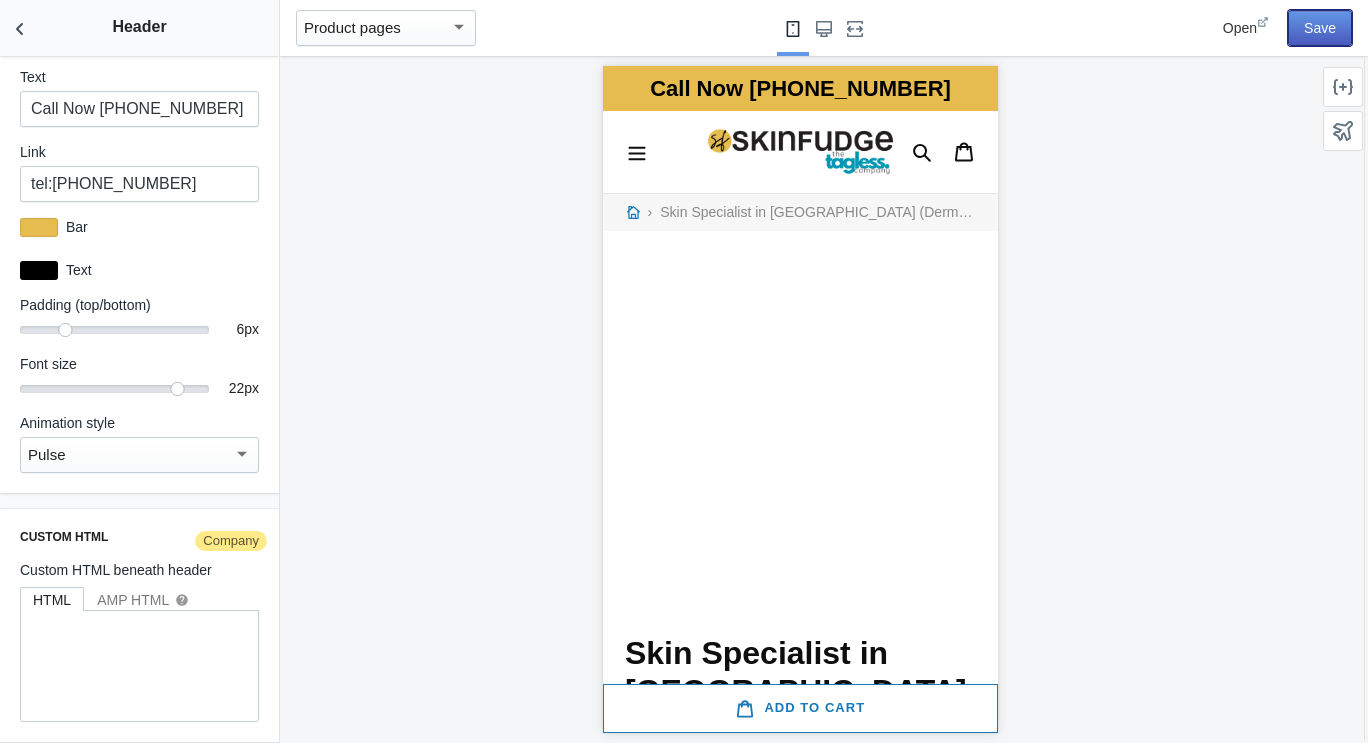 click on "Save" at bounding box center [1320, 28] 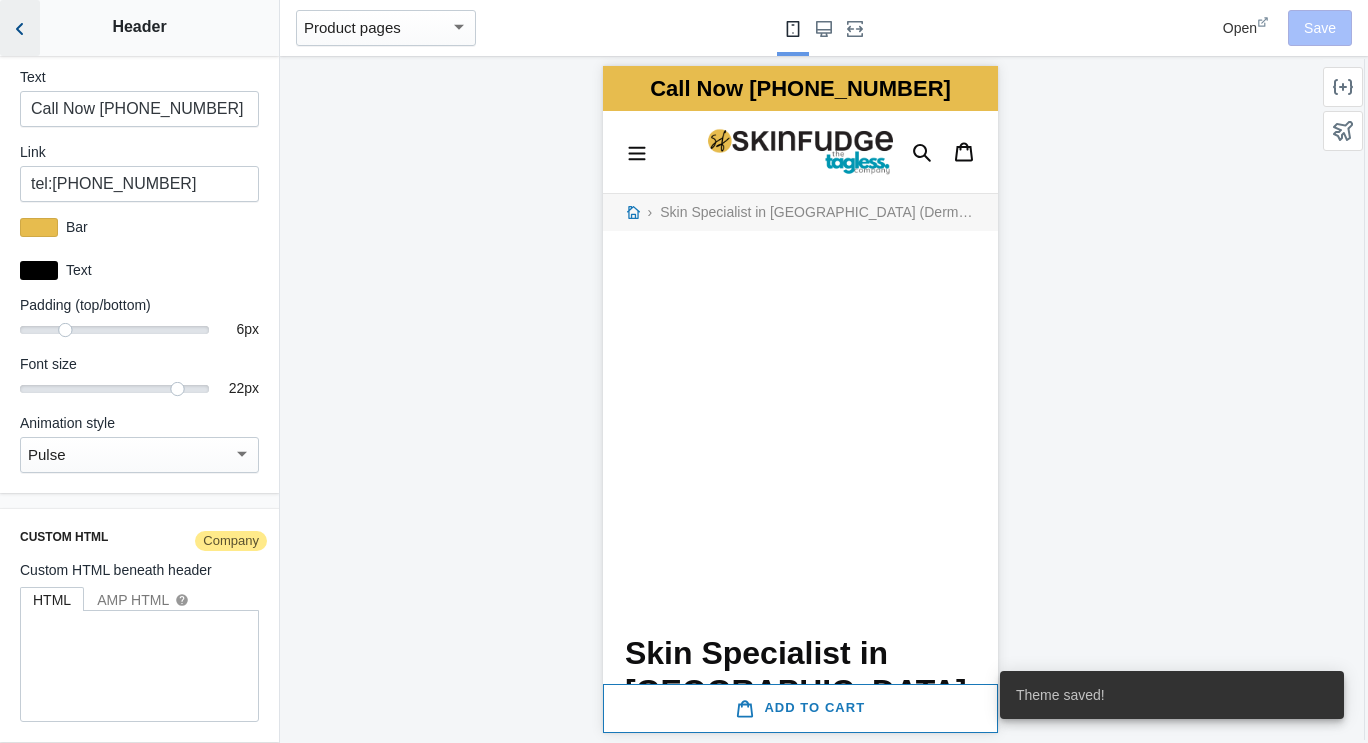 click 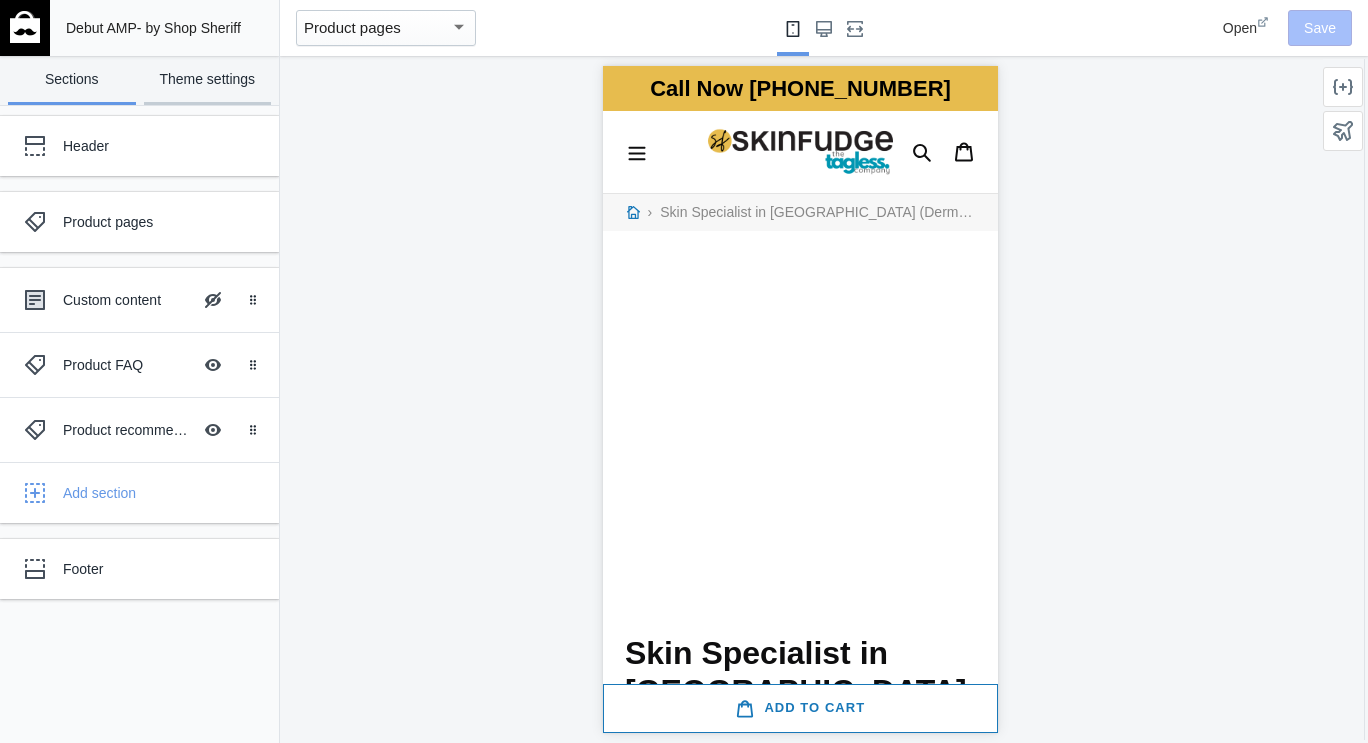 click on "Theme settings" at bounding box center (208, 80) 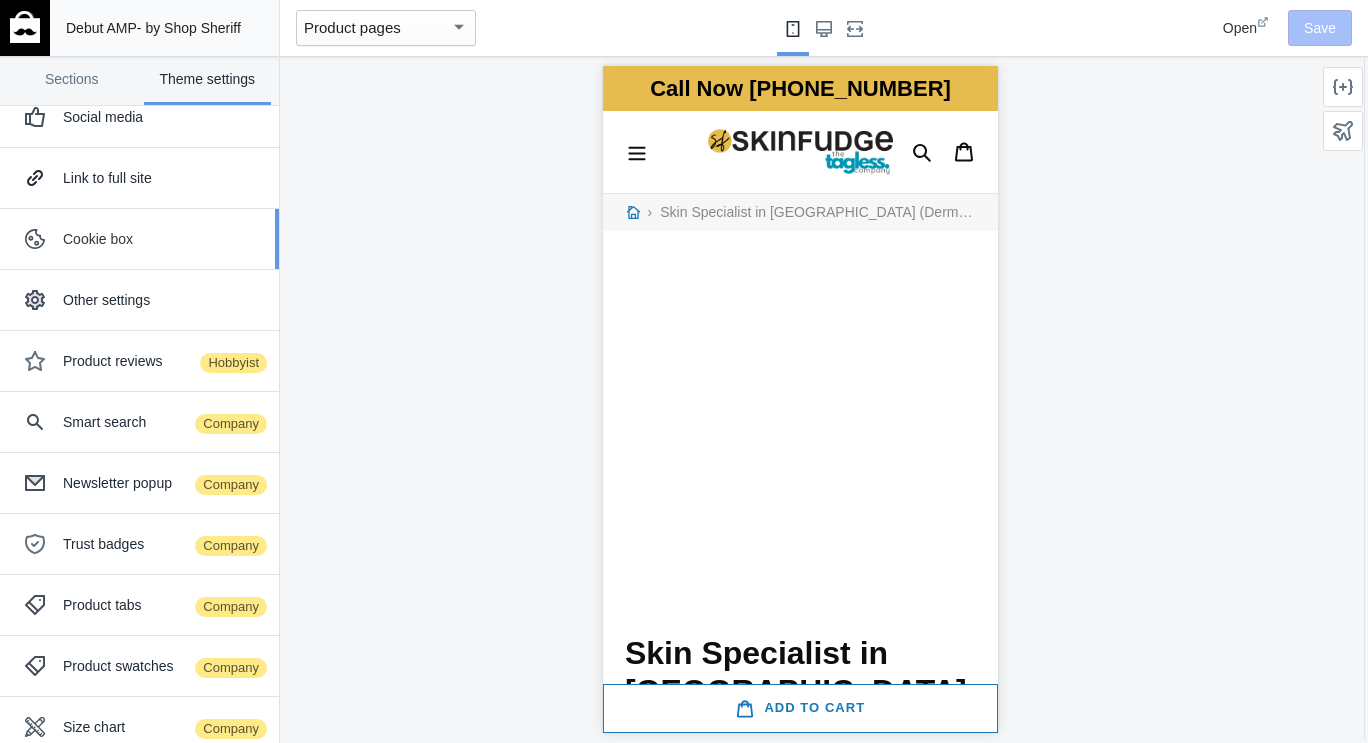 scroll, scrollTop: 247, scrollLeft: 0, axis: vertical 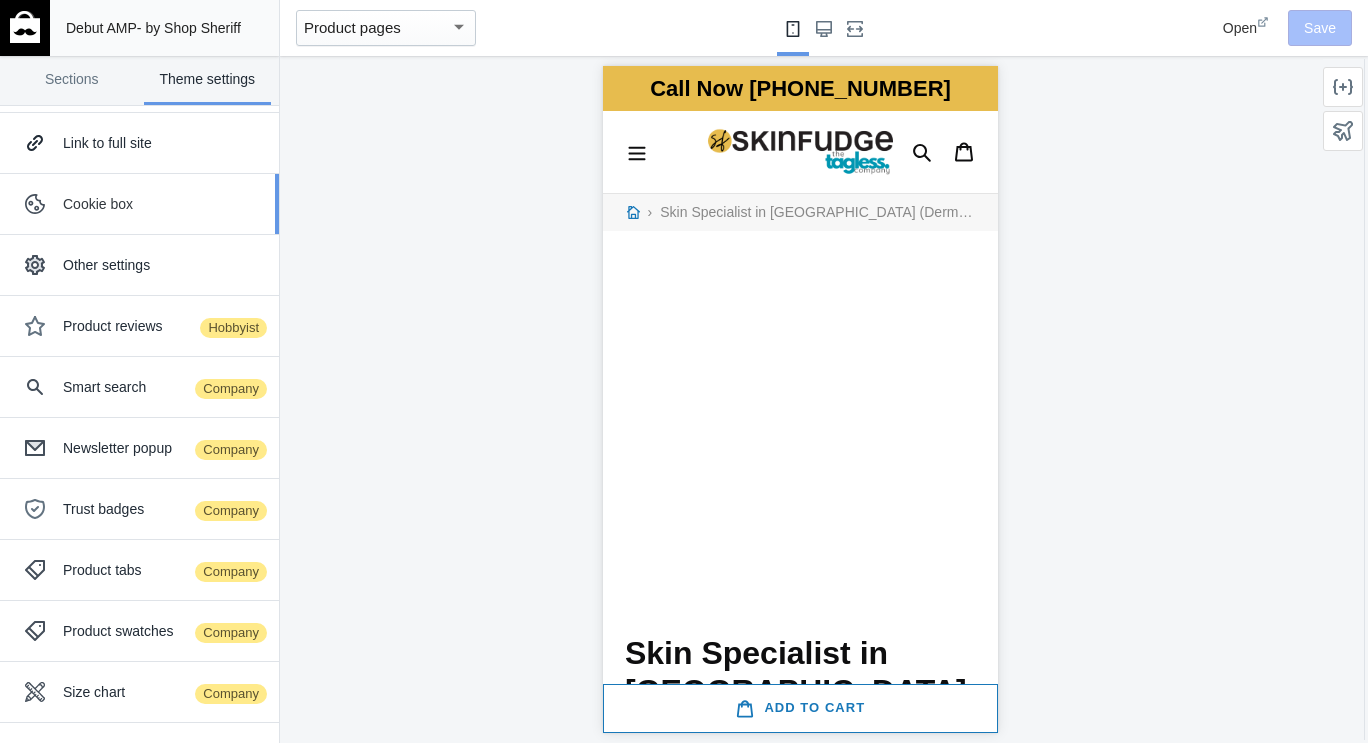 click on "Cookie box" at bounding box center (139, 204) 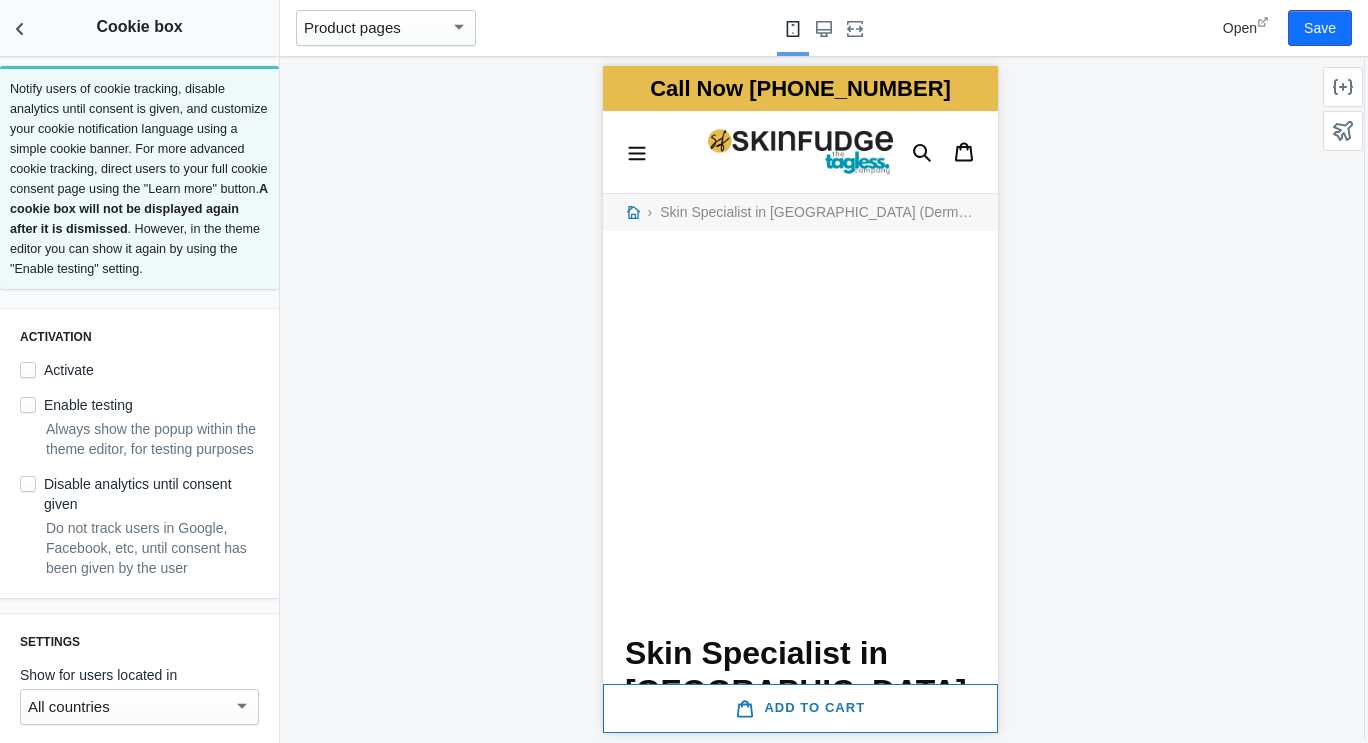 scroll, scrollTop: 439, scrollLeft: 0, axis: vertical 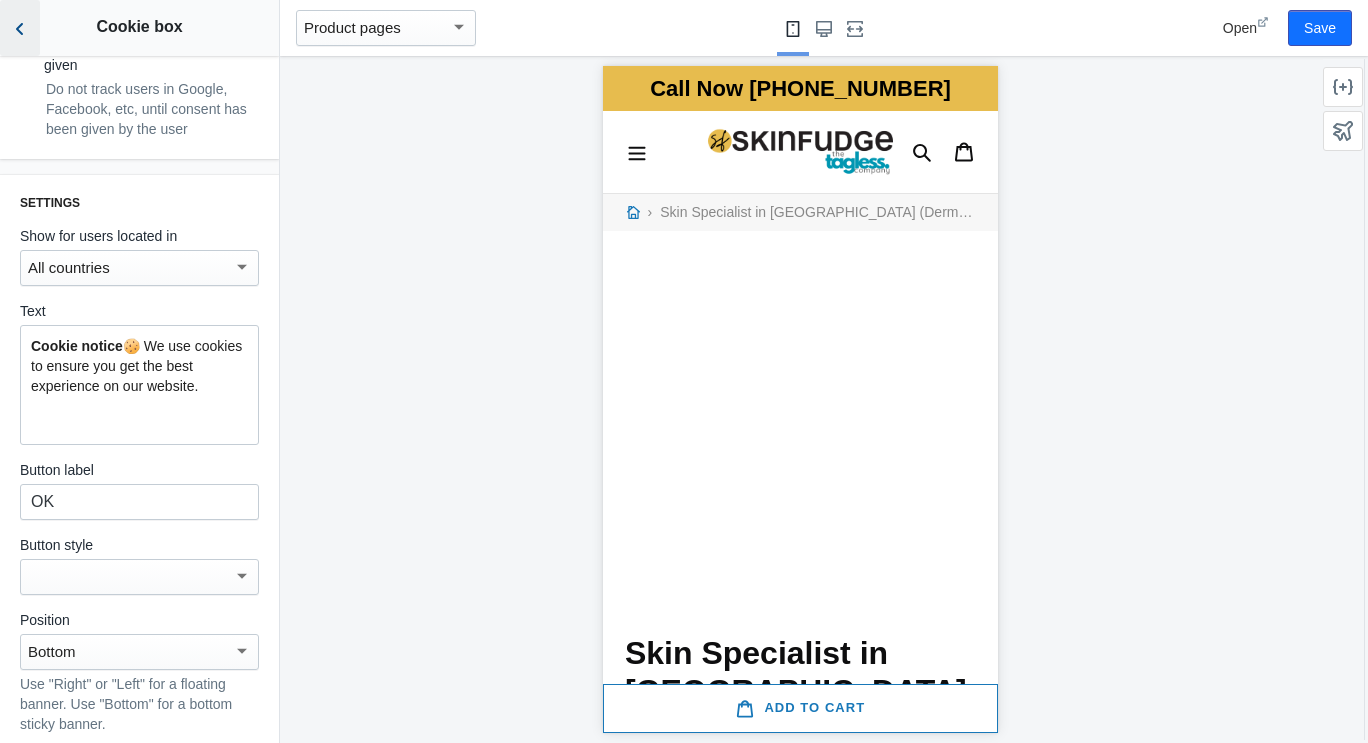 click at bounding box center [20, 28] 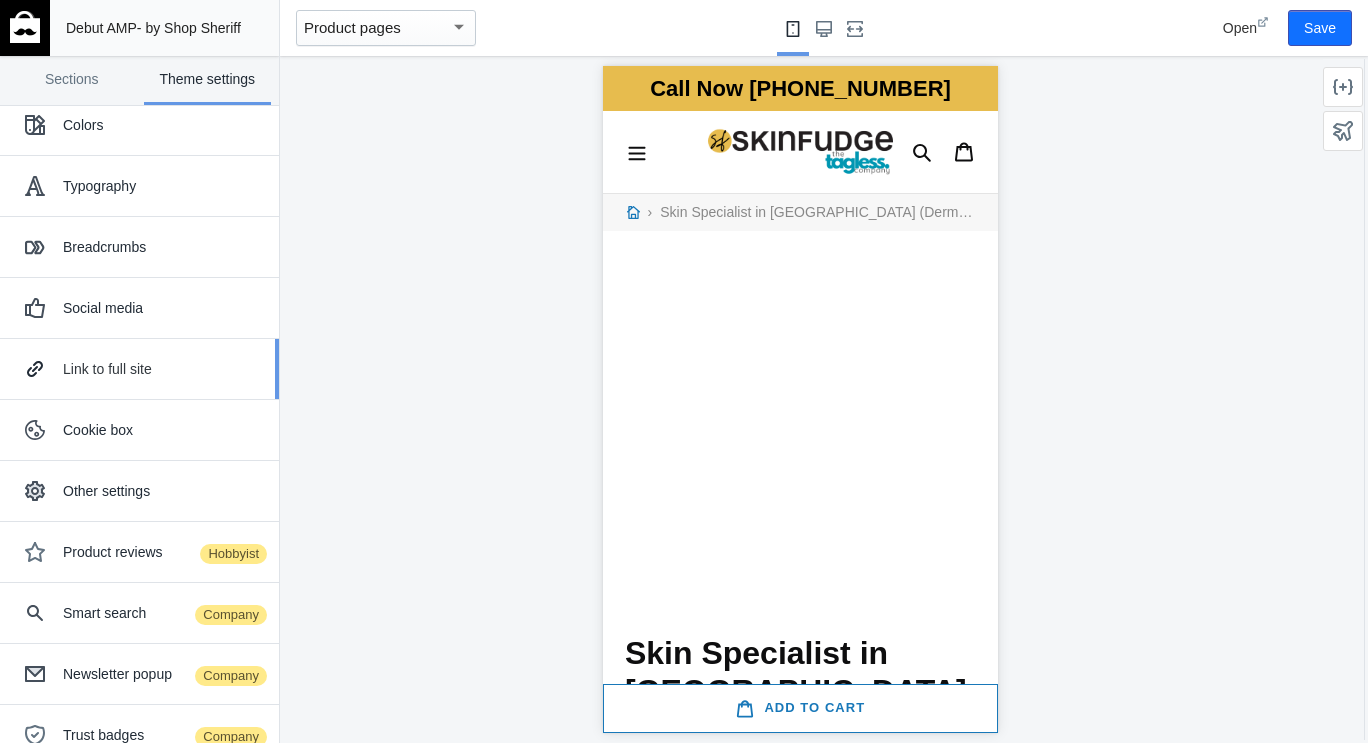 scroll, scrollTop: 0, scrollLeft: 0, axis: both 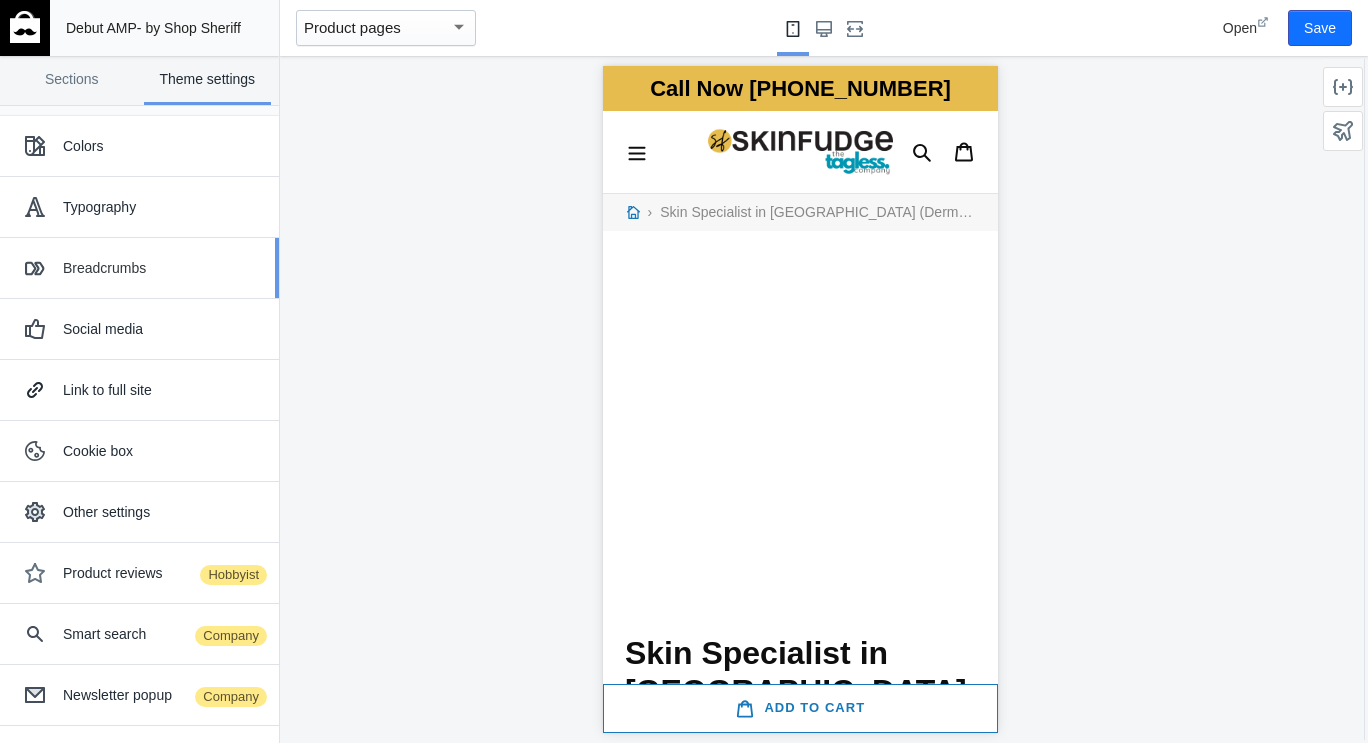 click on "Breadcrumbs" at bounding box center (163, 268) 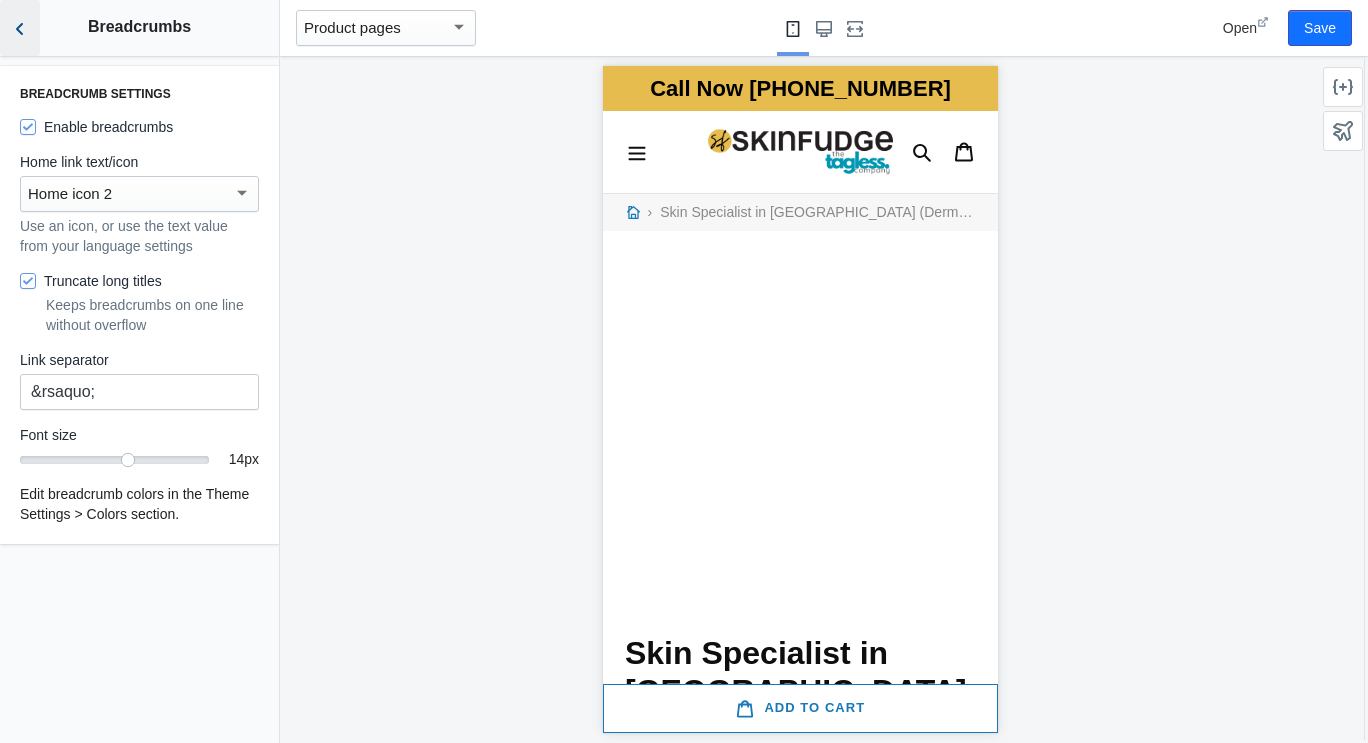 click at bounding box center [20, 28] 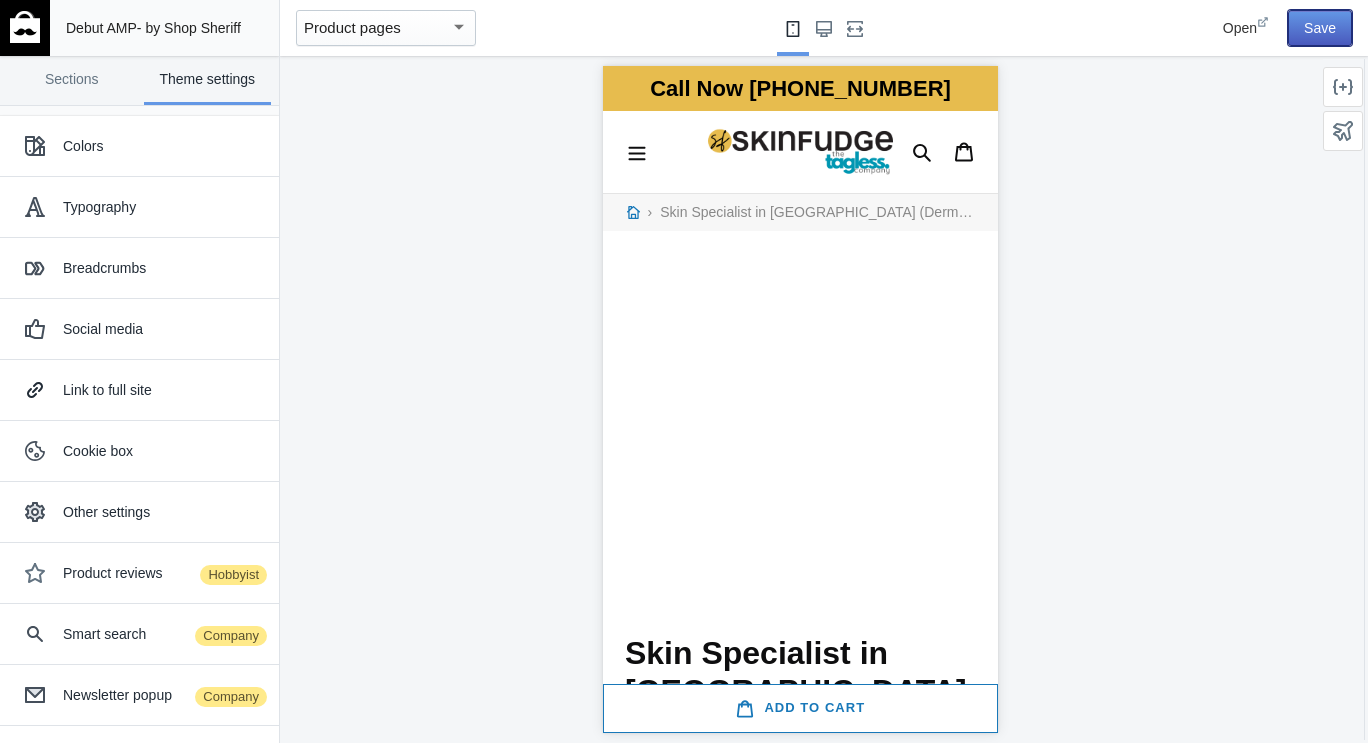 click on "Save" at bounding box center (1320, 28) 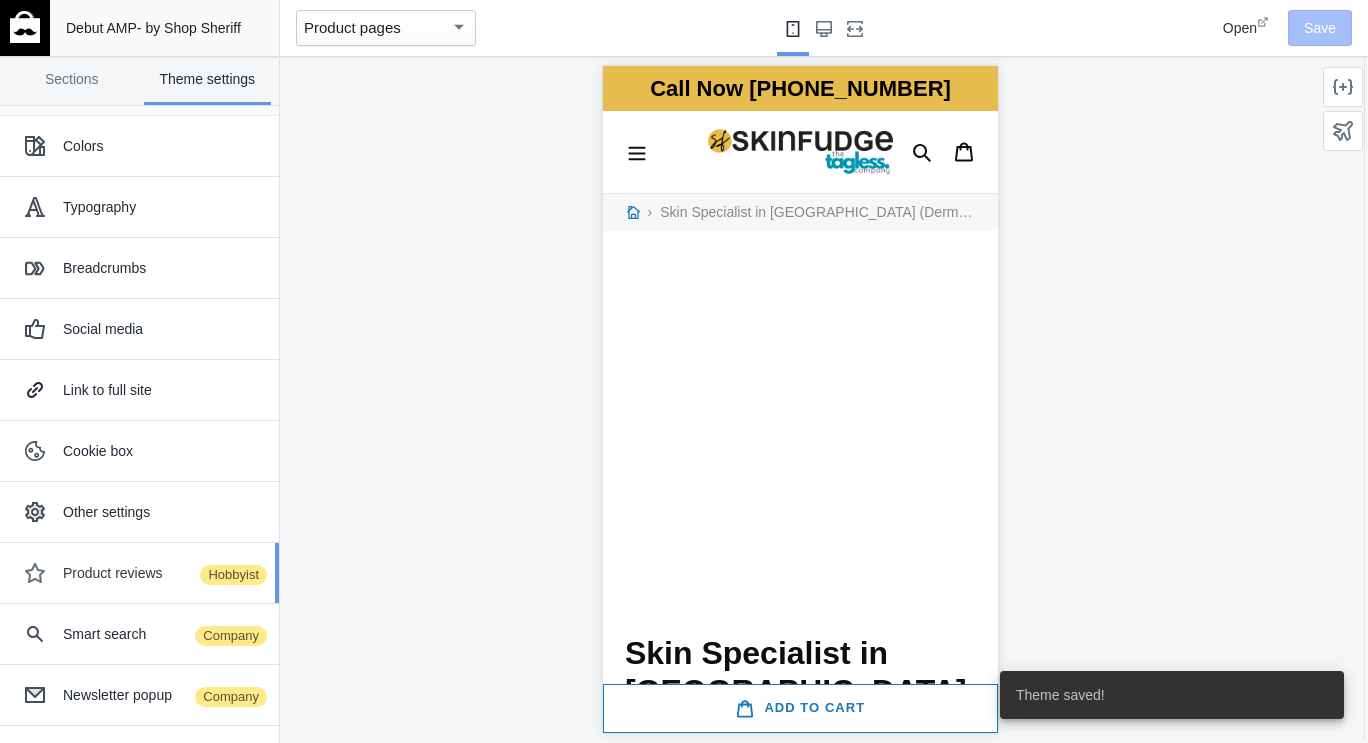 scroll, scrollTop: 297, scrollLeft: 0, axis: vertical 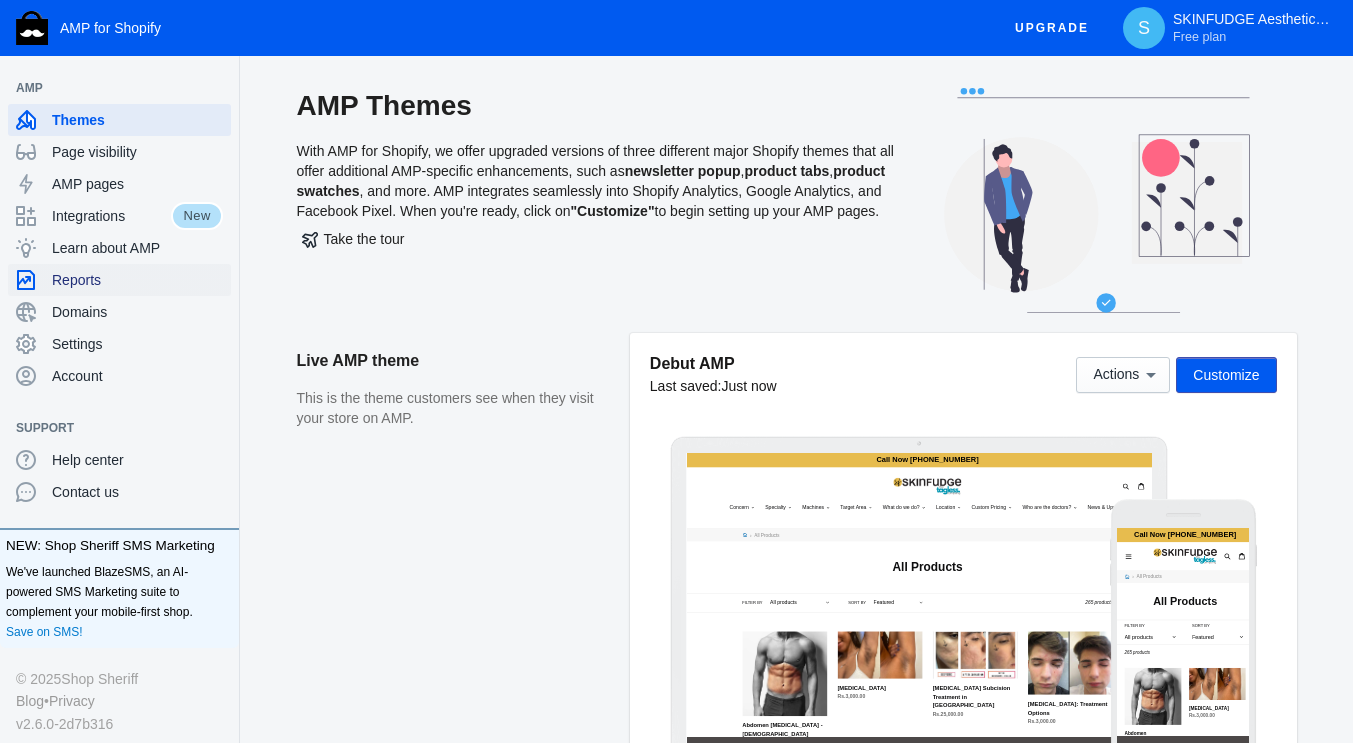 click on "Reports" at bounding box center [119, 280] 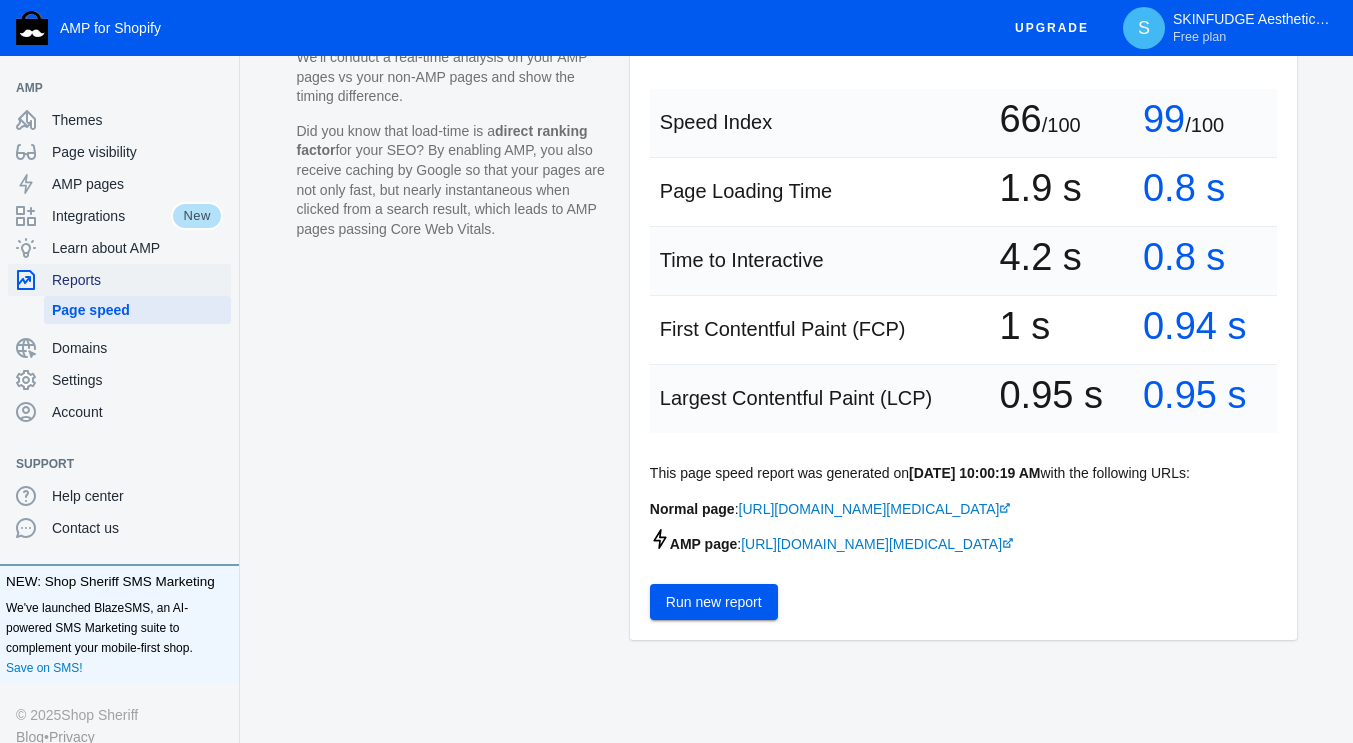scroll, scrollTop: 385, scrollLeft: 0, axis: vertical 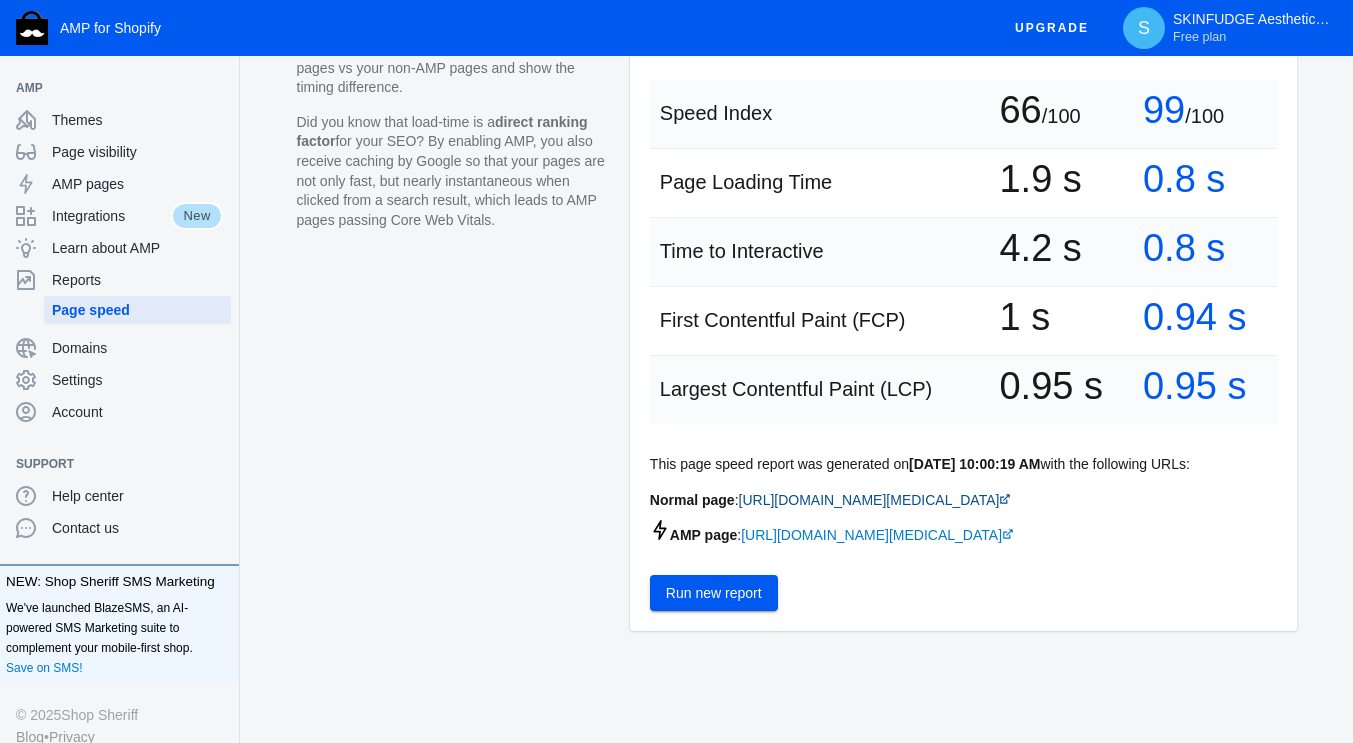 click on "https://www.skinfudge.com/products/best-microneedling-lahore-acne-scar-treatment" 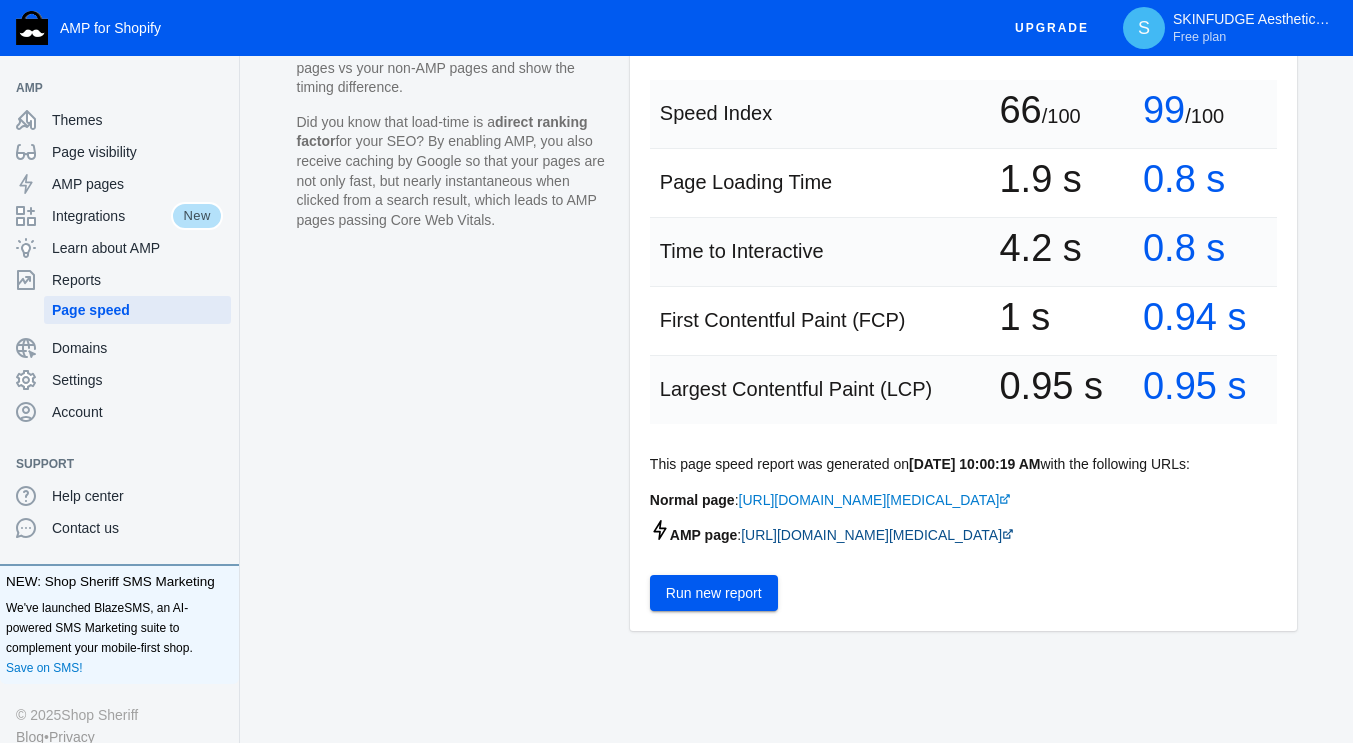 click on "https://www.skinfudge.com/a/s/products/best-microneedling-lahore-acne-scar-treatment" 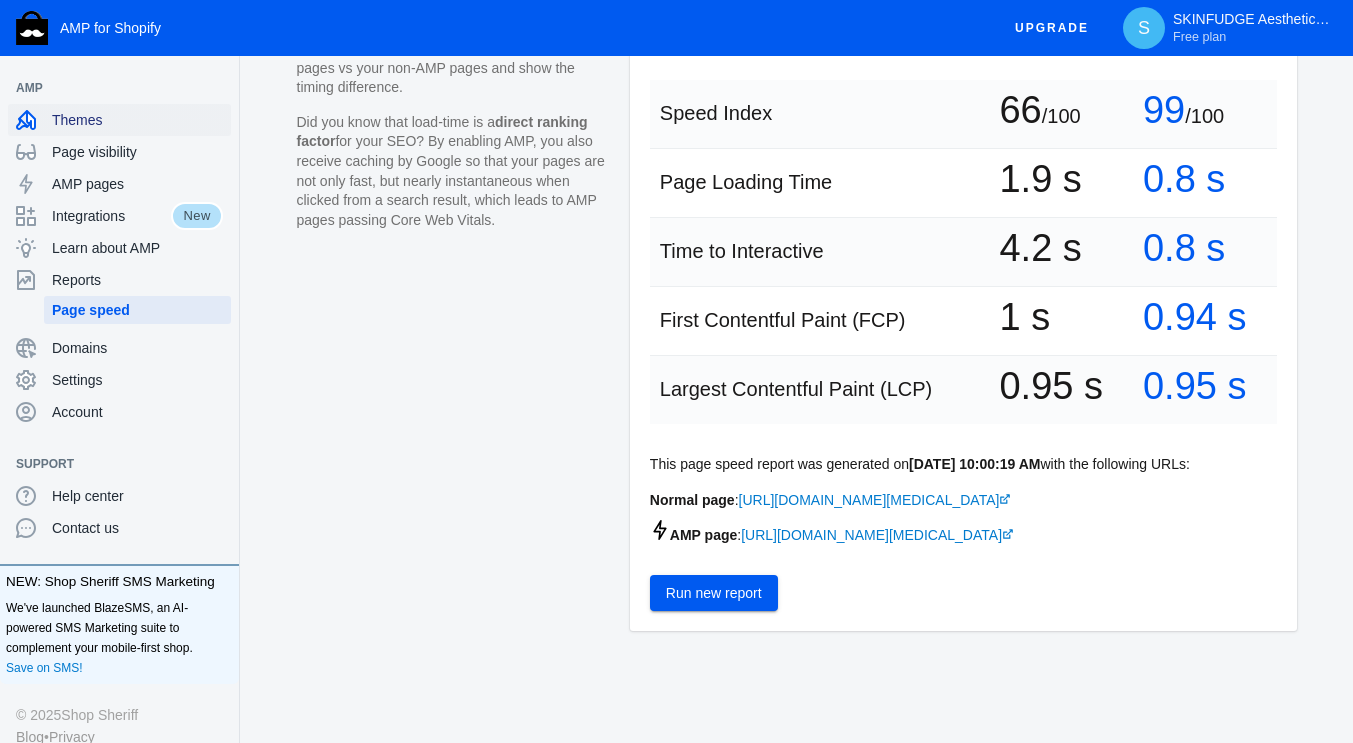 click on "Themes" 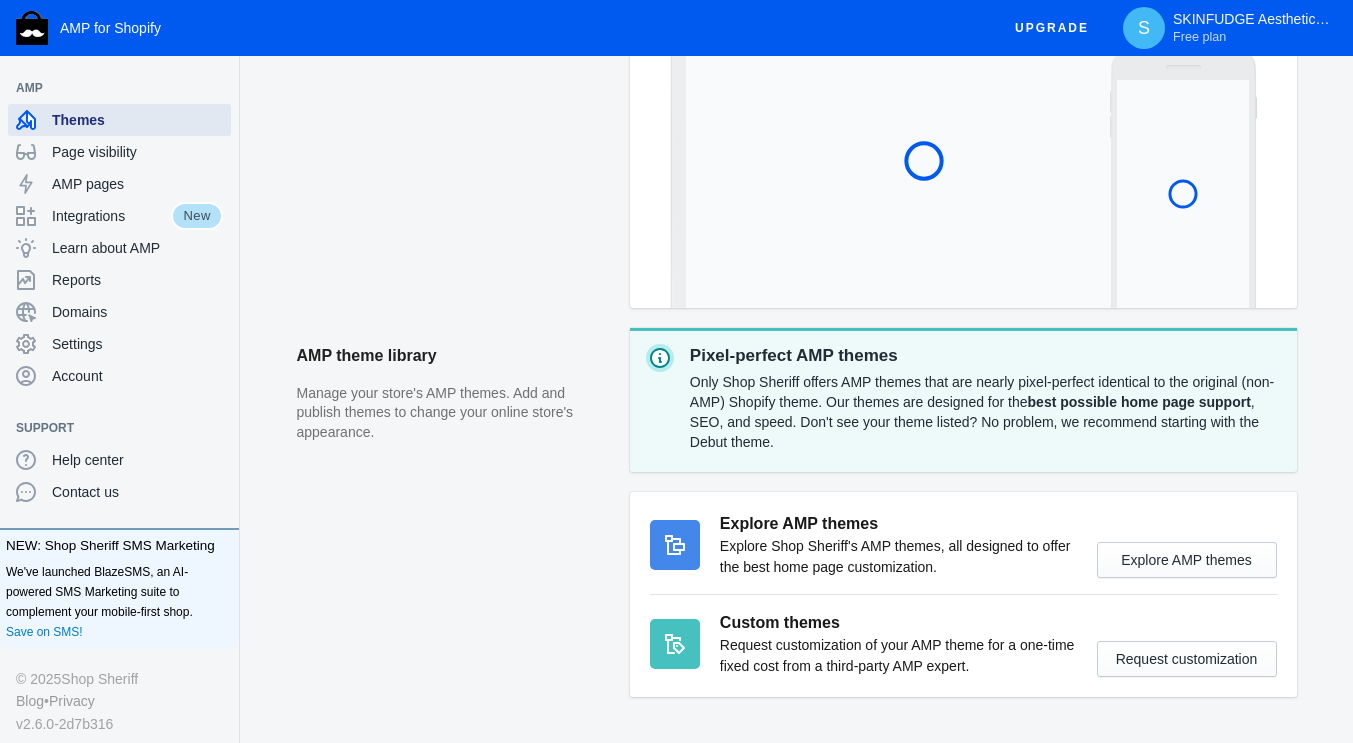 scroll, scrollTop: 0, scrollLeft: 0, axis: both 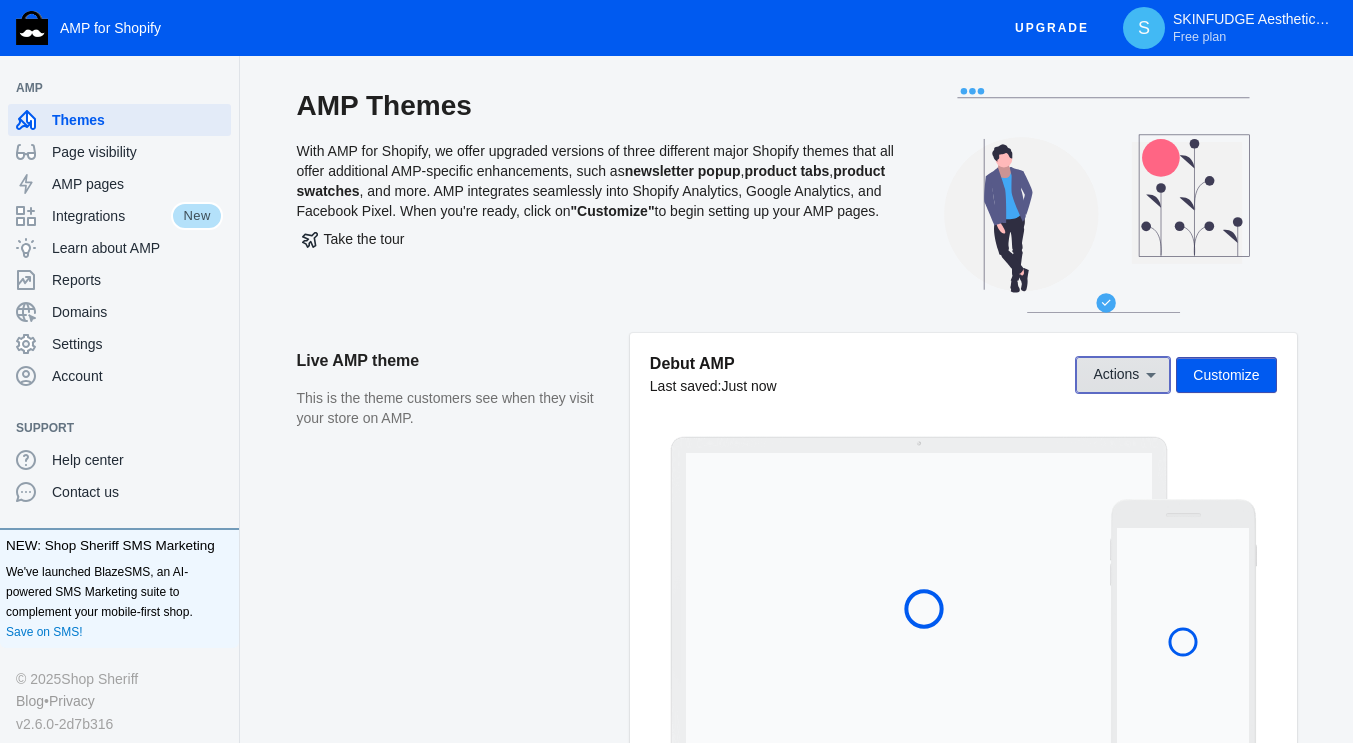 click 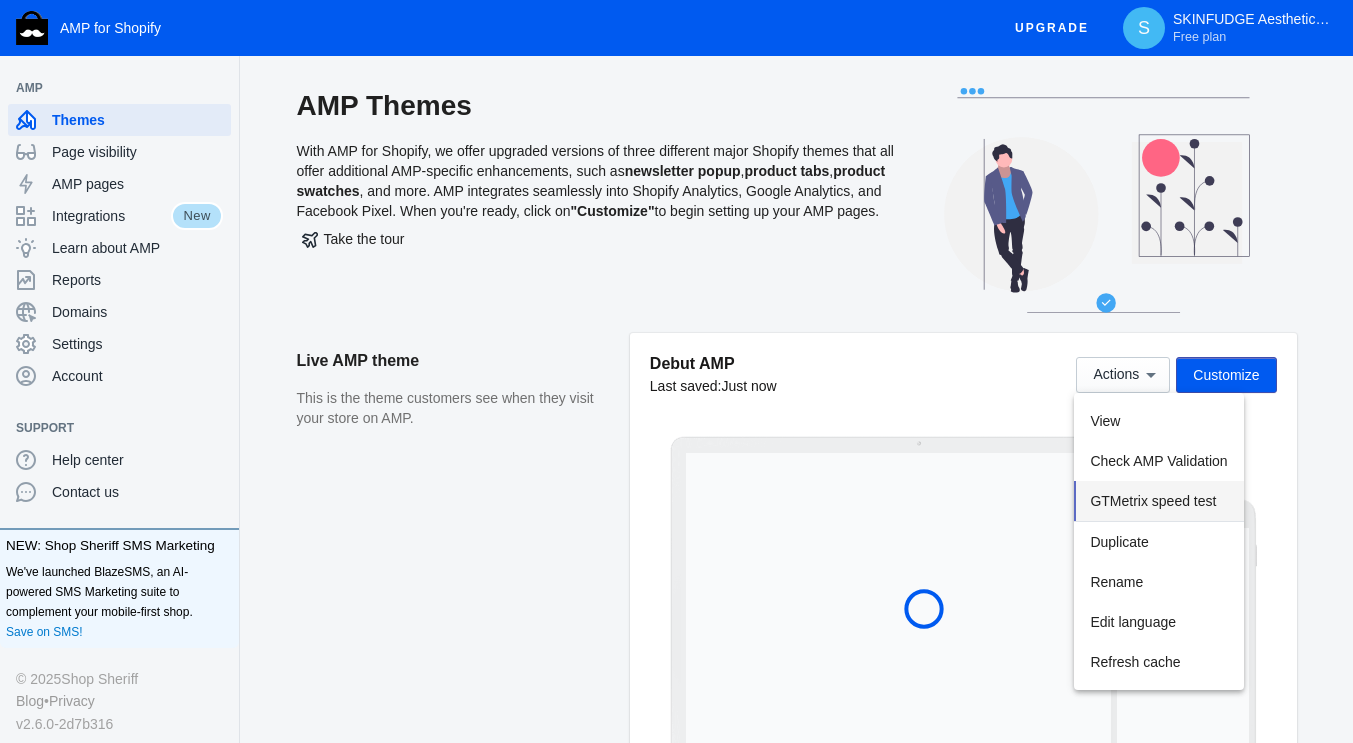 click on "GTMetrix speed test" at bounding box center (1153, 501) 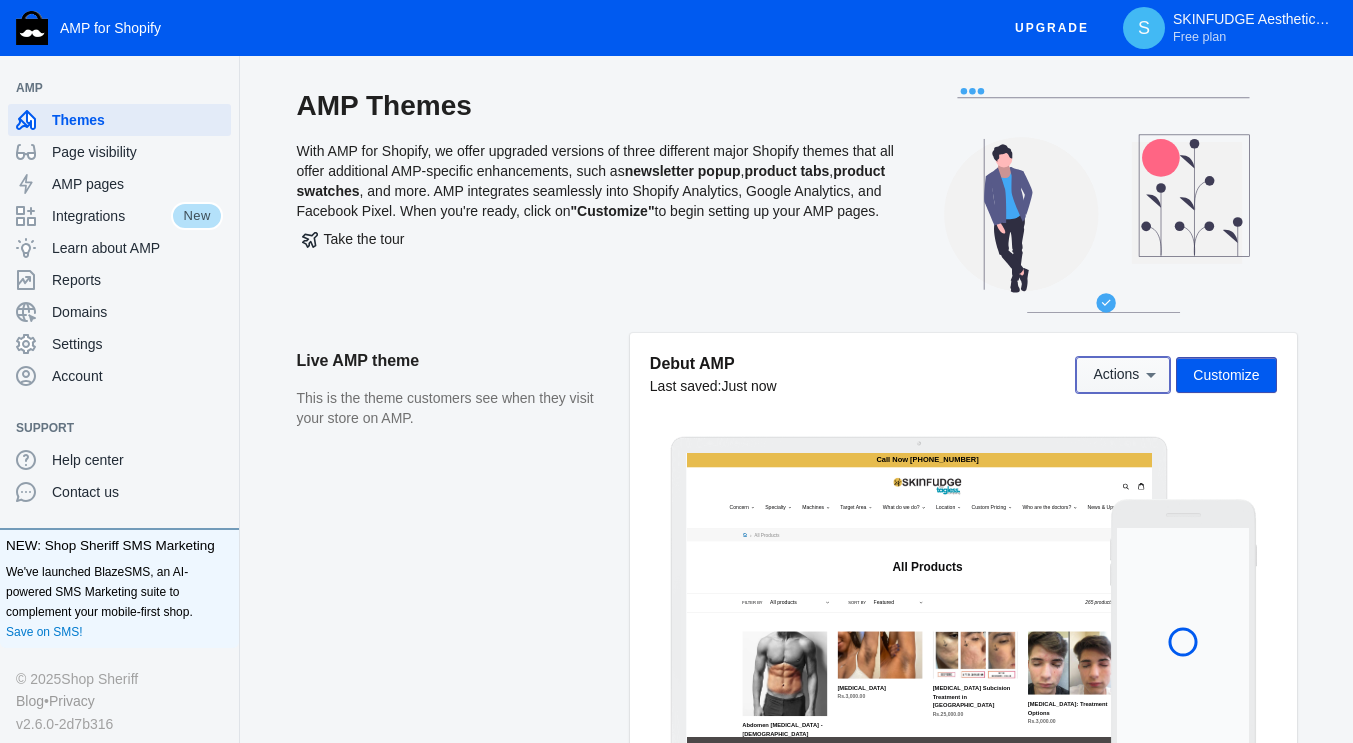 scroll, scrollTop: 0, scrollLeft: 0, axis: both 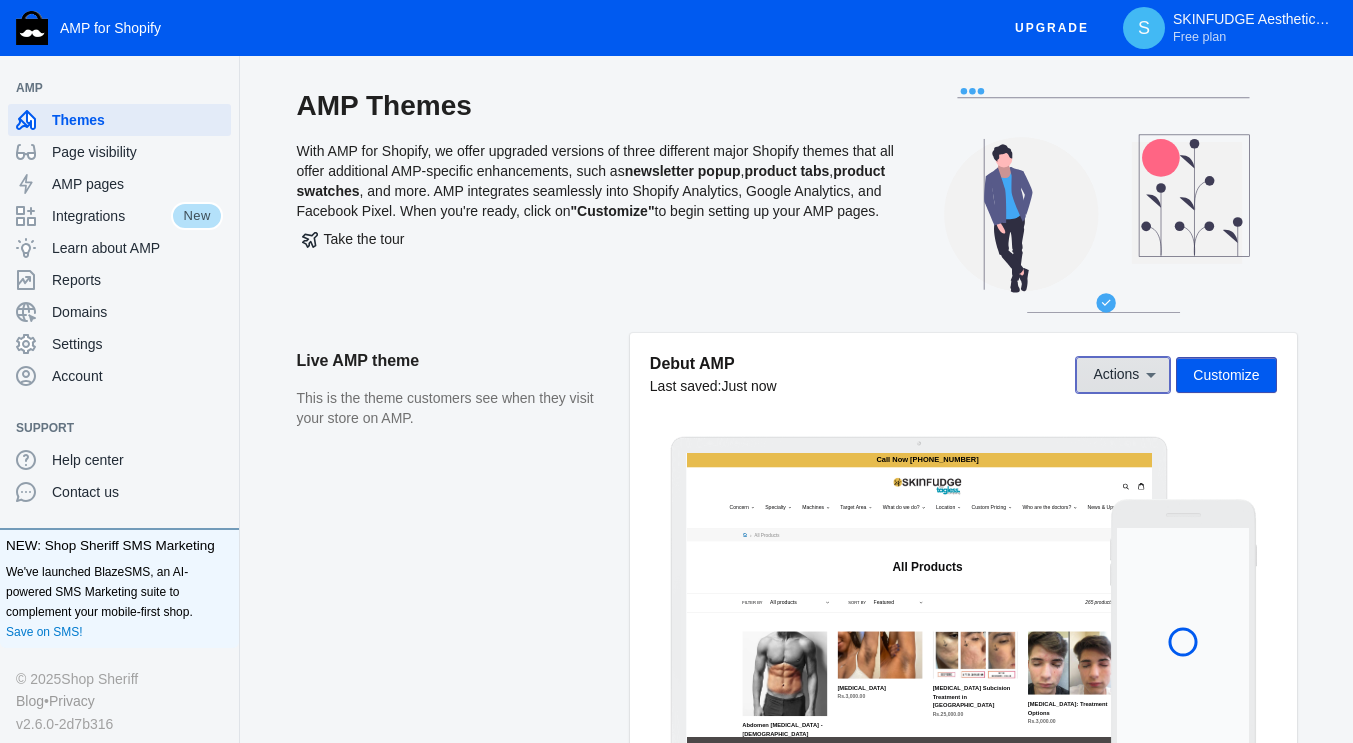 click on "Actions" at bounding box center (1123, 375) 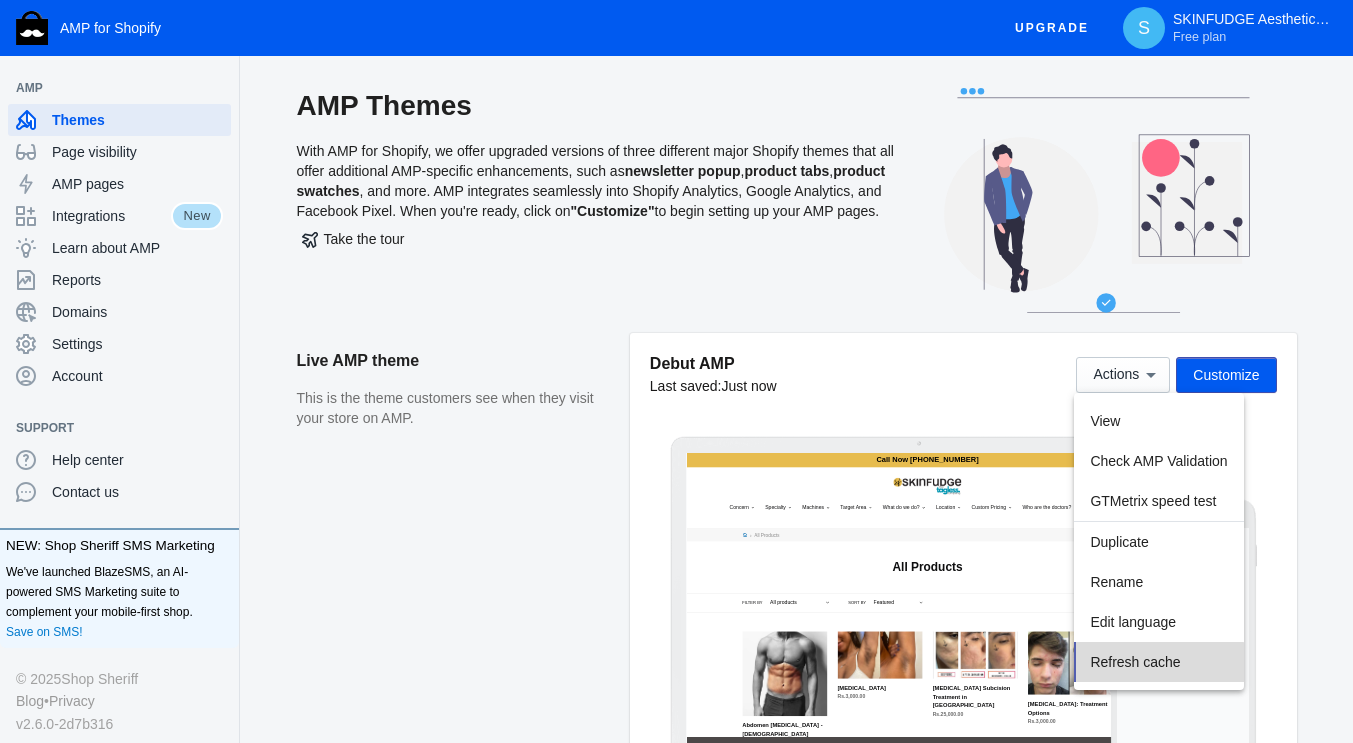 click on "Refresh cache" at bounding box center [1158, 662] 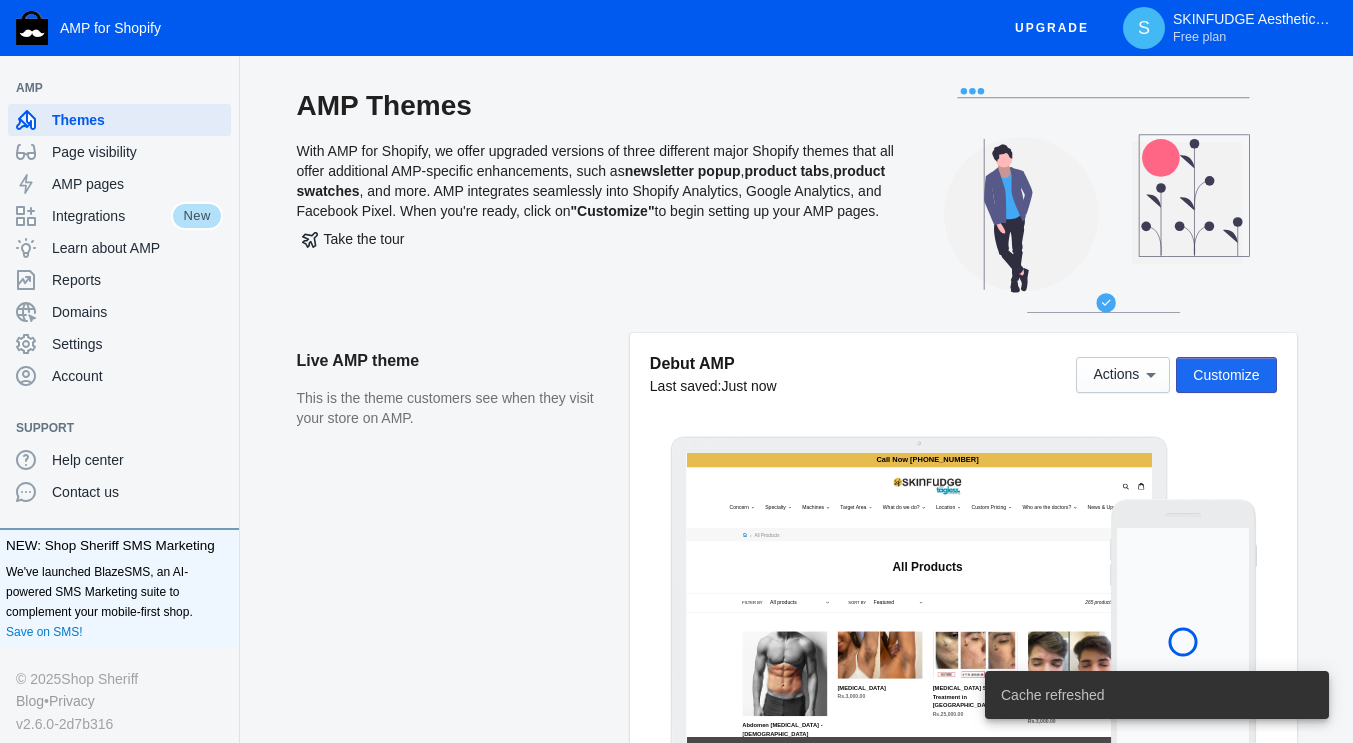click on "Customize" at bounding box center [1226, 375] 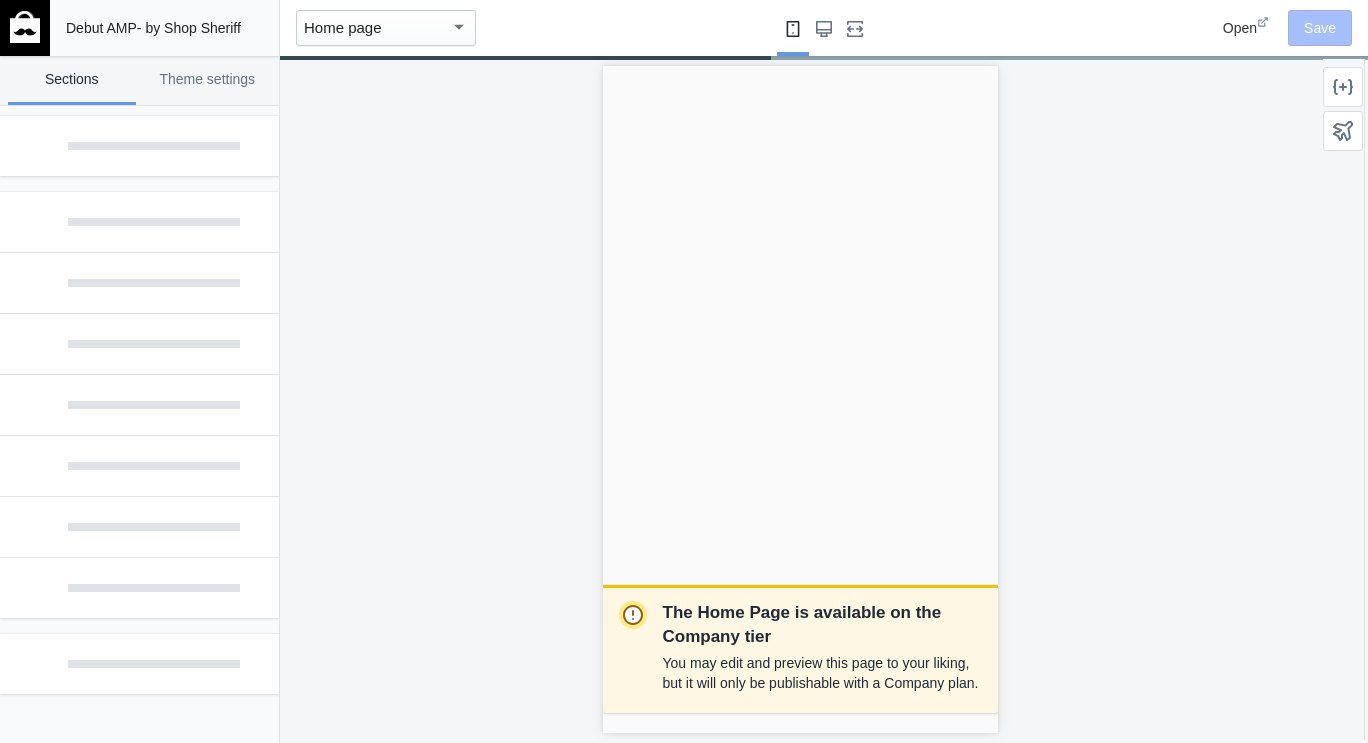 scroll, scrollTop: 0, scrollLeft: 0, axis: both 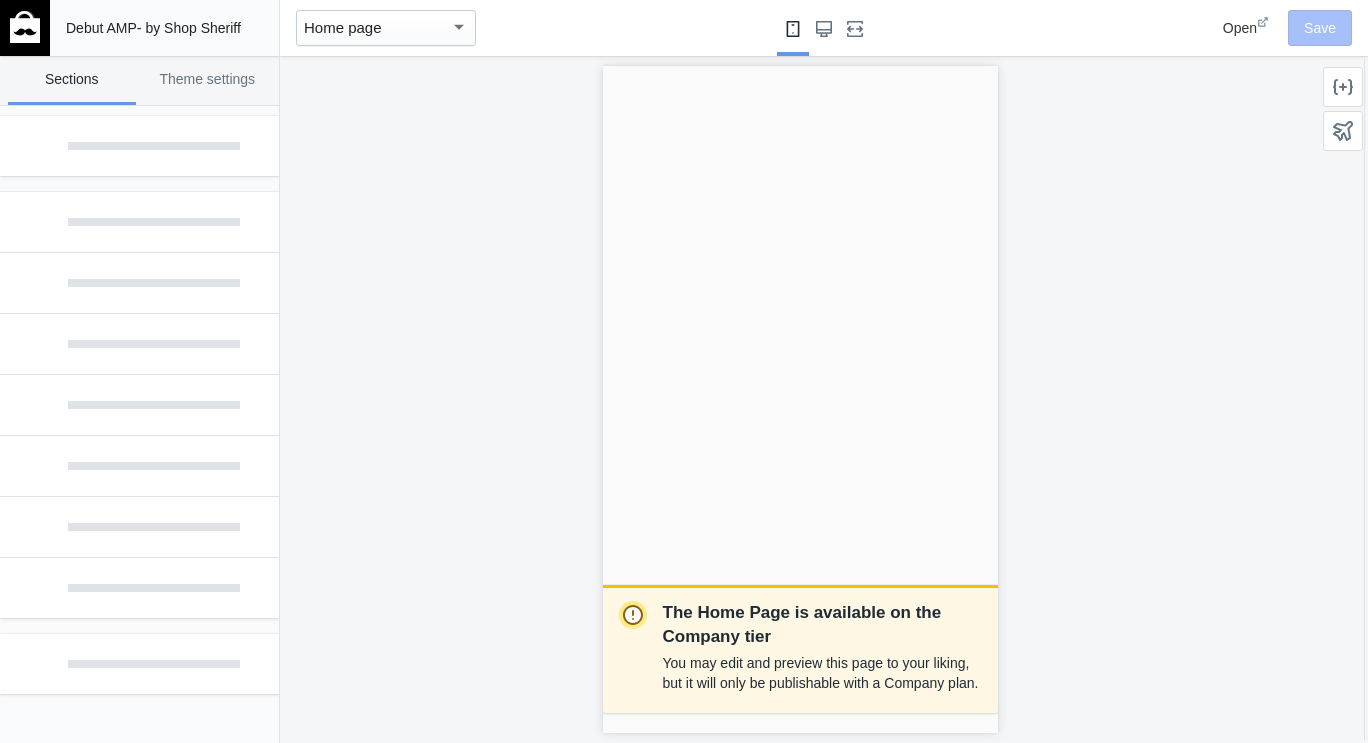 click on "Home page" at bounding box center [377, 28] 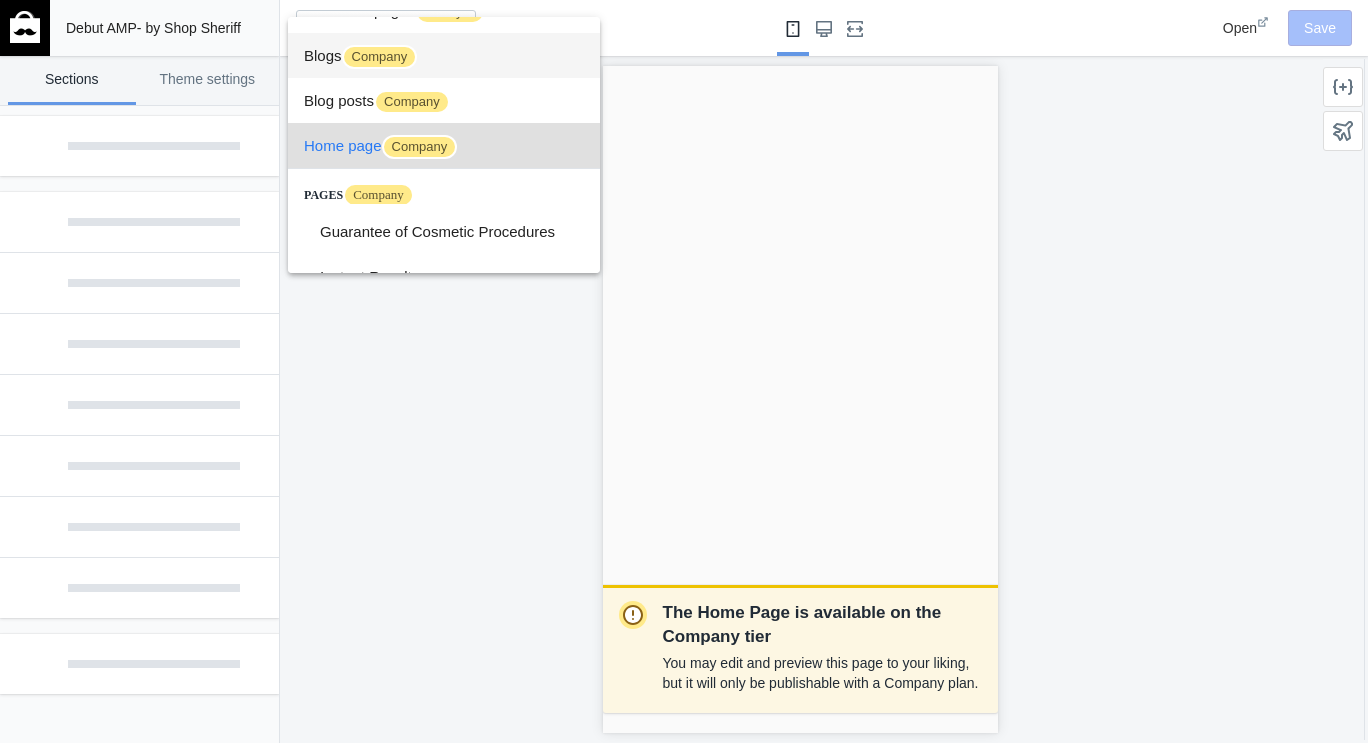scroll, scrollTop: 0, scrollLeft: 0, axis: both 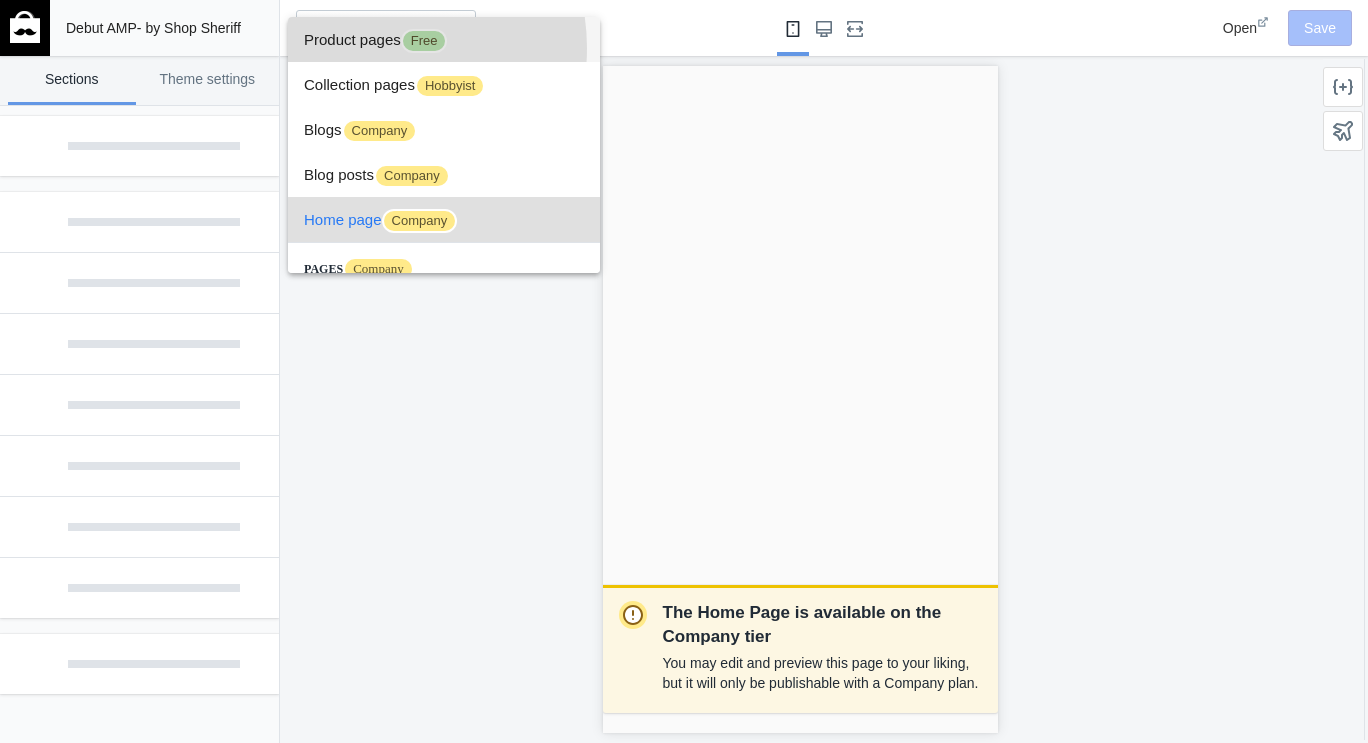 click on "Product pages   Free" at bounding box center (444, 39) 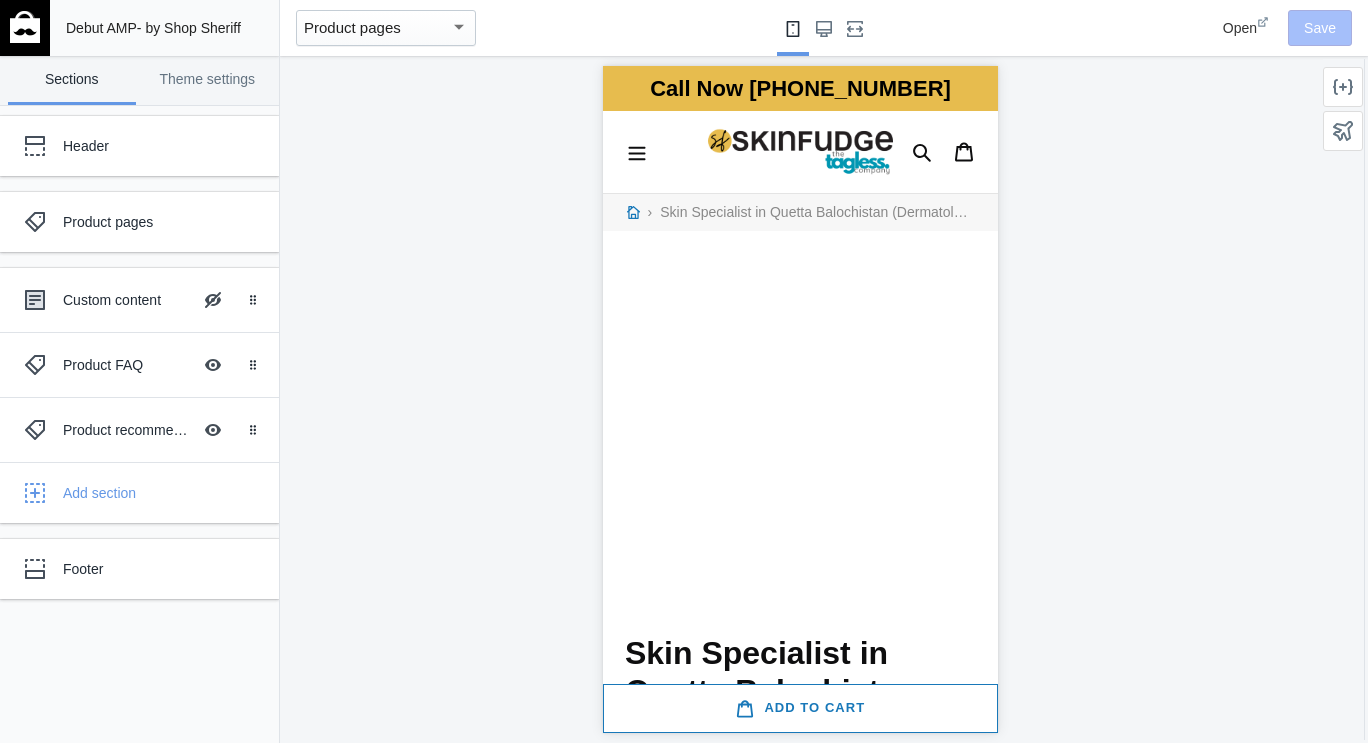 scroll, scrollTop: 0, scrollLeft: 0, axis: both 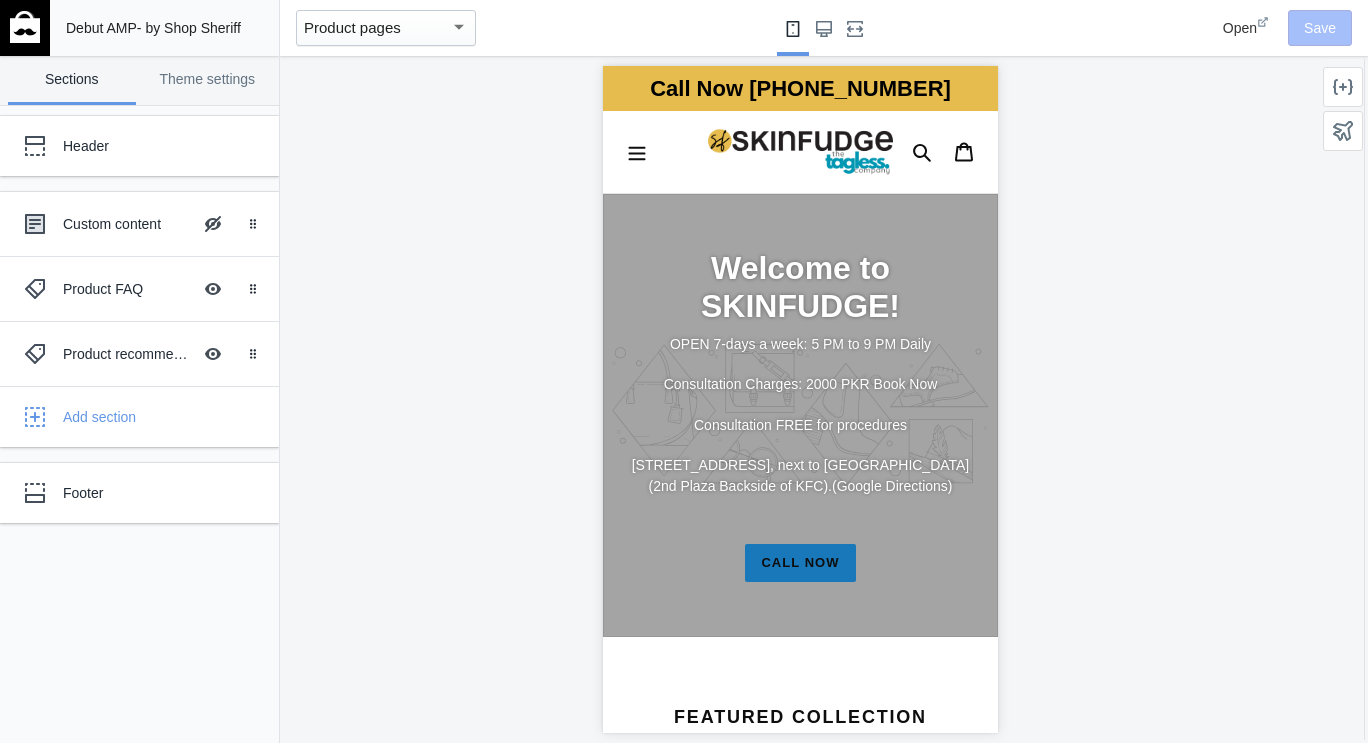 click on "[STREET_ADDRESS], next to [GEOGRAPHIC_DATA] (2nd Plaza Backside of KFC).(Google Directions)" at bounding box center [799, 476] 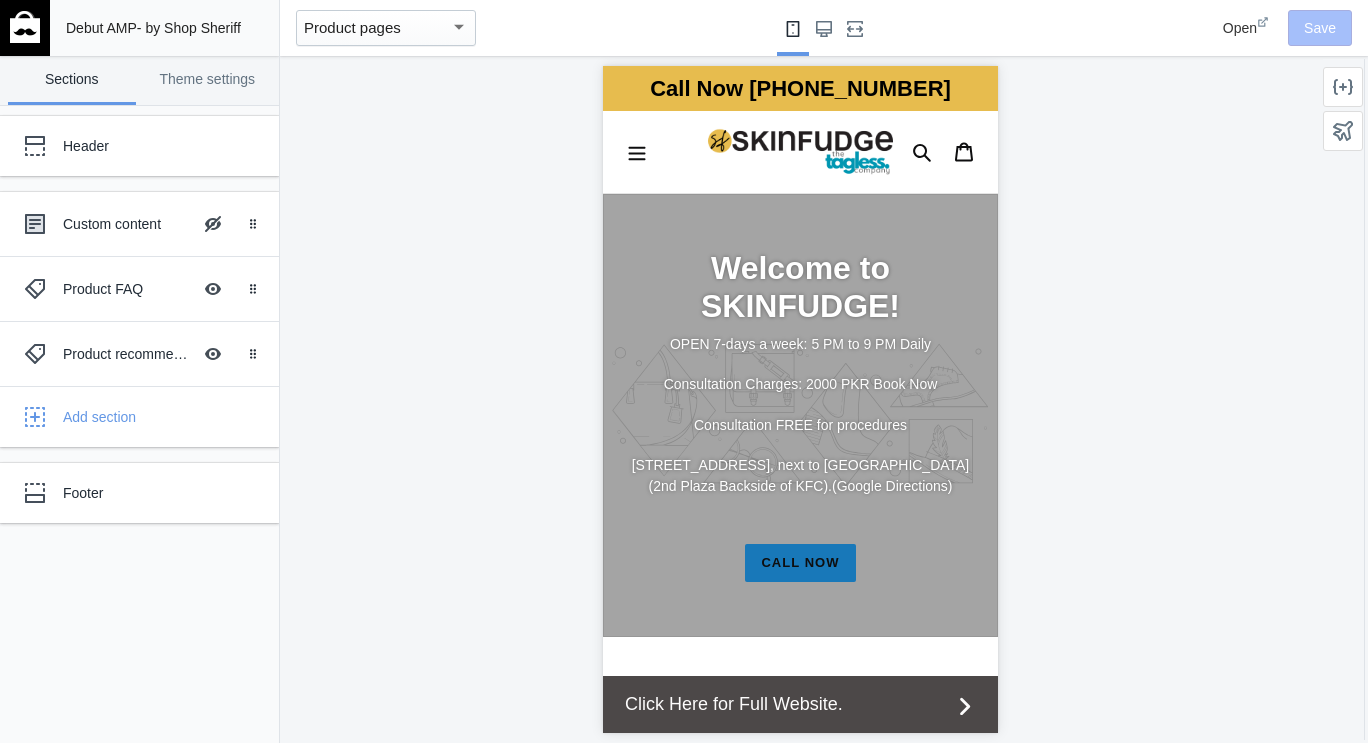 click on "Product pages" at bounding box center (377, 28) 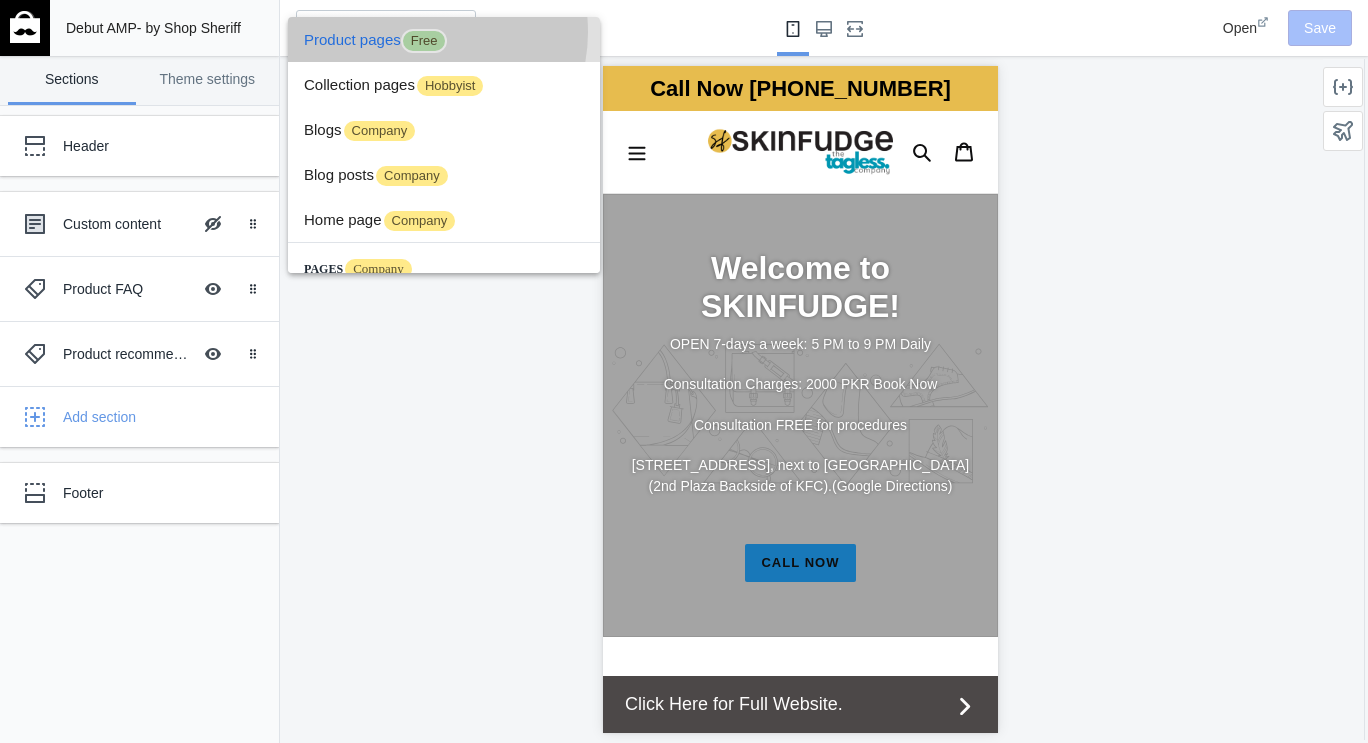 click on "Free" at bounding box center (424, 41) 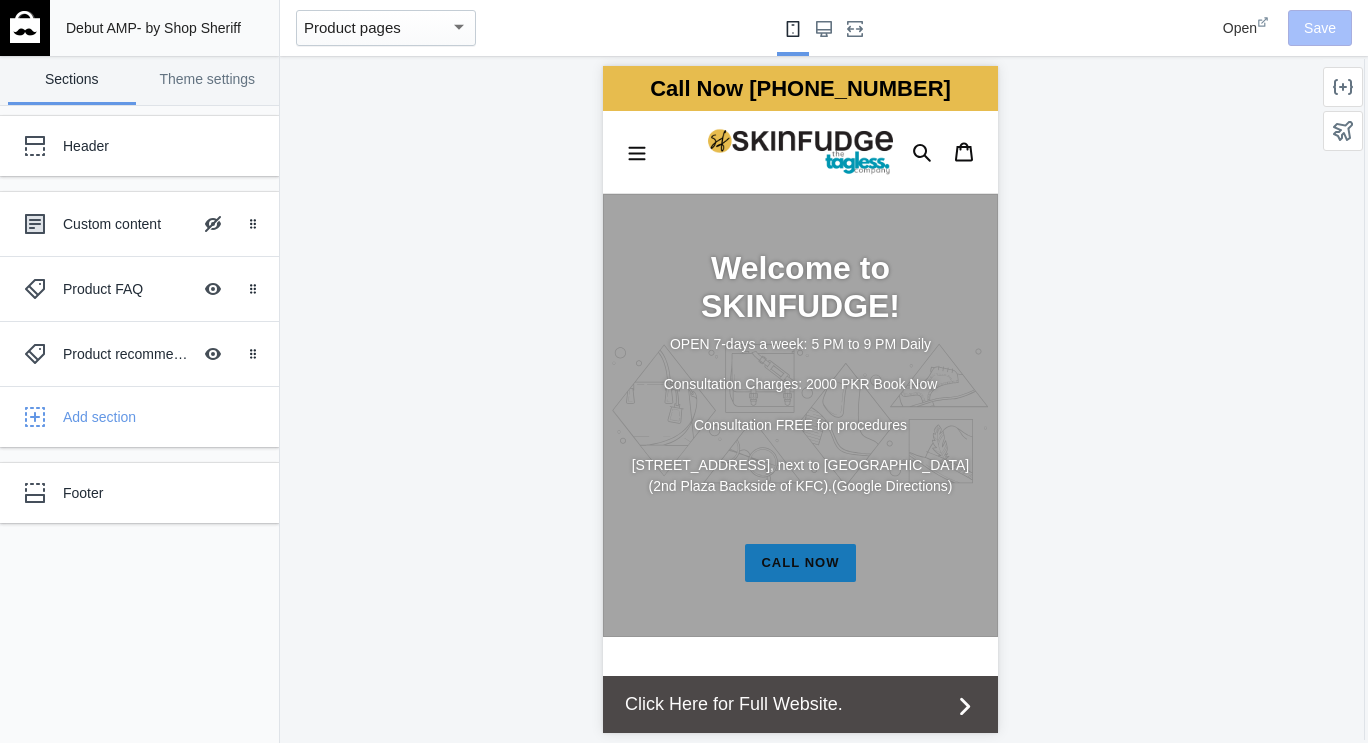 scroll, scrollTop: 0, scrollLeft: 336, axis: horizontal 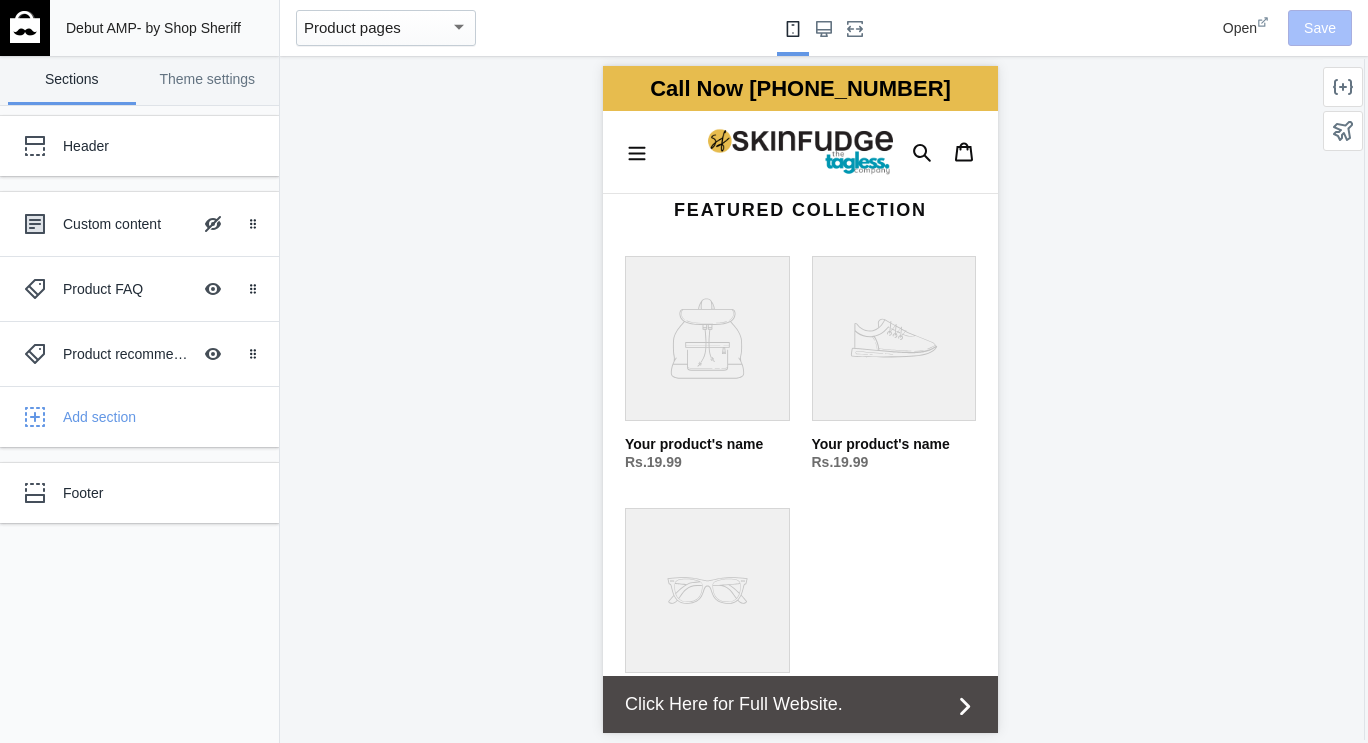 click on "Your product's name" at bounding box center (706, 364) 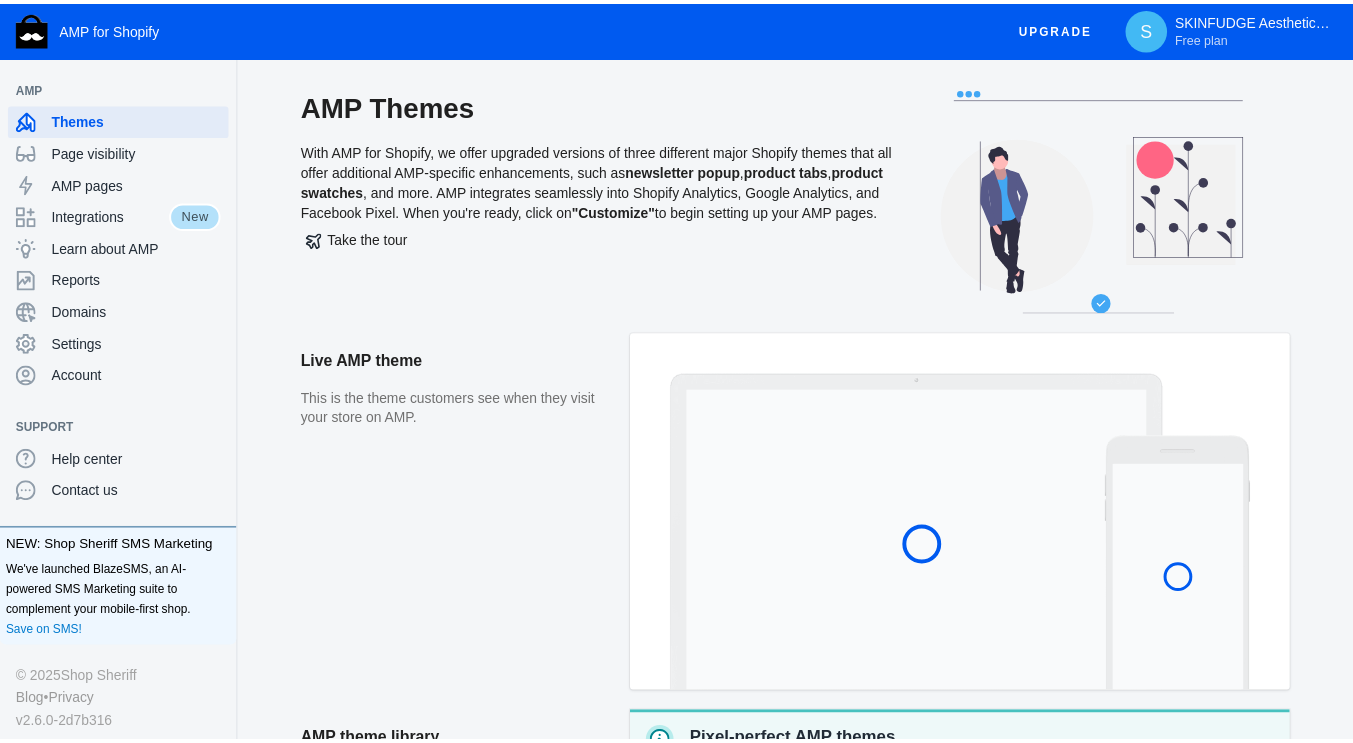 scroll, scrollTop: 0, scrollLeft: 0, axis: both 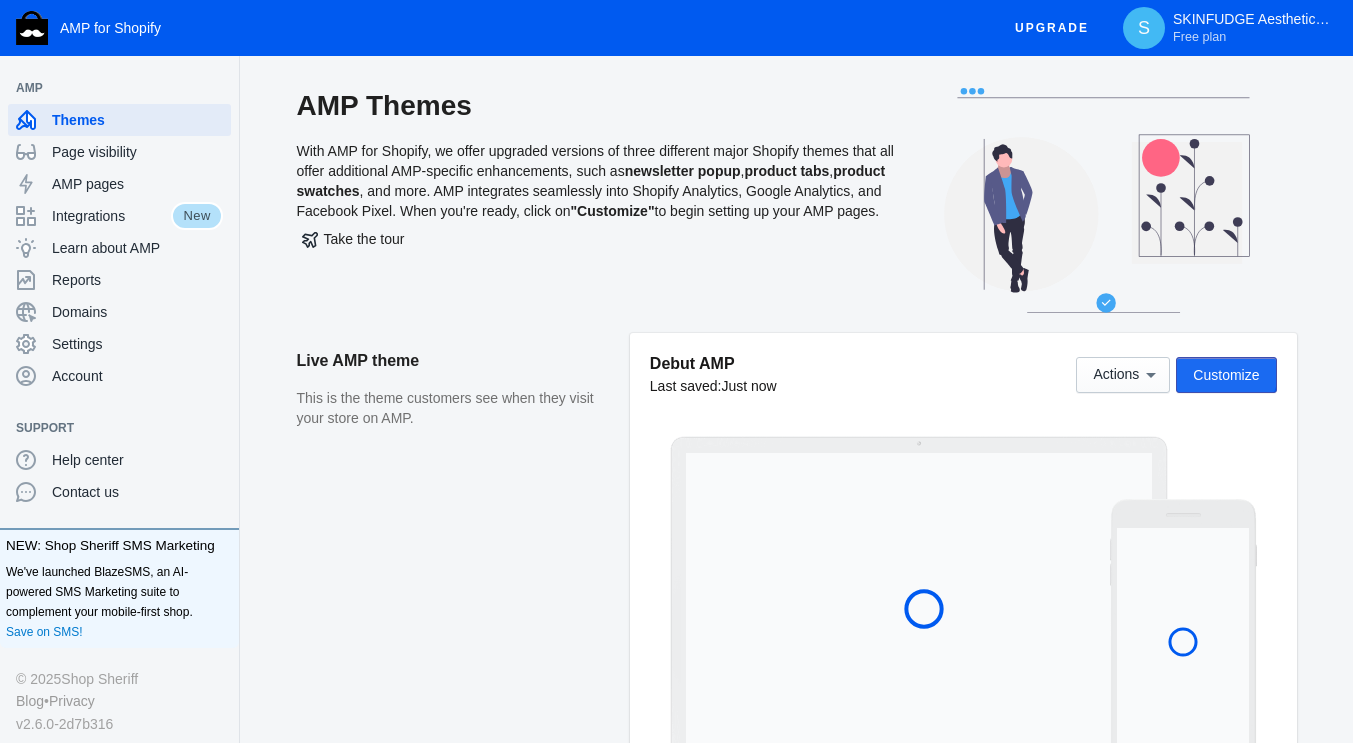 click on "Customize" at bounding box center [1226, 375] 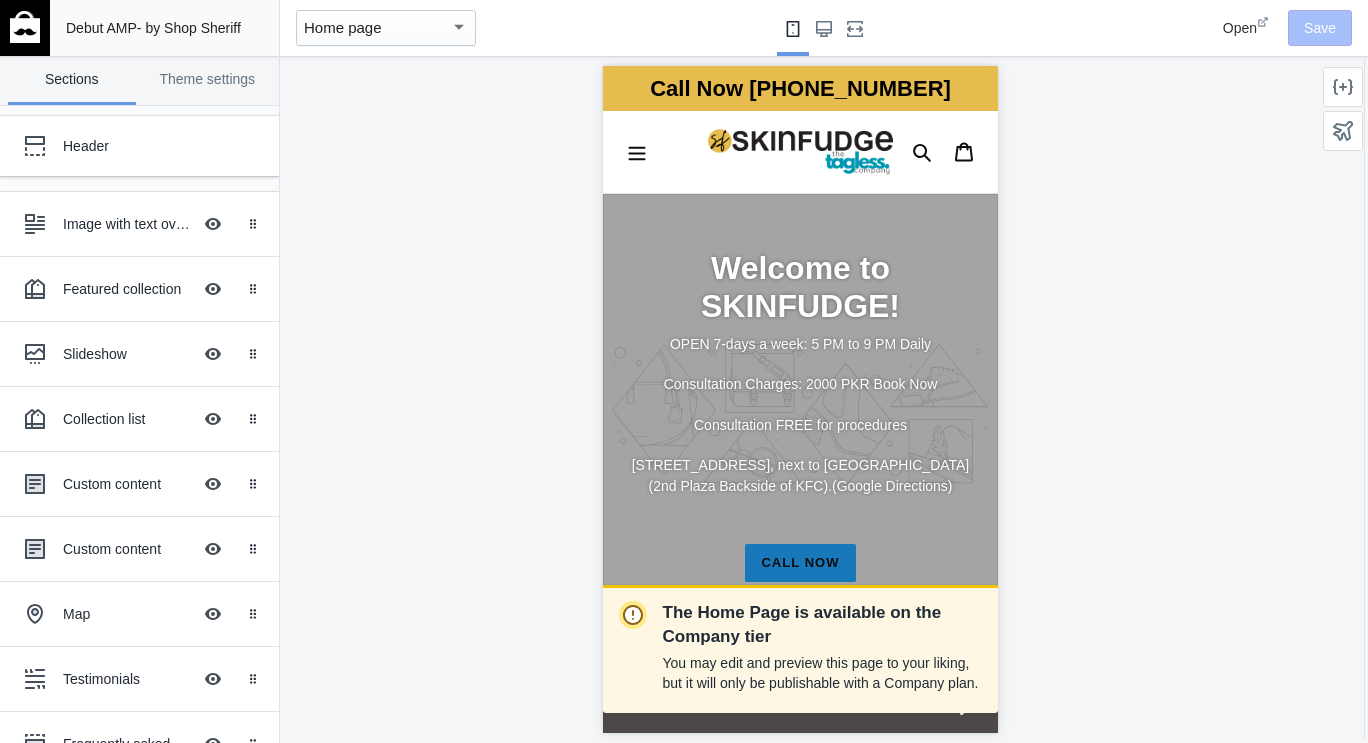 scroll, scrollTop: 0, scrollLeft: 0, axis: both 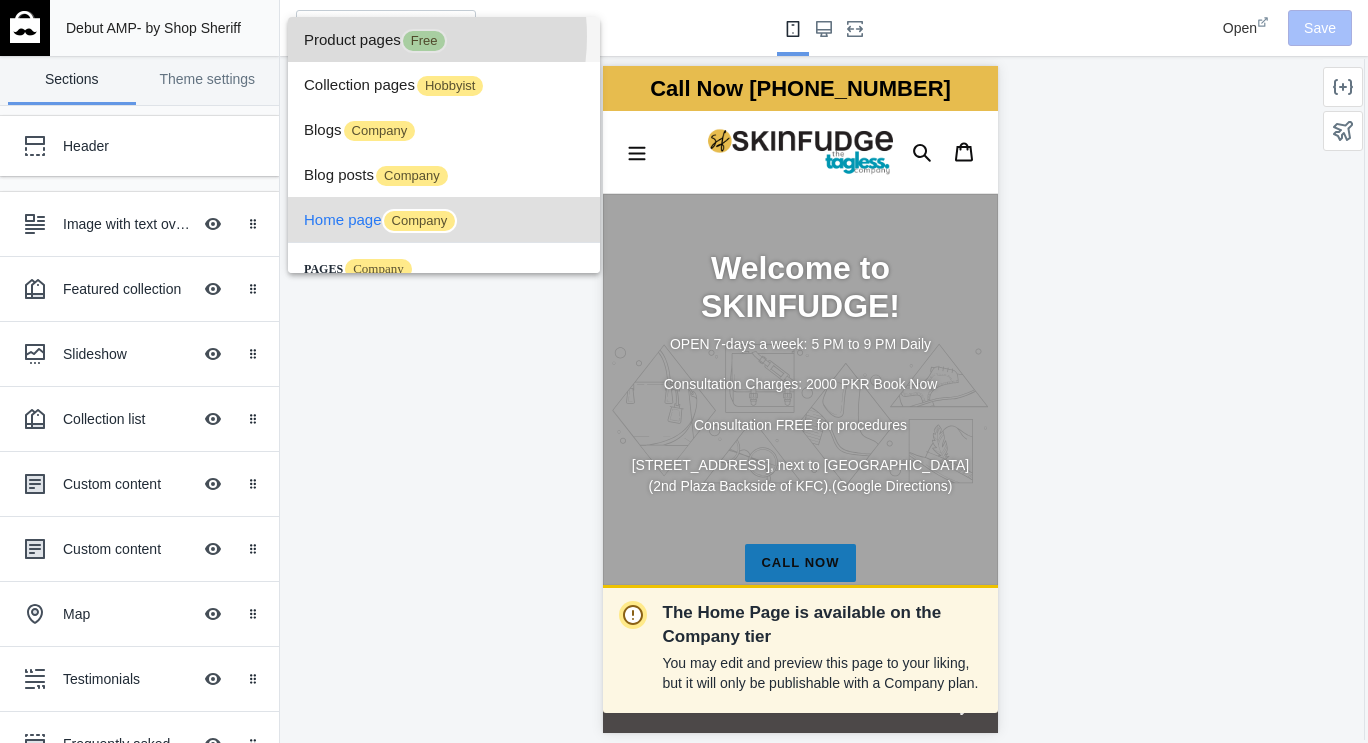 click on "Product pages   Free" at bounding box center (444, 39) 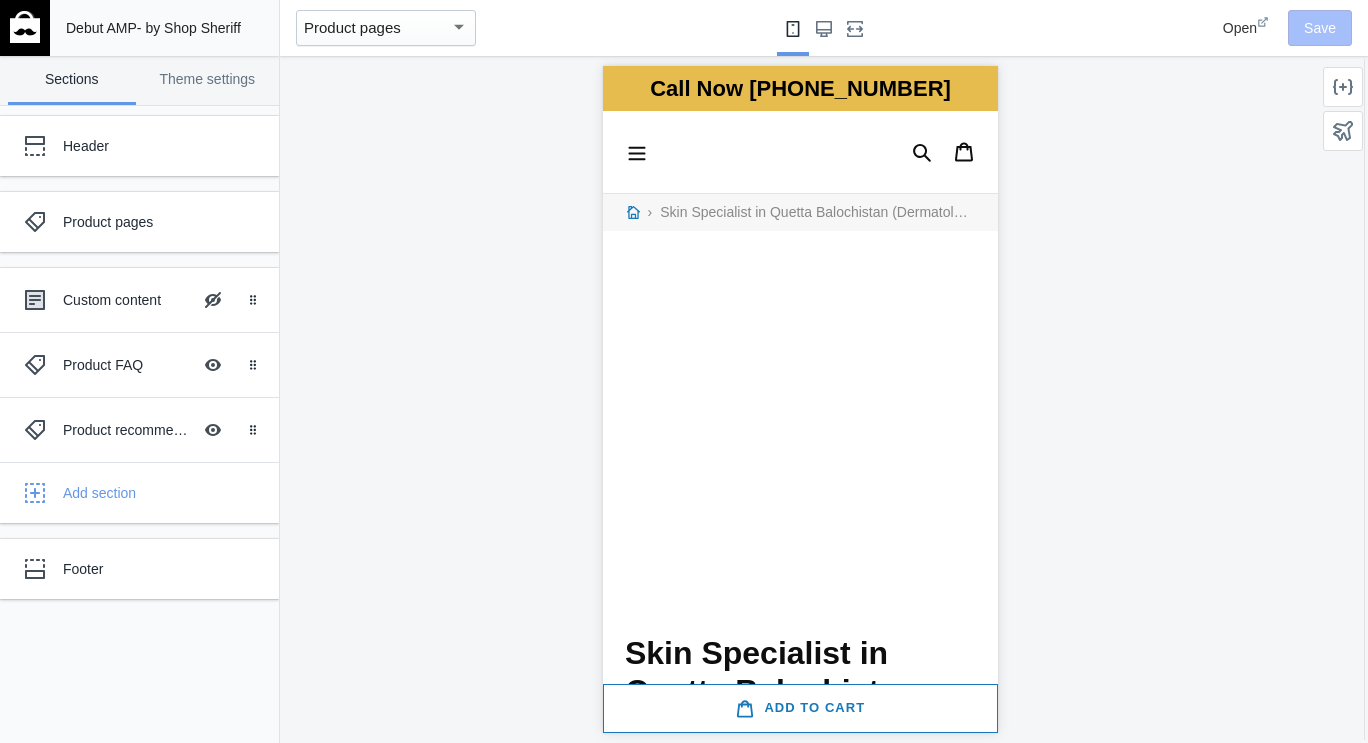 scroll, scrollTop: 0, scrollLeft: 0, axis: both 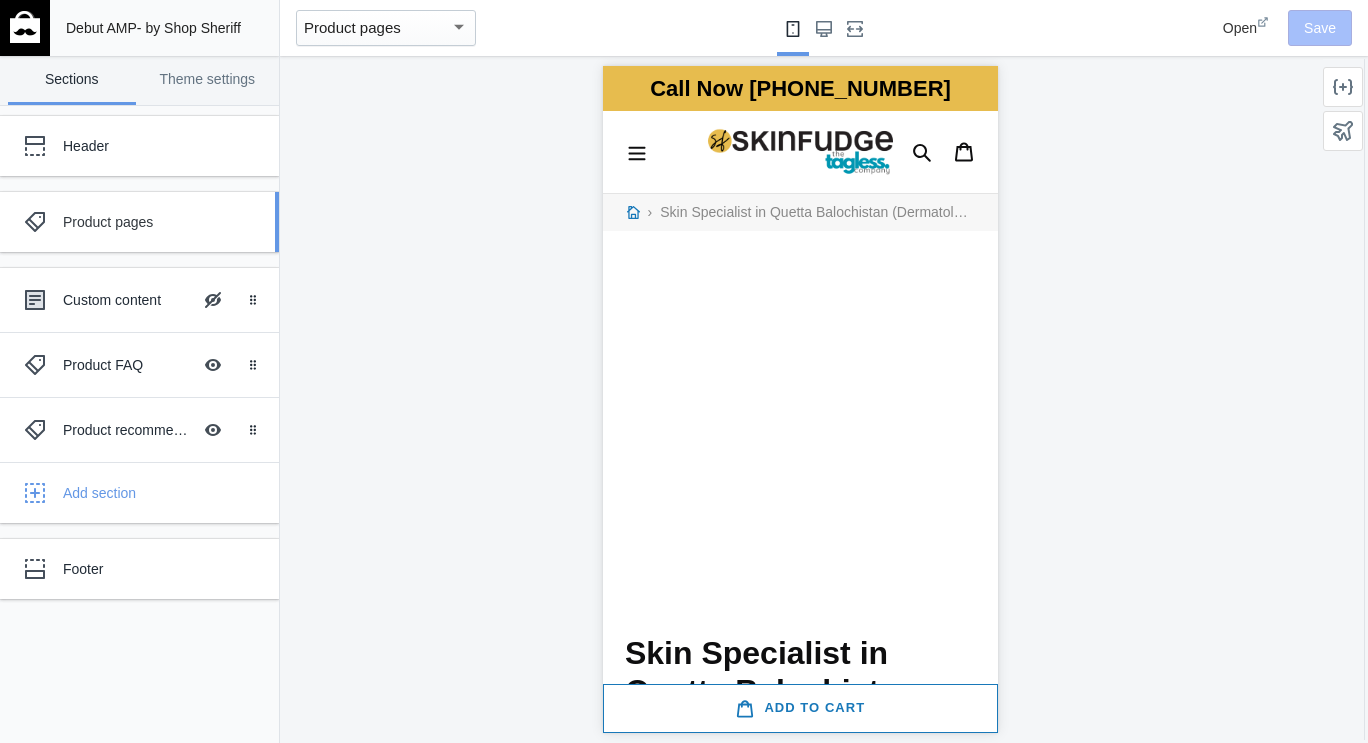 click on "Product pages" at bounding box center [125, 222] 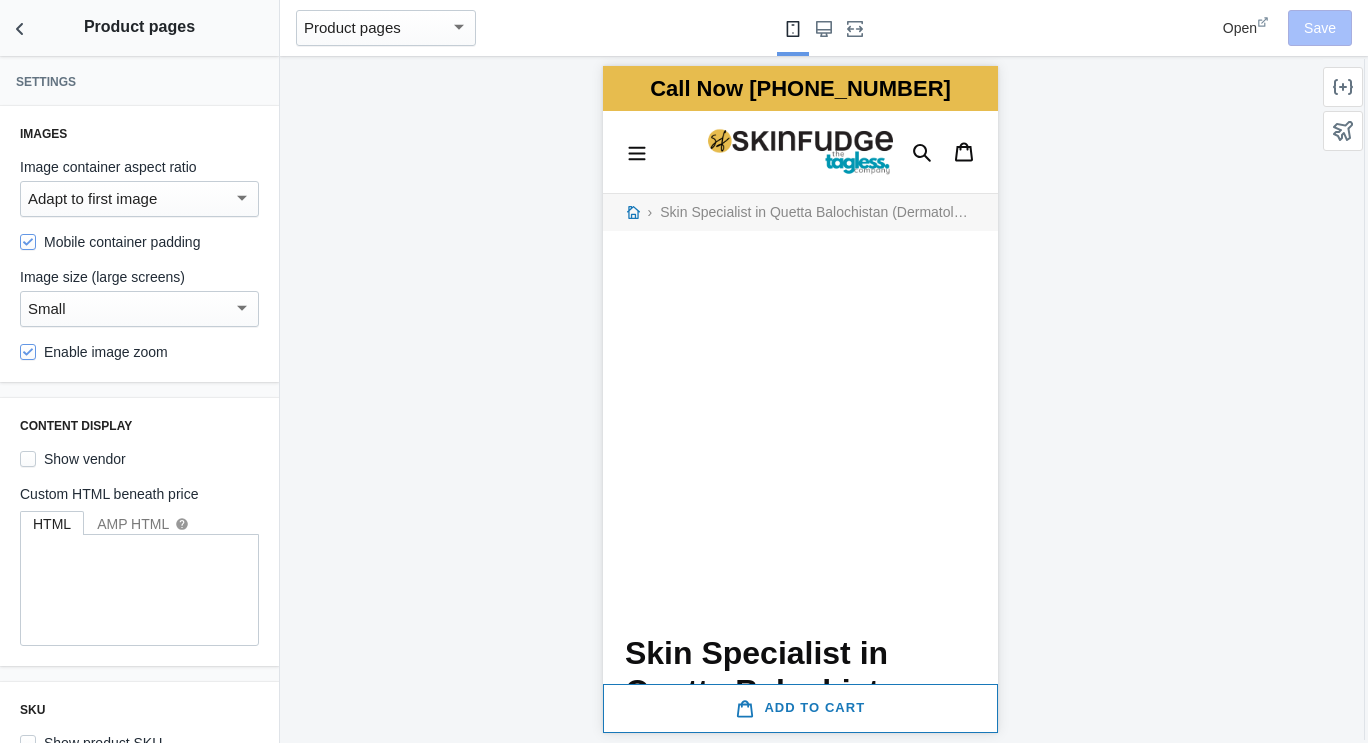 click on "Adapt to first image" at bounding box center [130, 199] 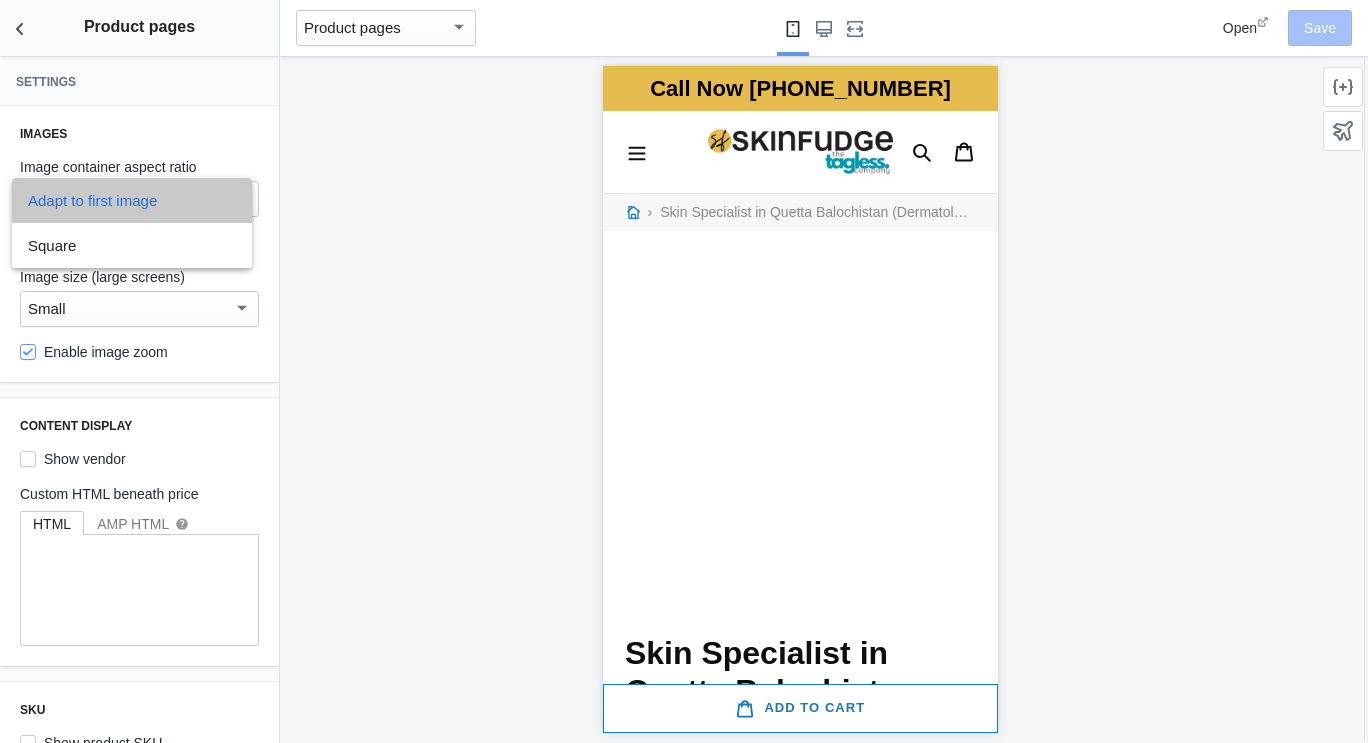 click on "Adapt to first image" at bounding box center (132, 200) 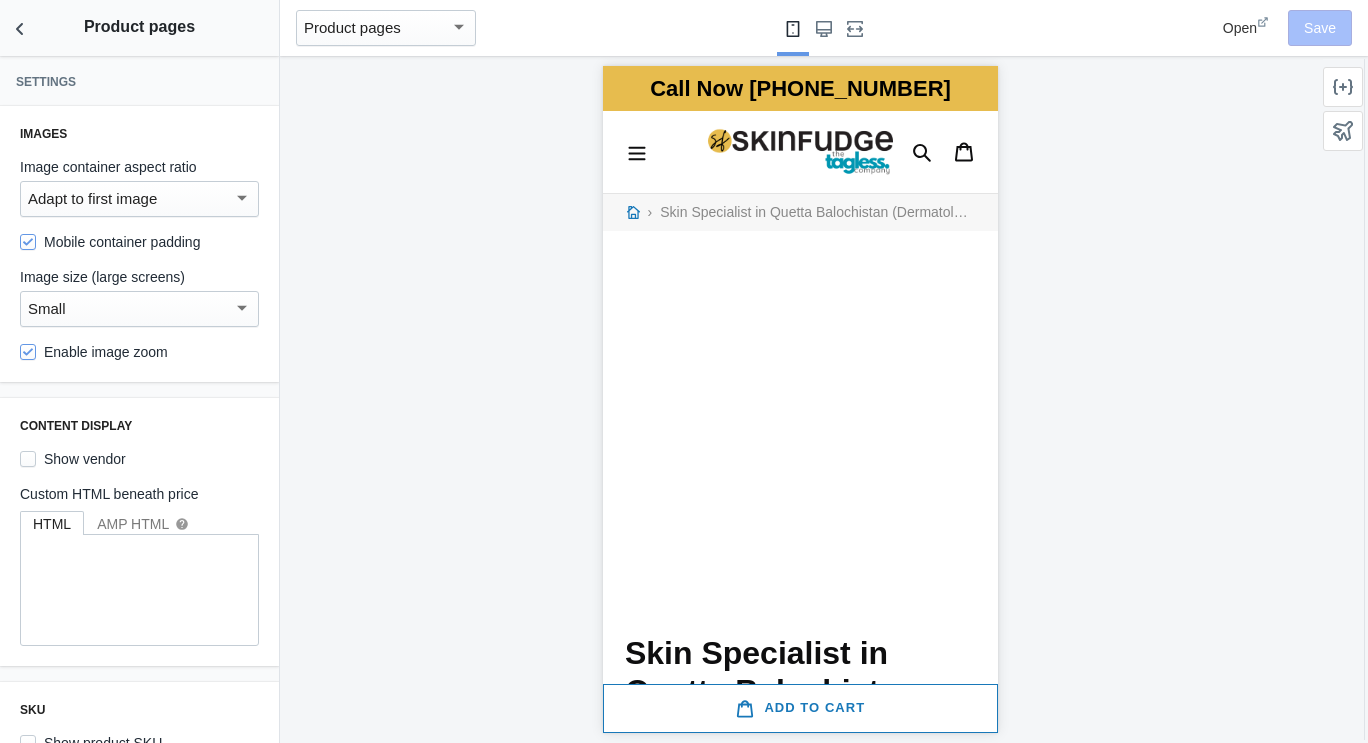 click on "Adapt to first image" at bounding box center (130, 199) 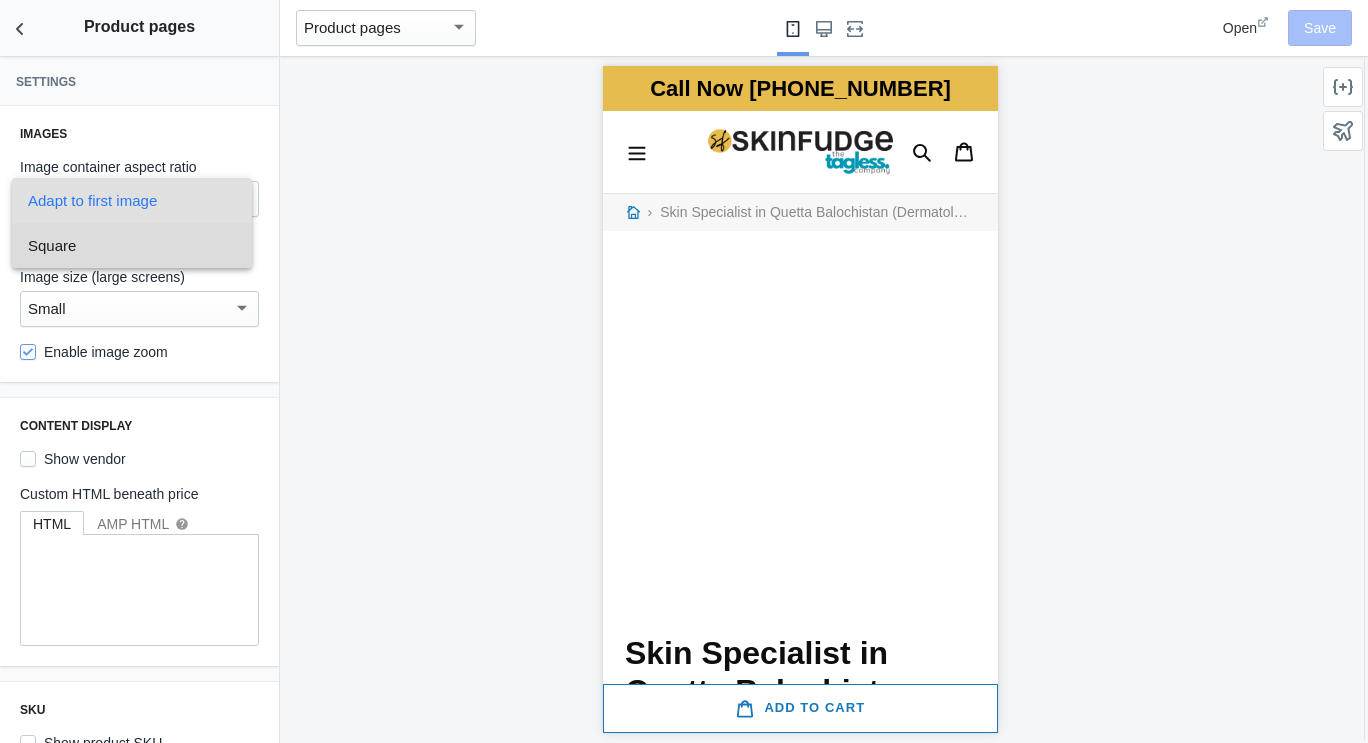 click on "Square" at bounding box center [132, 245] 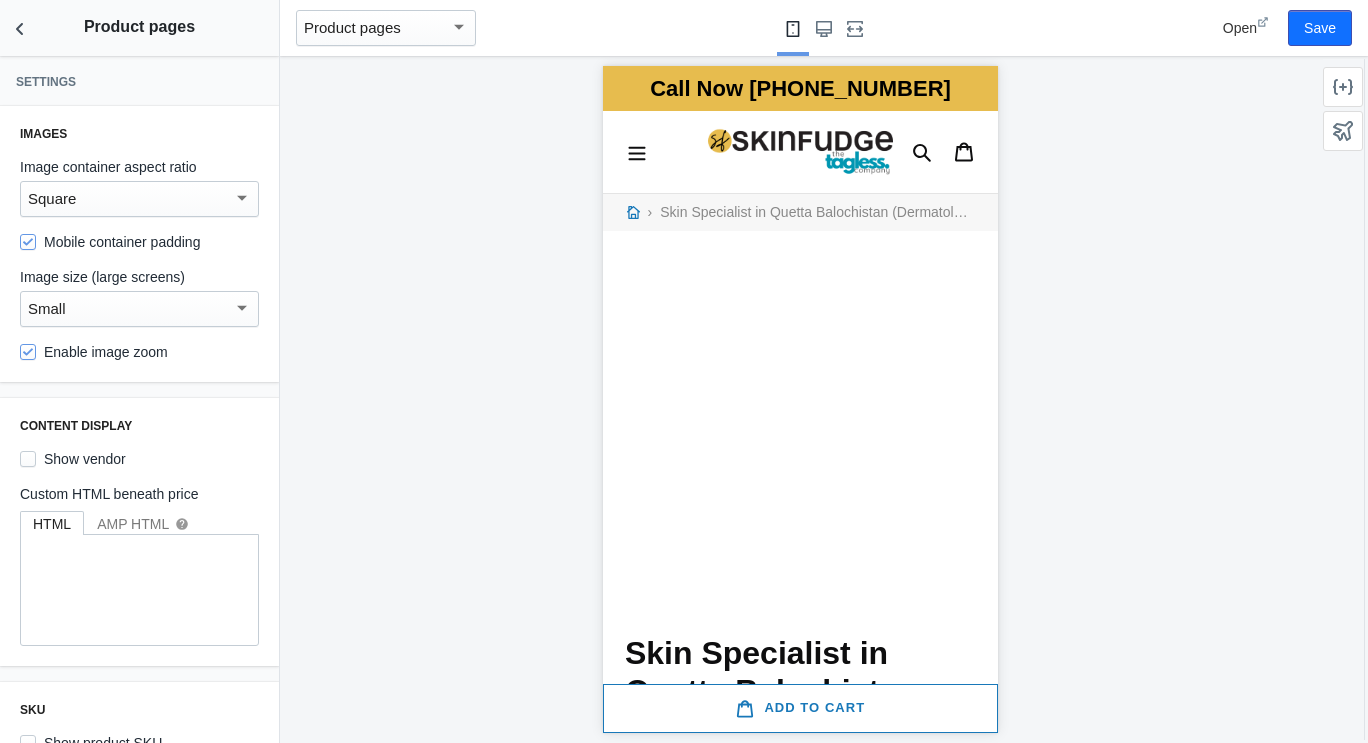 click on "Small" at bounding box center [130, 309] 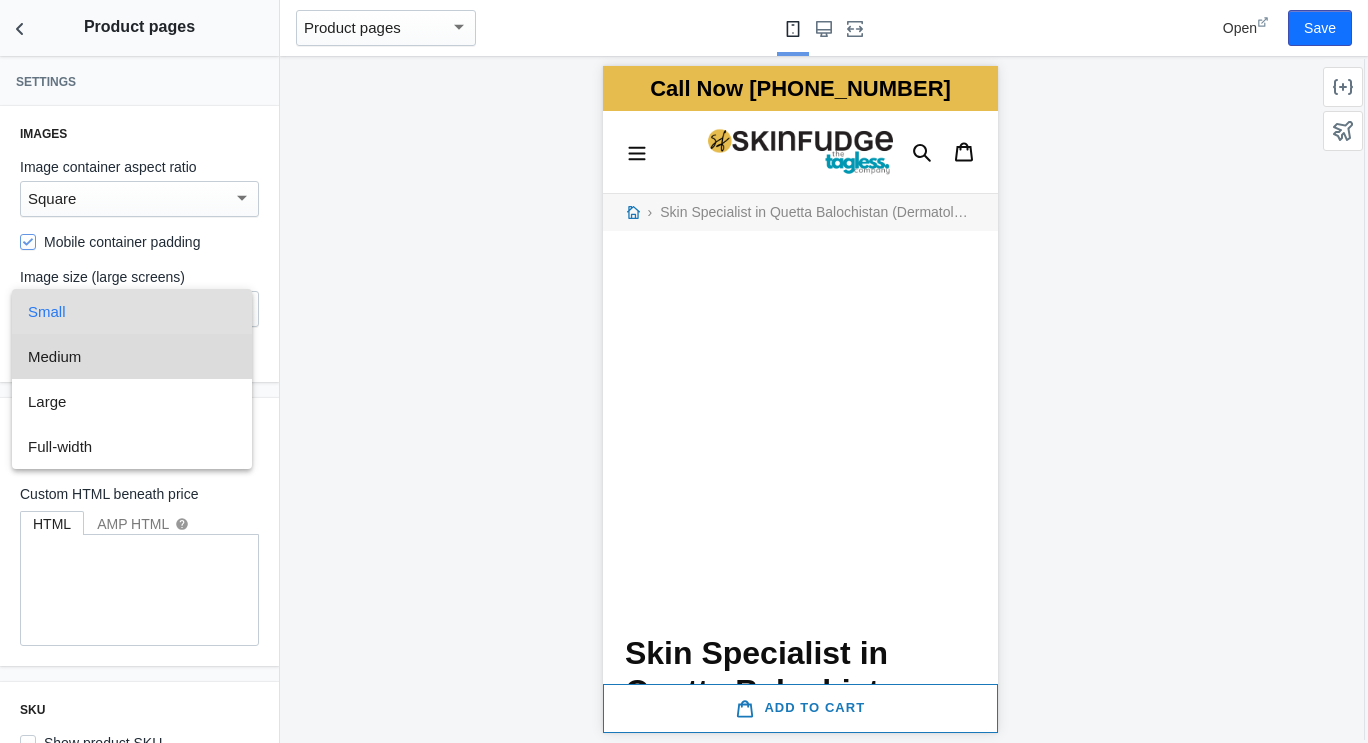 click on "Medium" at bounding box center (132, 356) 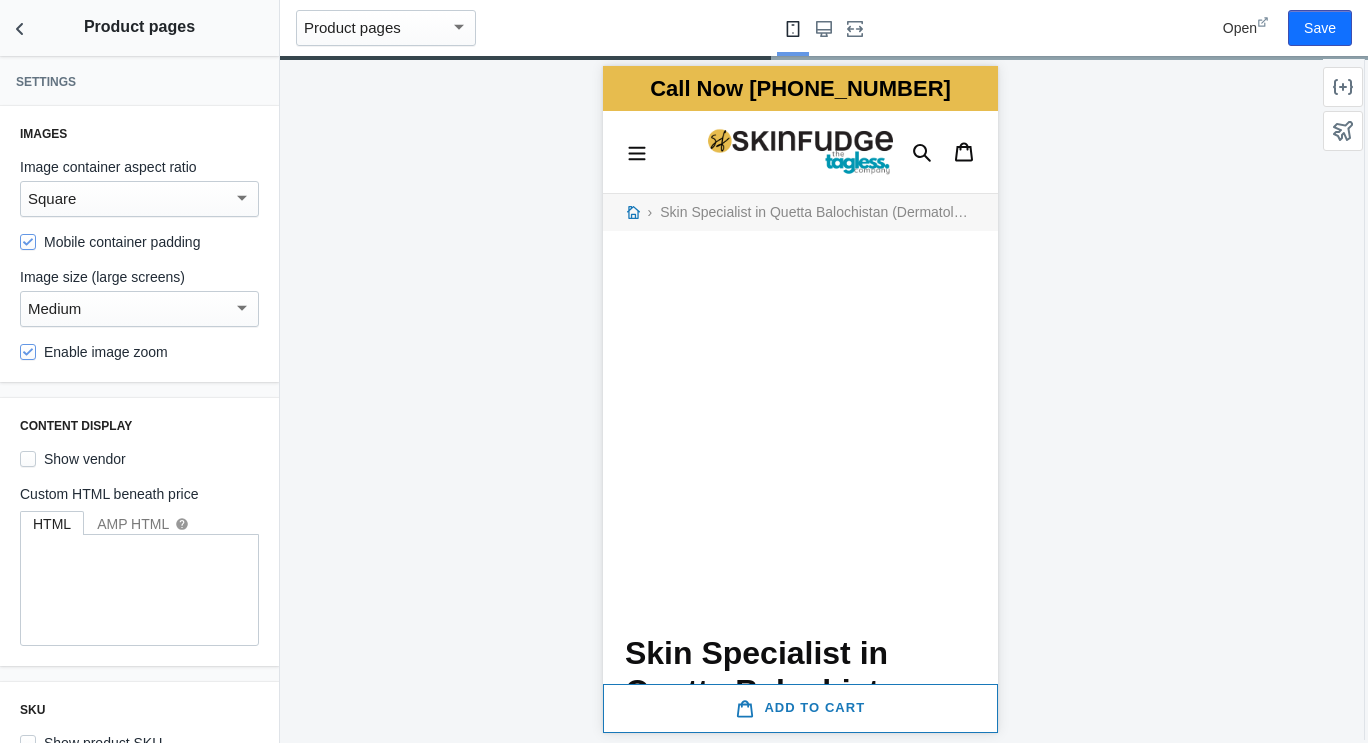 click on "Enable image zoom" at bounding box center (94, 352) 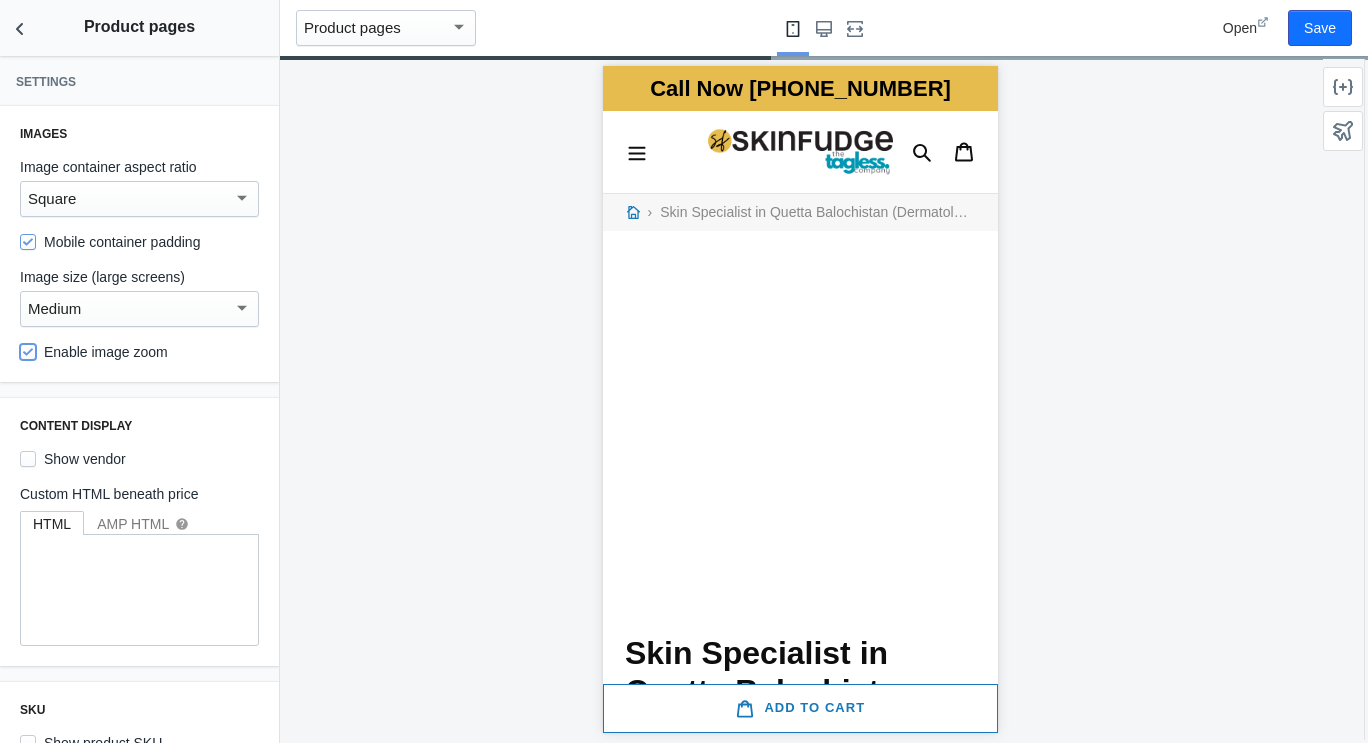 click on "Enable image zoom" at bounding box center [28, 352] 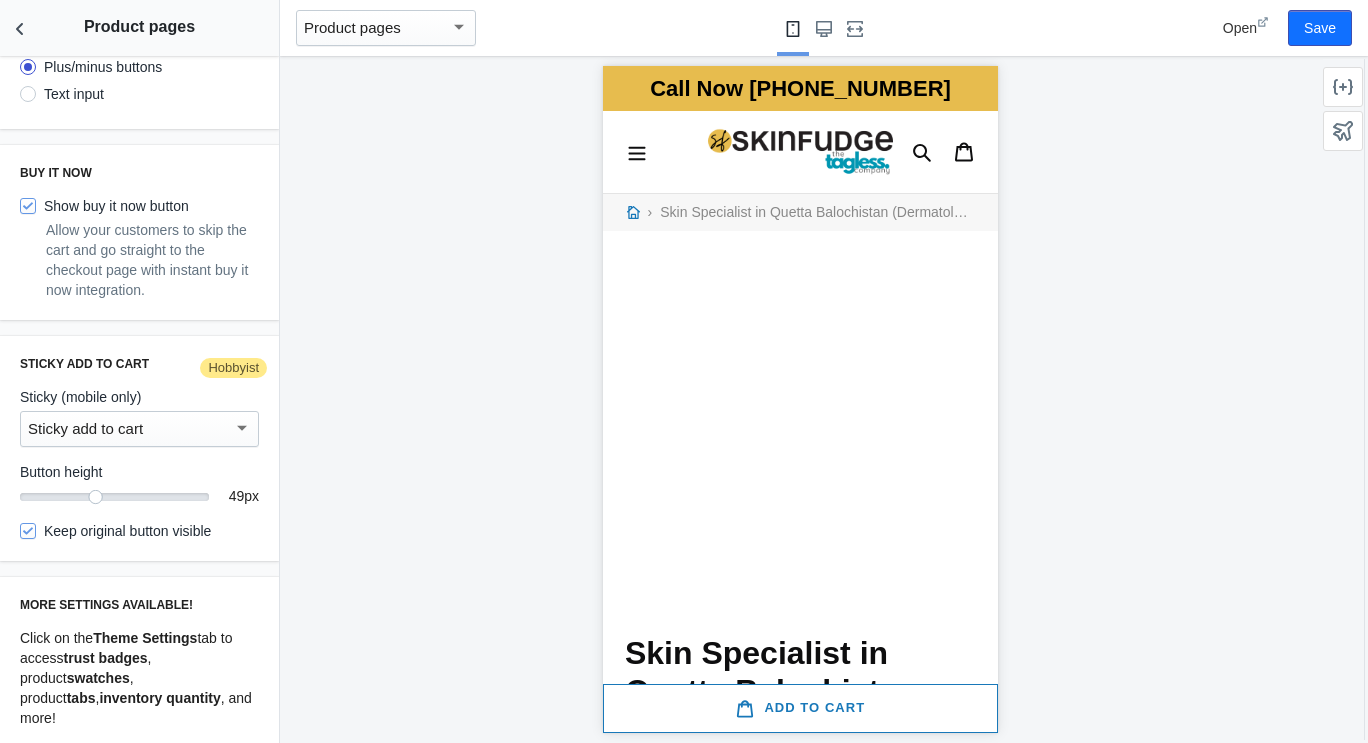 scroll, scrollTop: 1246, scrollLeft: 0, axis: vertical 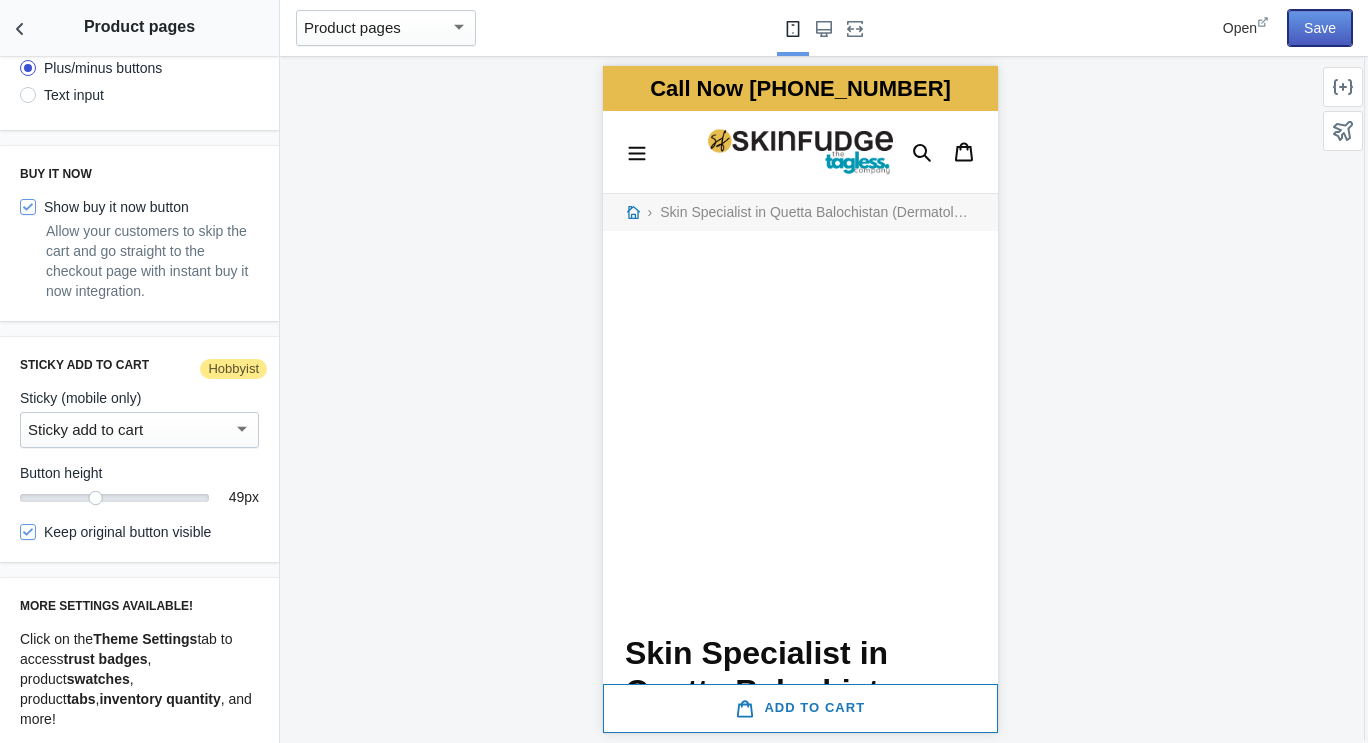 click on "Save" at bounding box center [1320, 28] 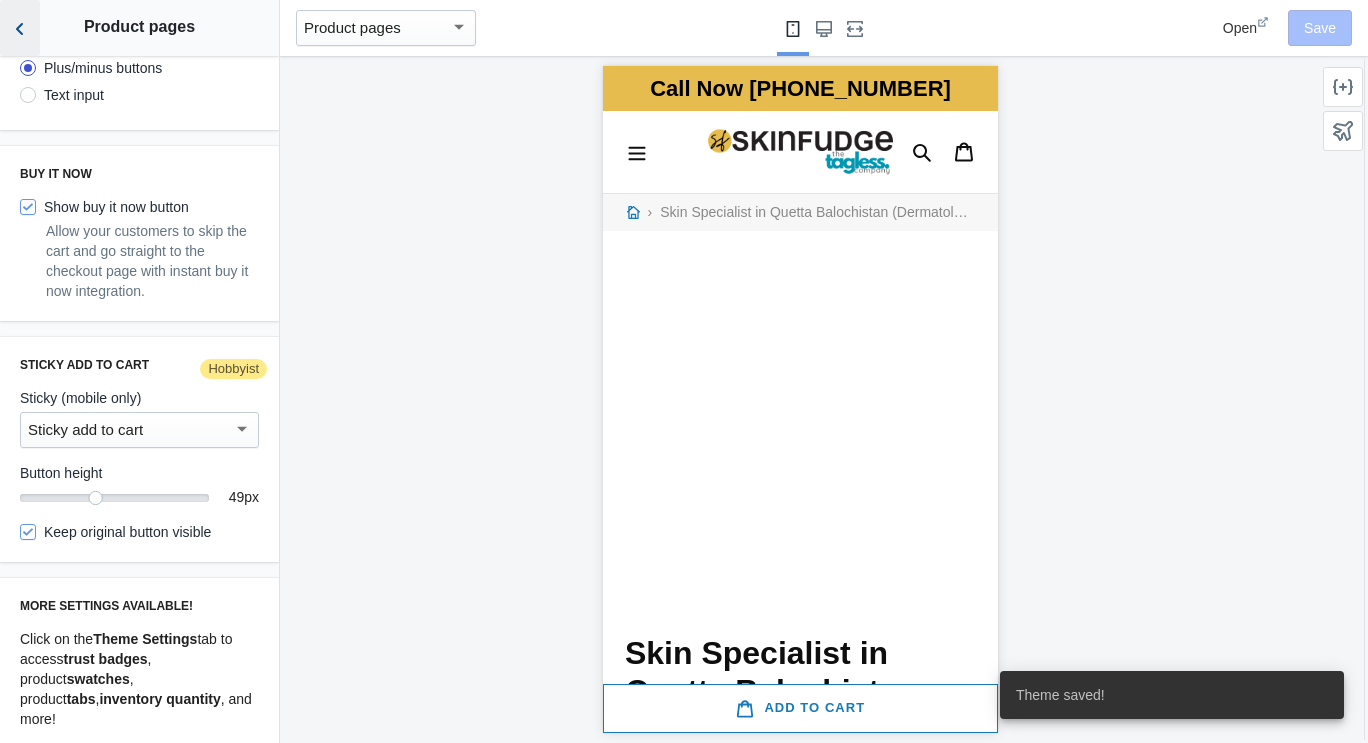 click 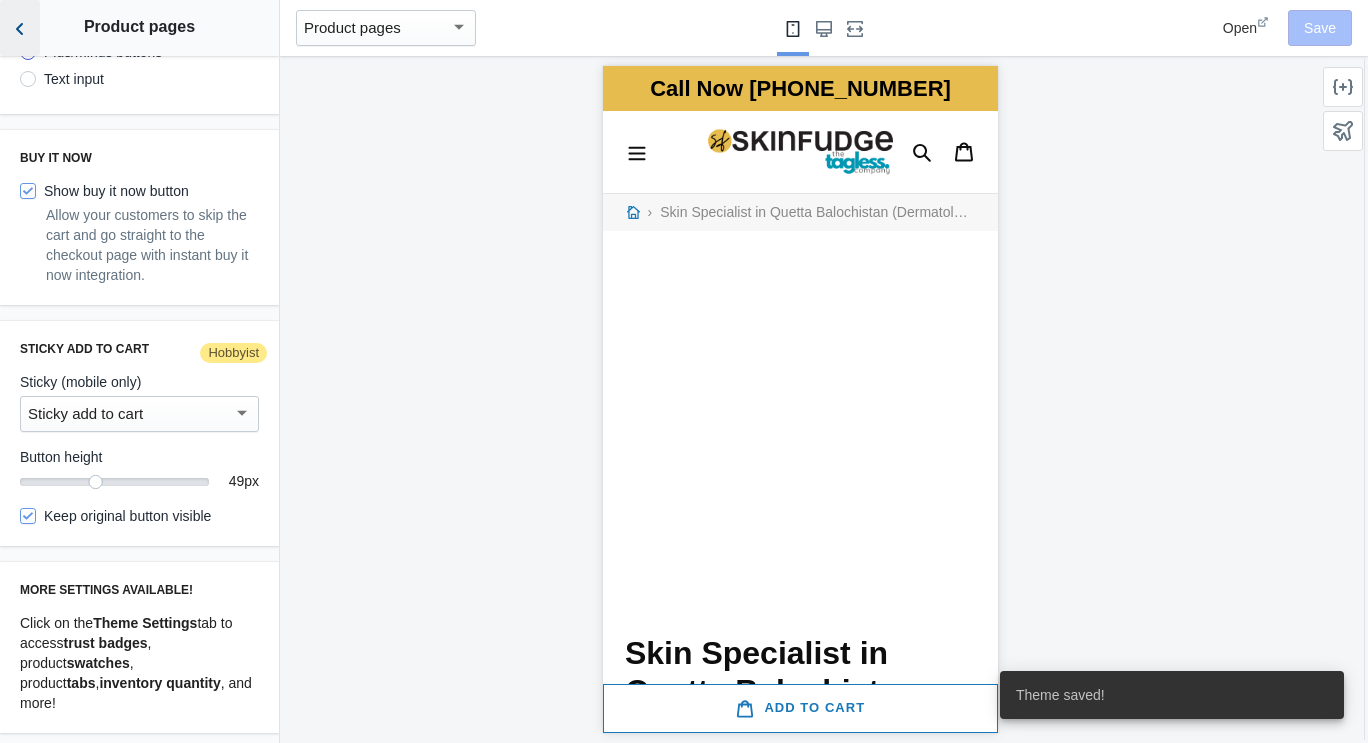 scroll, scrollTop: 1132, scrollLeft: 0, axis: vertical 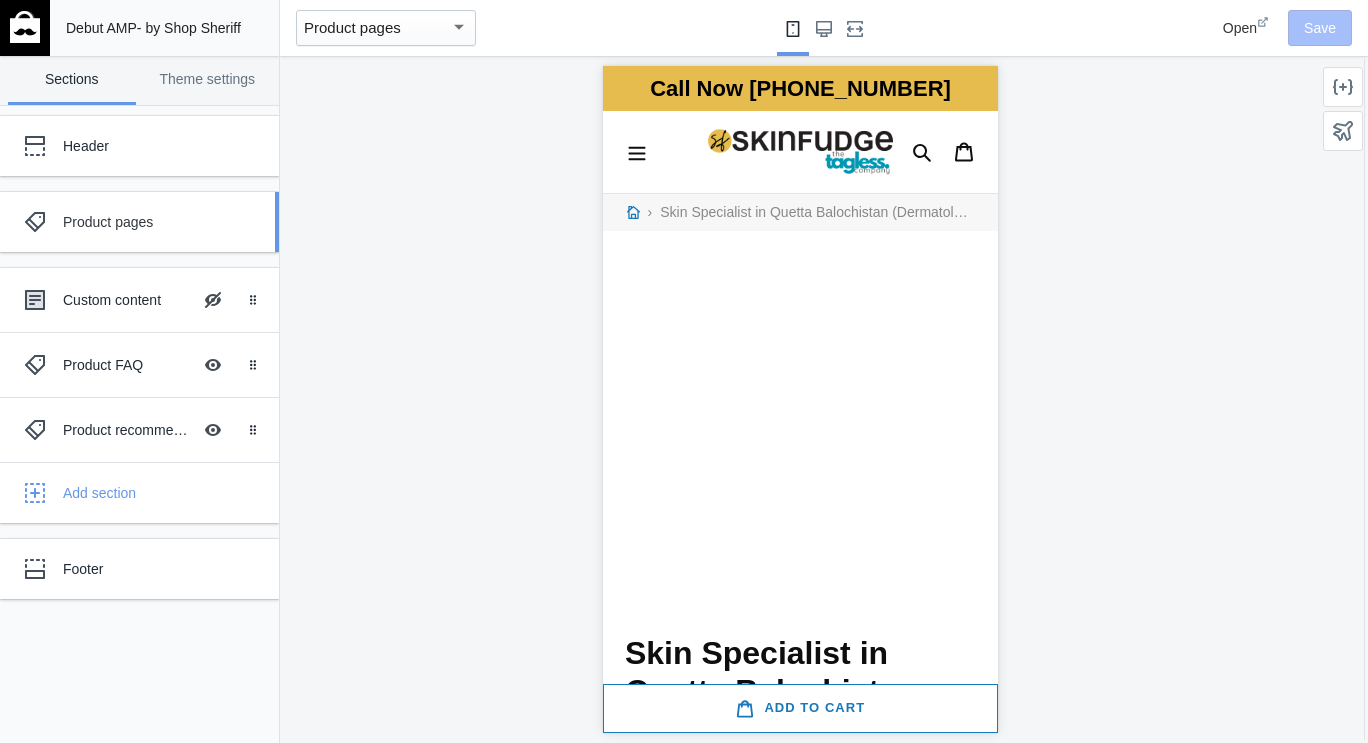 click on "Product pages" at bounding box center [149, 222] 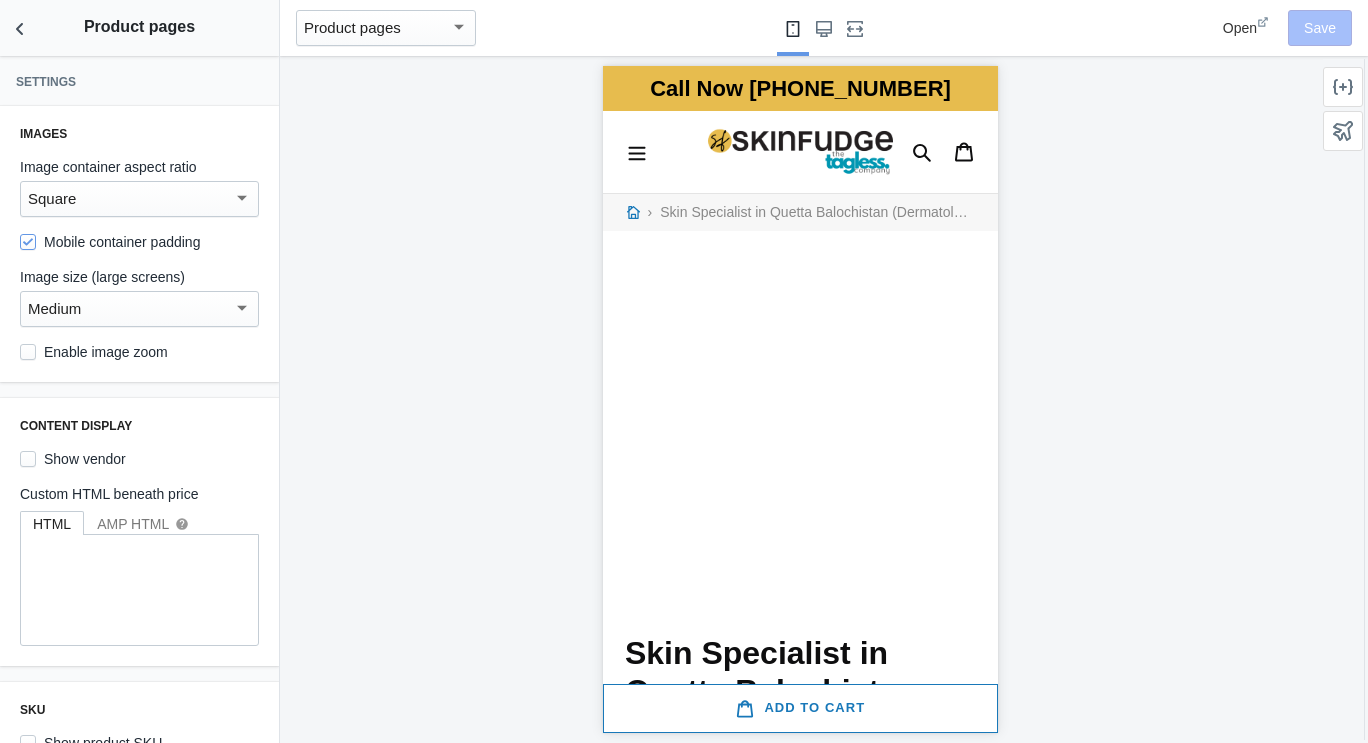 click on "Mobile container padding" at bounding box center (110, 242) 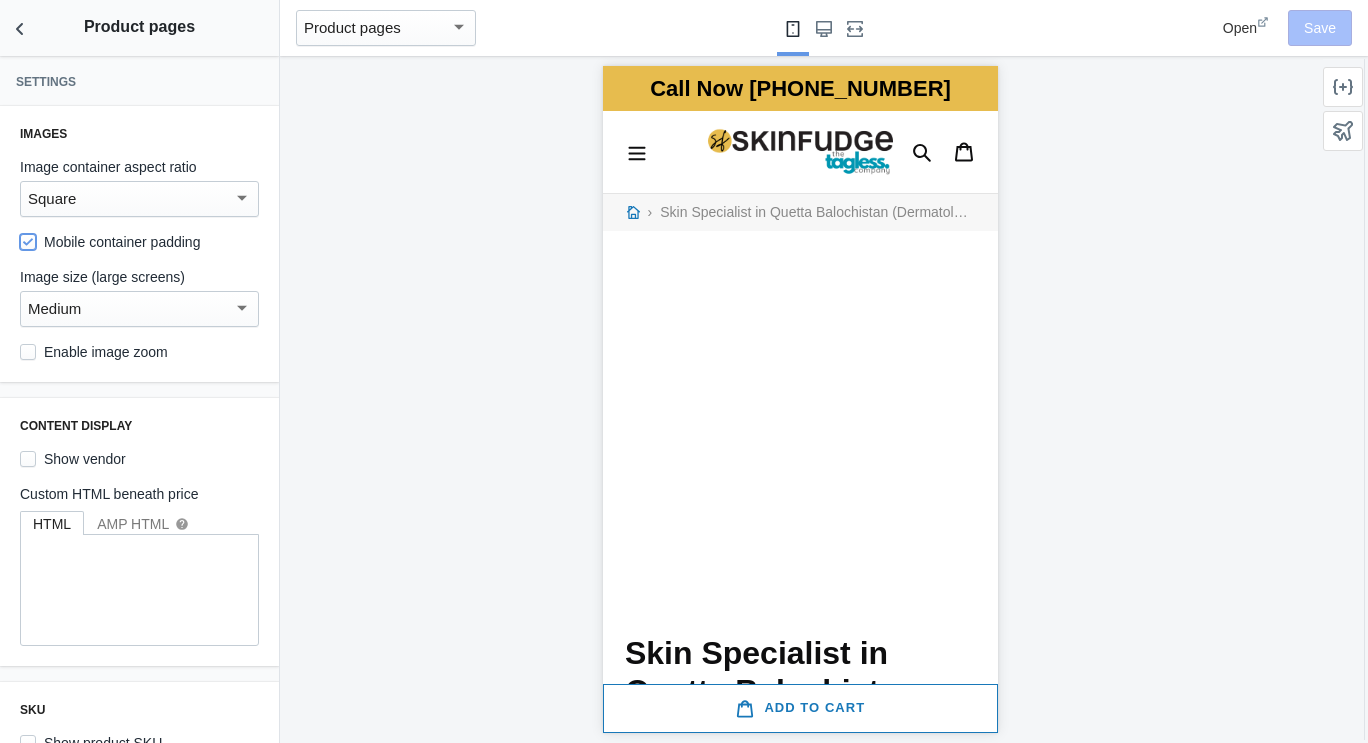 click on "Mobile container padding" at bounding box center (28, 242) 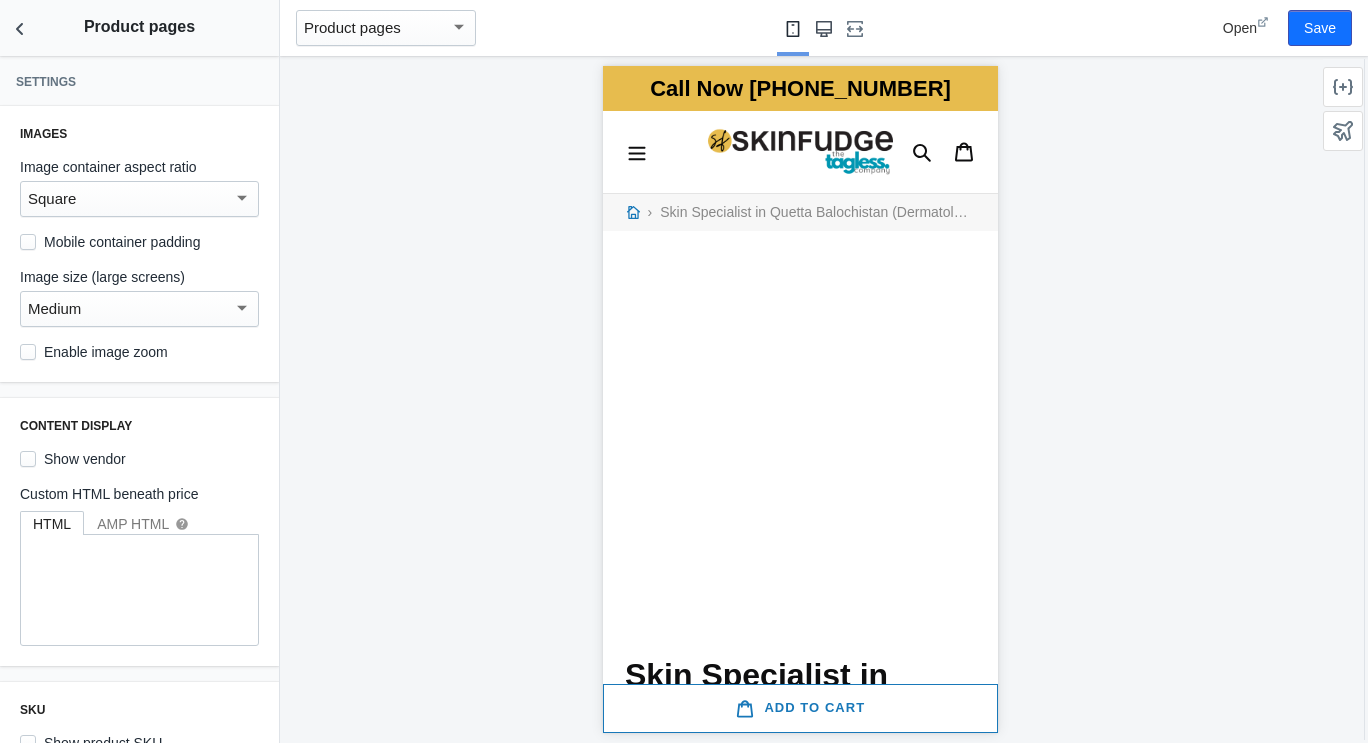 click 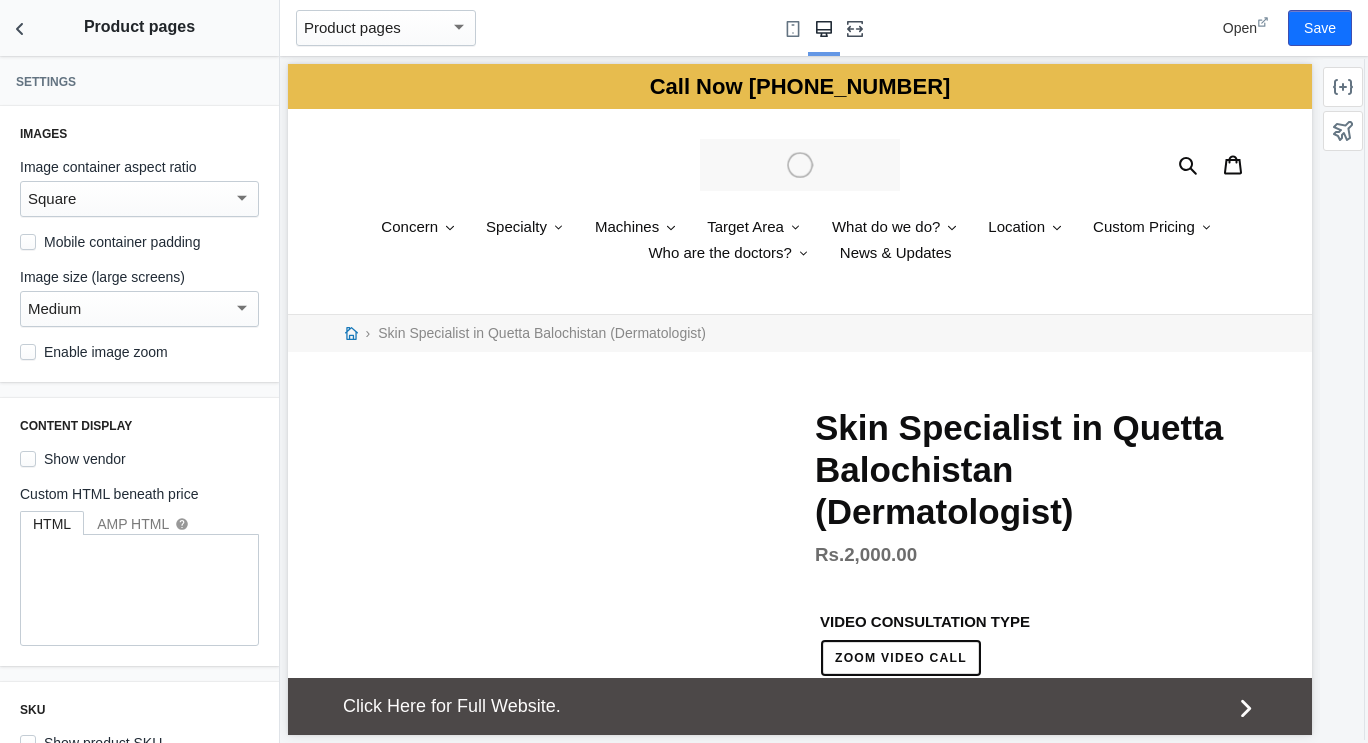 click at bounding box center (855, 28) 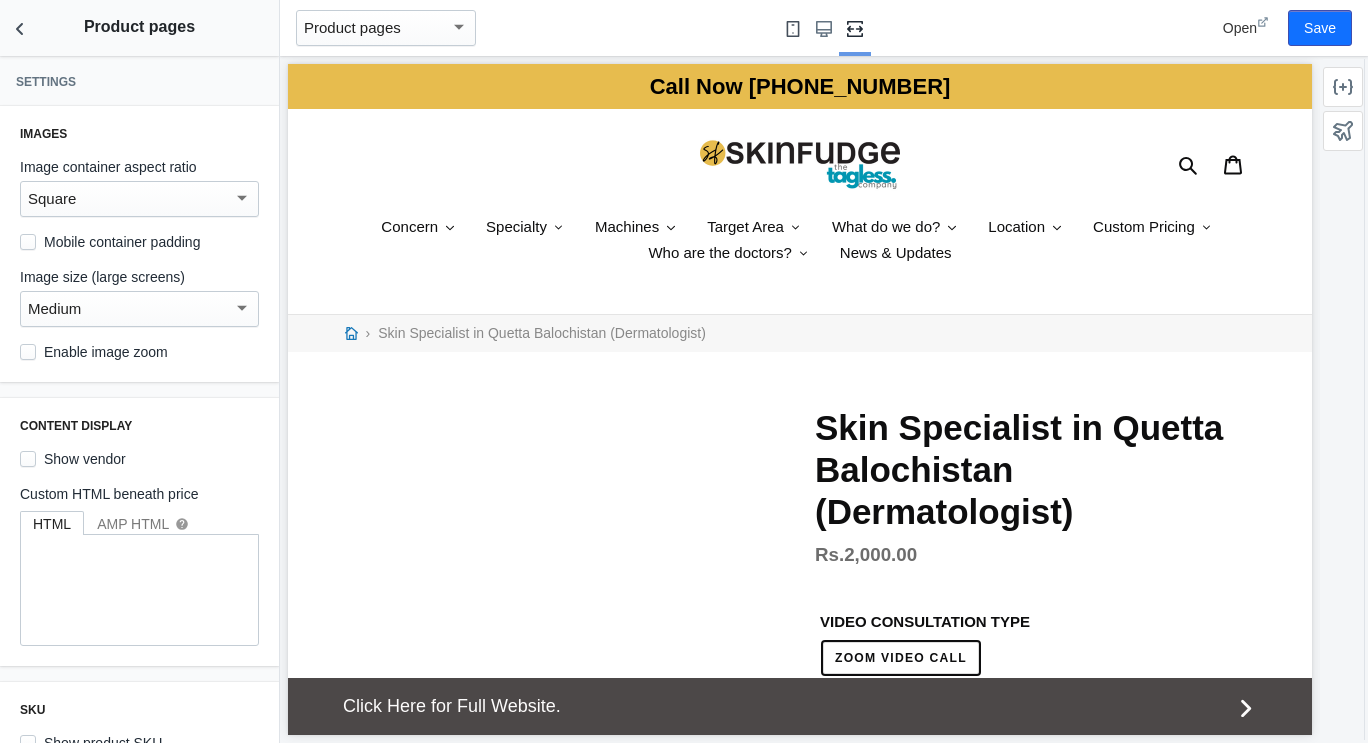 click at bounding box center [793, 28] 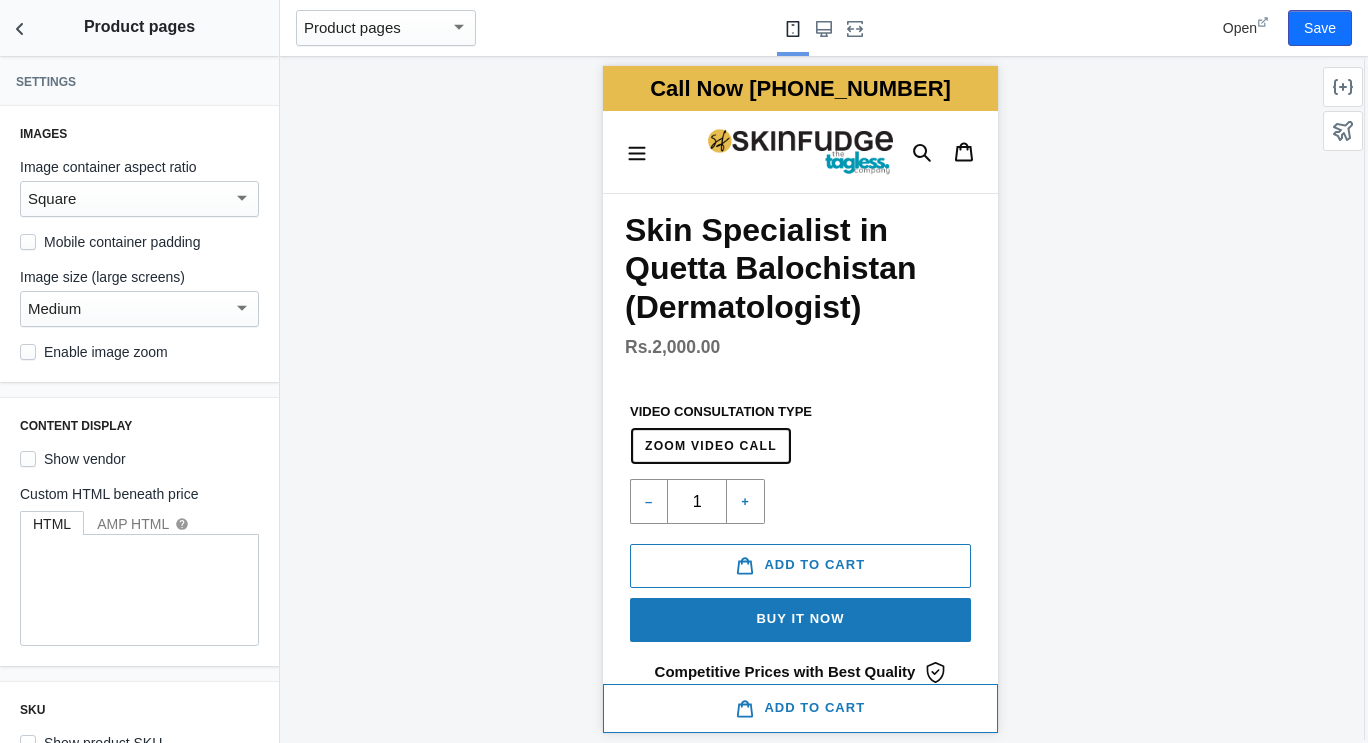 scroll, scrollTop: 464, scrollLeft: 0, axis: vertical 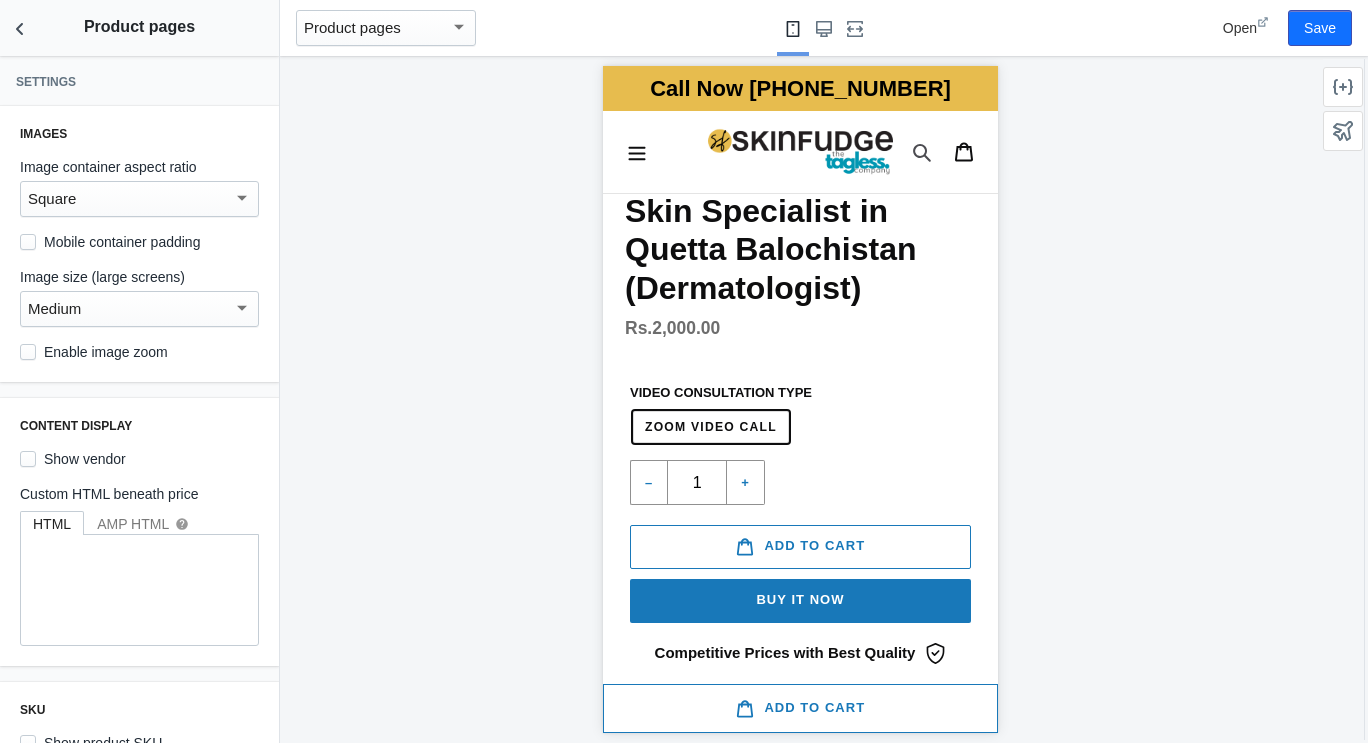 click 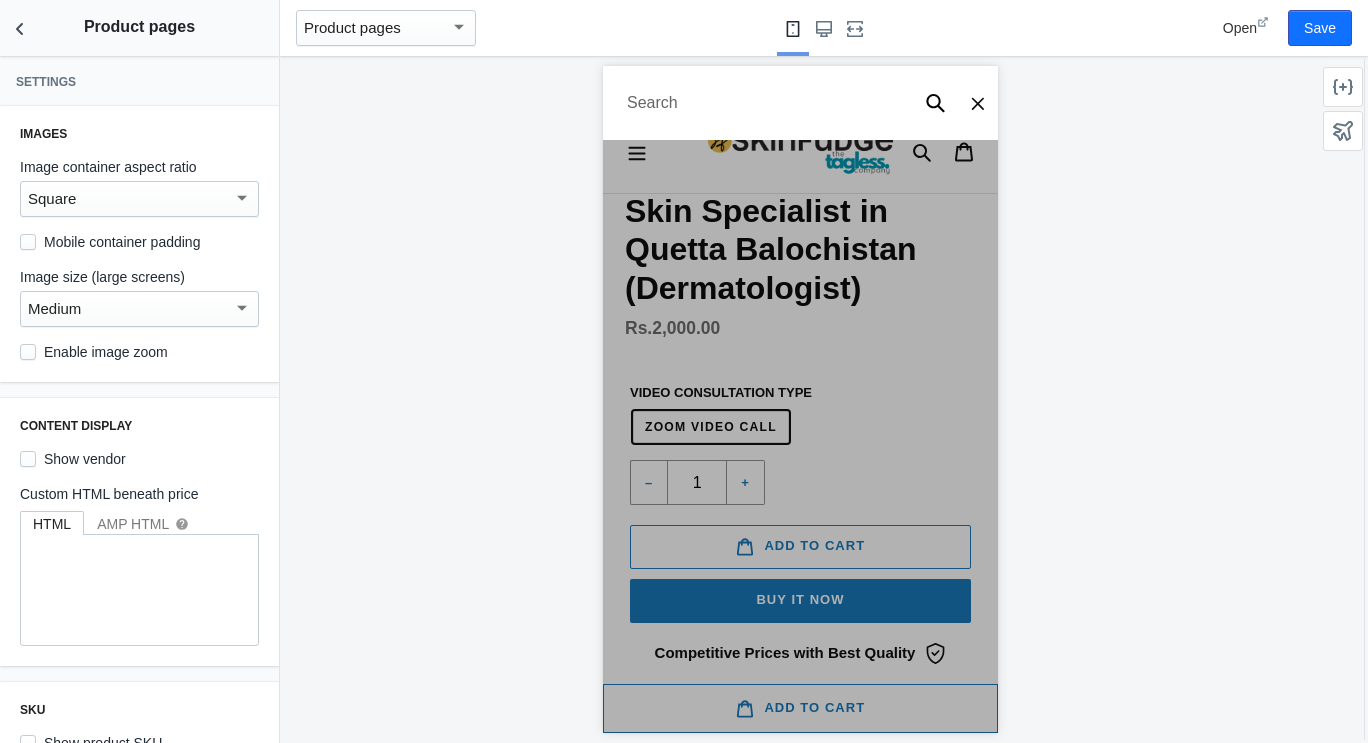 click at bounding box center (783, 103) 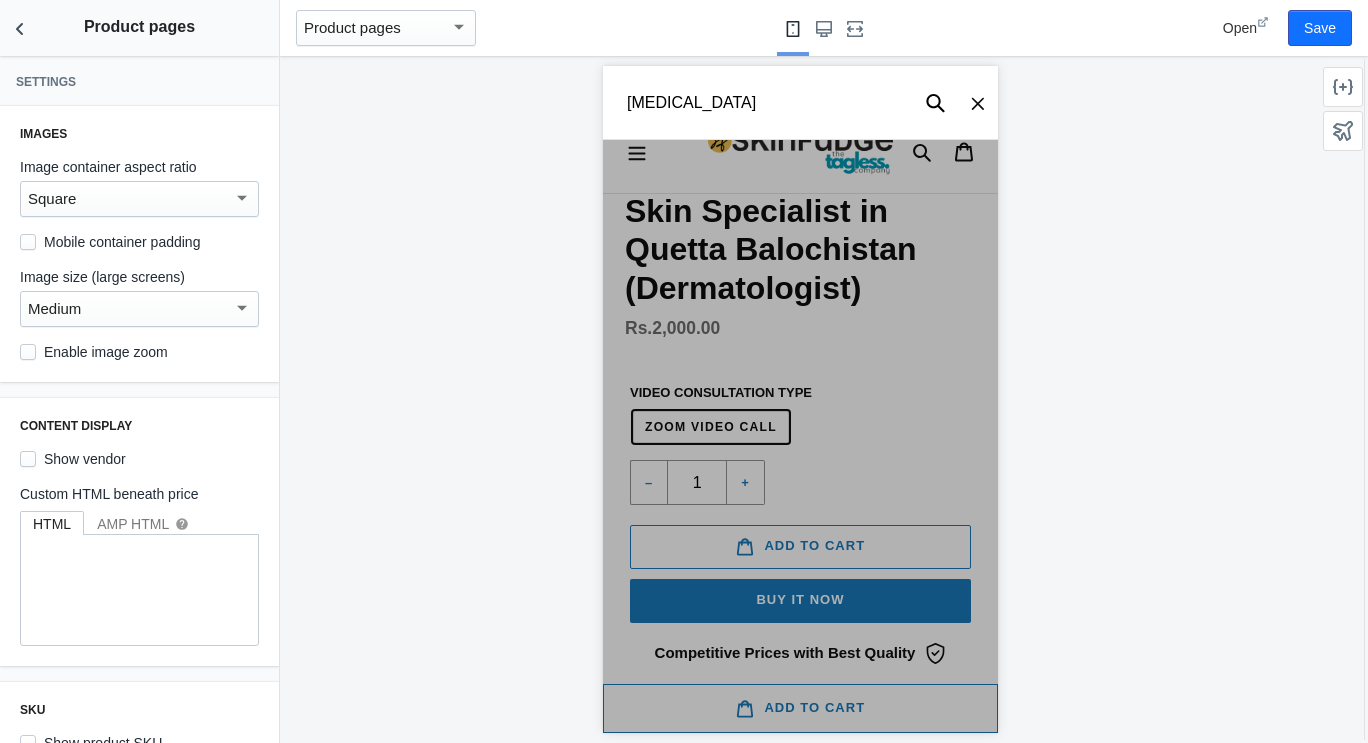 type on "botox" 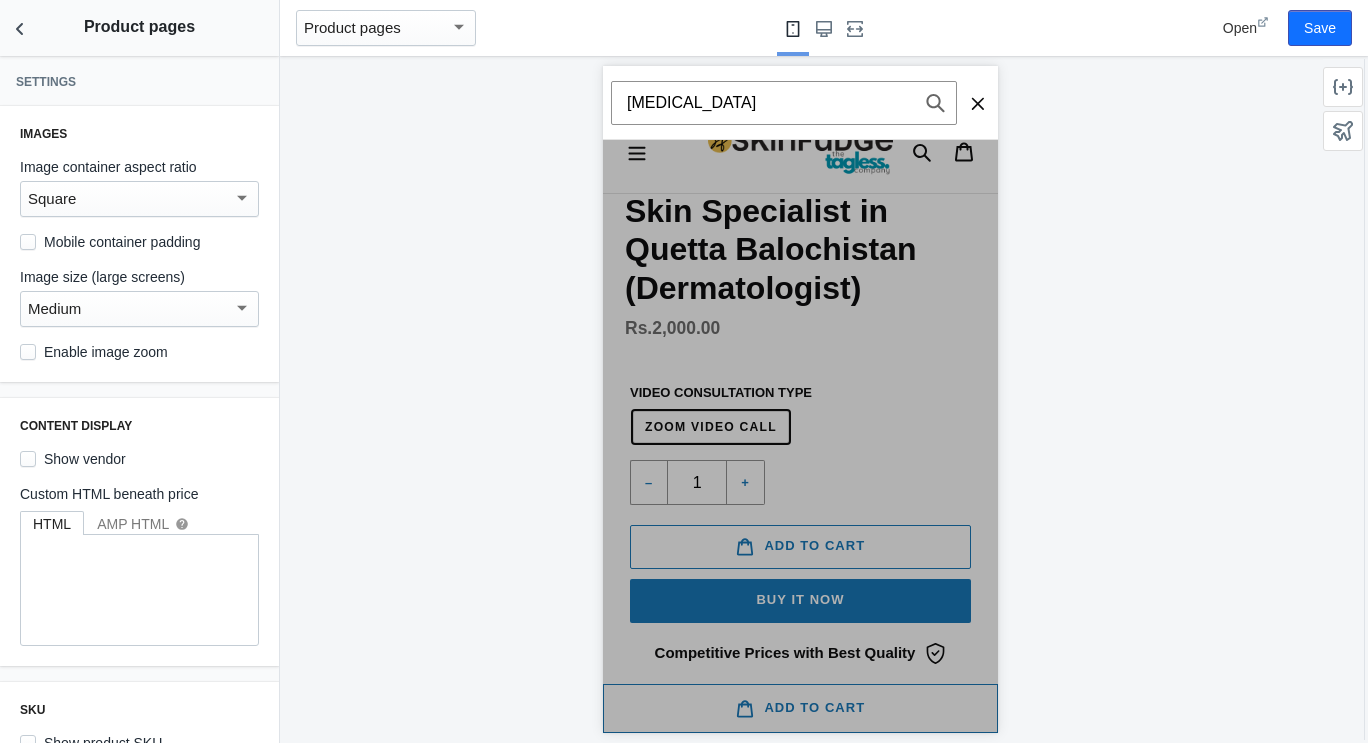 click 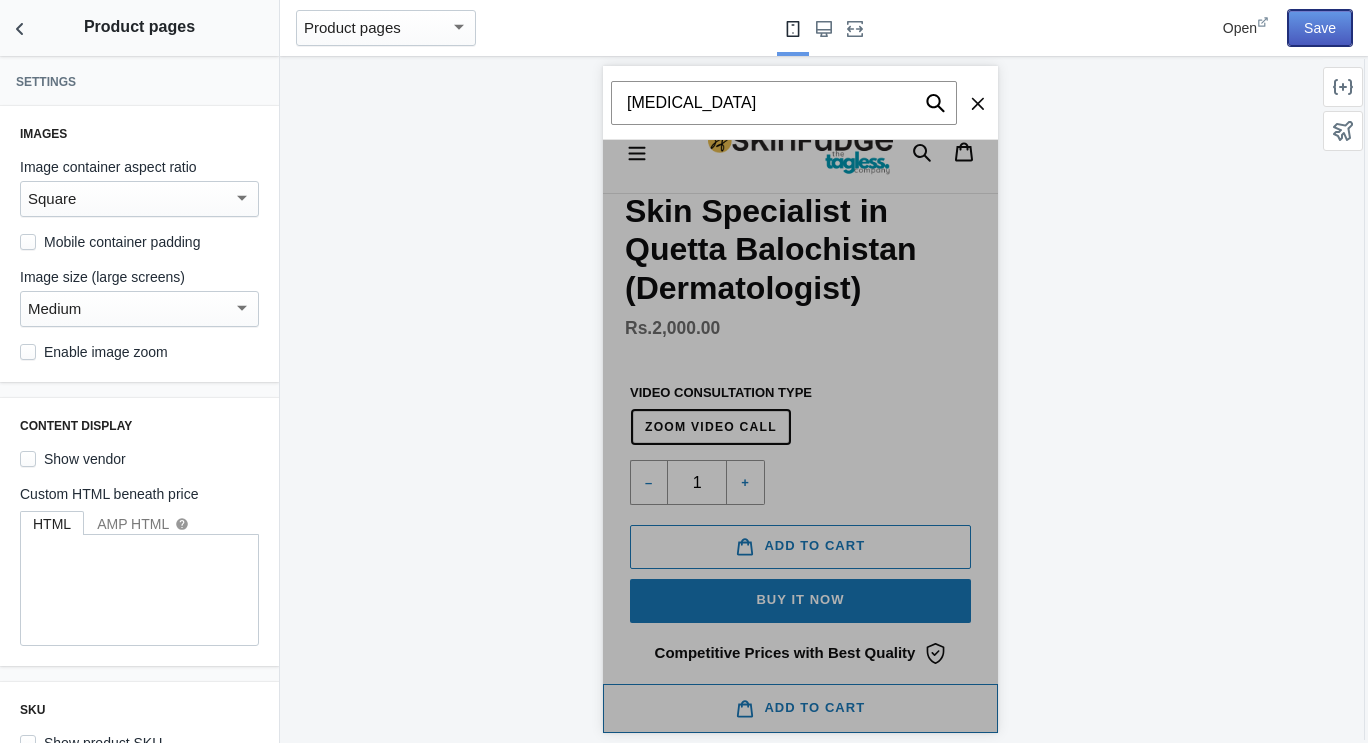 click on "Save" at bounding box center [1320, 28] 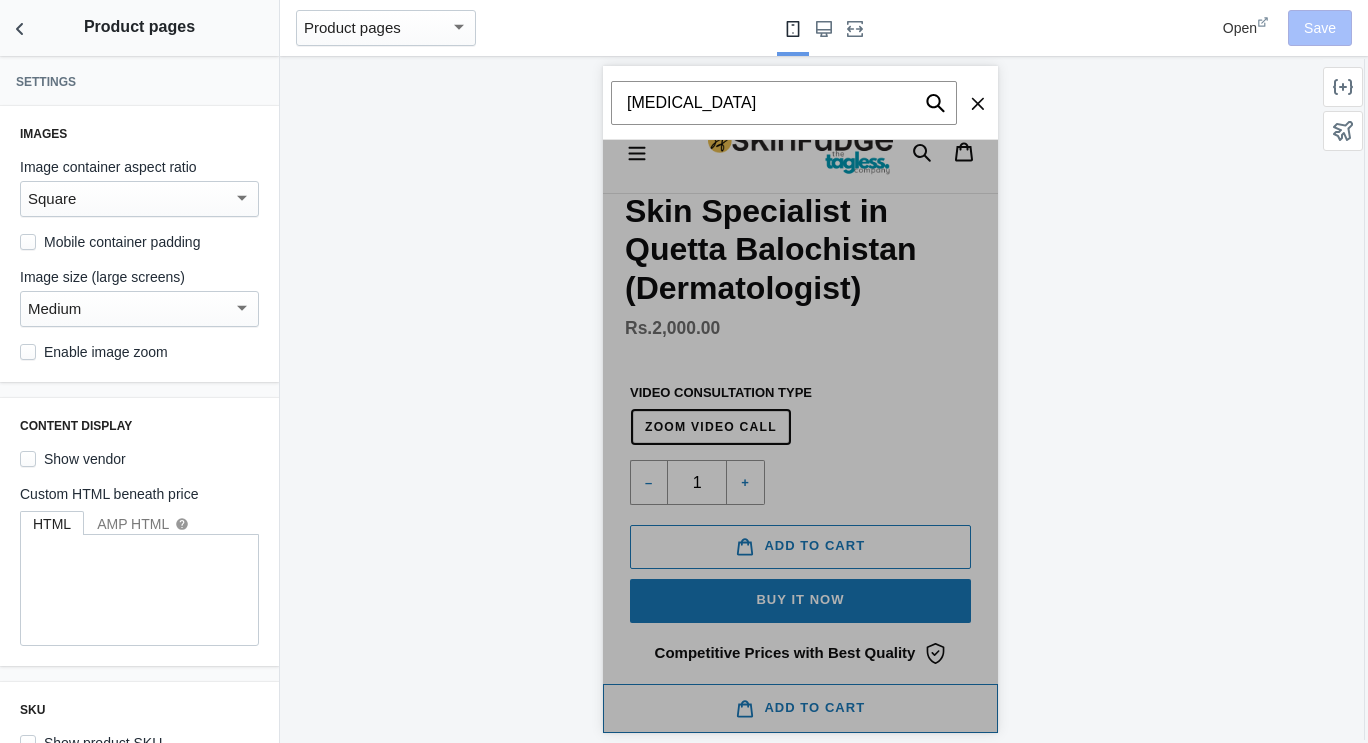 click 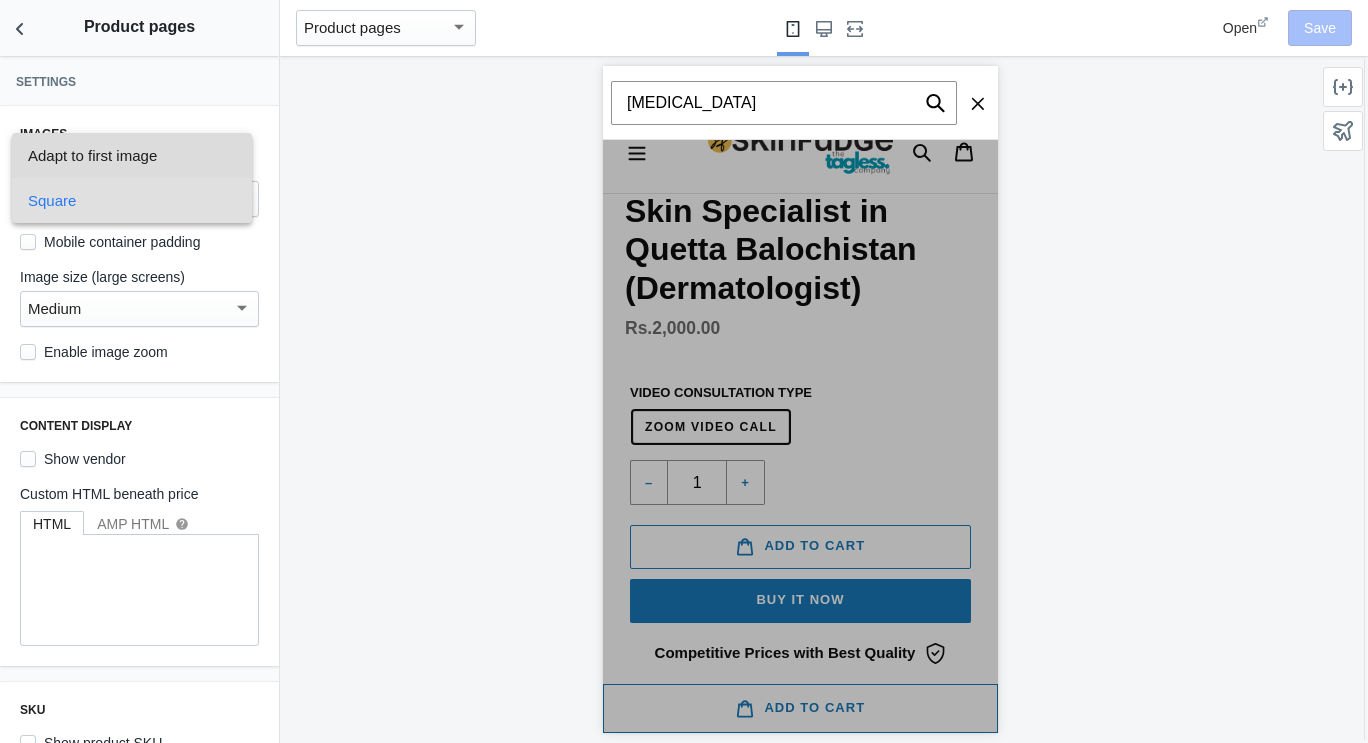 click on "Adapt to first image" at bounding box center (132, 155) 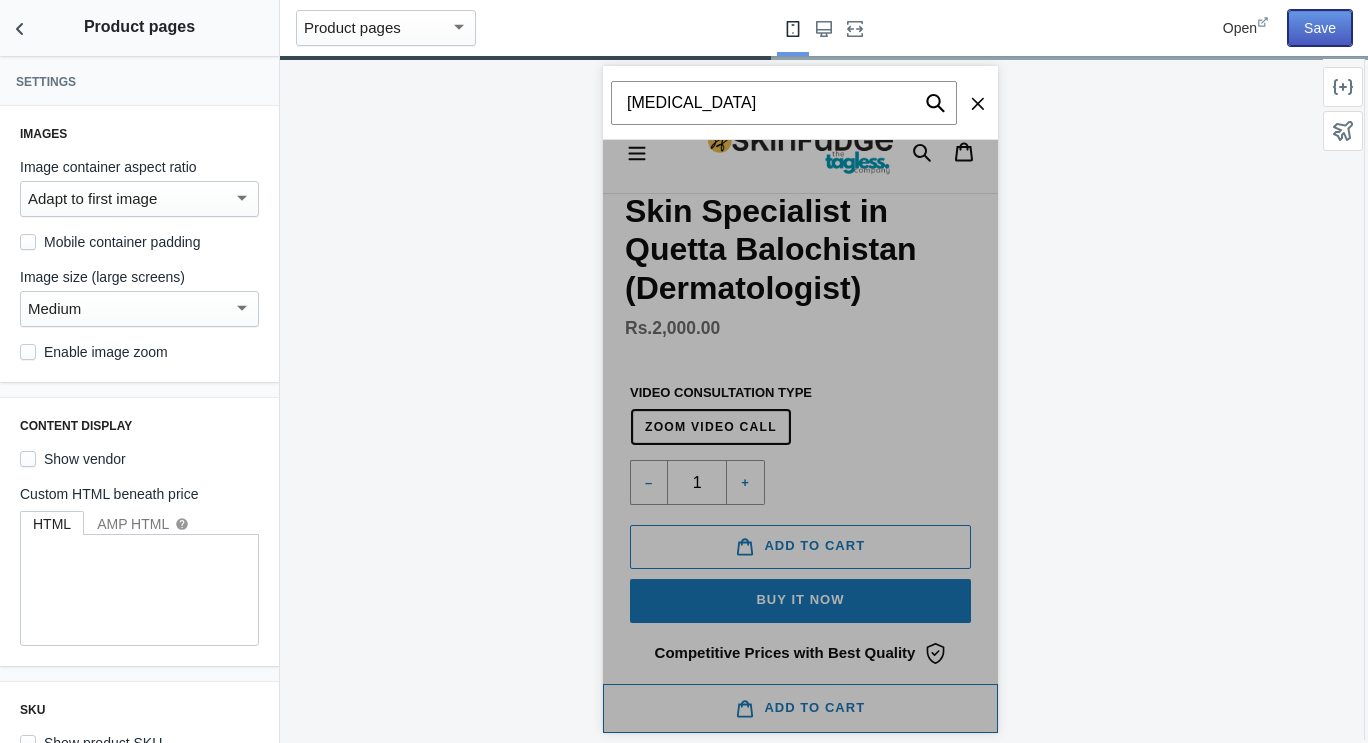 click on "Save" at bounding box center (1320, 28) 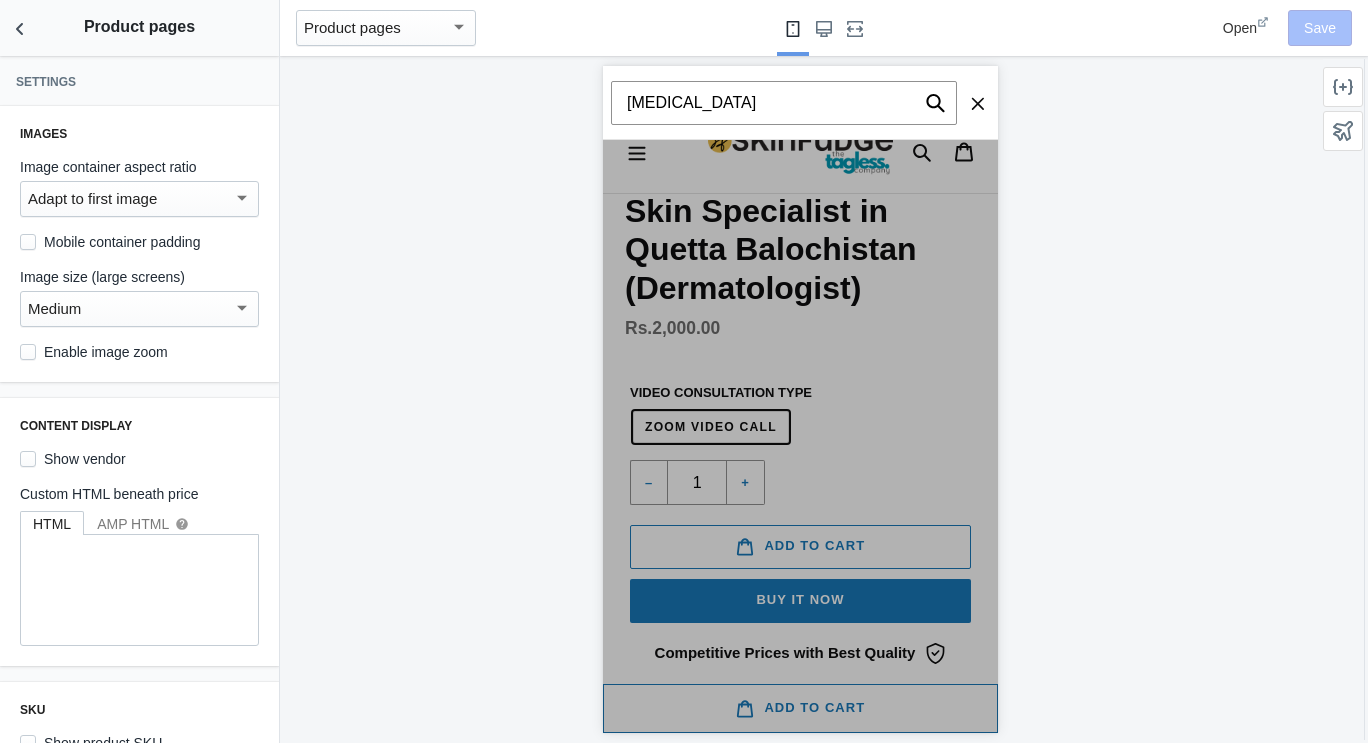 click at bounding box center [799, 399] 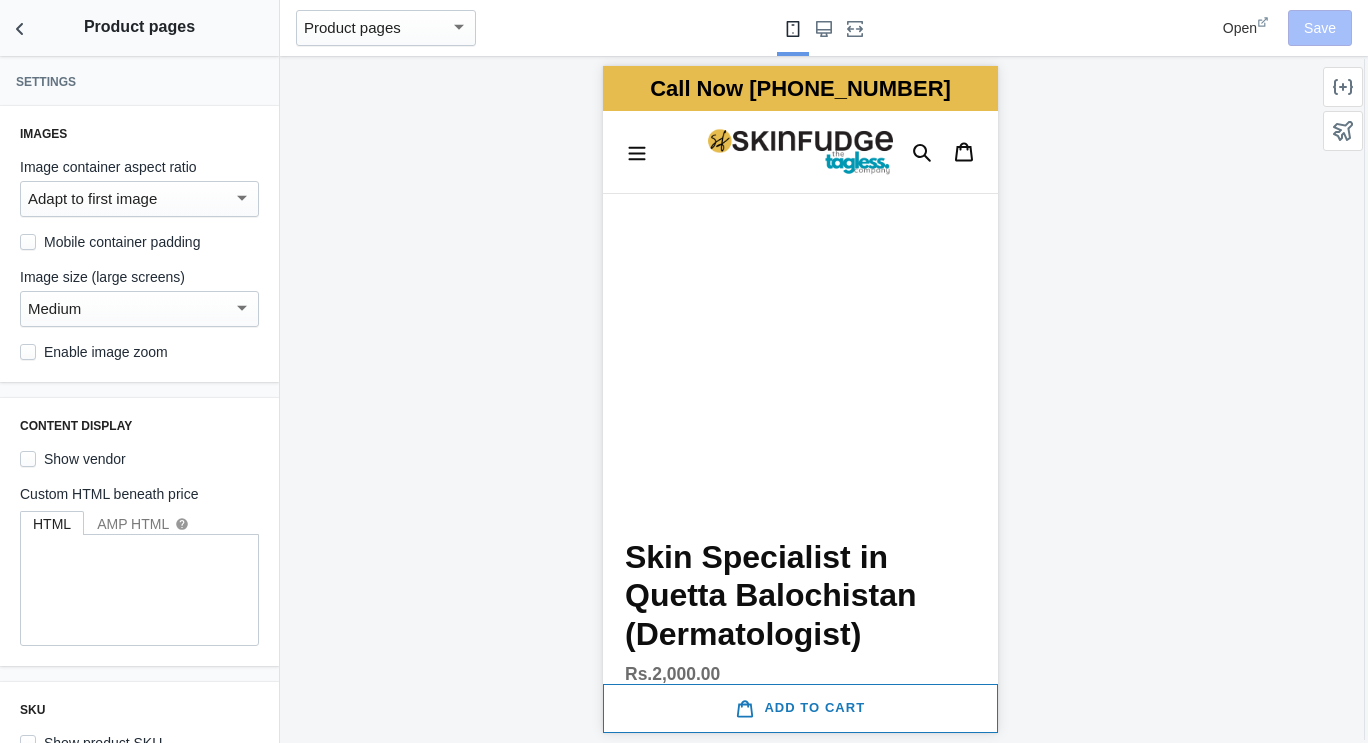 scroll, scrollTop: 0, scrollLeft: 0, axis: both 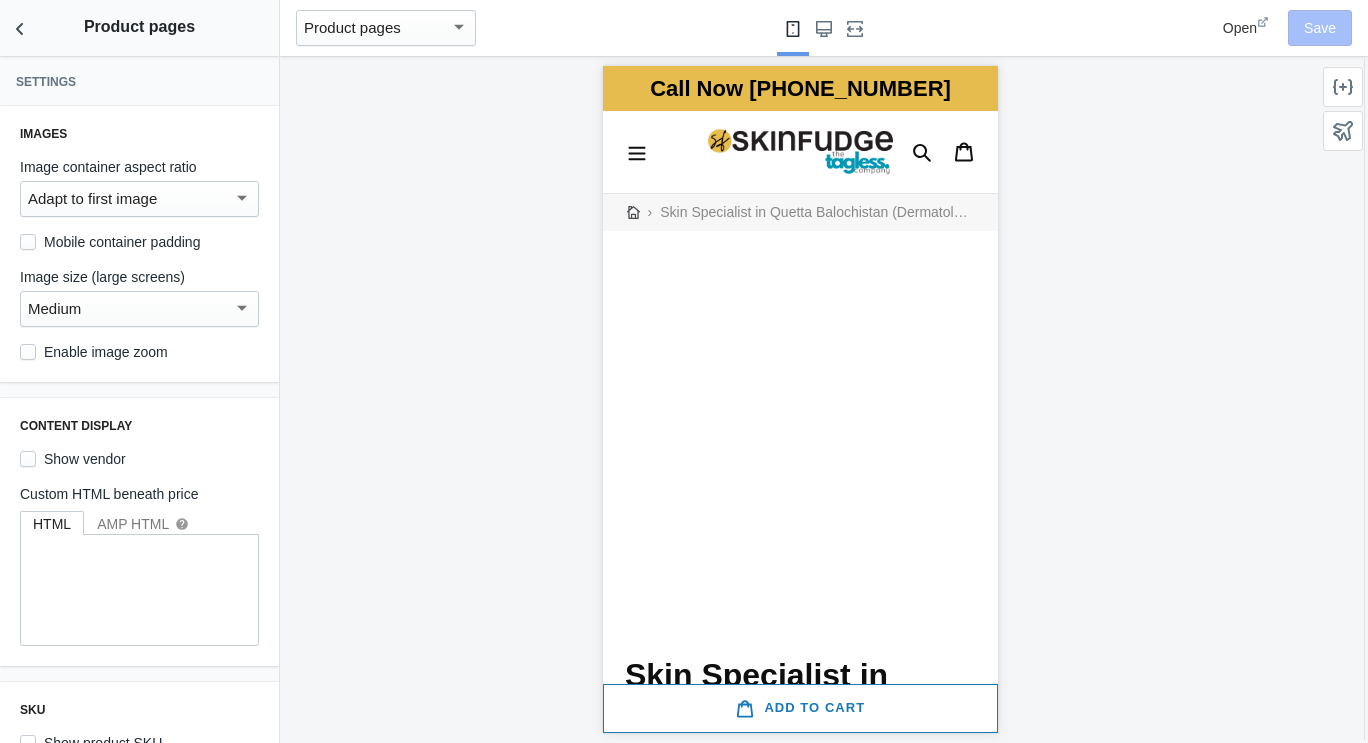 click 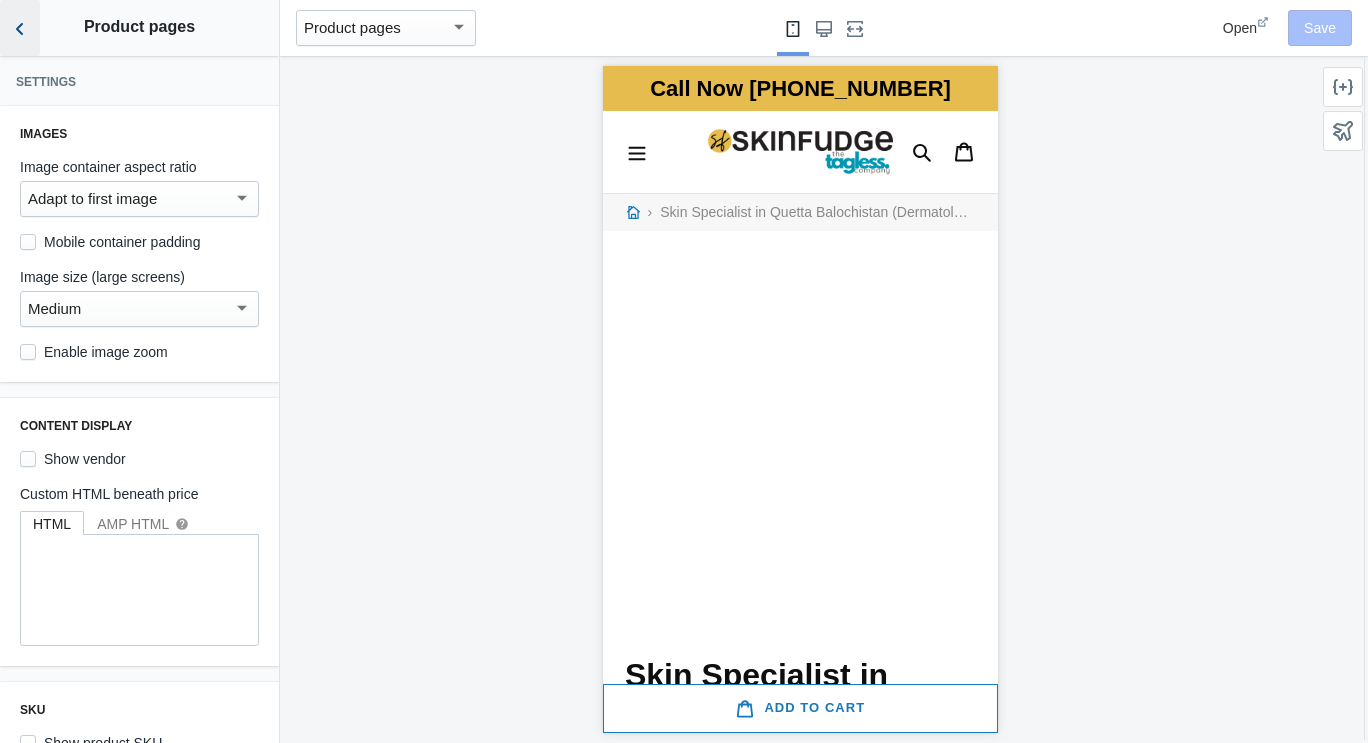 click 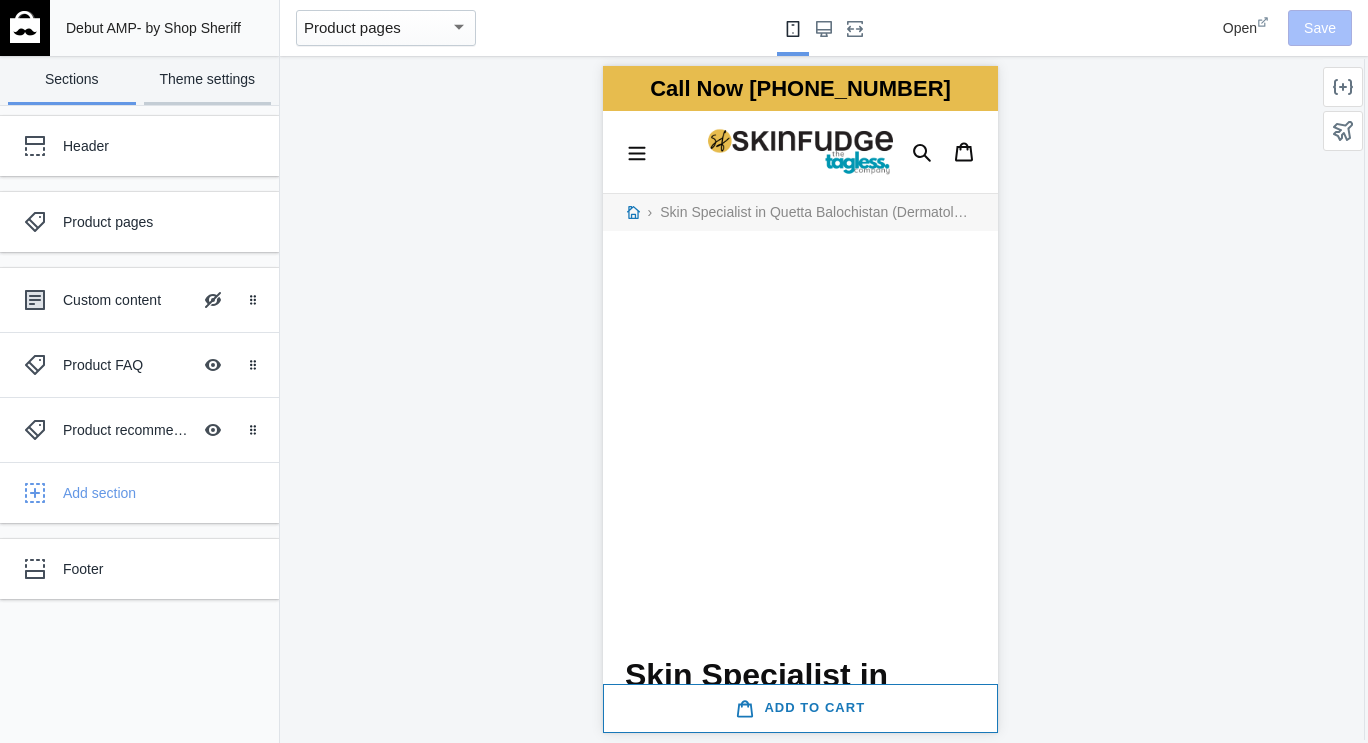 click on "Theme settings" at bounding box center [208, 80] 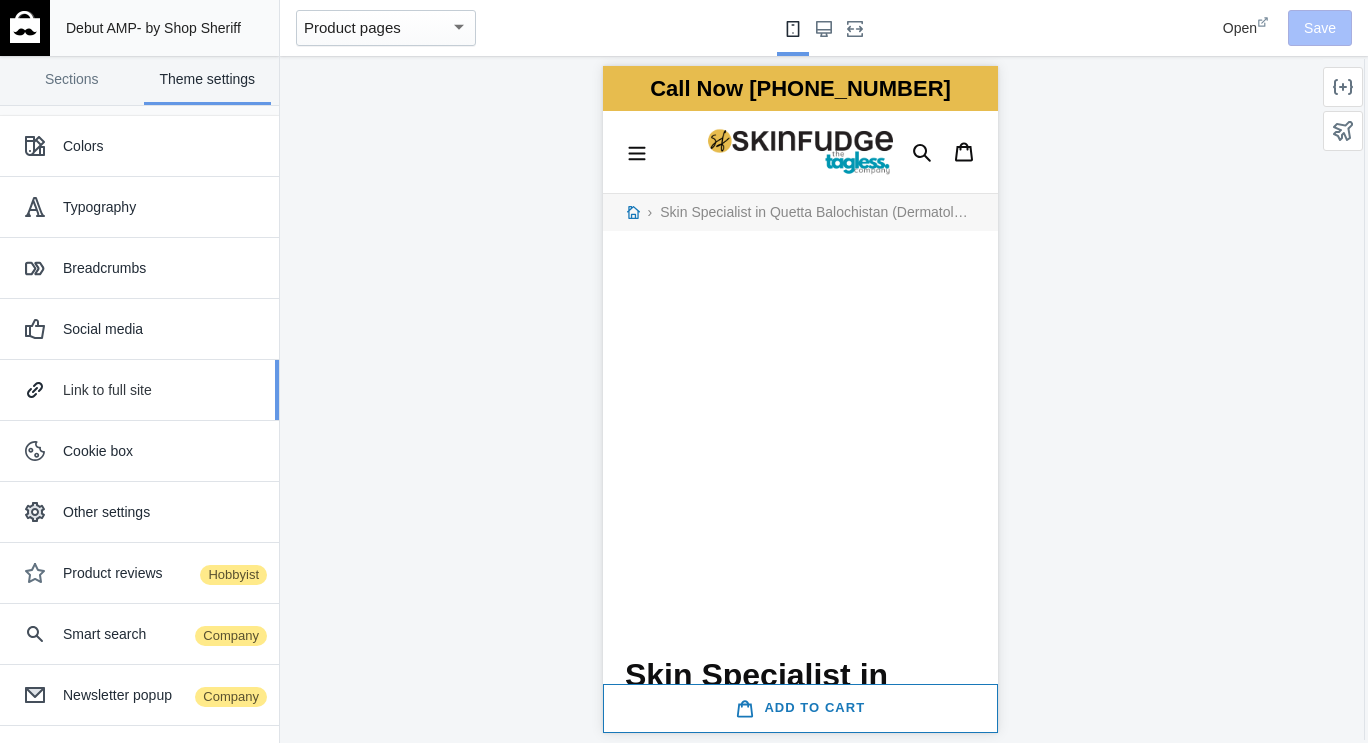 click on "Link to full site" at bounding box center (139, 390) 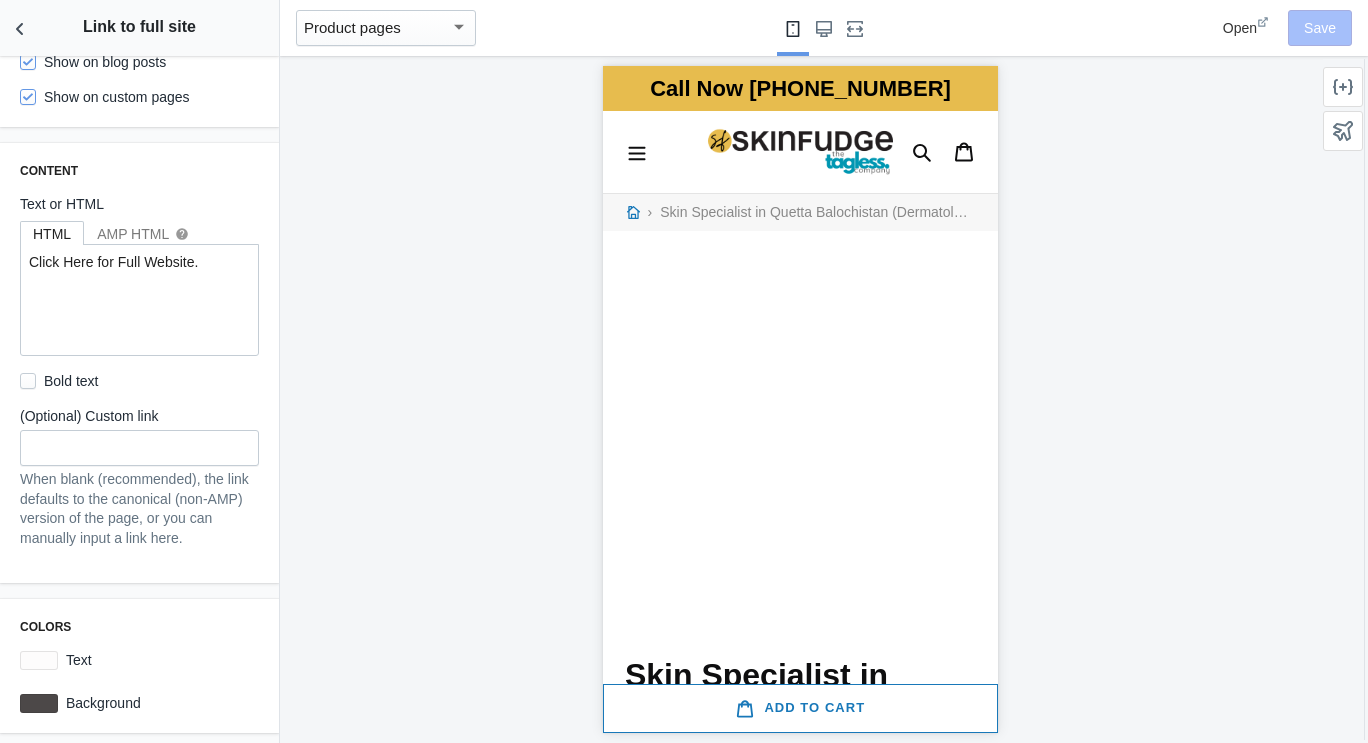 scroll, scrollTop: 205, scrollLeft: 0, axis: vertical 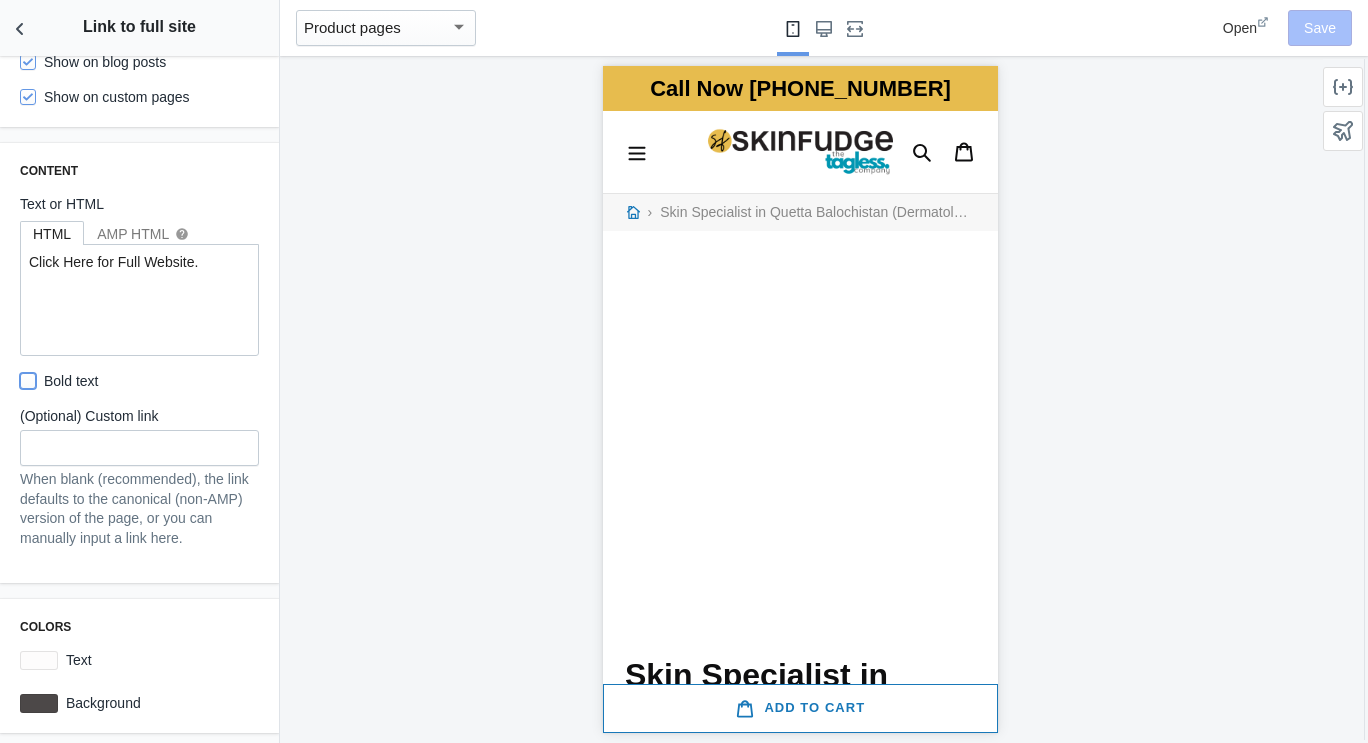 click on "Bold text" at bounding box center [28, 381] 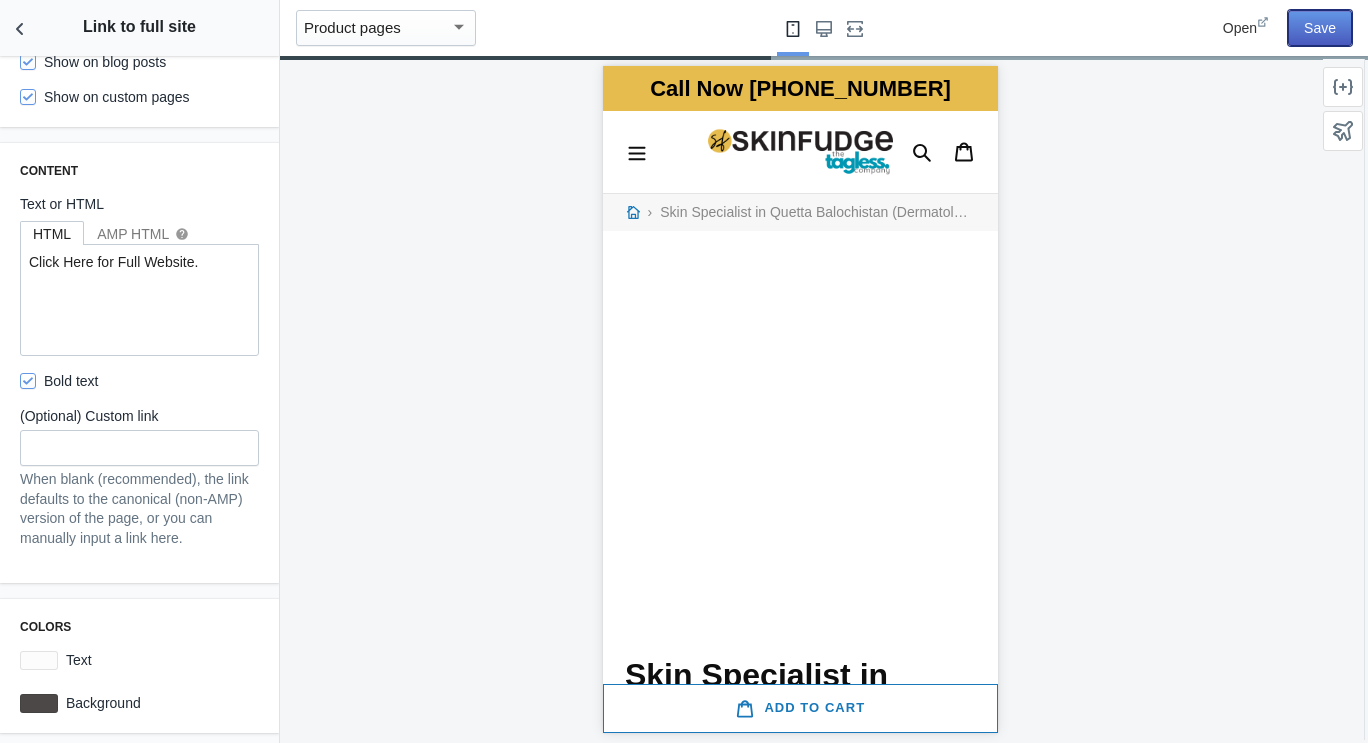 click on "Save" at bounding box center [1320, 28] 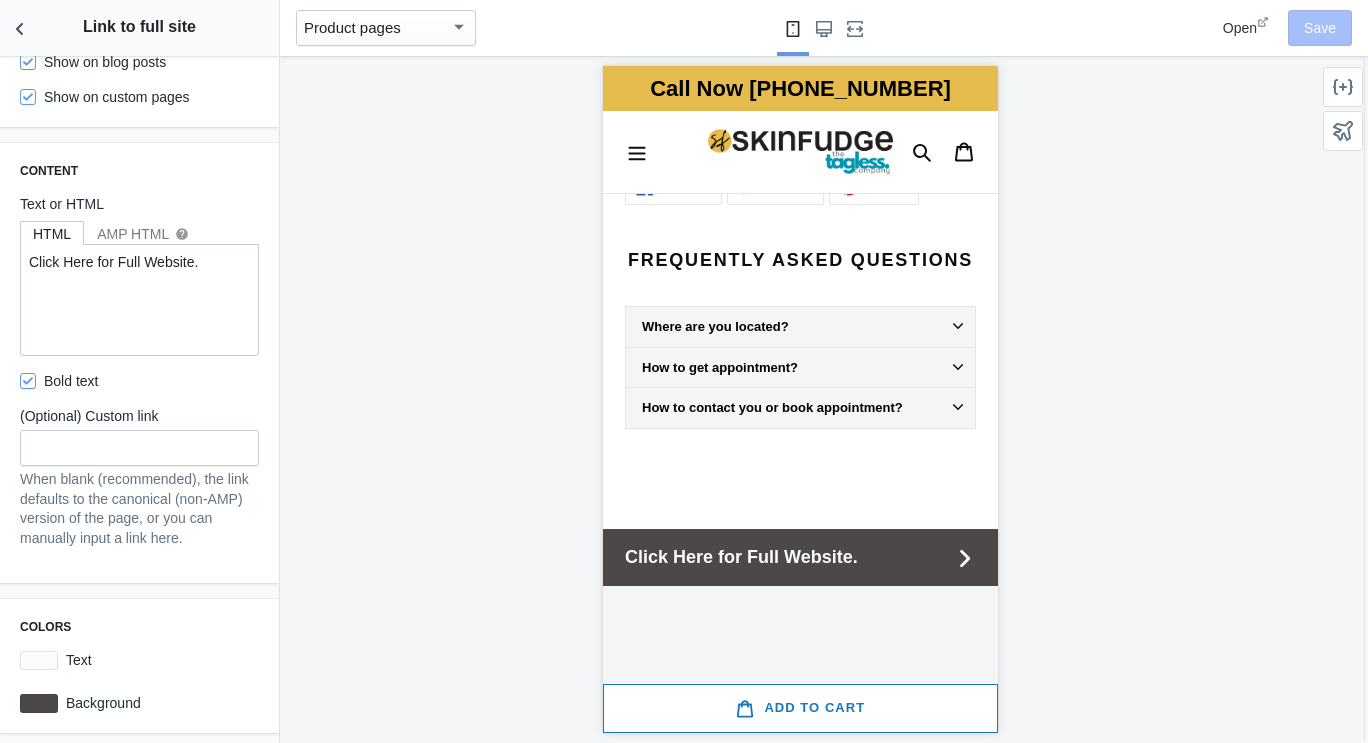 scroll, scrollTop: 2662, scrollLeft: 0, axis: vertical 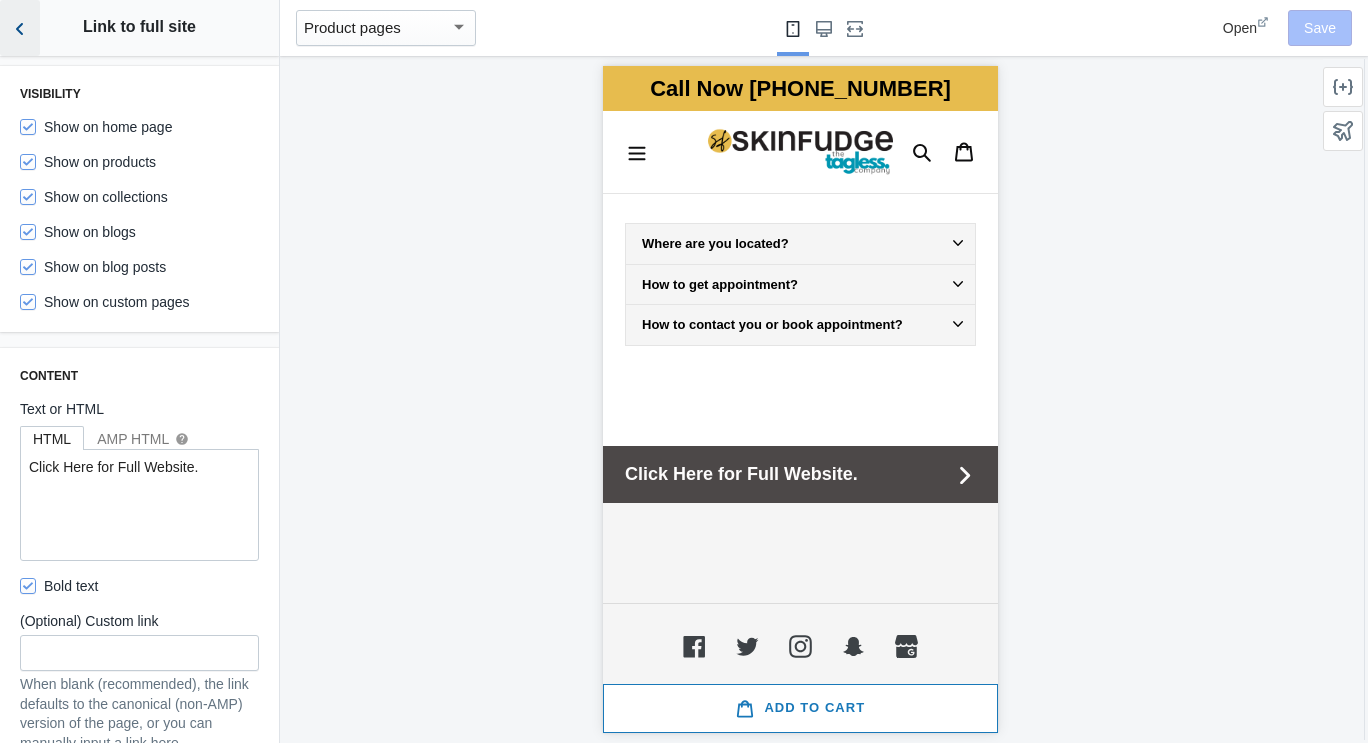 click at bounding box center (20, 28) 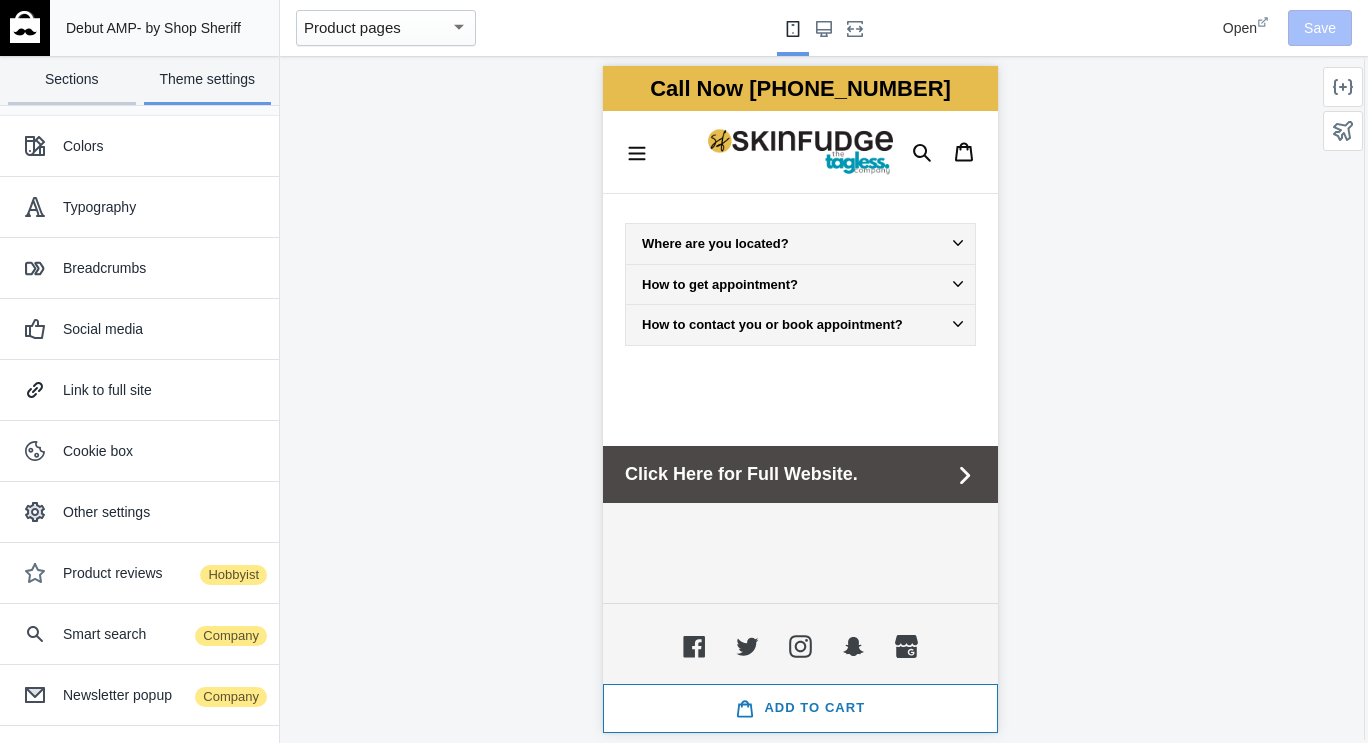 click on "Sections" at bounding box center (72, 80) 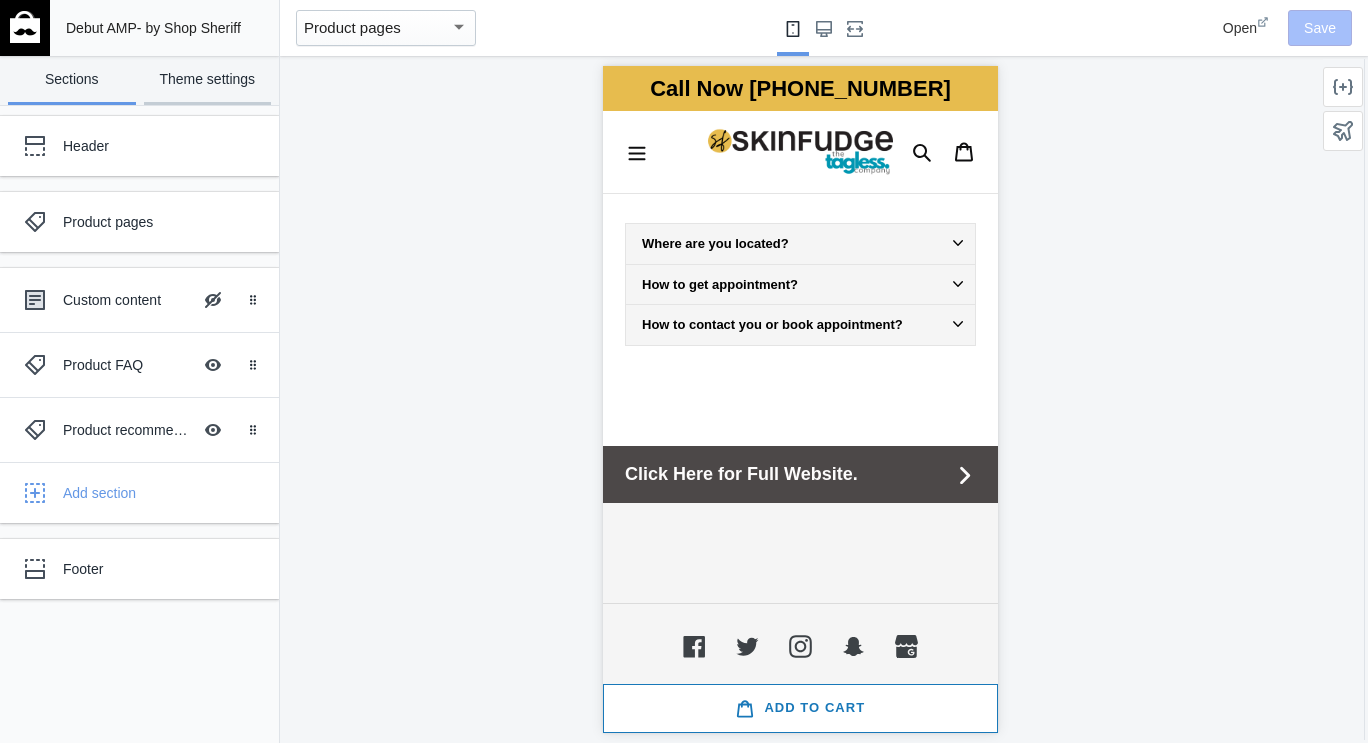 click on "Theme settings" at bounding box center [208, 80] 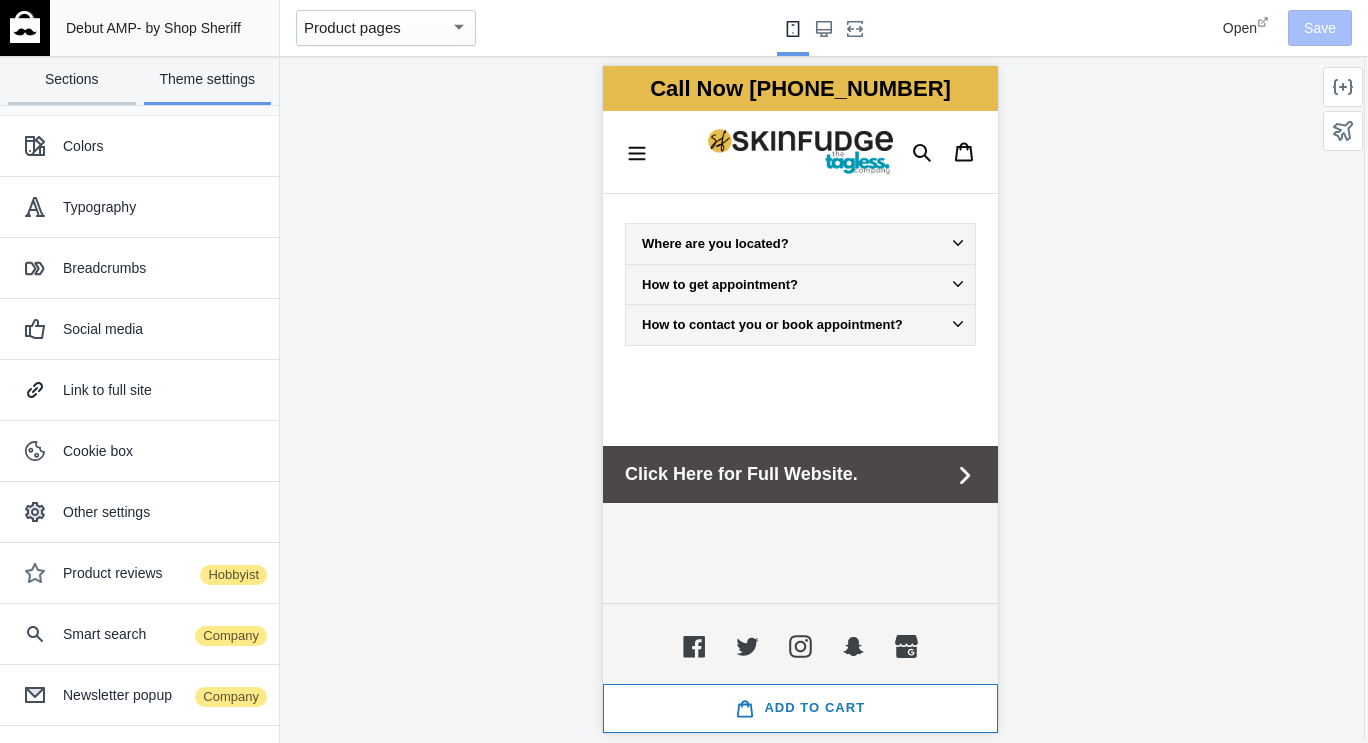 click on "Sections" at bounding box center (72, 80) 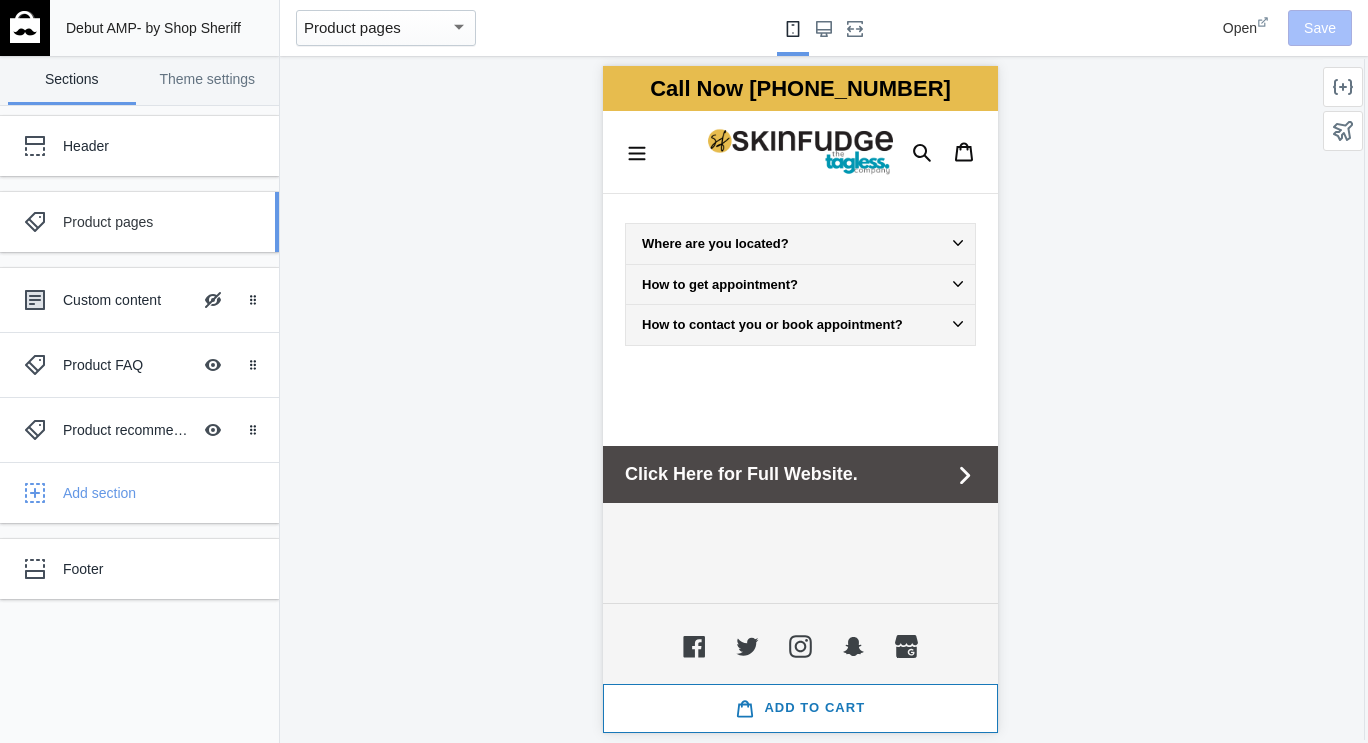 click on "Product pages" at bounding box center [125, 222] 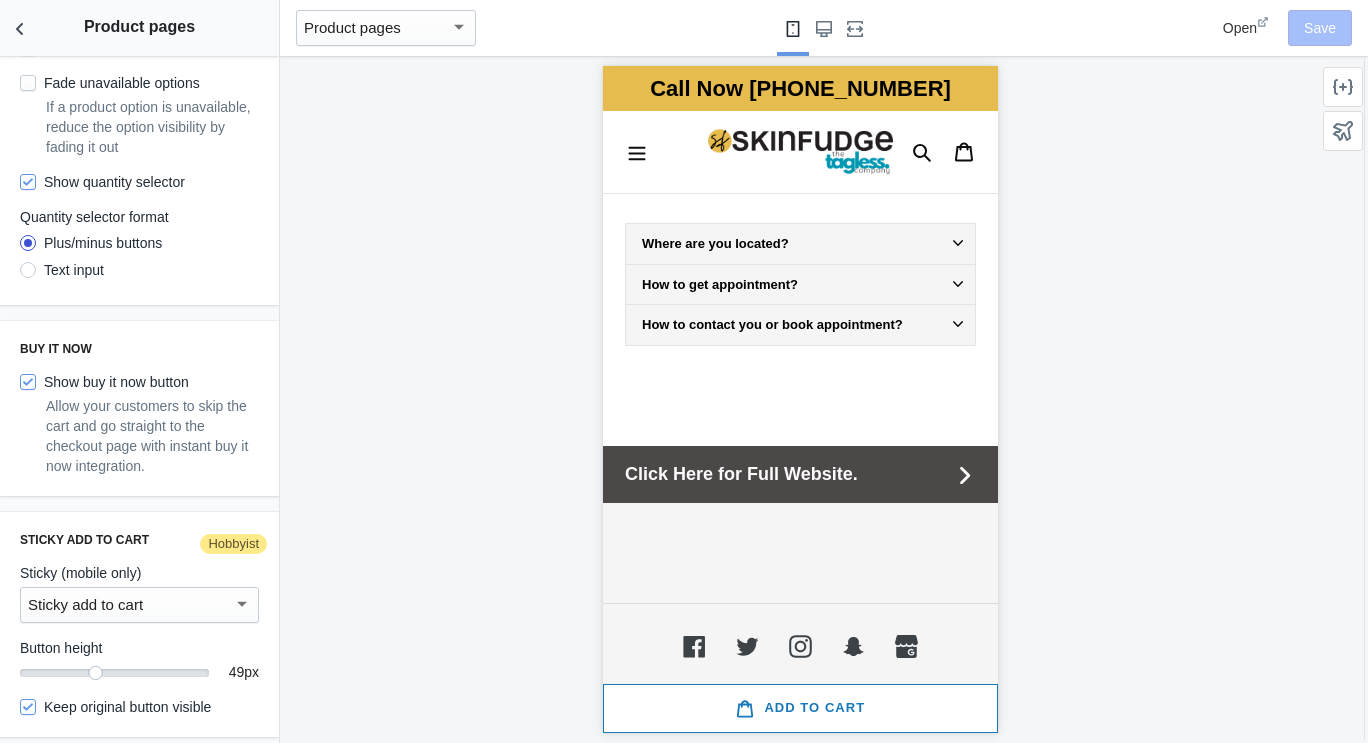 scroll, scrollTop: 1247, scrollLeft: 0, axis: vertical 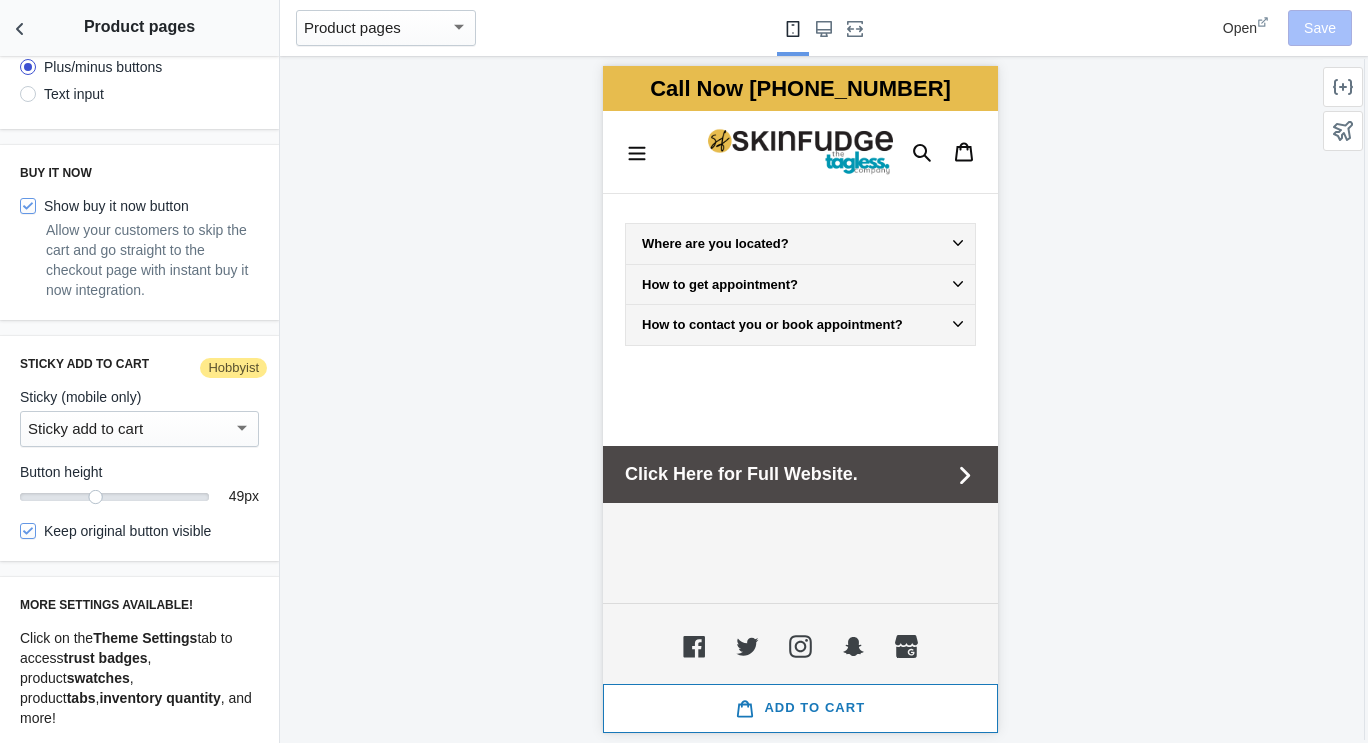 click on "Sticky add to cart" at bounding box center (85, 428) 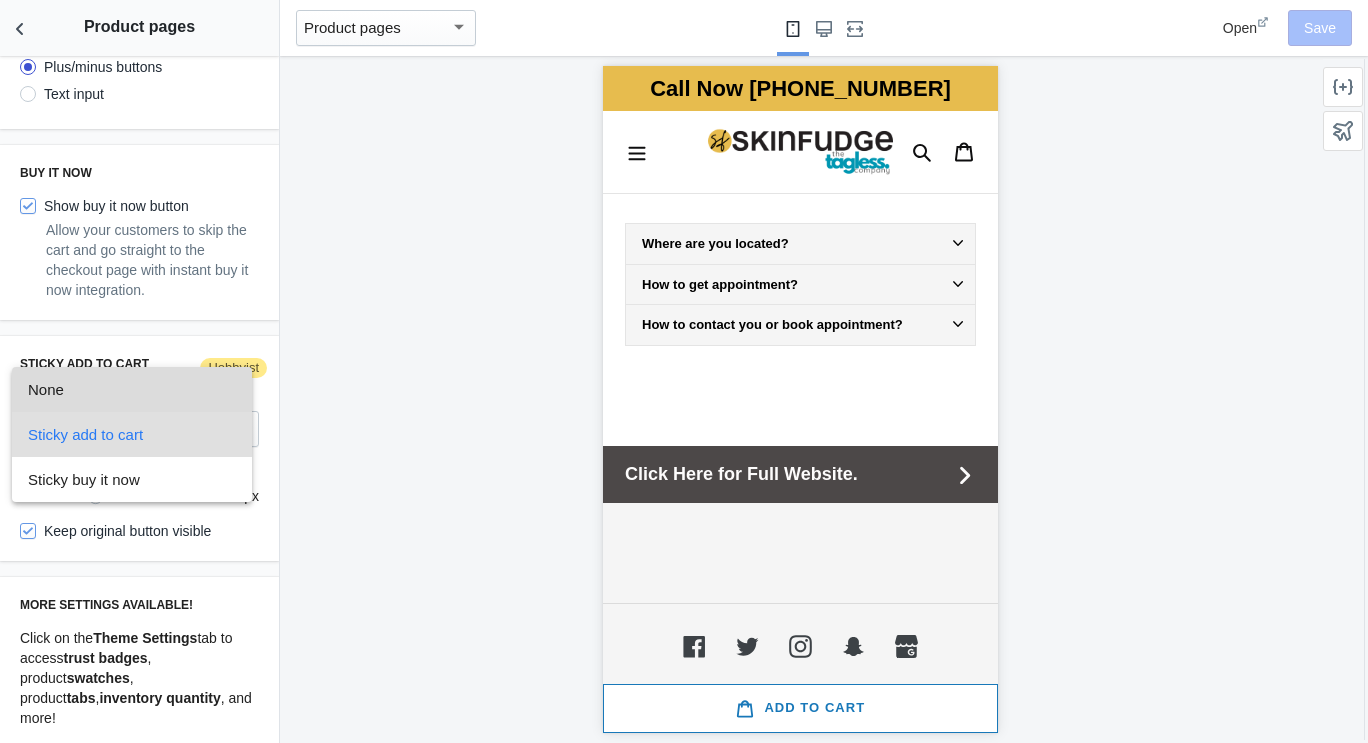 click on "None" at bounding box center [132, 389] 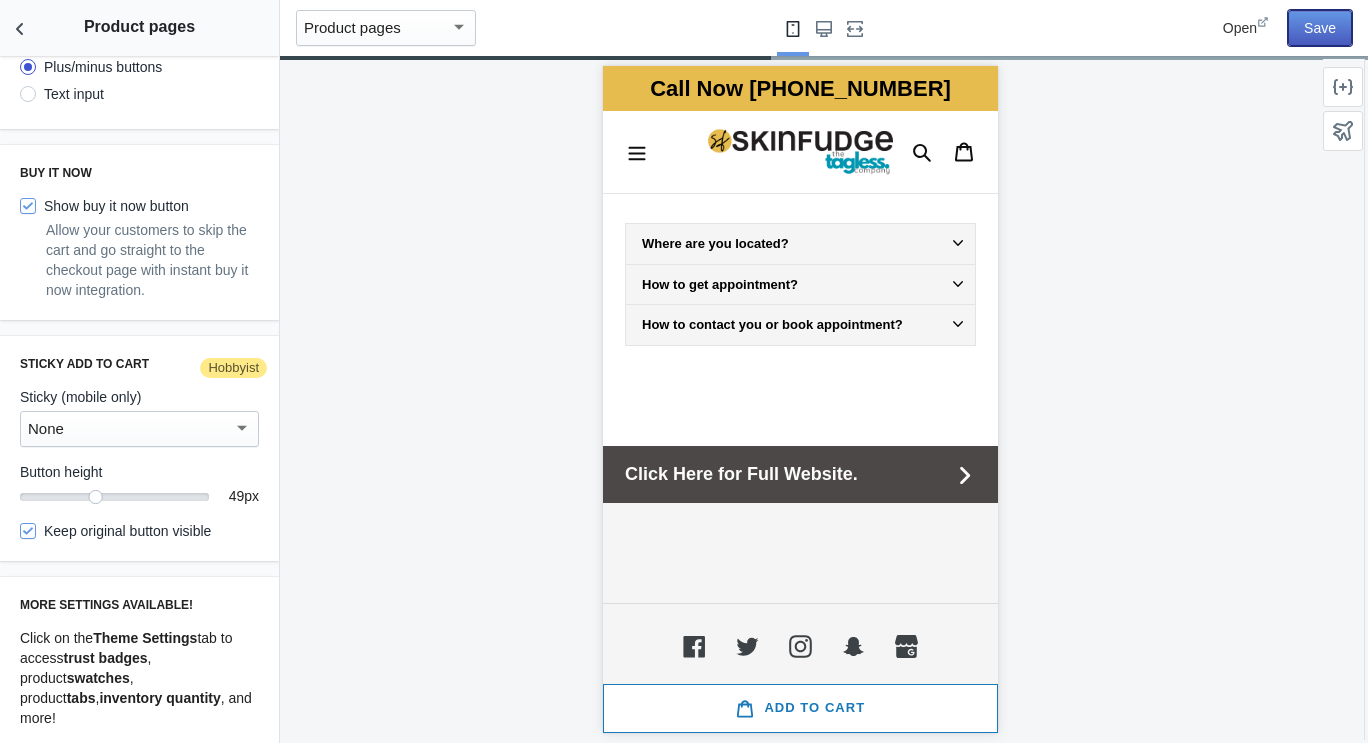 click on "Save" at bounding box center [1320, 28] 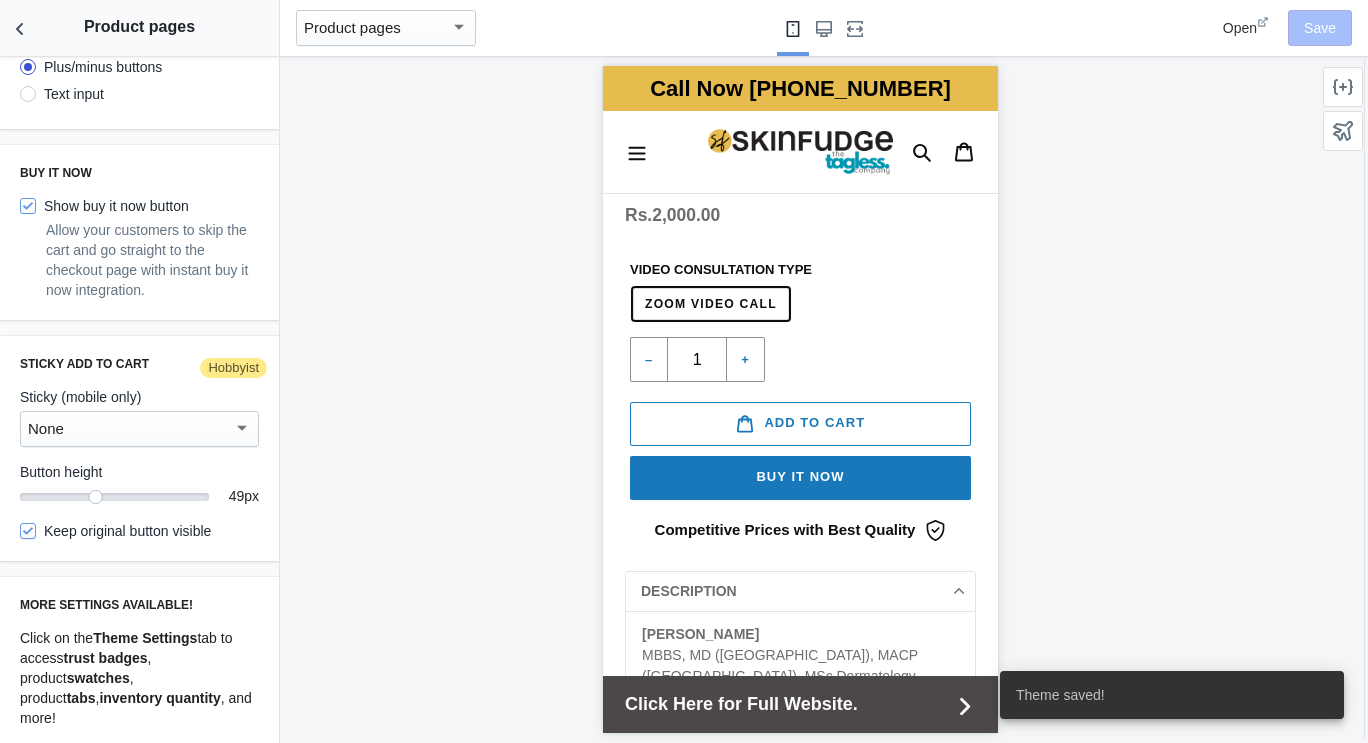 scroll, scrollTop: 0, scrollLeft: 0, axis: both 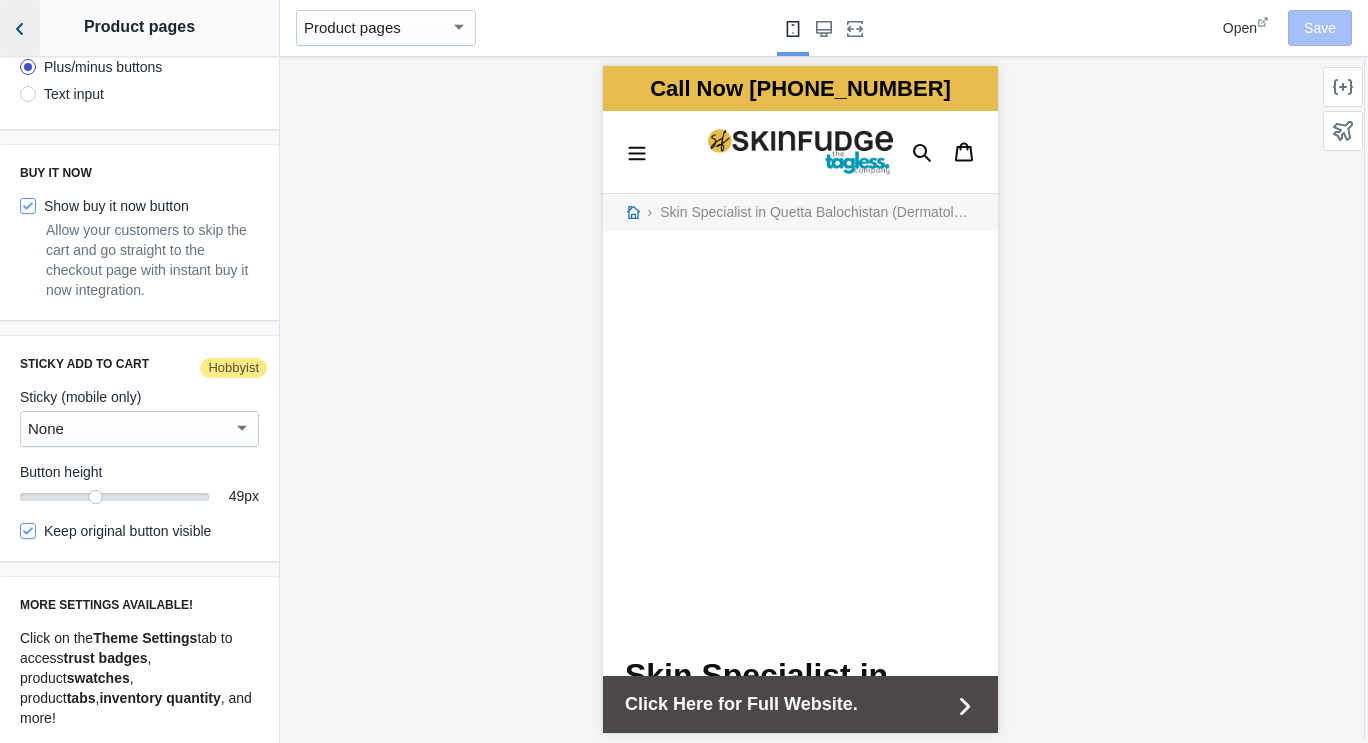 click 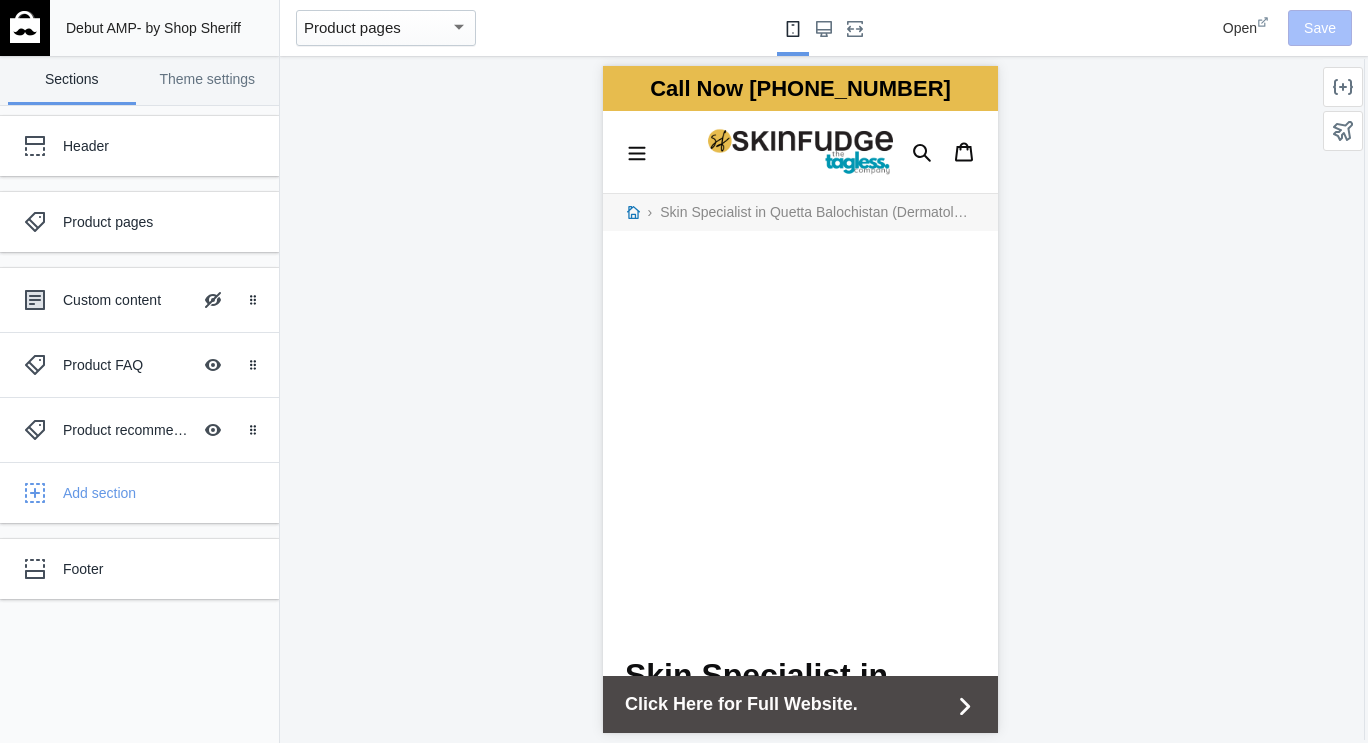 click at bounding box center (25, 27) 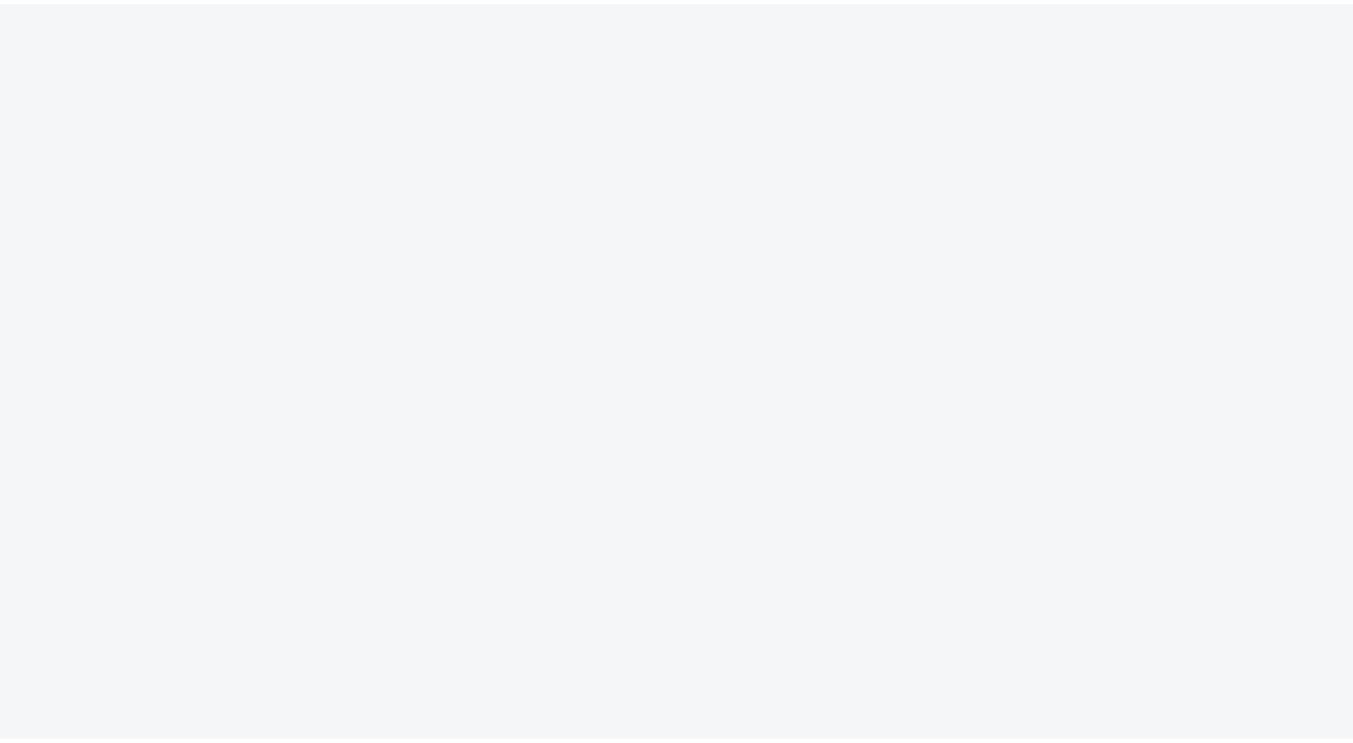 scroll, scrollTop: 0, scrollLeft: 0, axis: both 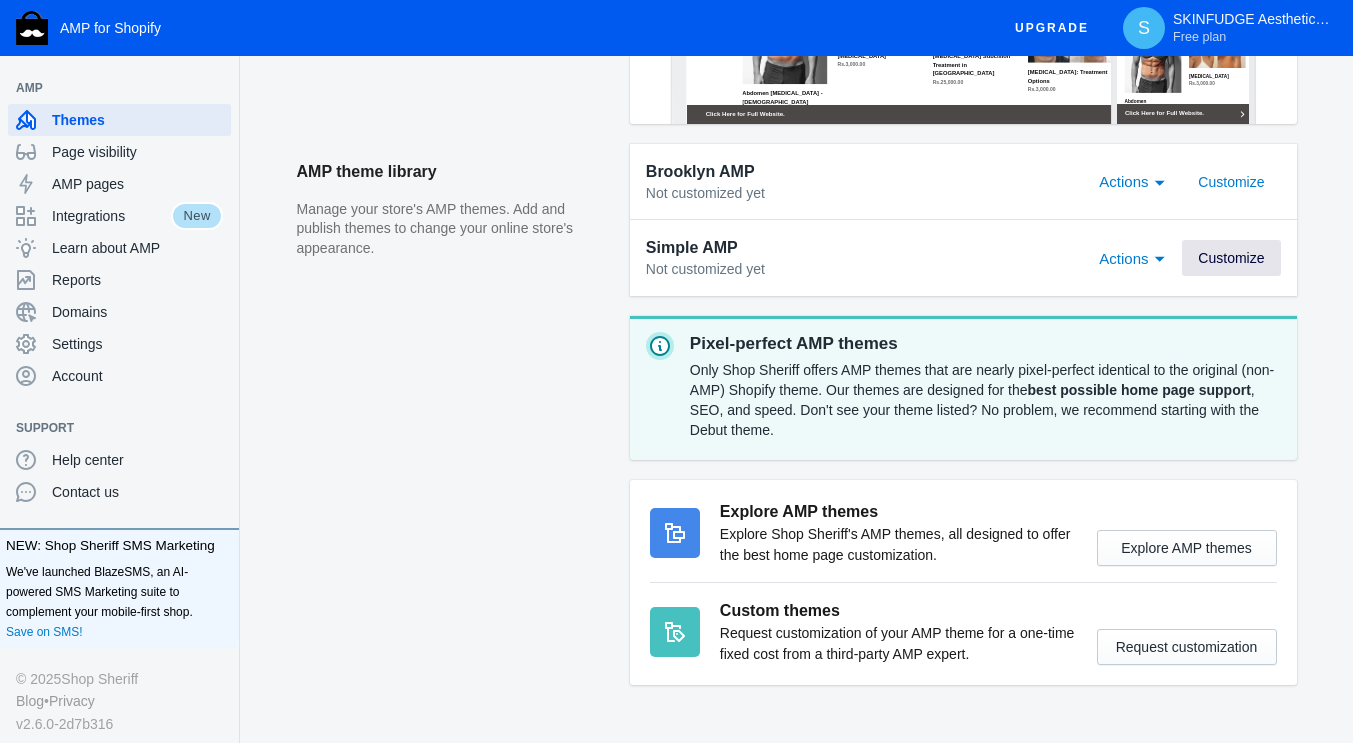 click on "Customize" at bounding box center (1231, 258) 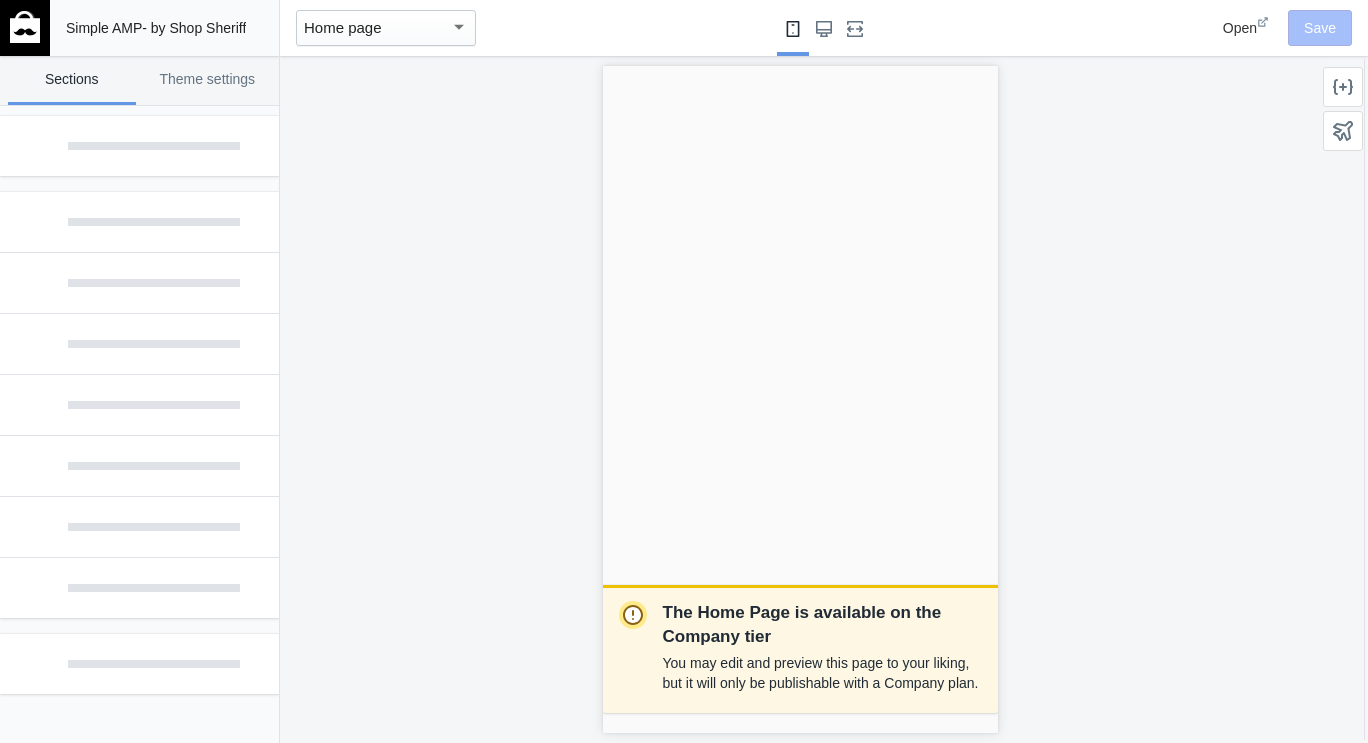 scroll, scrollTop: 0, scrollLeft: 0, axis: both 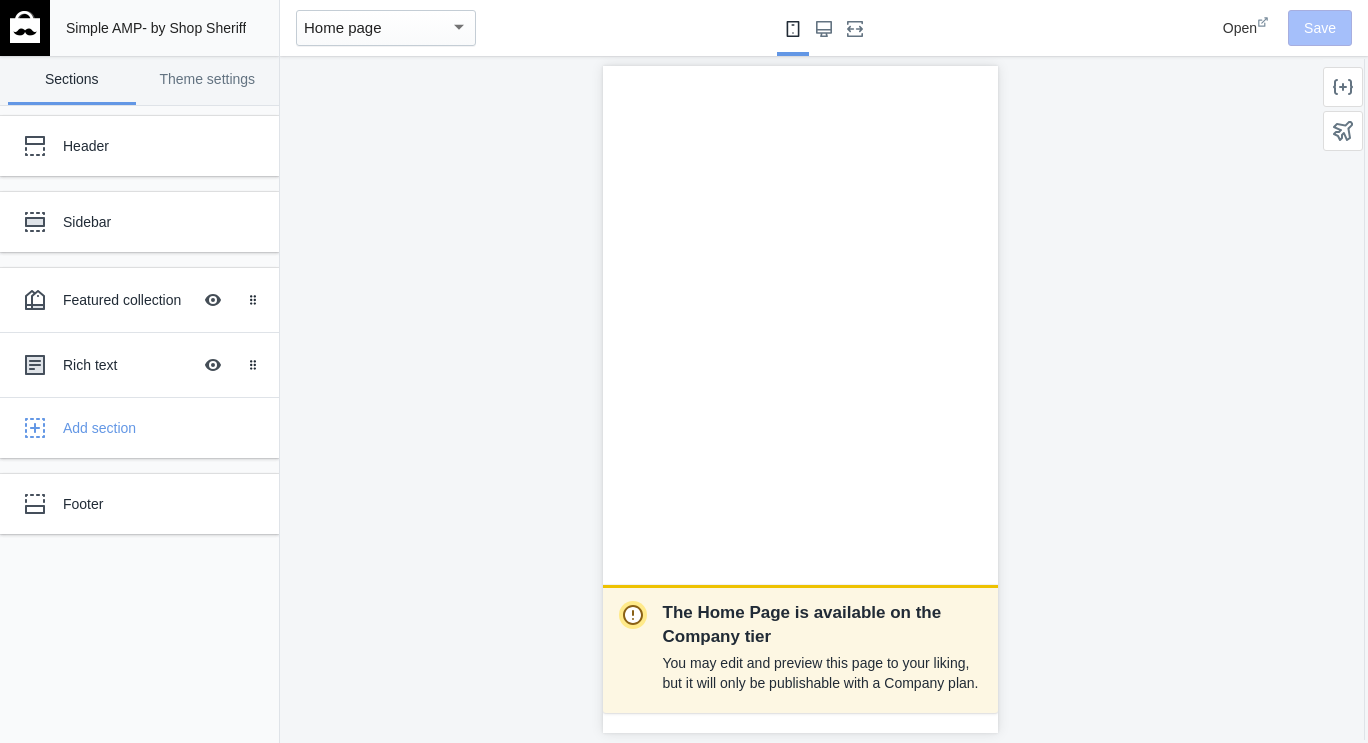 click on "Home page" at bounding box center (377, 28) 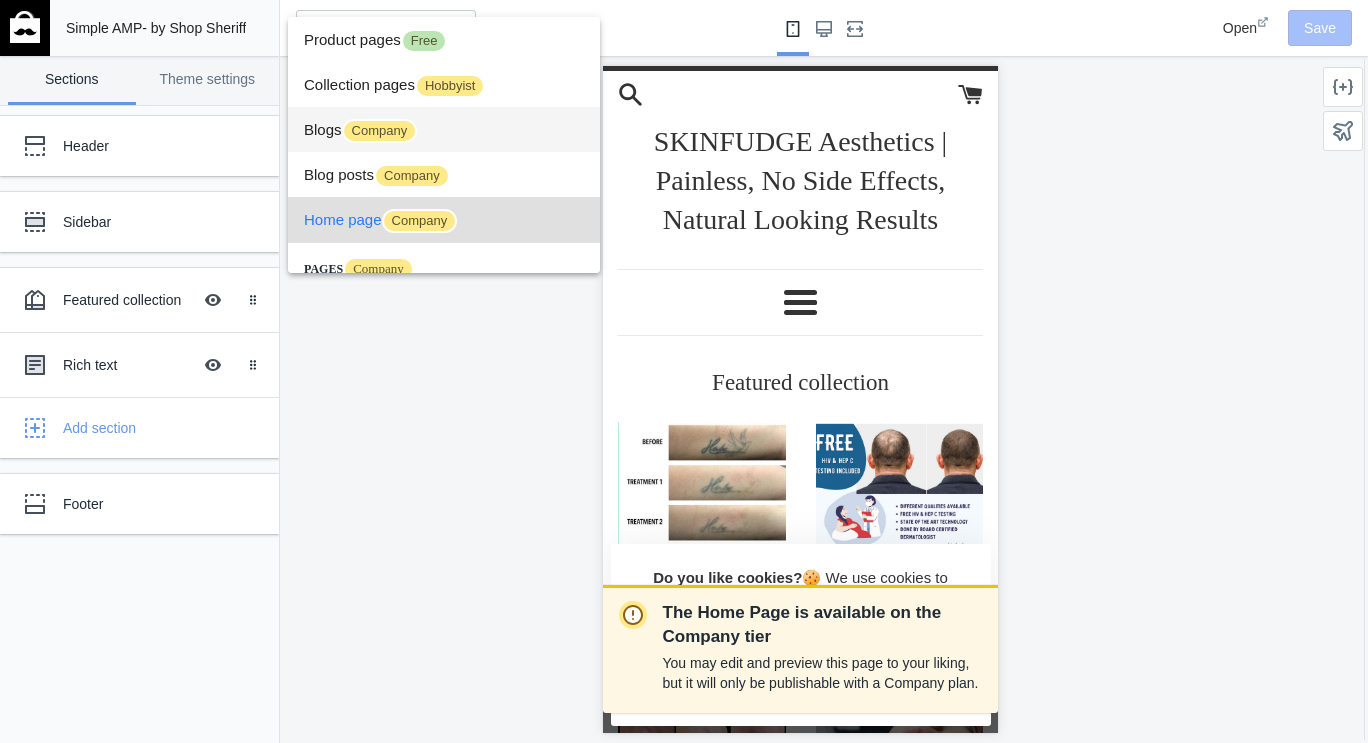 scroll, scrollTop: 0, scrollLeft: 0, axis: both 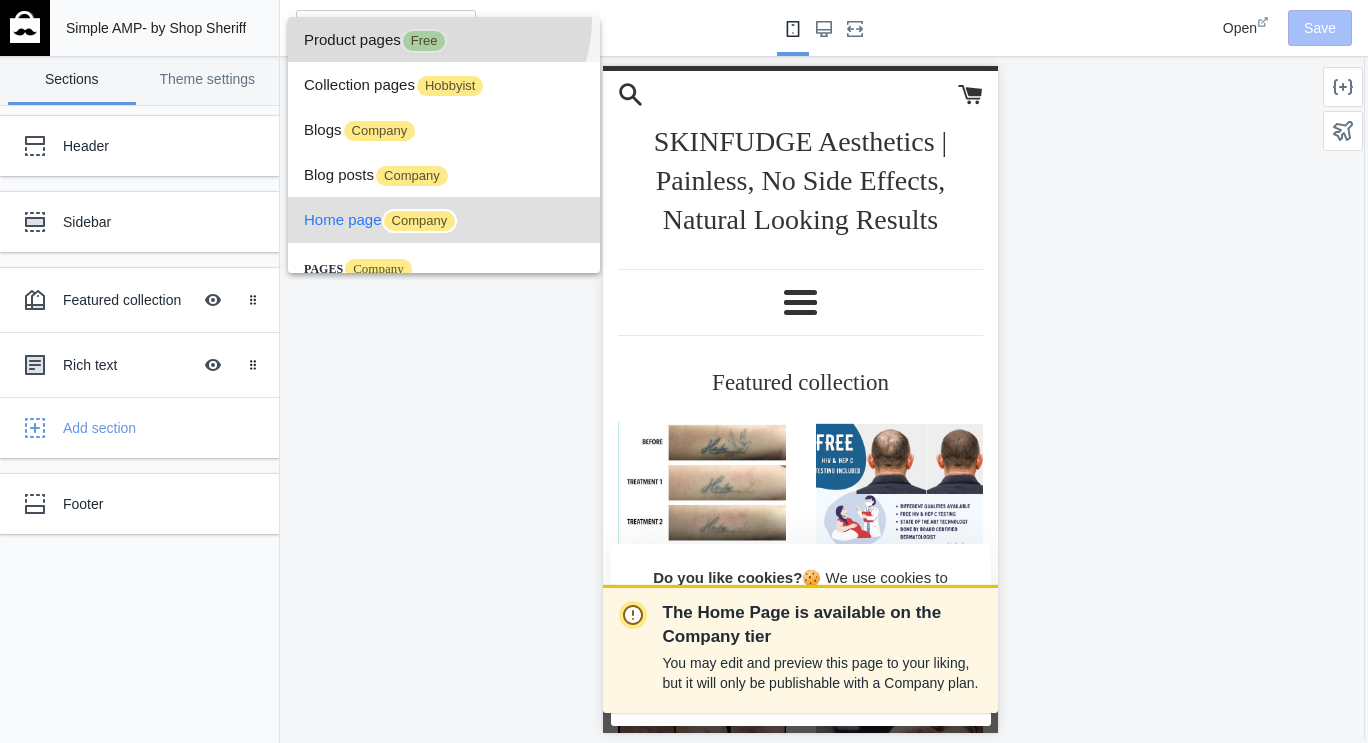 click on "Product pages   Free" at bounding box center (444, 39) 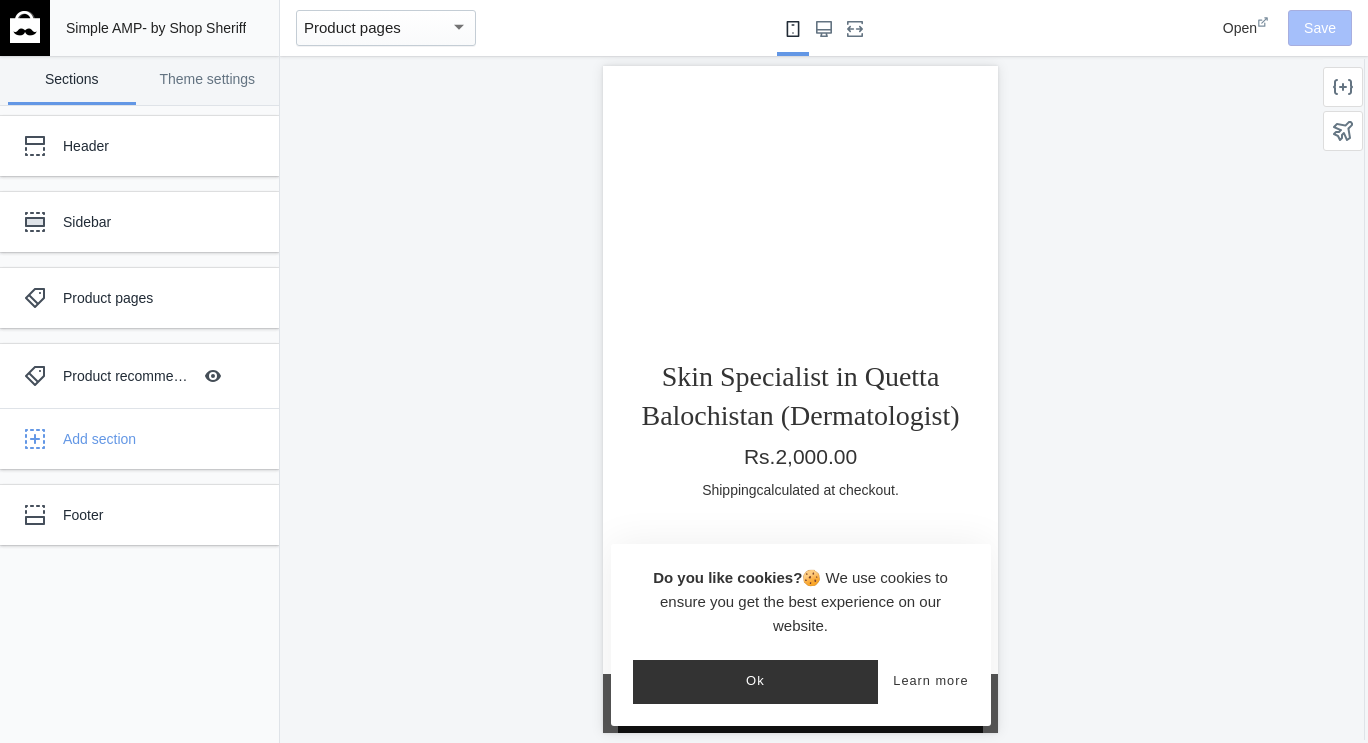 scroll, scrollTop: 515, scrollLeft: 0, axis: vertical 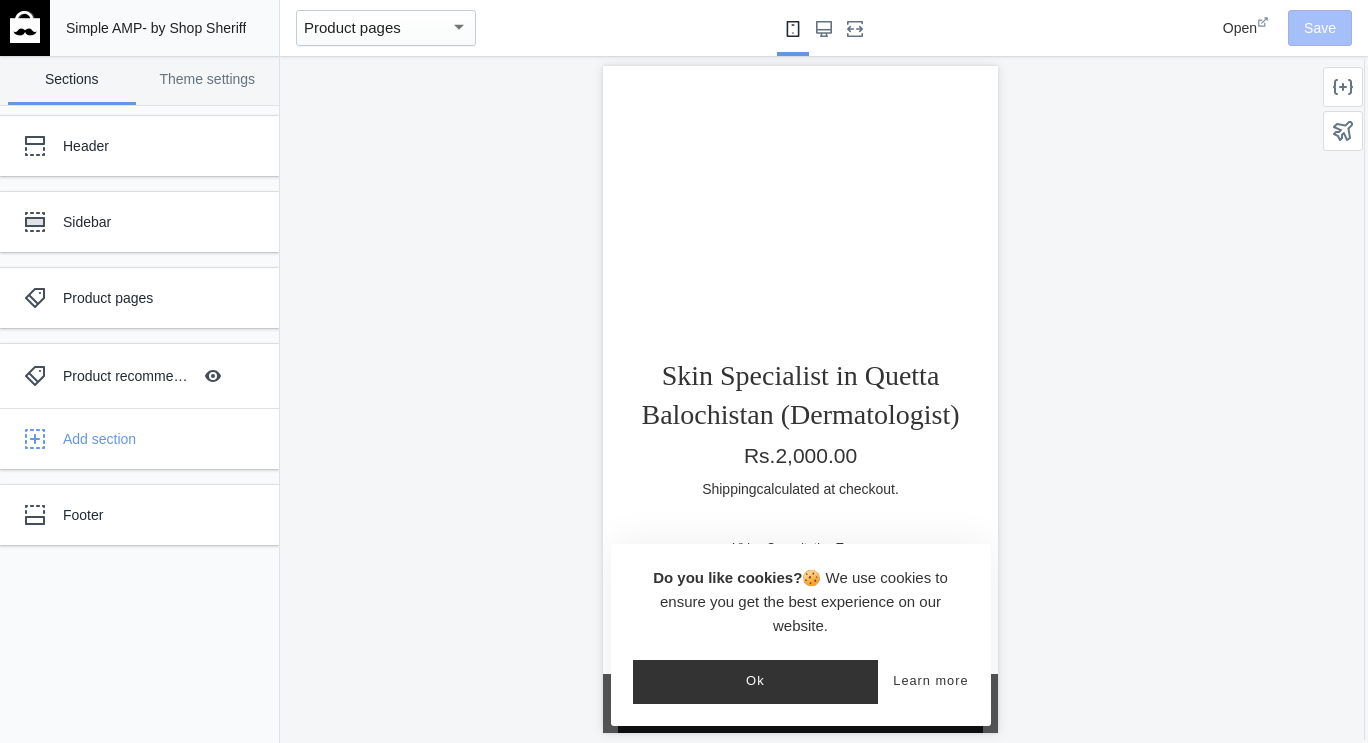 click at bounding box center [25, 27] 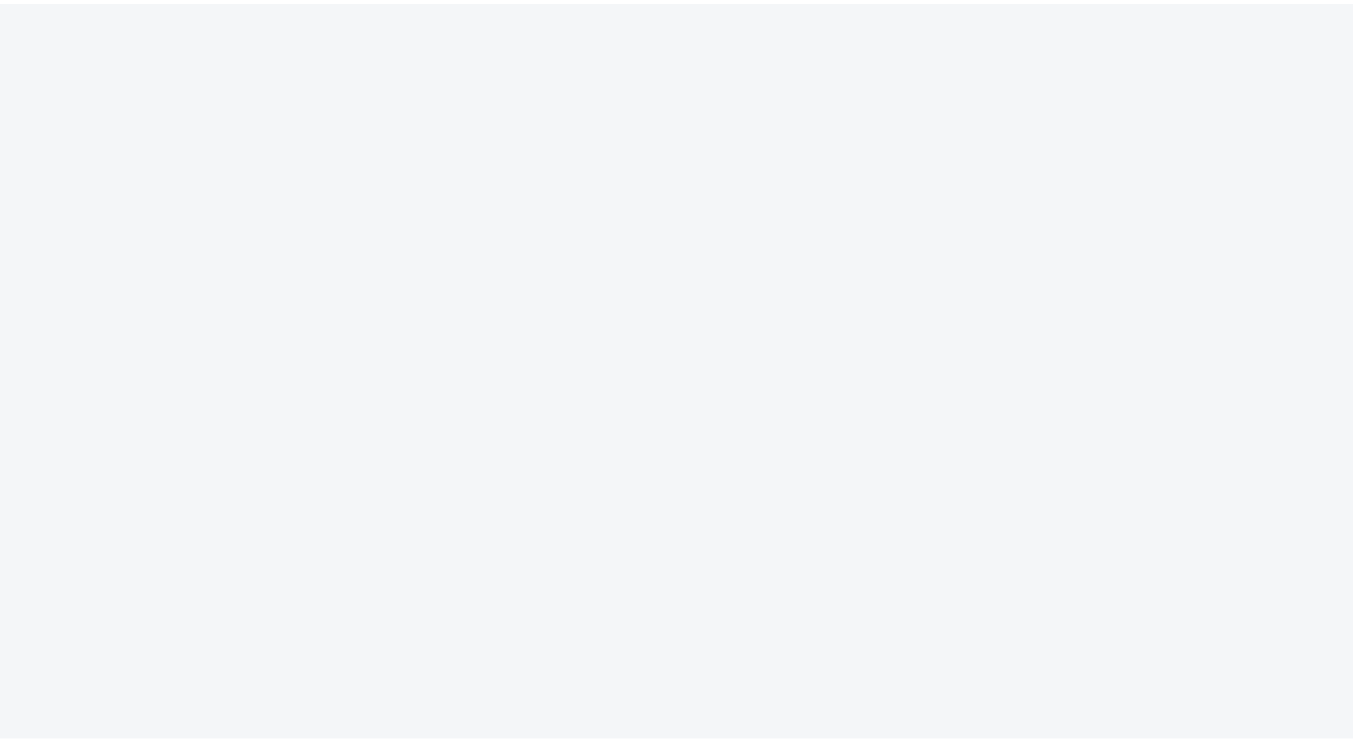 scroll, scrollTop: 0, scrollLeft: 0, axis: both 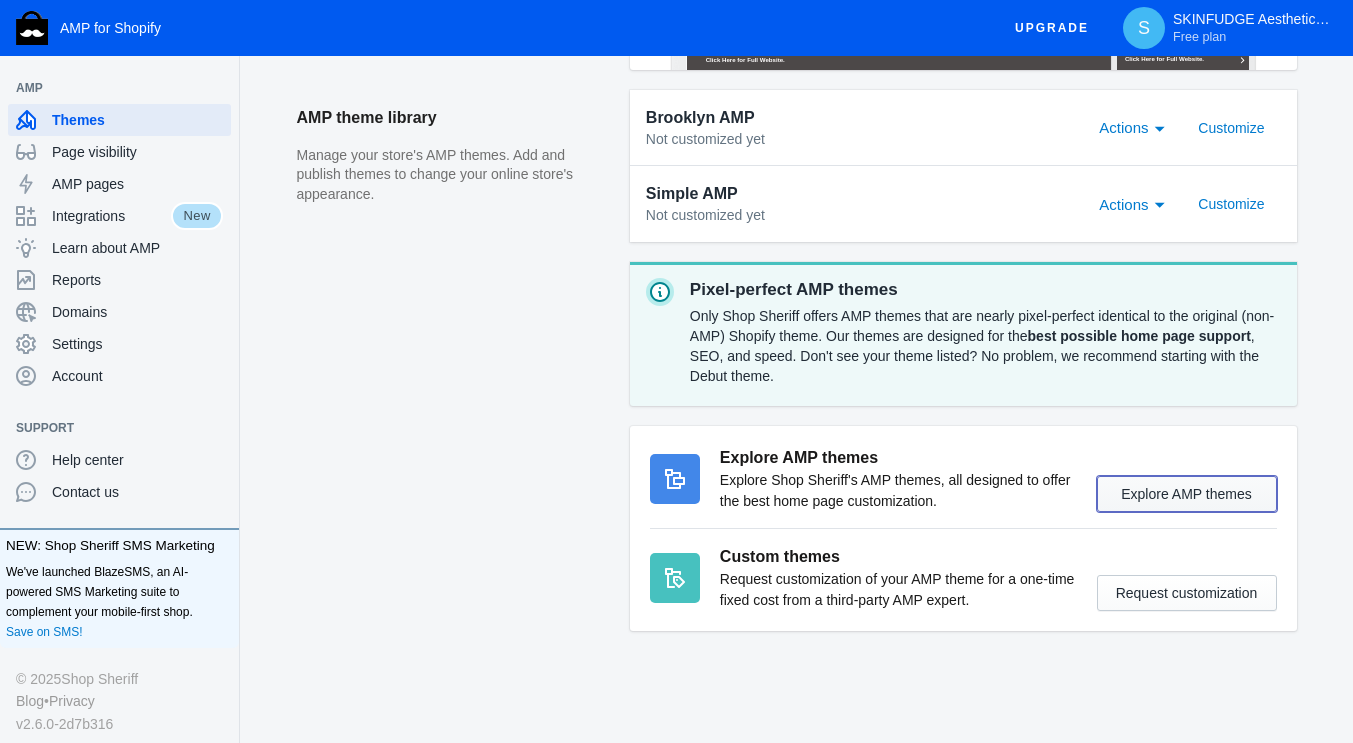 click on "Explore AMP themes" at bounding box center (1187, 494) 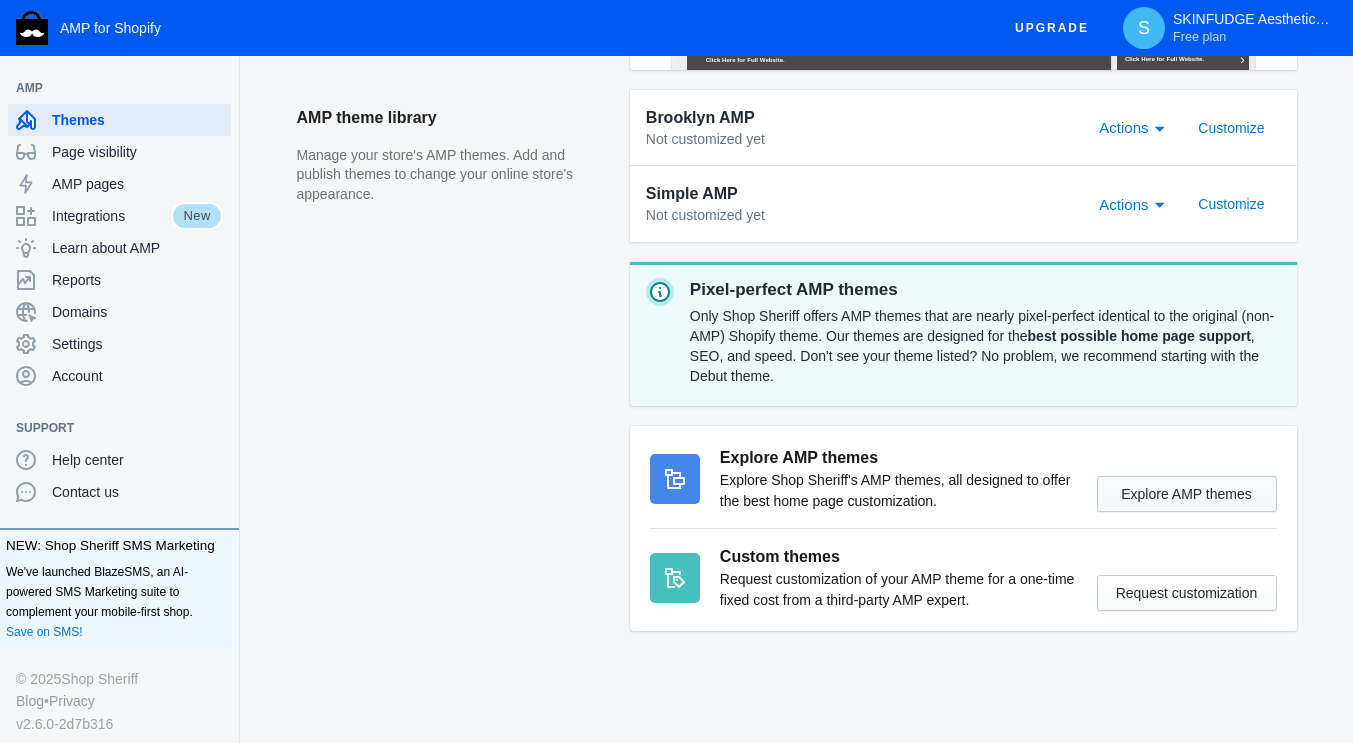 scroll, scrollTop: 0, scrollLeft: 0, axis: both 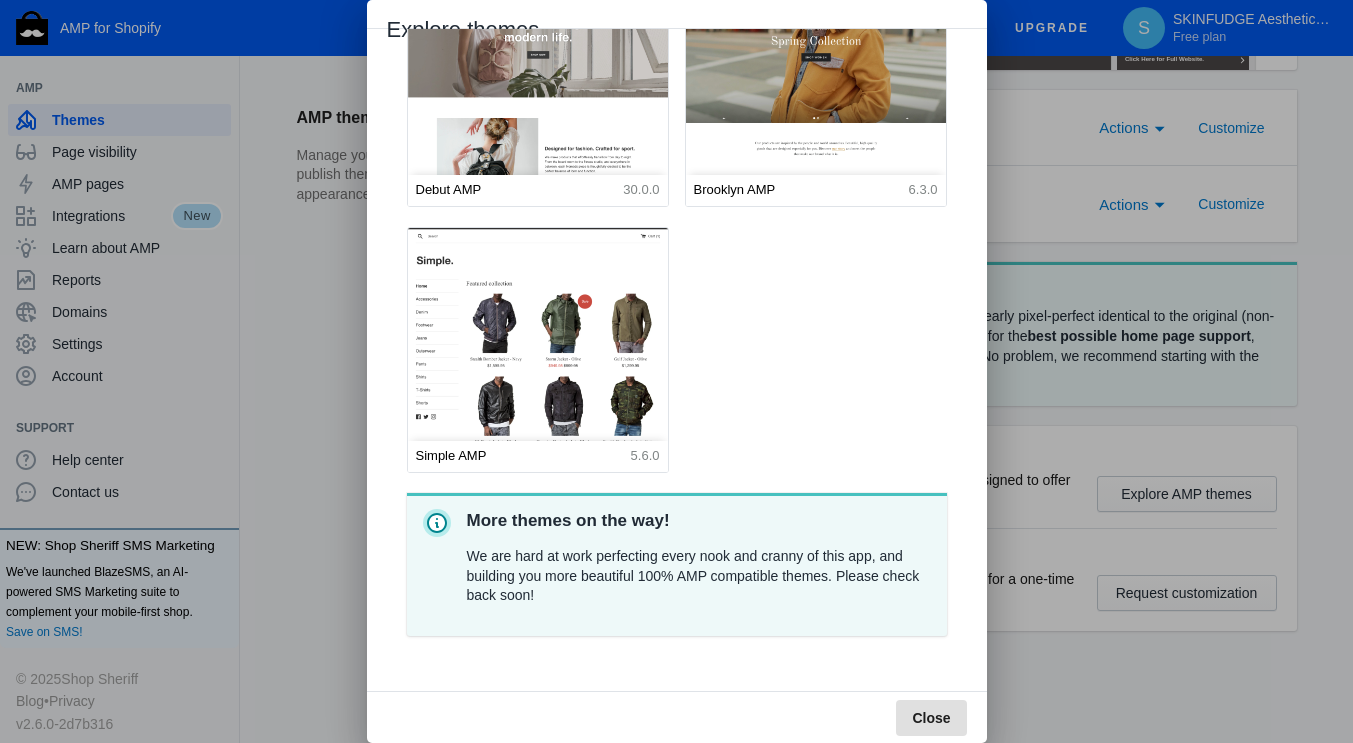 click at bounding box center [676, 371] 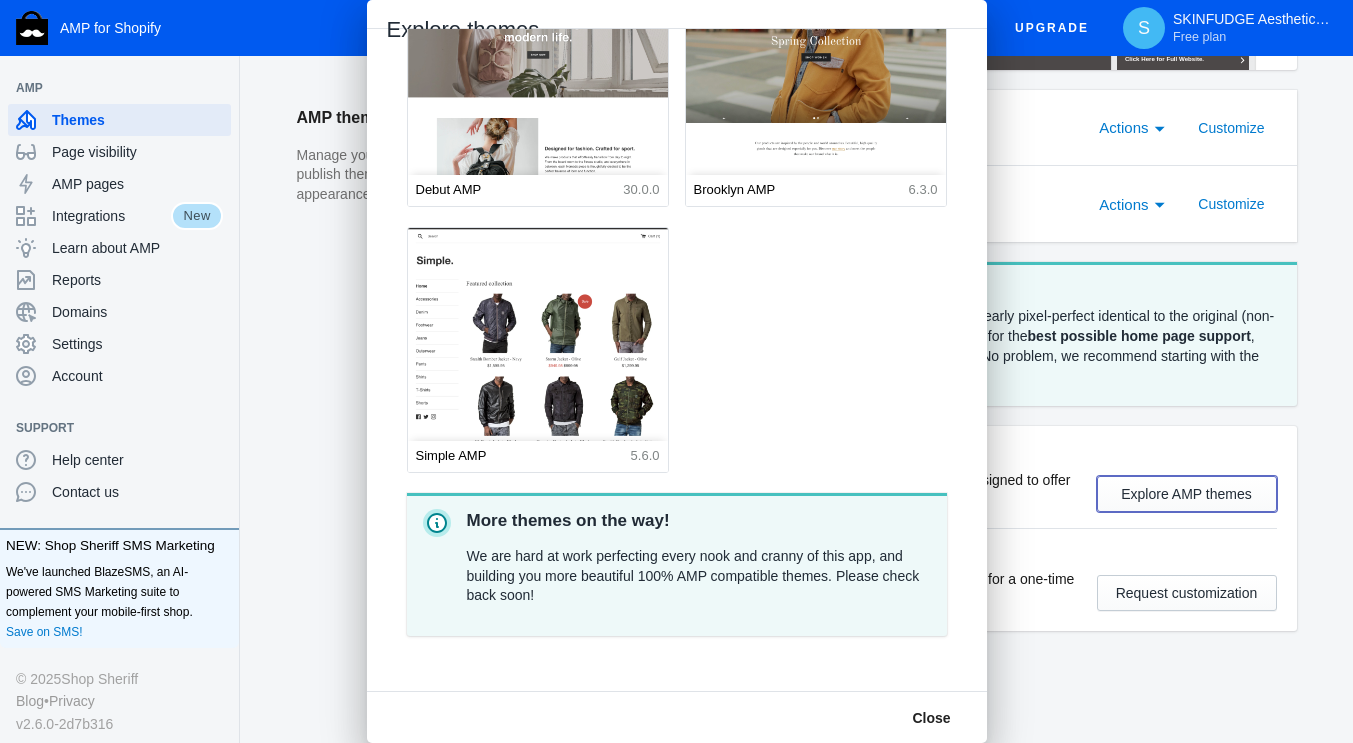 scroll, scrollTop: 686, scrollLeft: 0, axis: vertical 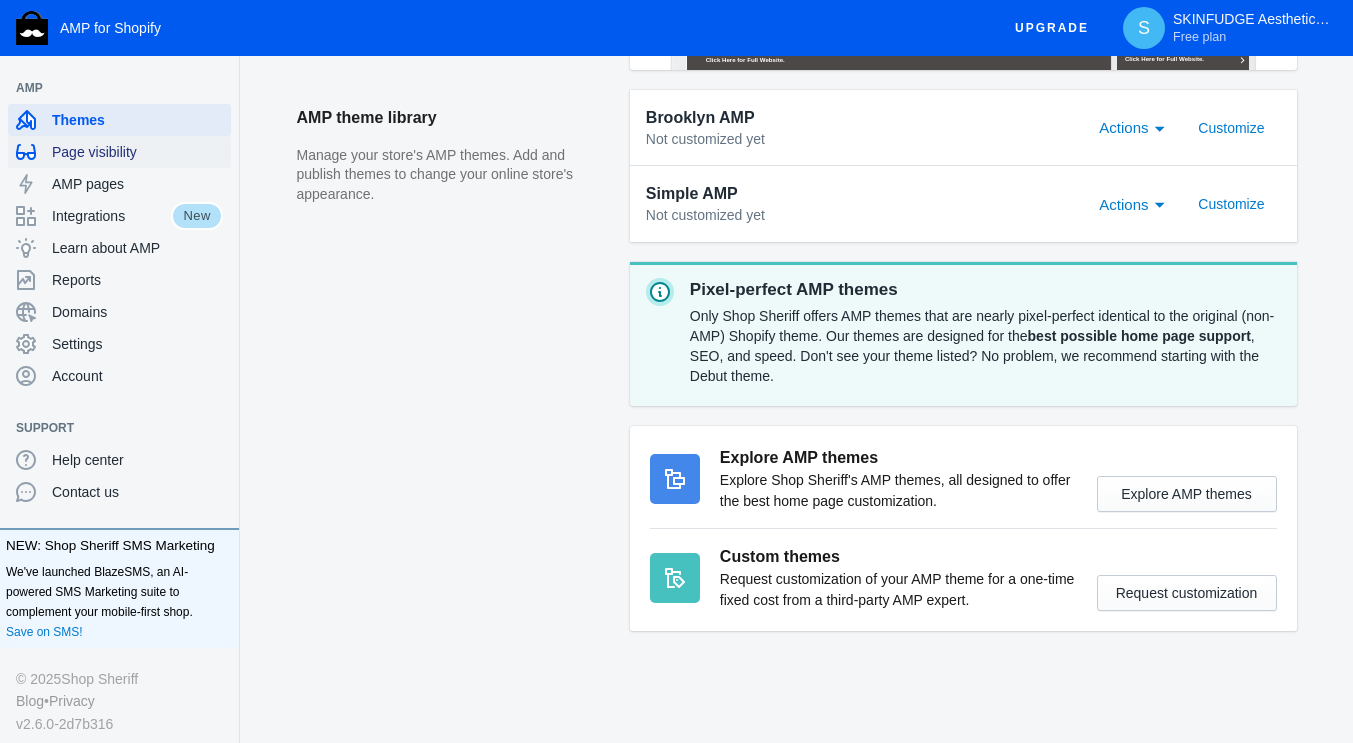 click on "Page visibility" at bounding box center (119, 152) 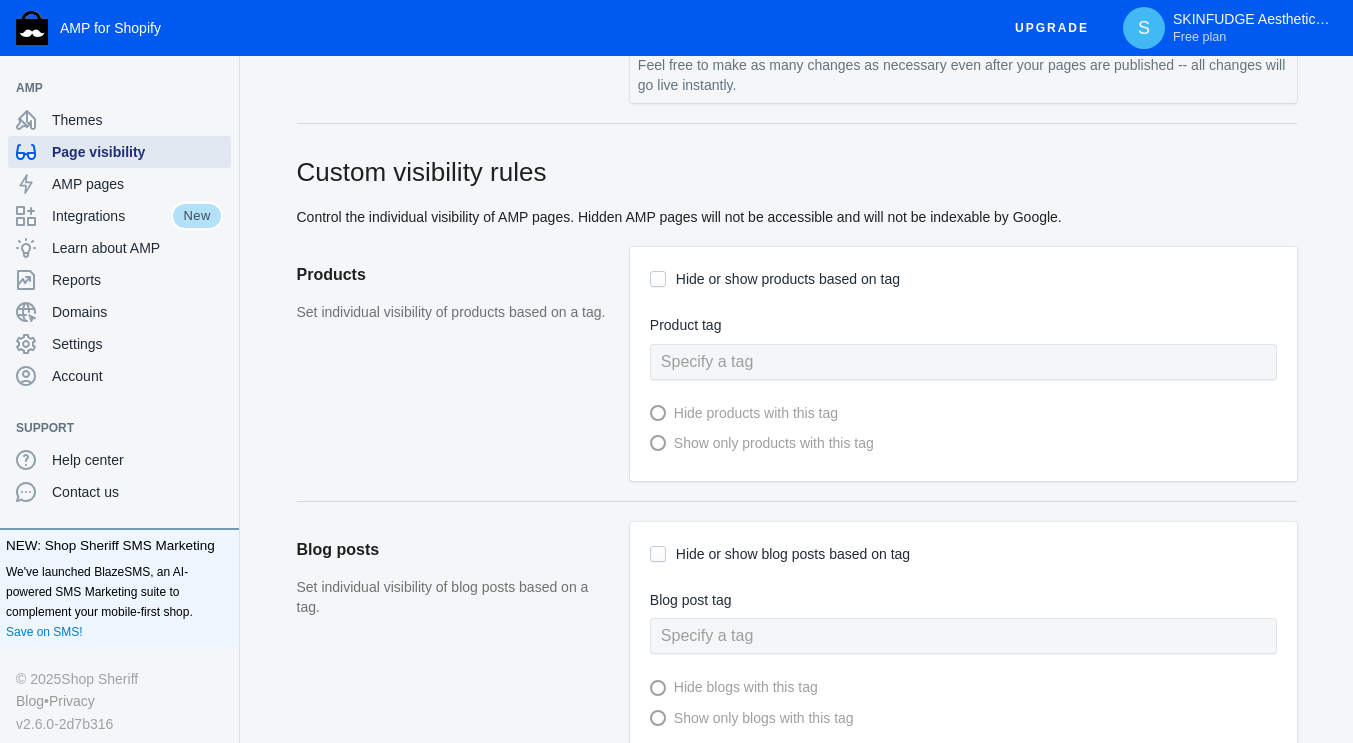 scroll, scrollTop: 0, scrollLeft: 0, axis: both 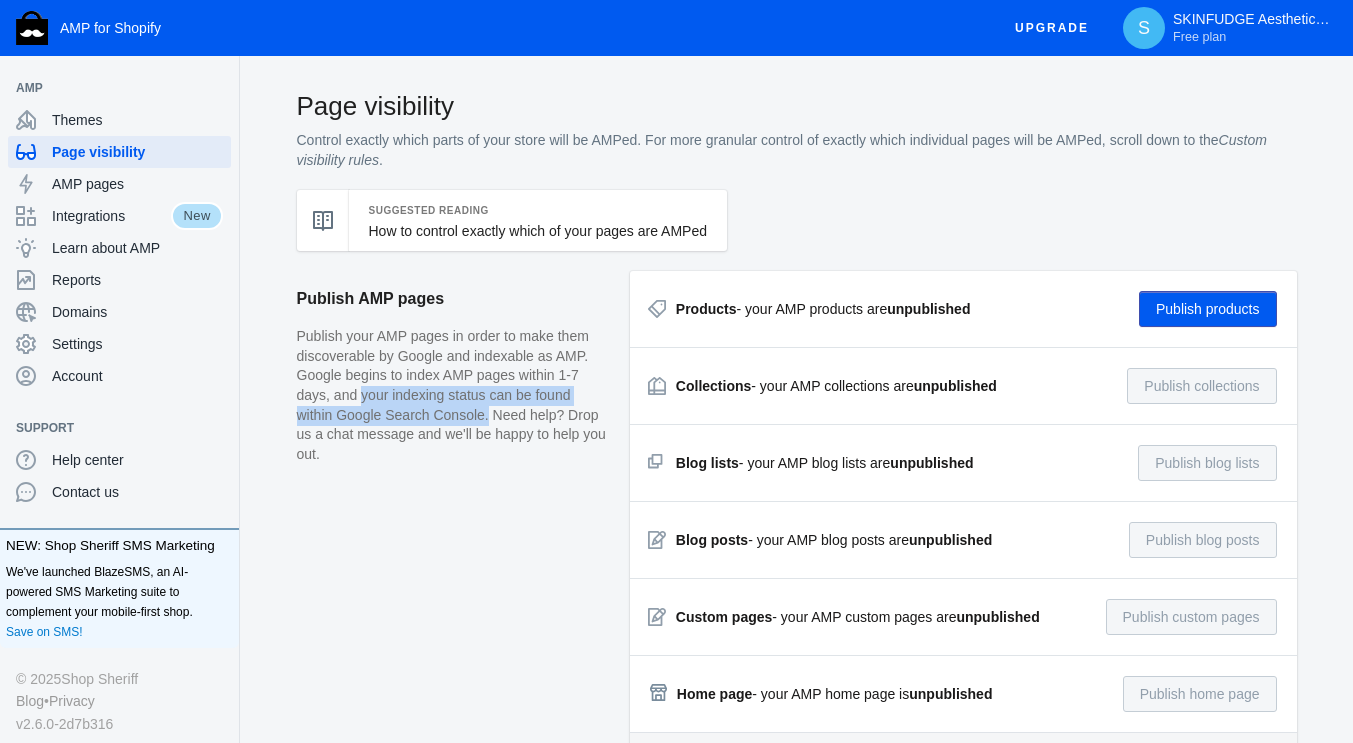 drag, startPoint x: 352, startPoint y: 401, endPoint x: 479, endPoint y: 409, distance: 127.25172 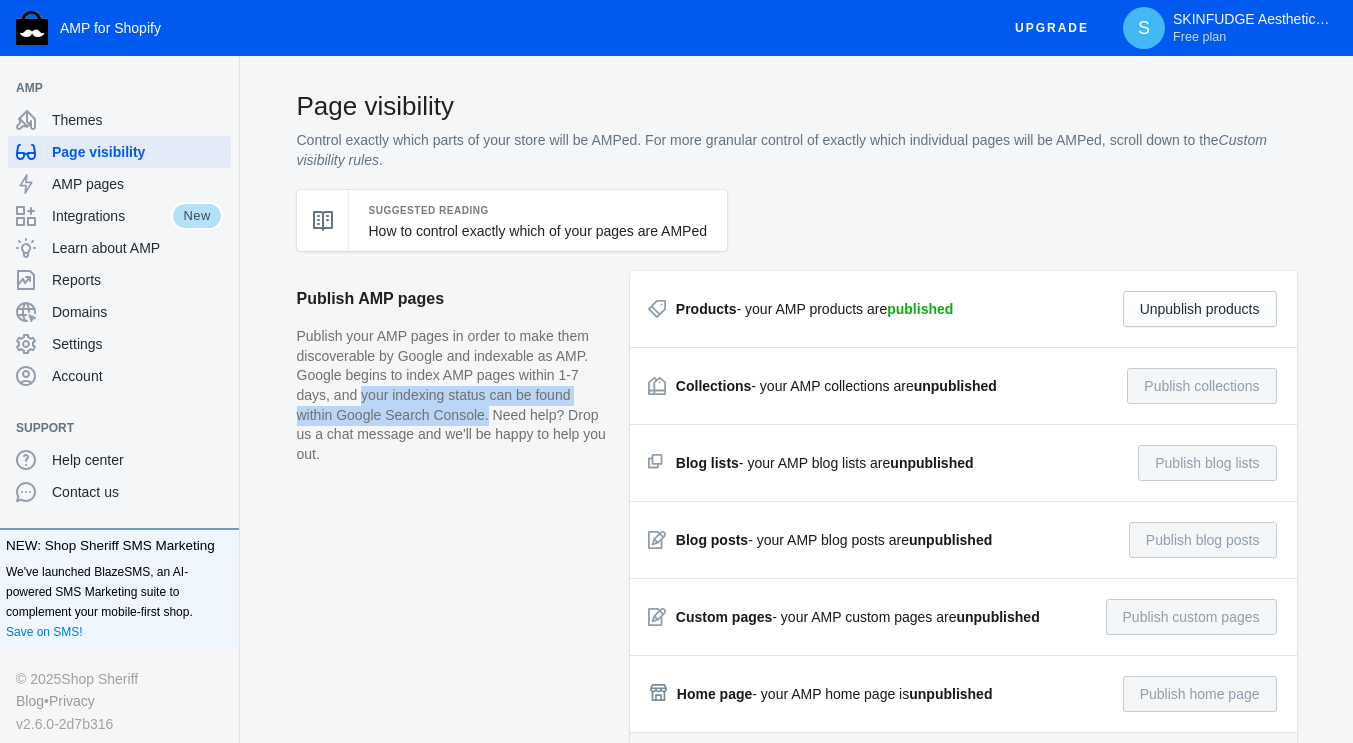 click on "Publish your AMP pages in order to make them discoverable by Google and indexable as AMP. Google begins to index AMP pages within 1-7 days, and your indexing status can be found within Google Search Console. Need help? Drop us a chat message and we'll be happy to help you out." 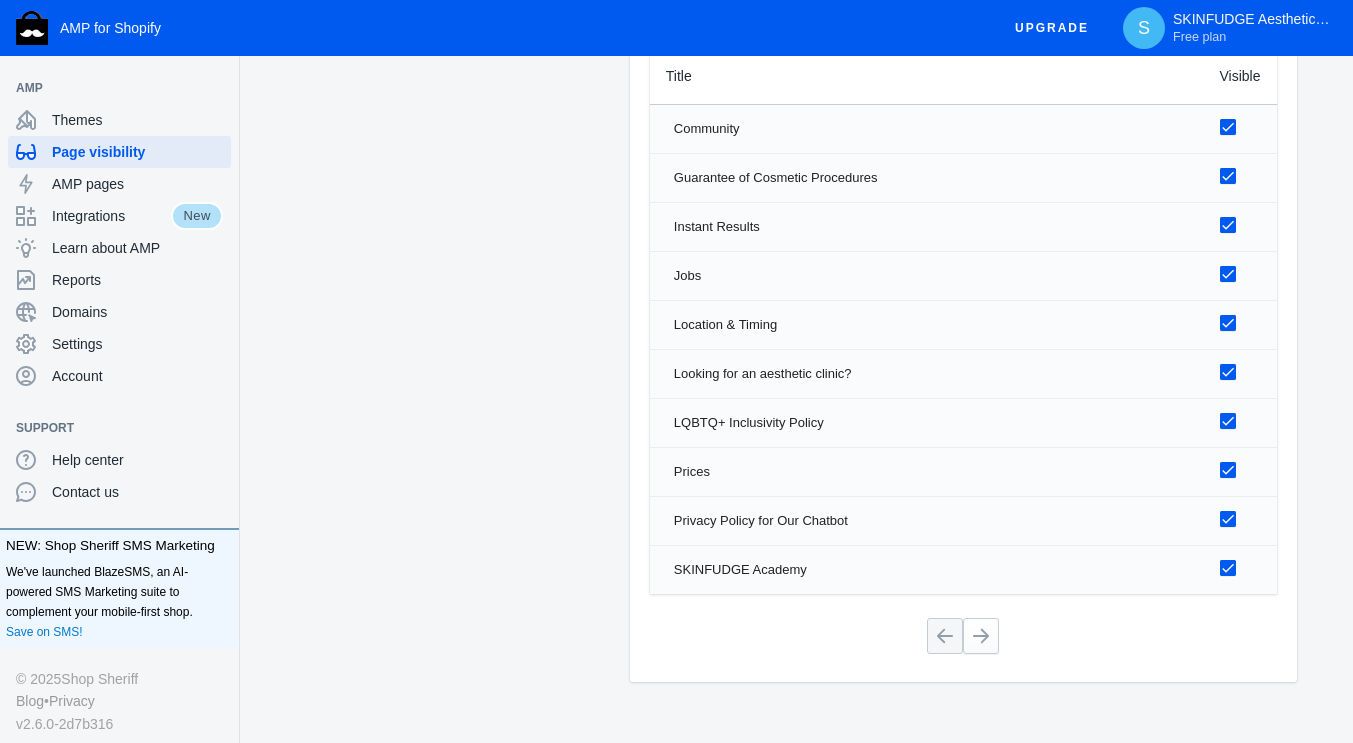 scroll, scrollTop: 2873, scrollLeft: 0, axis: vertical 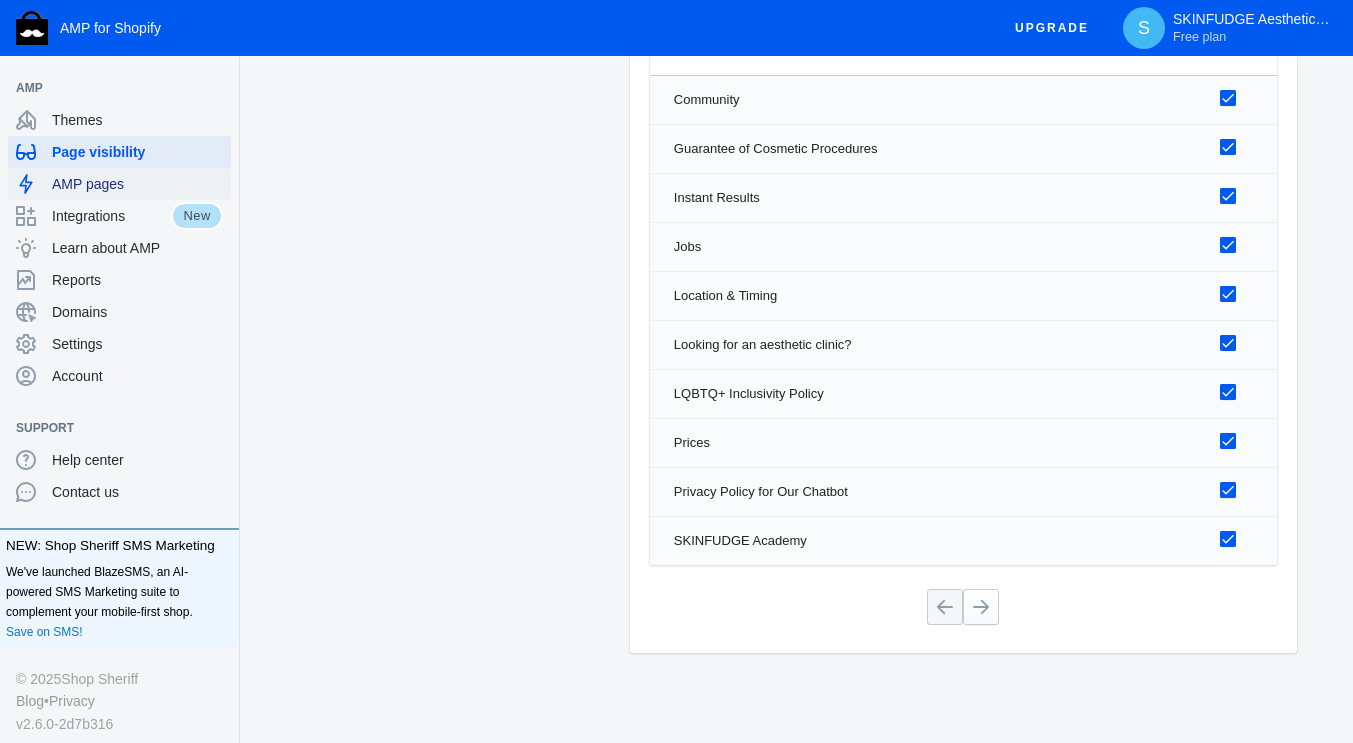 click on "AMP pages" at bounding box center (137, 184) 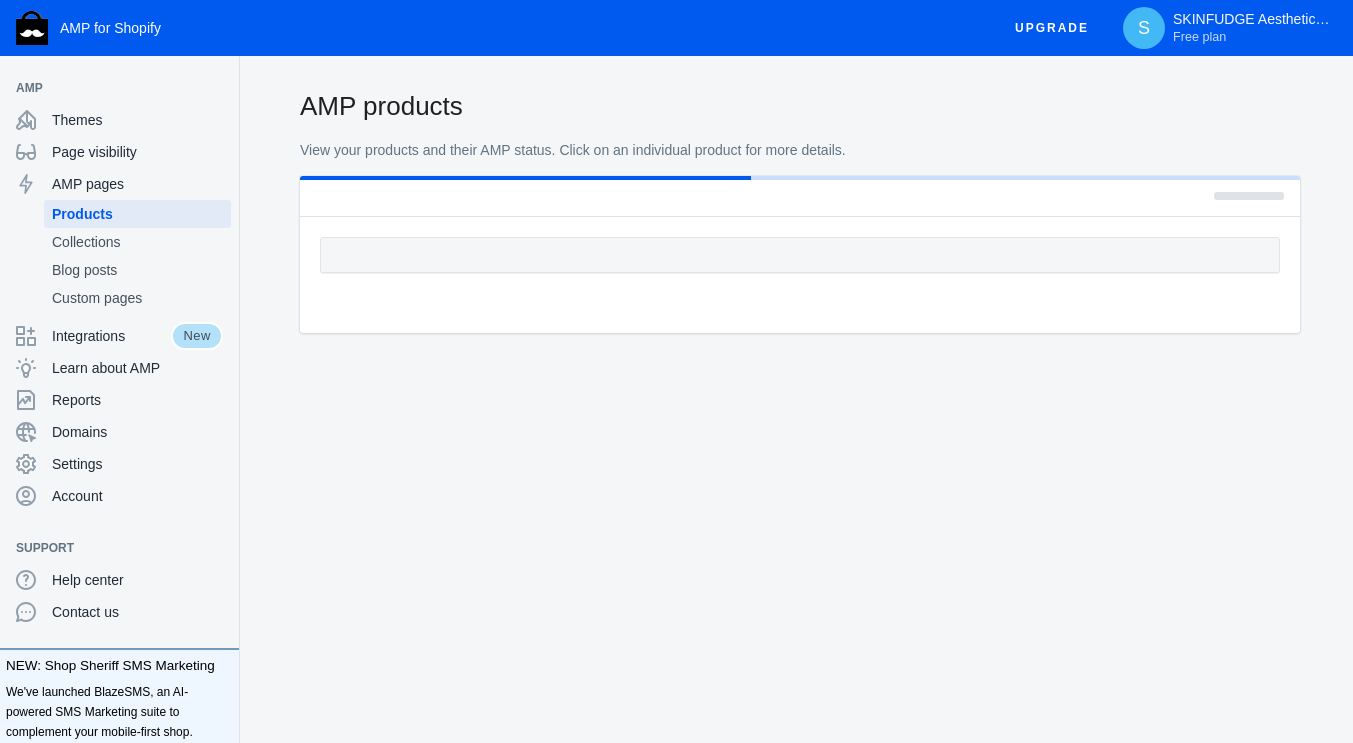 scroll, scrollTop: 0, scrollLeft: 0, axis: both 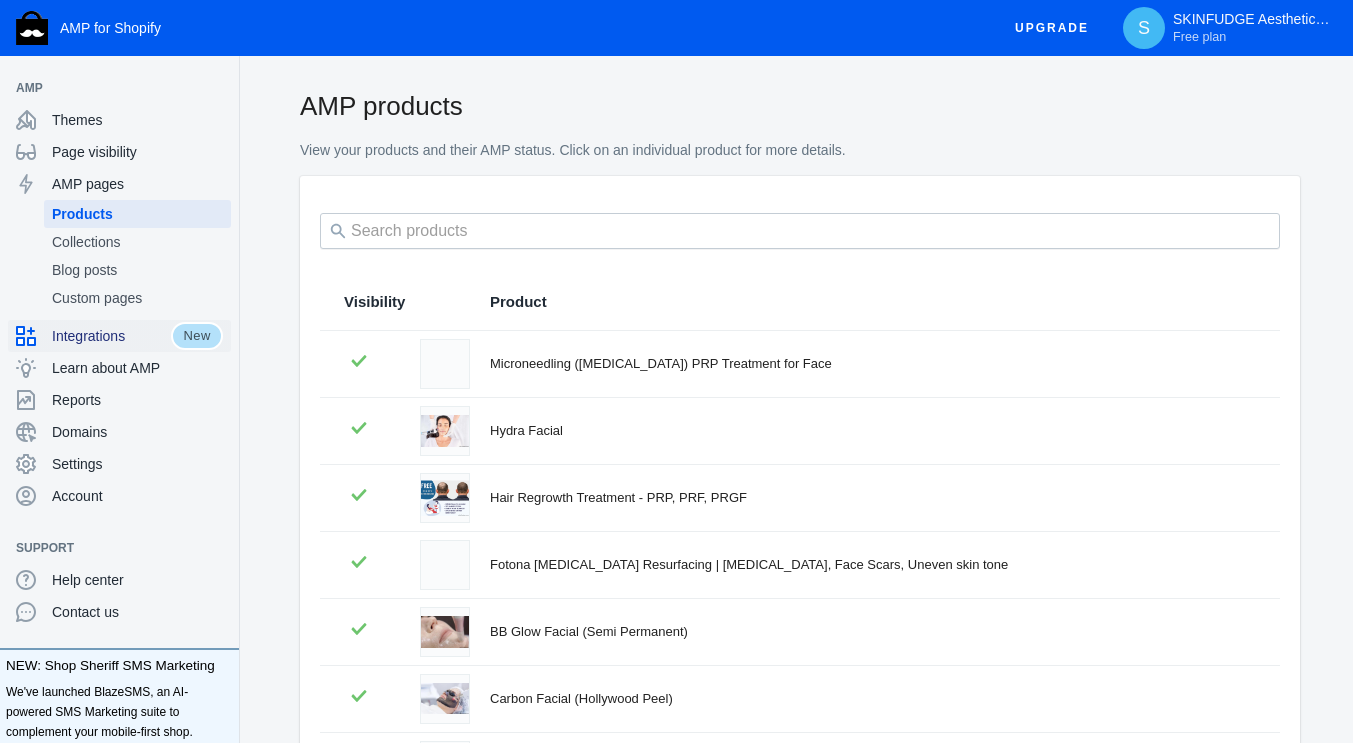 click on "Integrations" at bounding box center (111, 336) 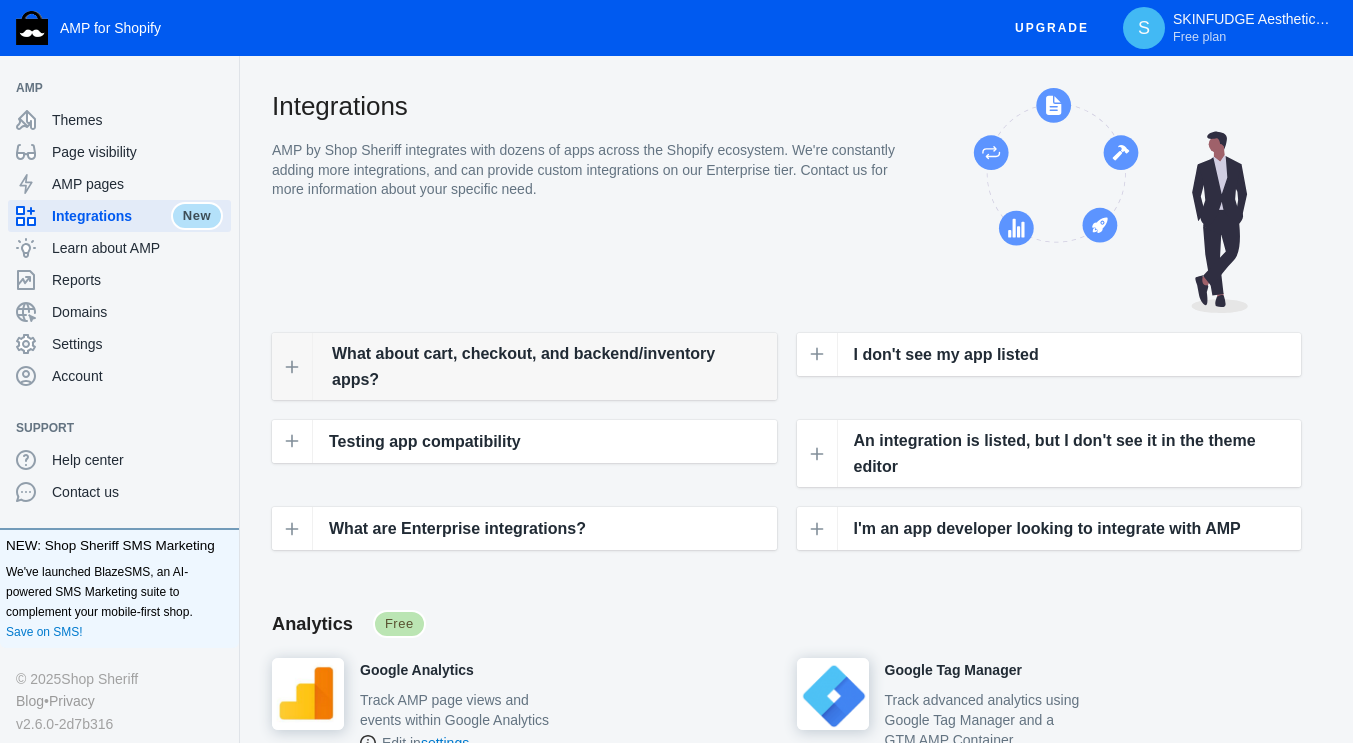 scroll, scrollTop: 401, scrollLeft: 0, axis: vertical 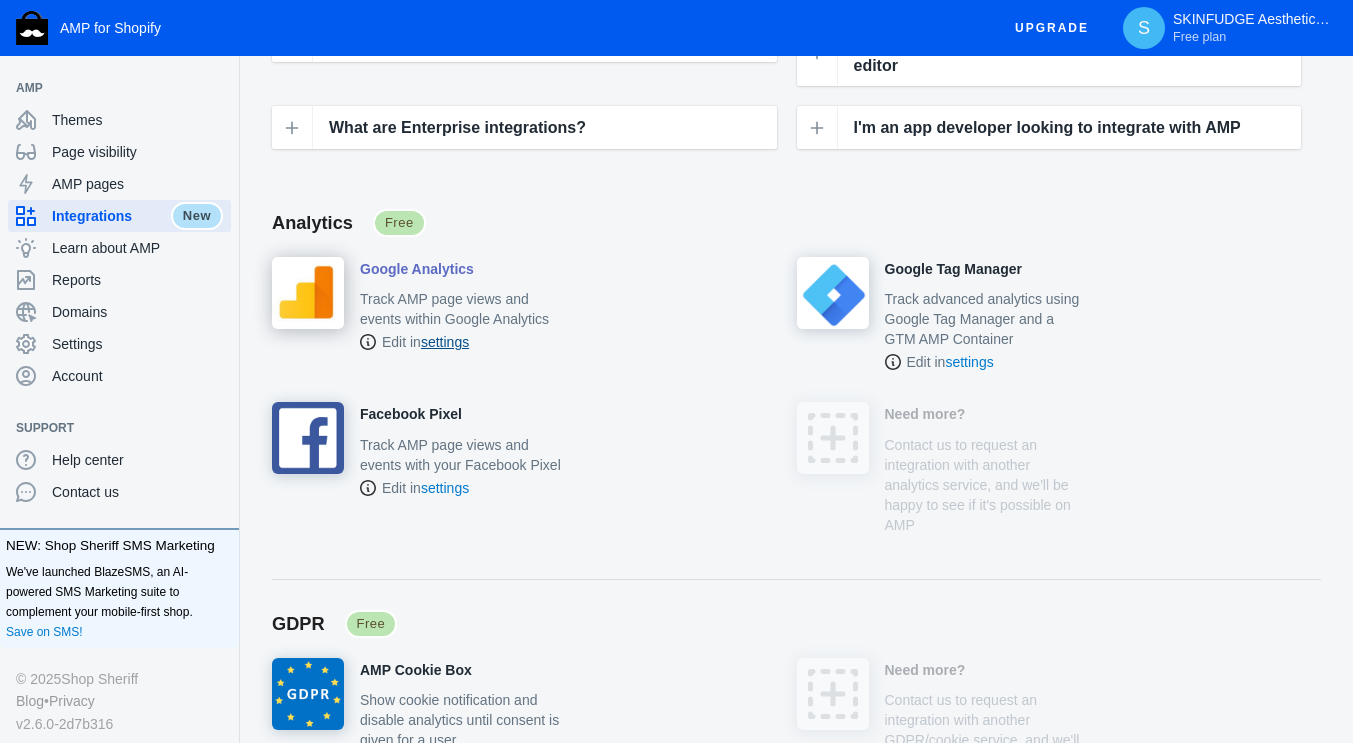 click on "settings" 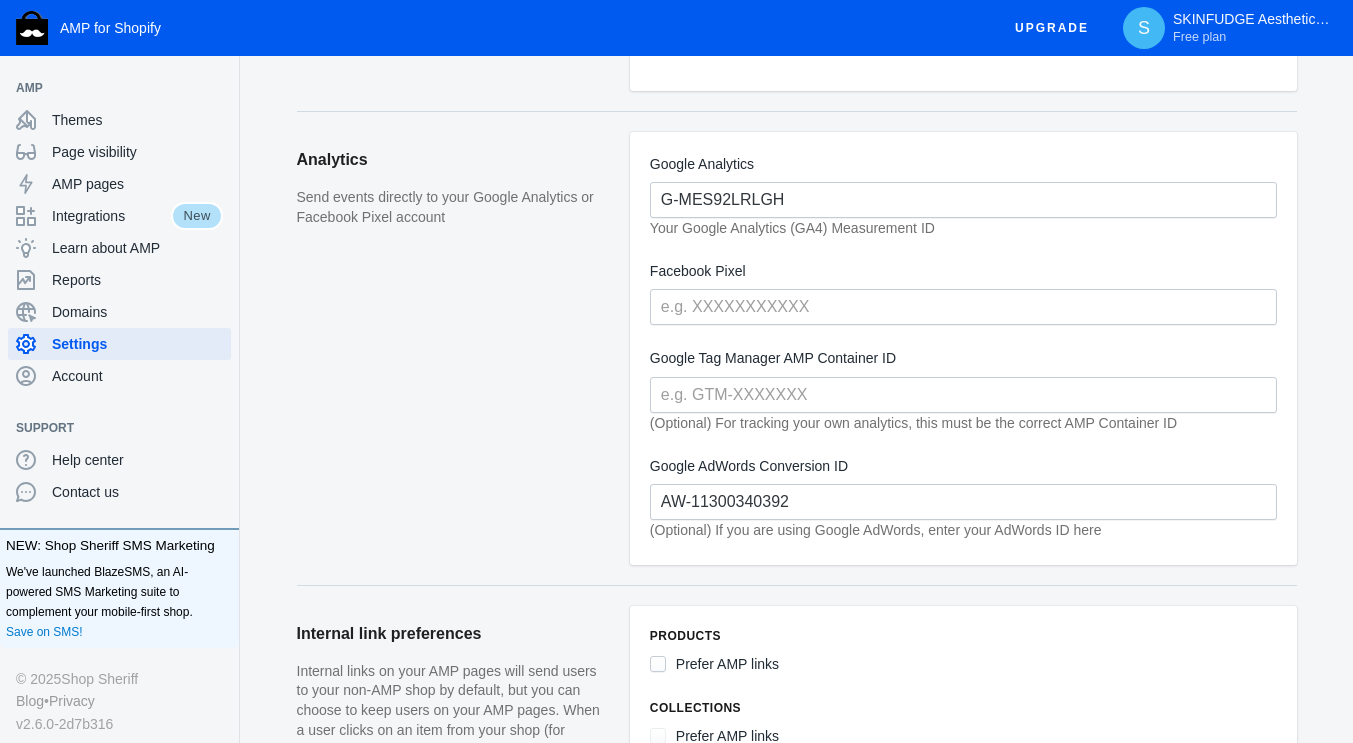 scroll, scrollTop: 463, scrollLeft: 0, axis: vertical 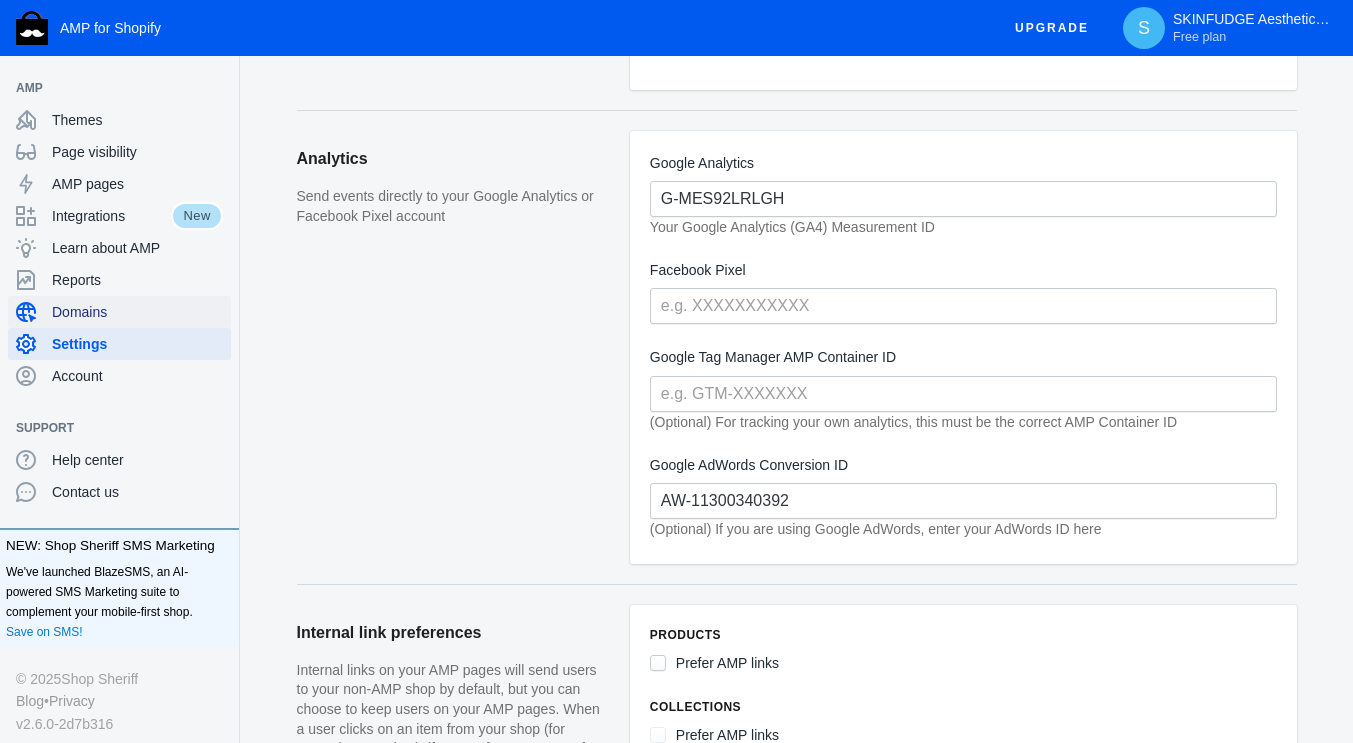 click on "Domains" at bounding box center (137, 312) 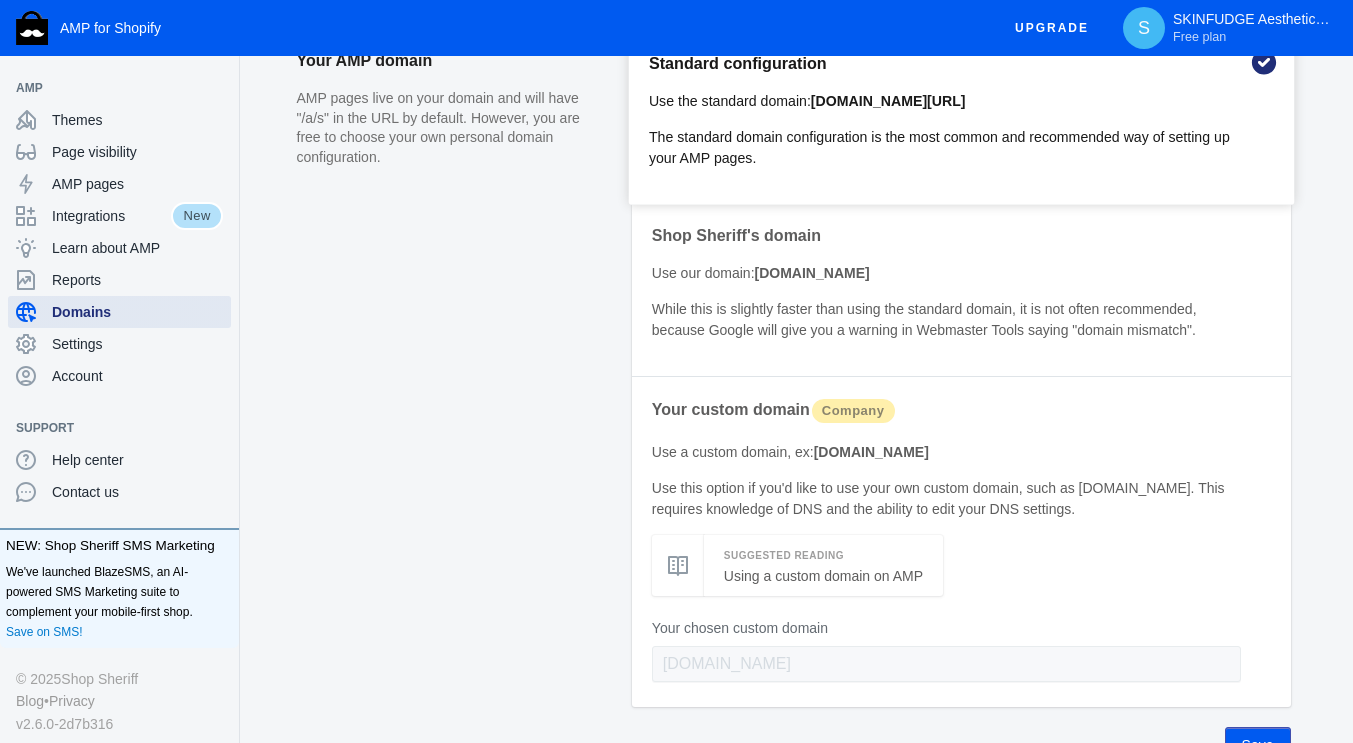 scroll, scrollTop: 101, scrollLeft: 0, axis: vertical 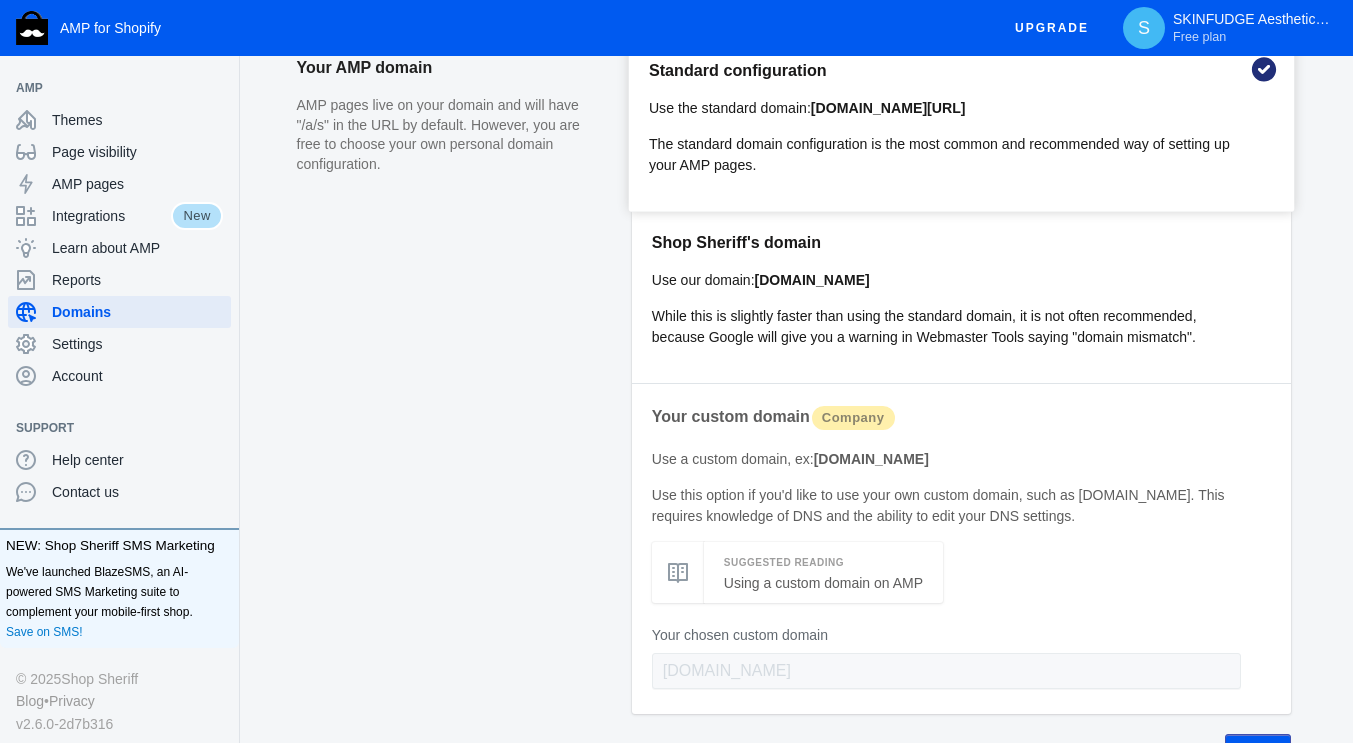 click on "While this is slightly faster than using the standard domain, it is not often recommended, because Google will give you a warning in Webmaster Tools saying "domain mismatch"." 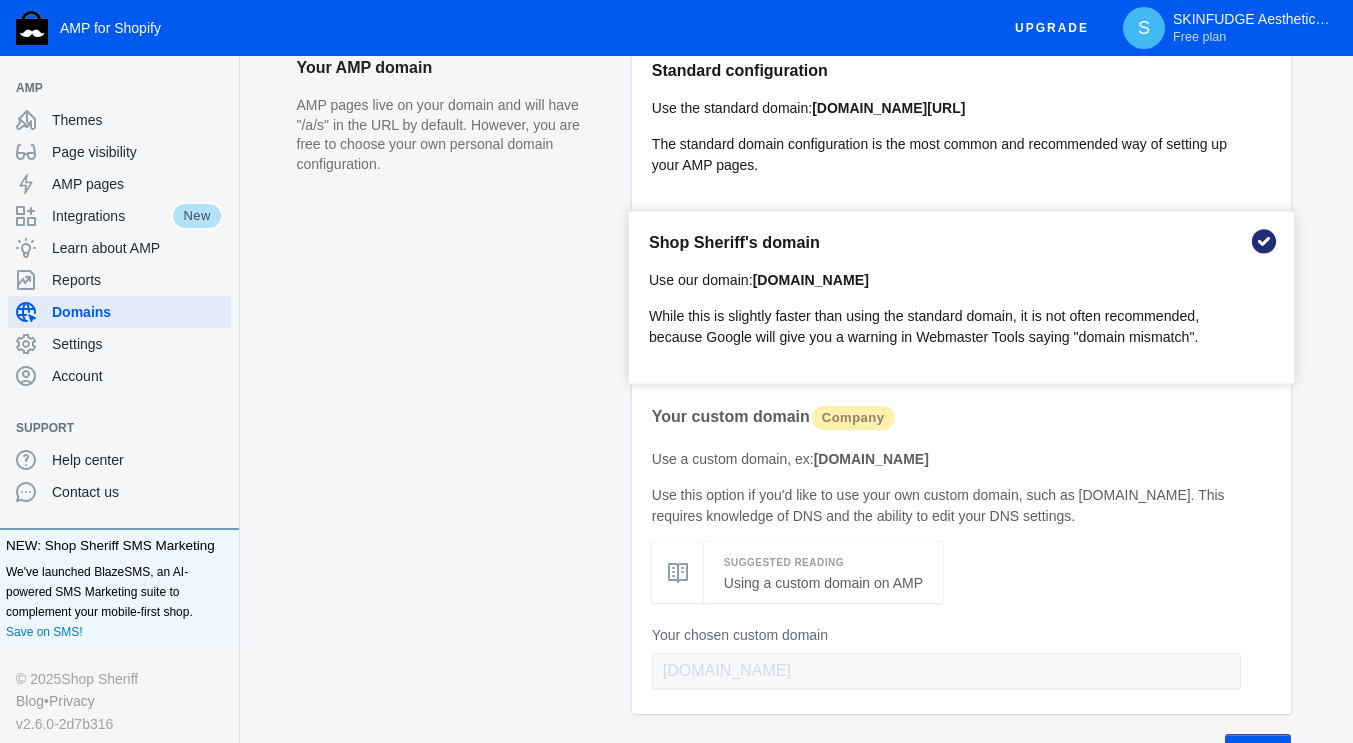 click on "The standard domain configuration is the most common and recommended way of setting up your AMP pages." 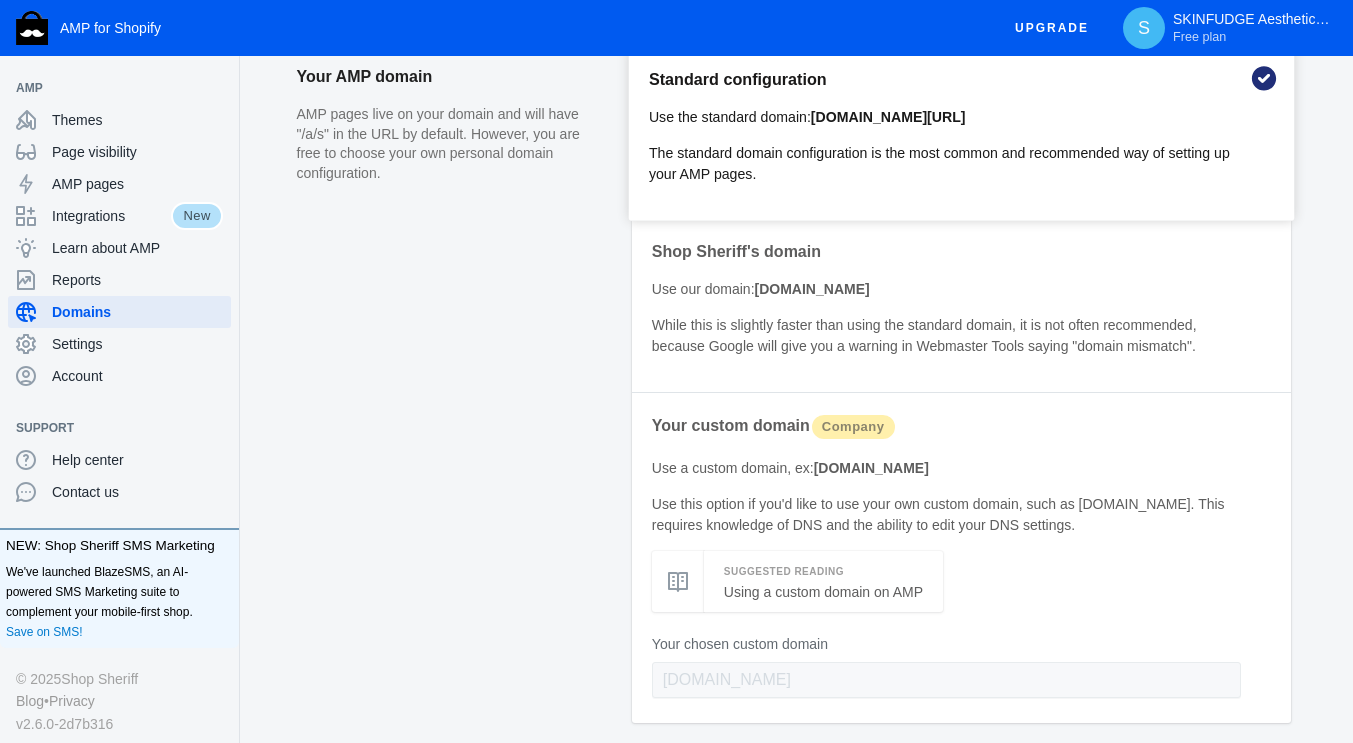 scroll, scrollTop: 0, scrollLeft: 0, axis: both 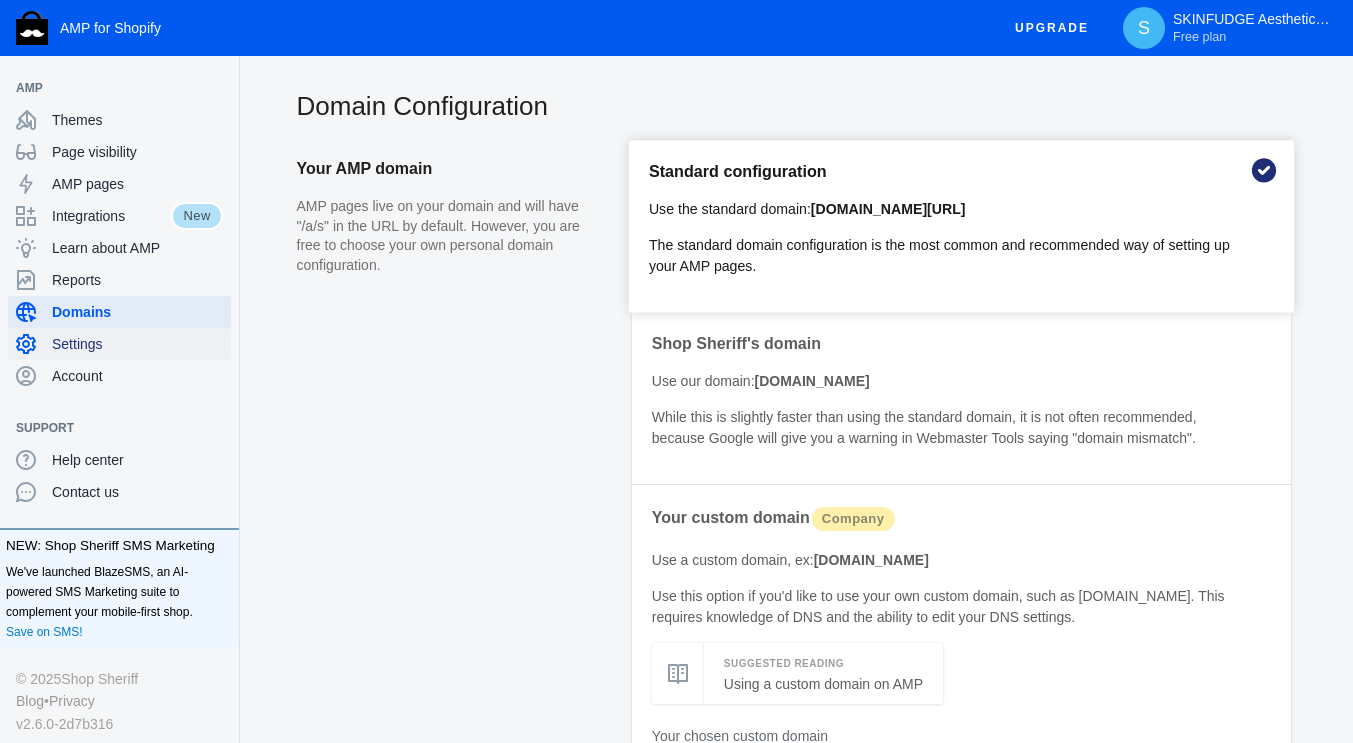 click on "Settings" at bounding box center [137, 344] 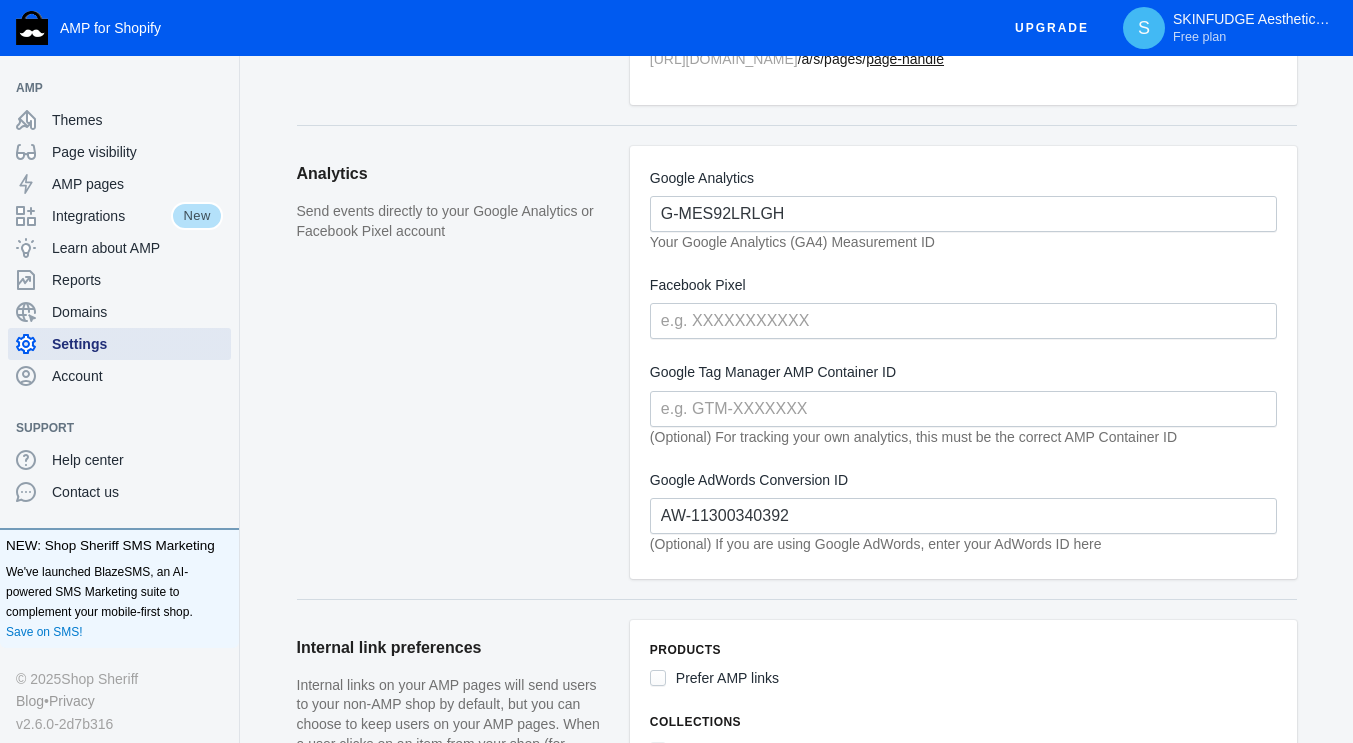 scroll, scrollTop: 449, scrollLeft: 0, axis: vertical 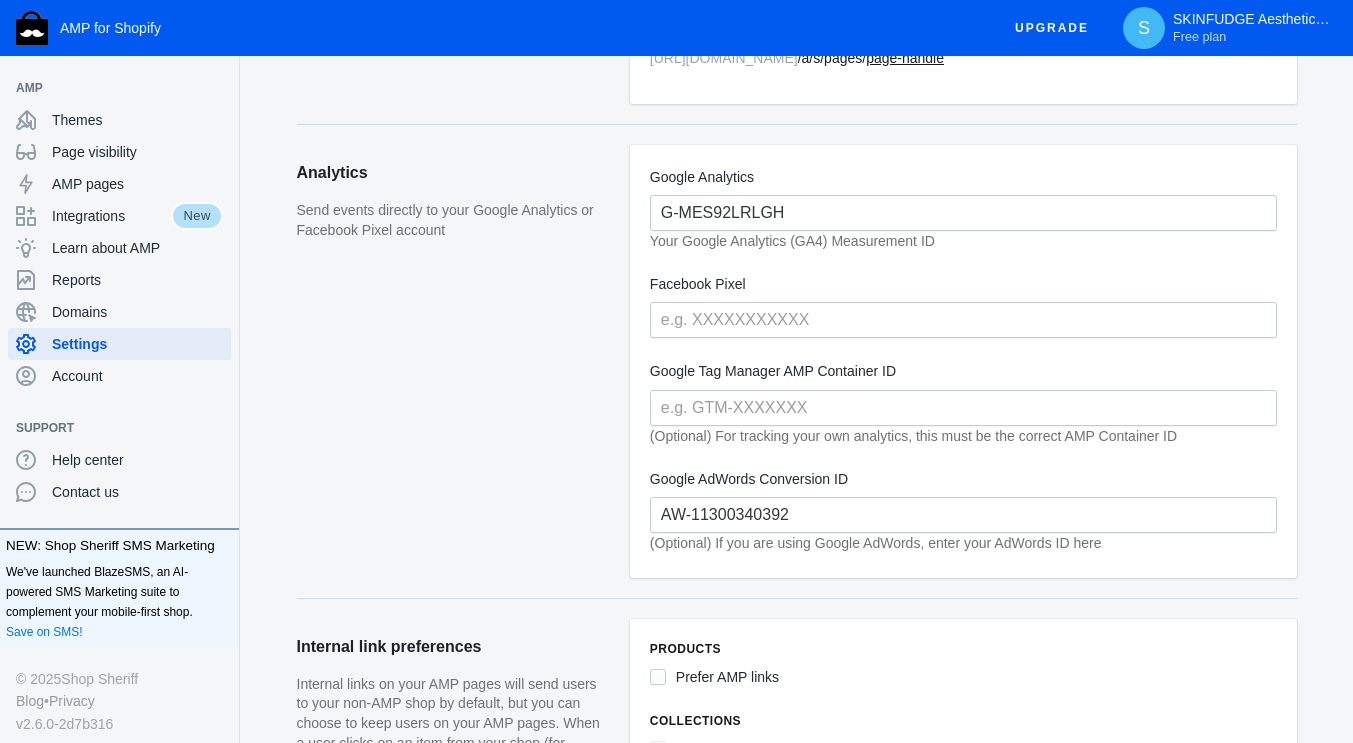click on "Analytics Send events directly to your Google Analytics or Facebook Pixel account" at bounding box center (463, 371) 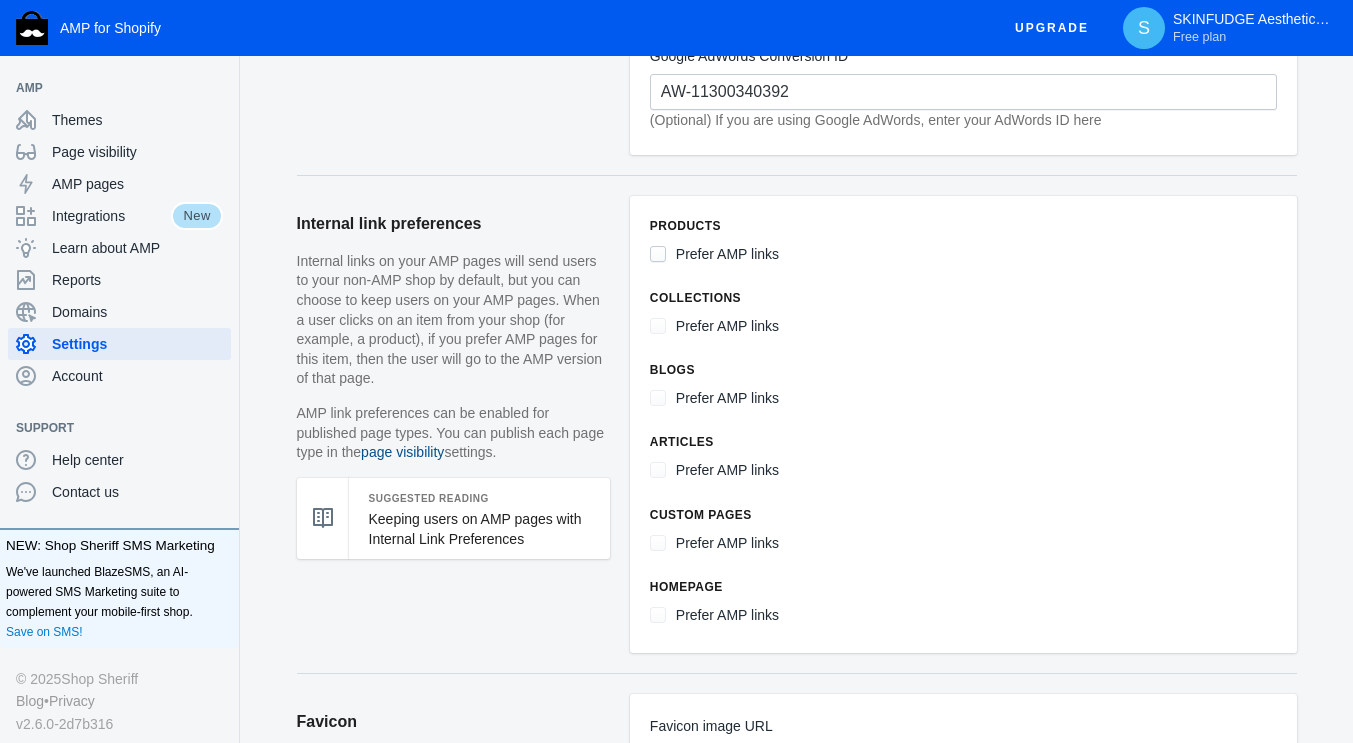 click on "page visibility" 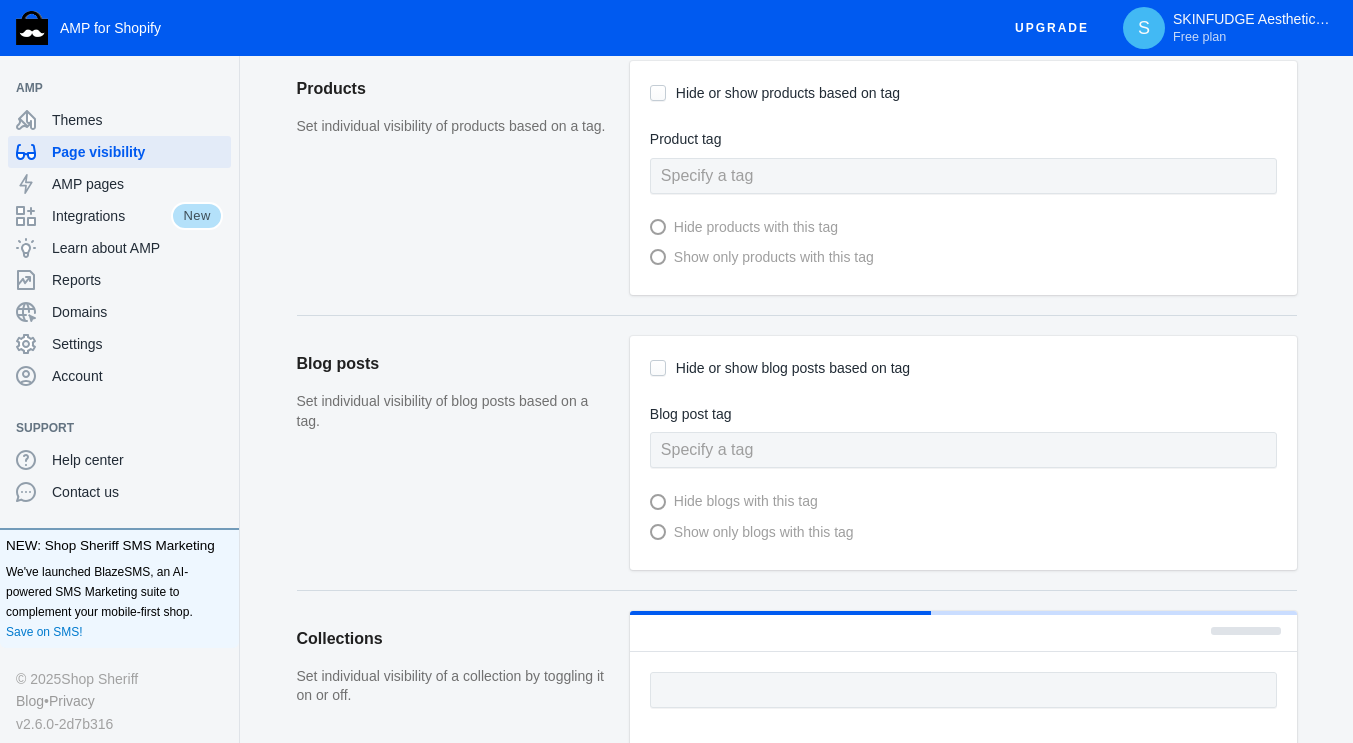 scroll, scrollTop: 0, scrollLeft: 0, axis: both 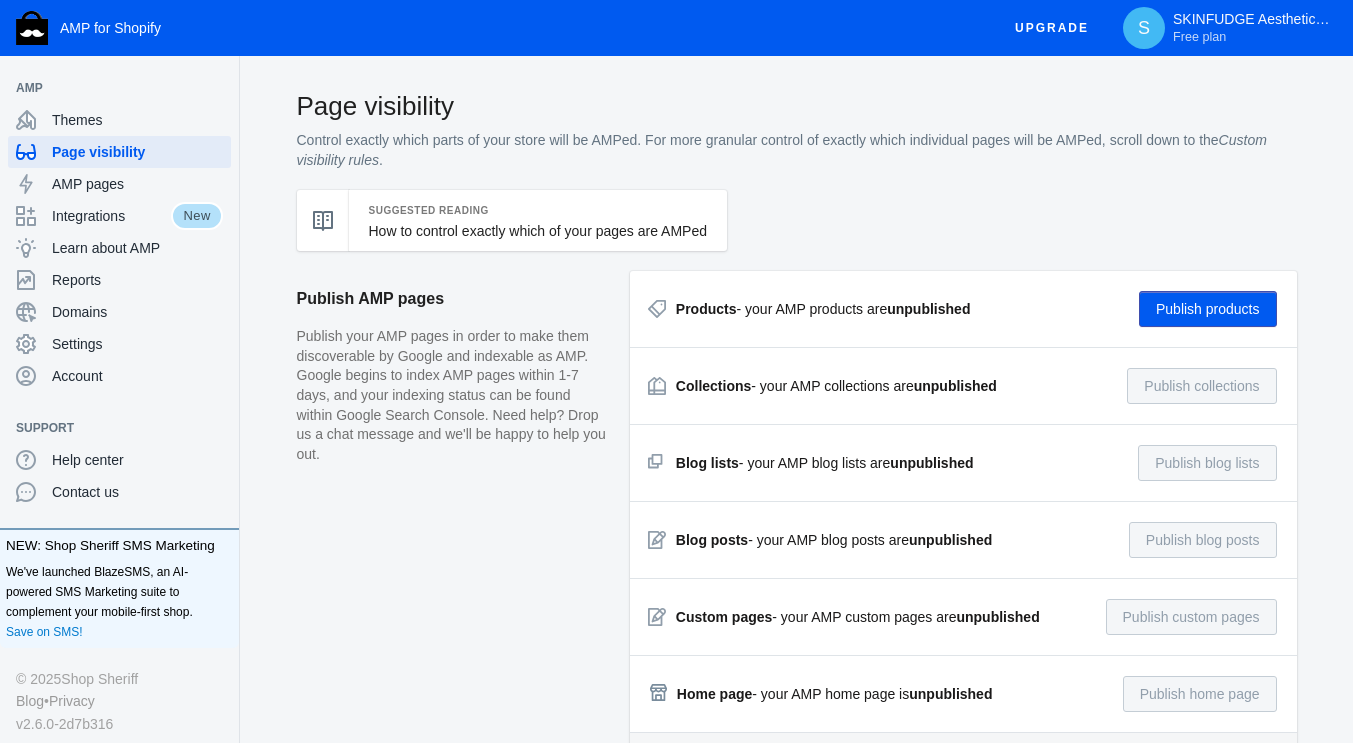 click on "Products  - your AMP products are  unpublished" 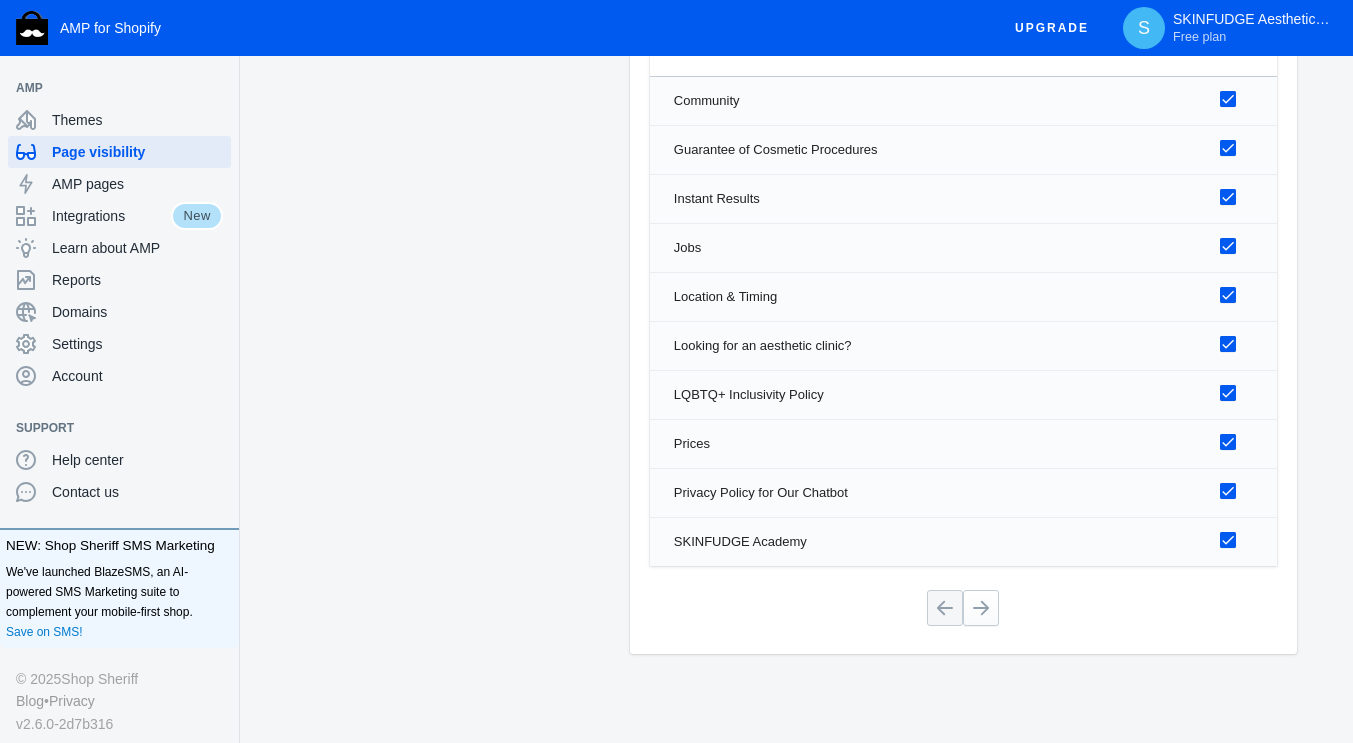 scroll, scrollTop: 2873, scrollLeft: 0, axis: vertical 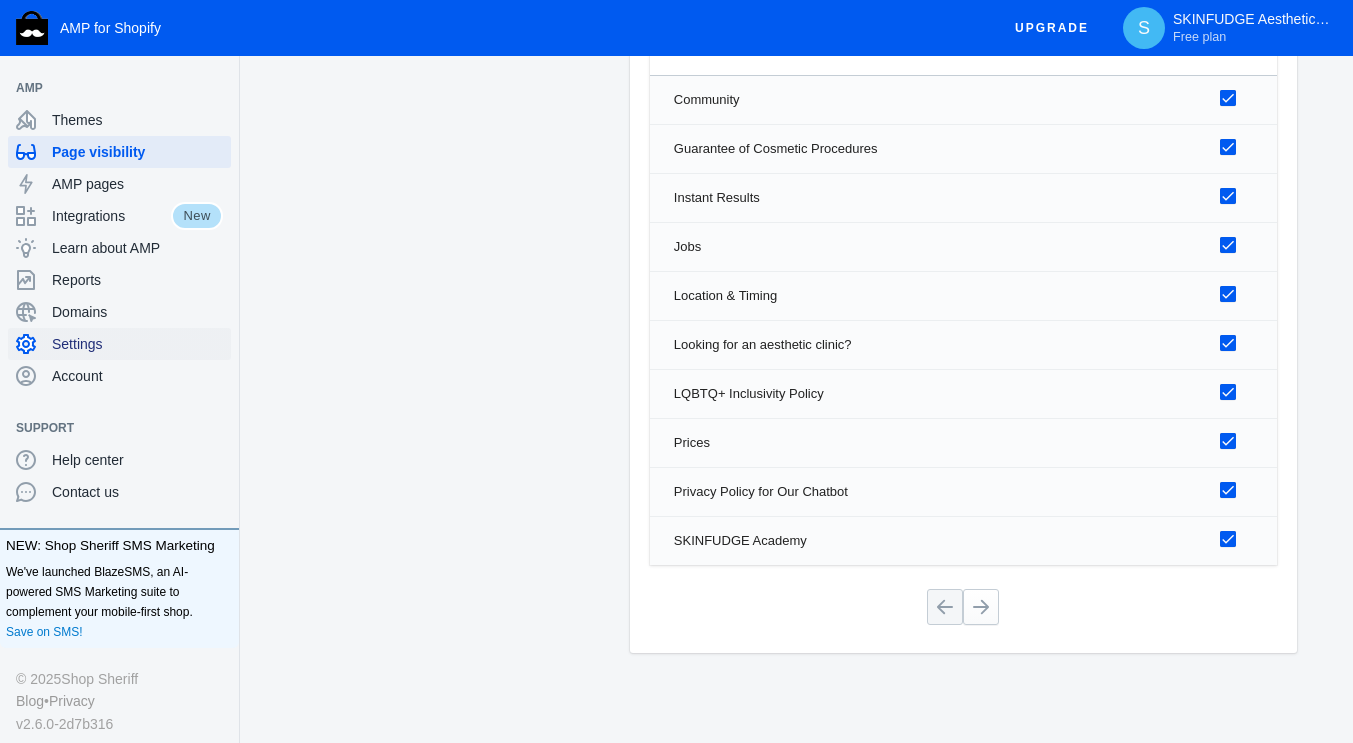 click on "Settings" at bounding box center (119, 344) 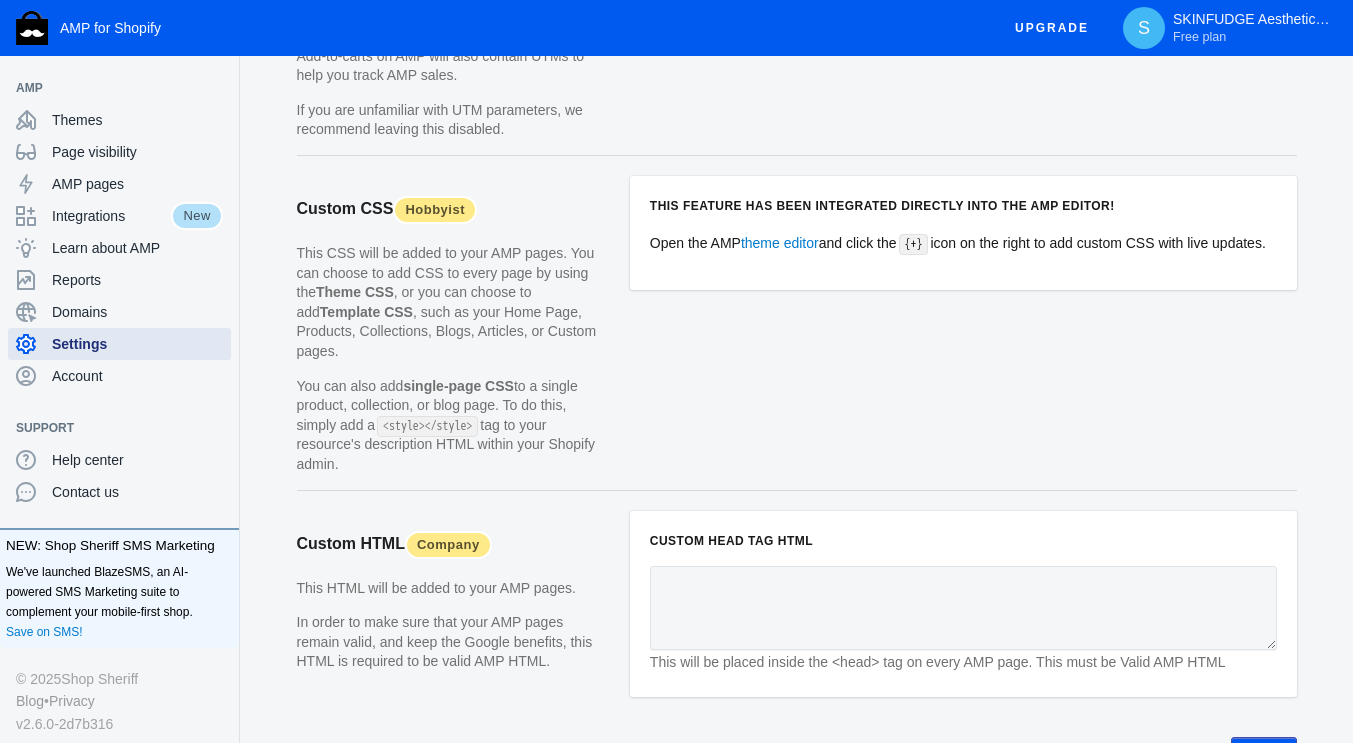 scroll, scrollTop: 1999, scrollLeft: 0, axis: vertical 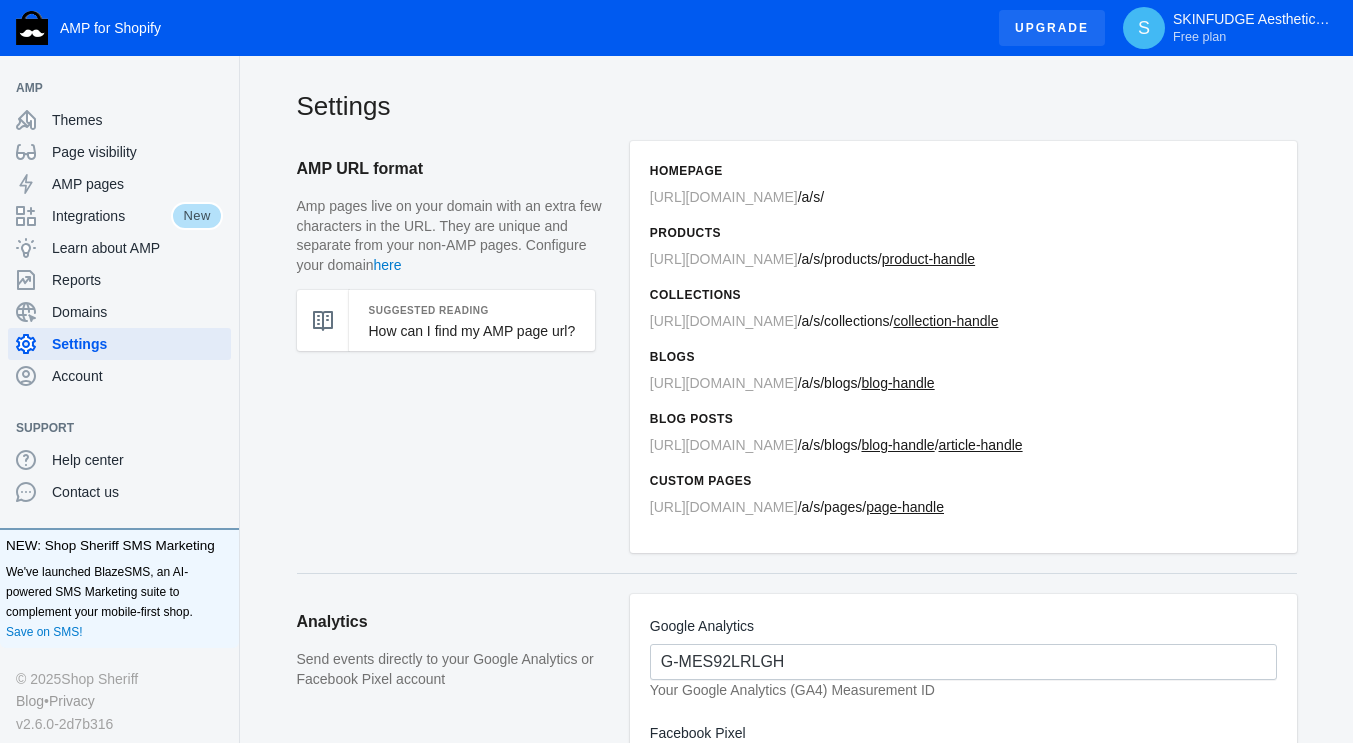 click on "Upgrade" at bounding box center (1052, 28) 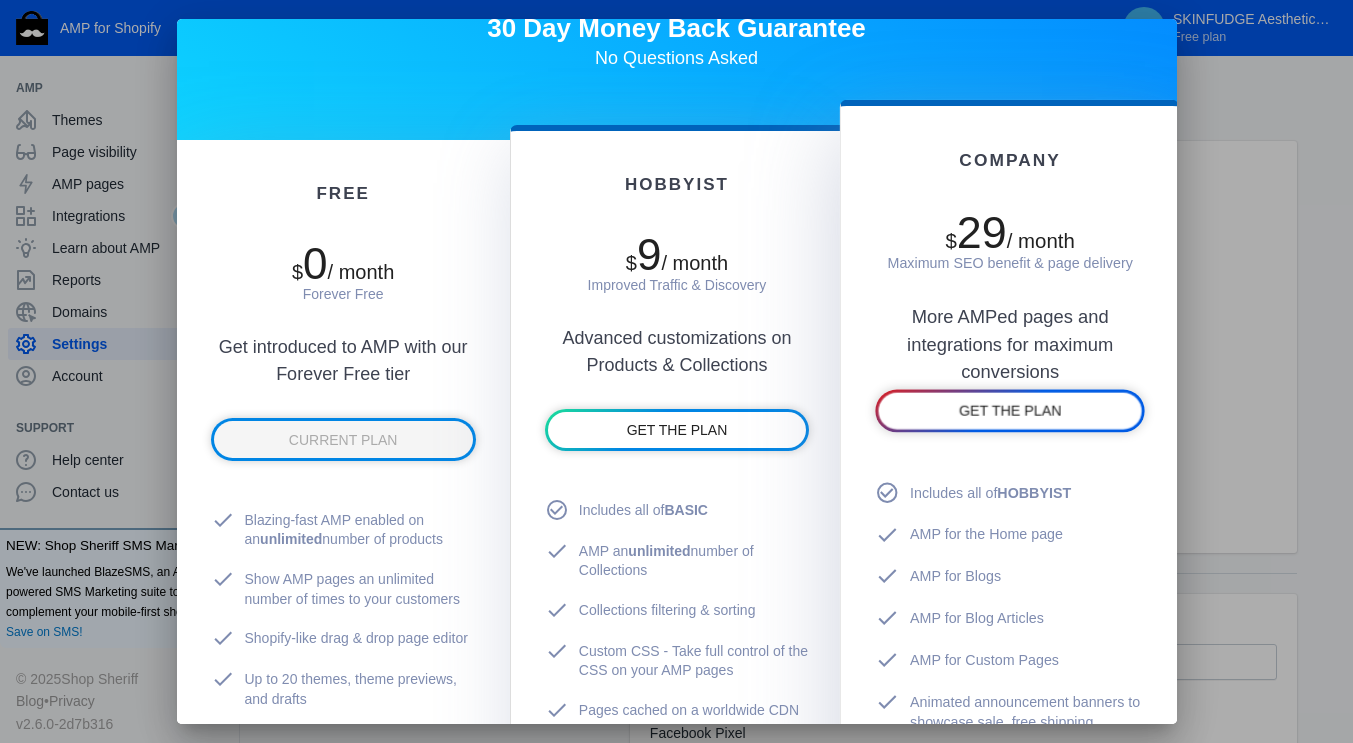 scroll, scrollTop: 46, scrollLeft: 0, axis: vertical 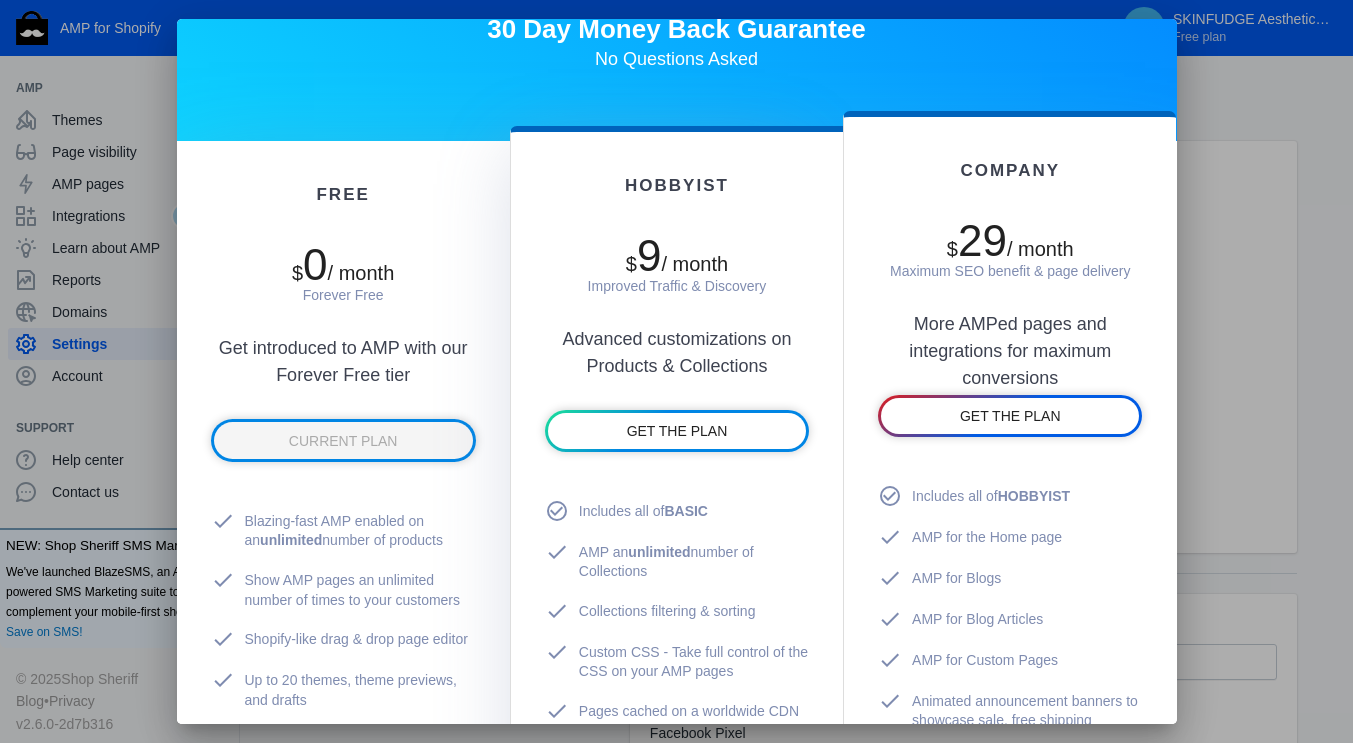 click at bounding box center [676, 371] 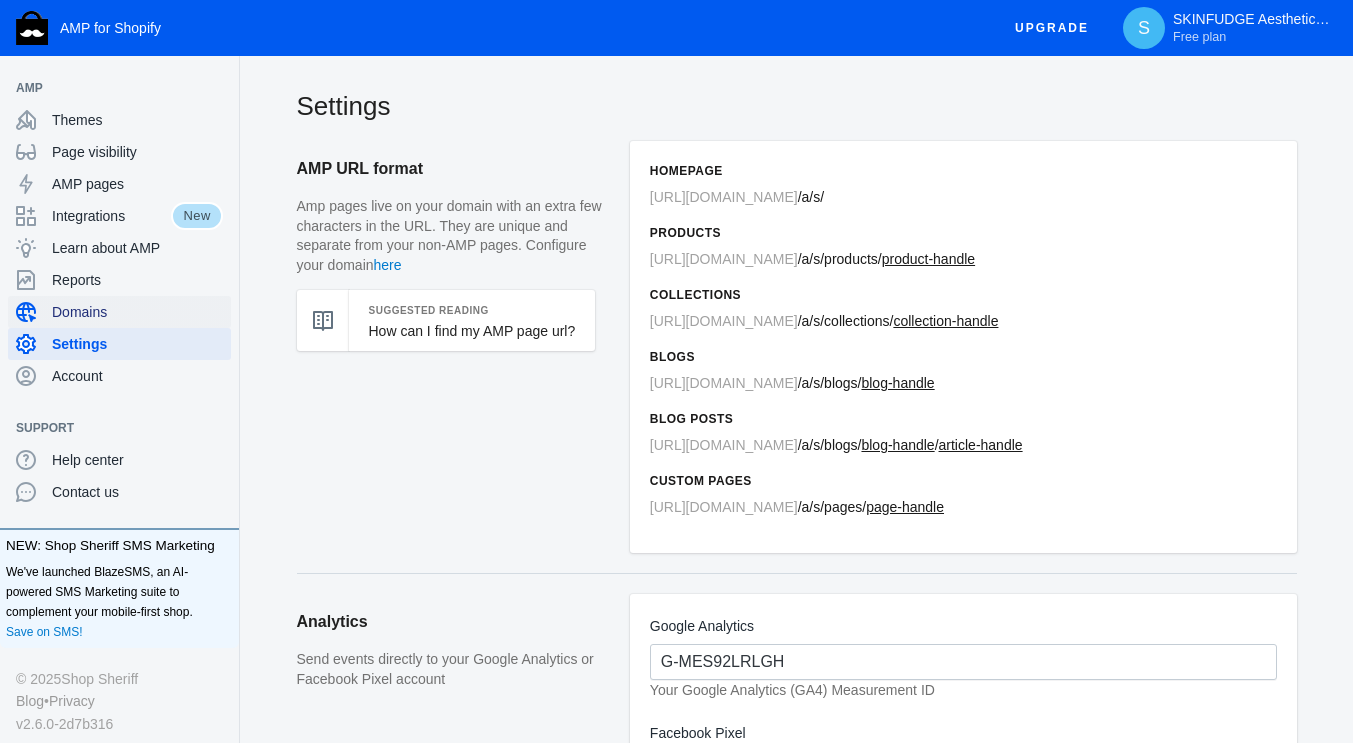 click on "Domains" at bounding box center [137, 312] 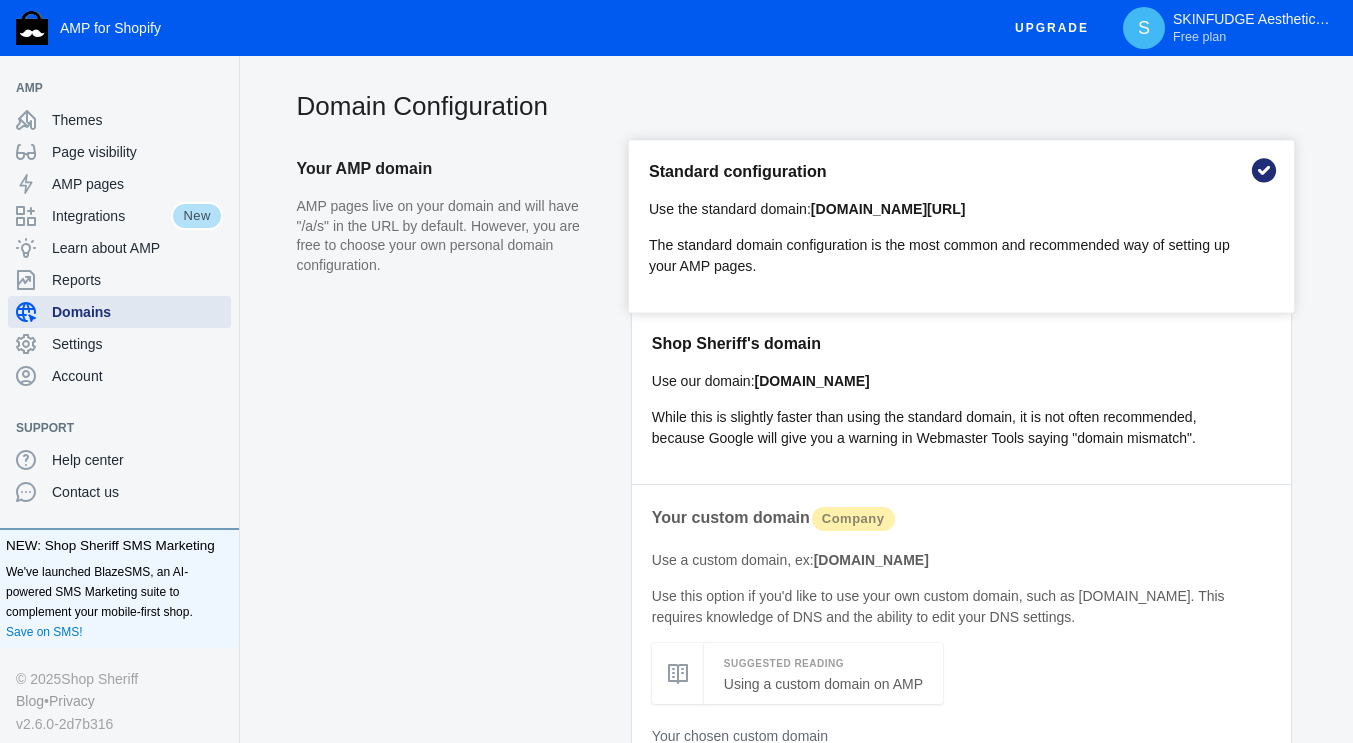 scroll, scrollTop: 219, scrollLeft: 0, axis: vertical 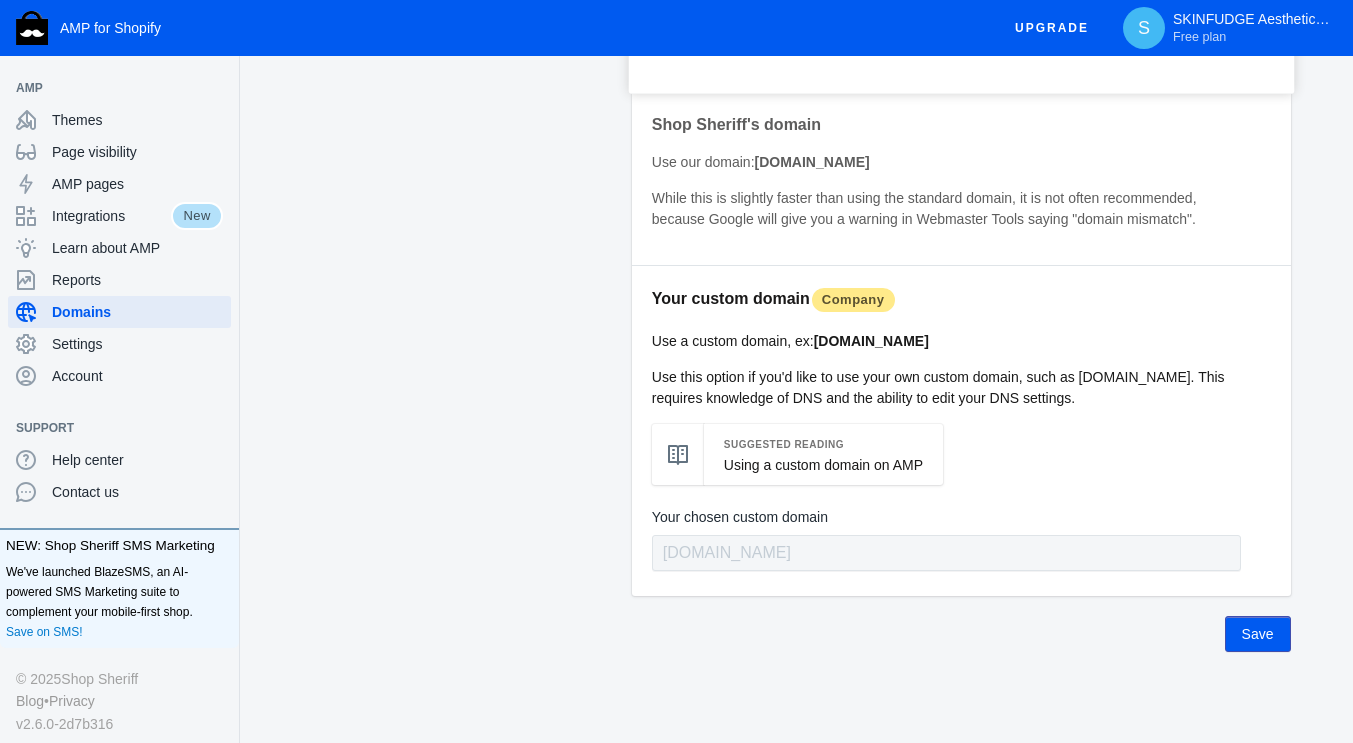 click on "Company" 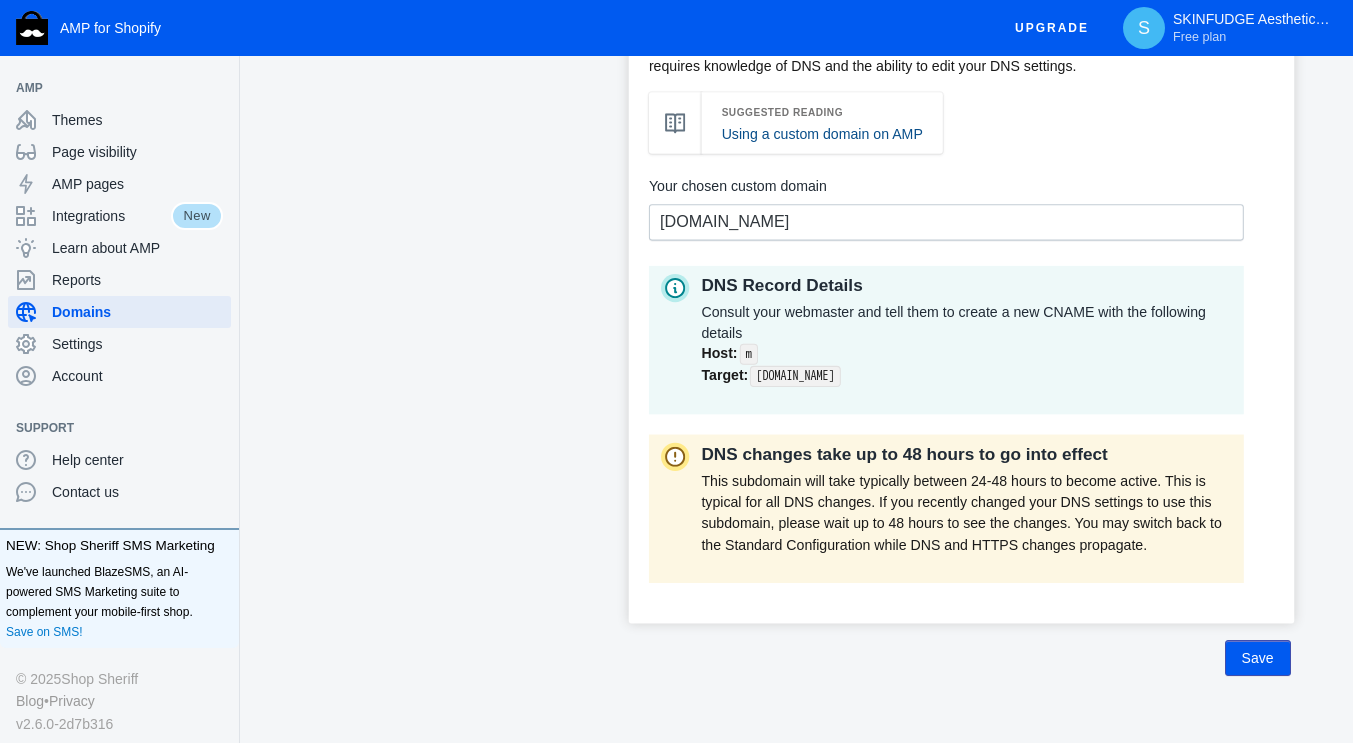 scroll, scrollTop: 559, scrollLeft: 0, axis: vertical 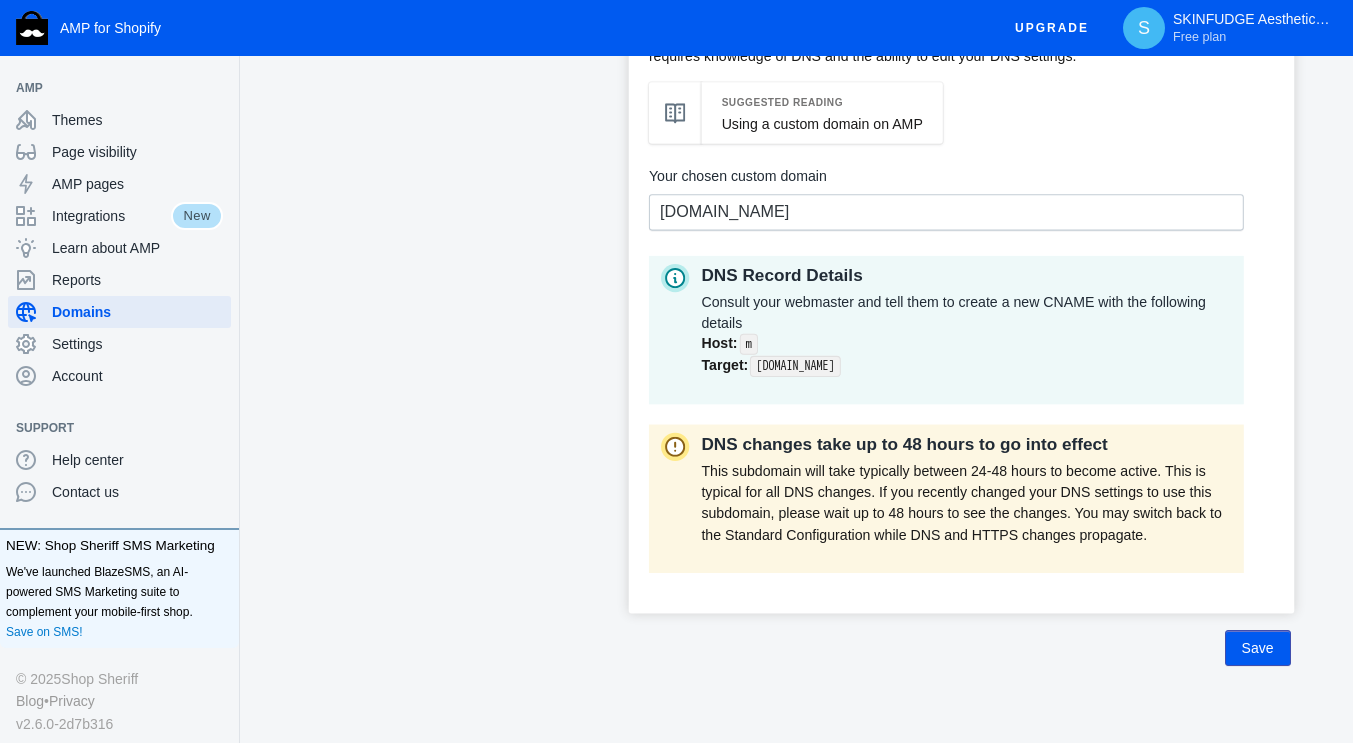click on "Your AMP domain   AMP pages live on your domain and will have "/a/s" in the URL by default. However, you are free to choose your own personal domain configuration." 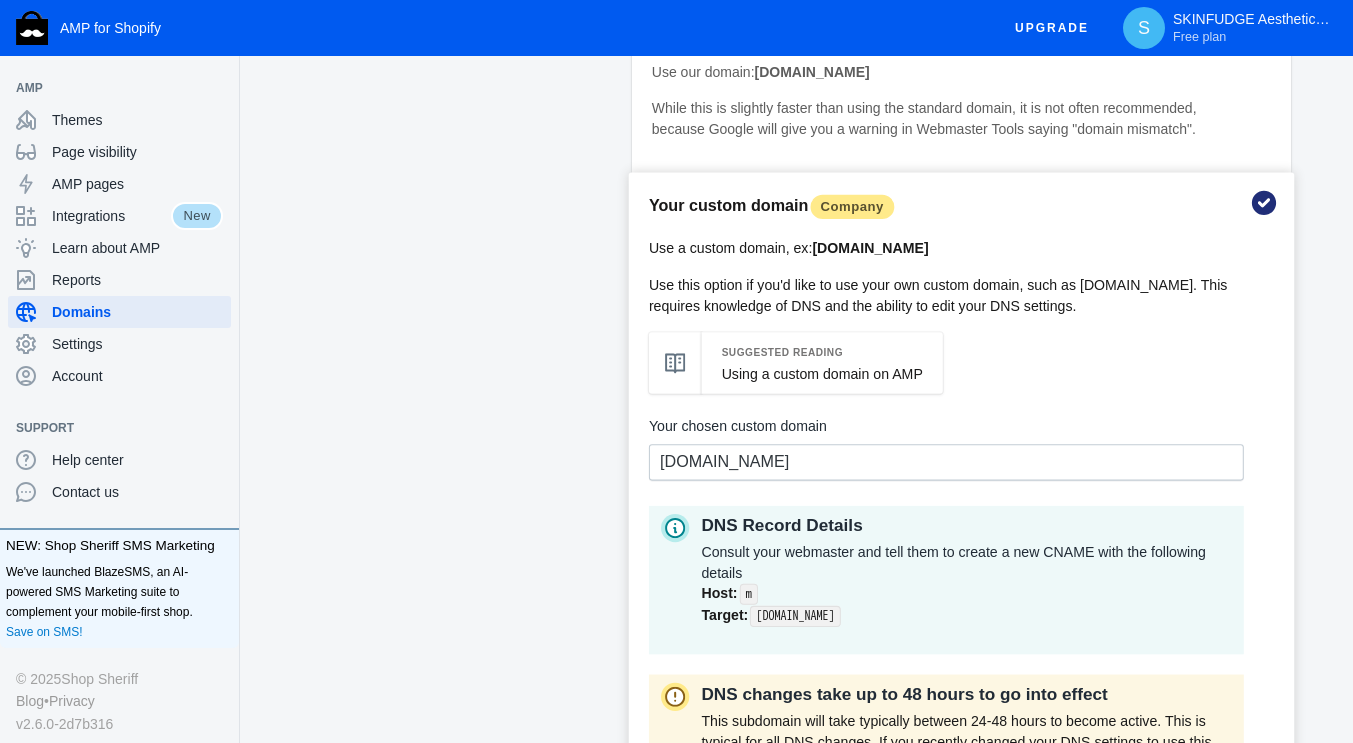 scroll, scrollTop: 574, scrollLeft: 0, axis: vertical 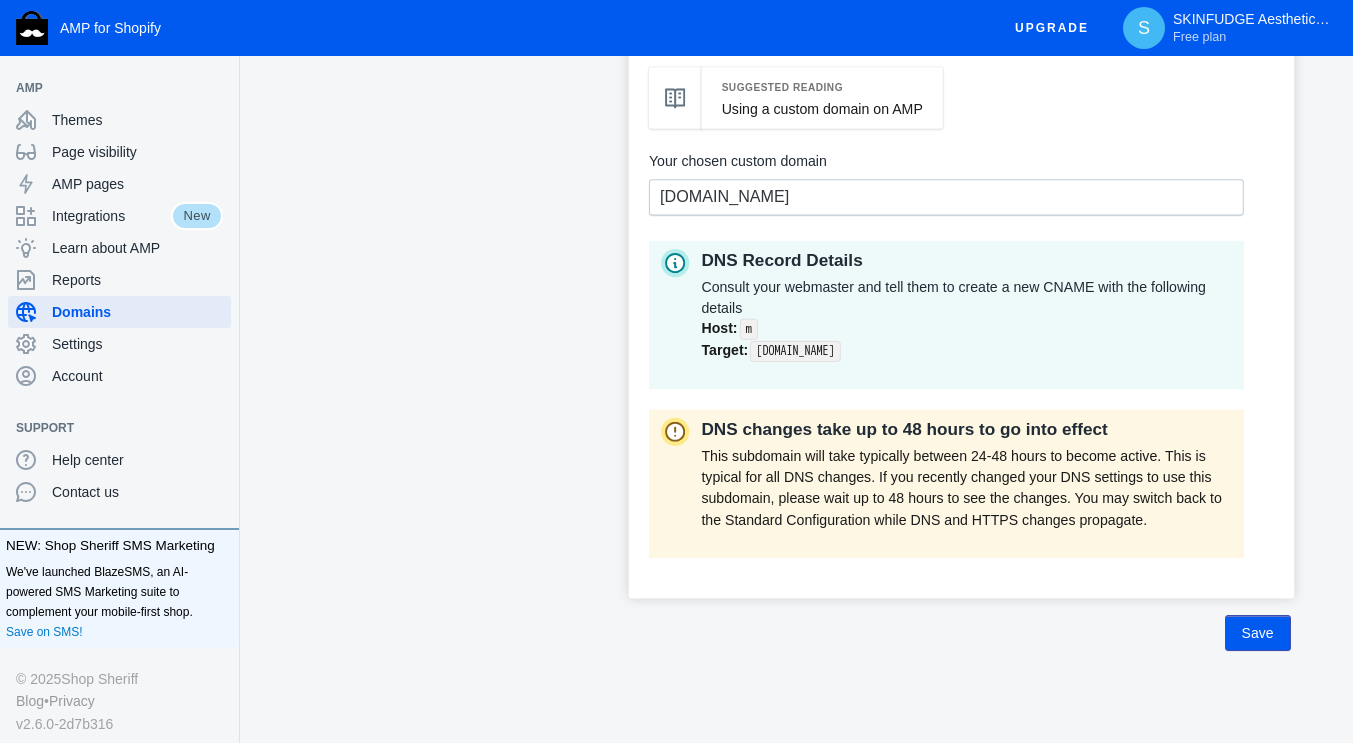 click on "Your AMP domain   AMP pages live on your domain and will have "/a/s" in the URL by default. However, you are free to choose your own personal domain configuration." 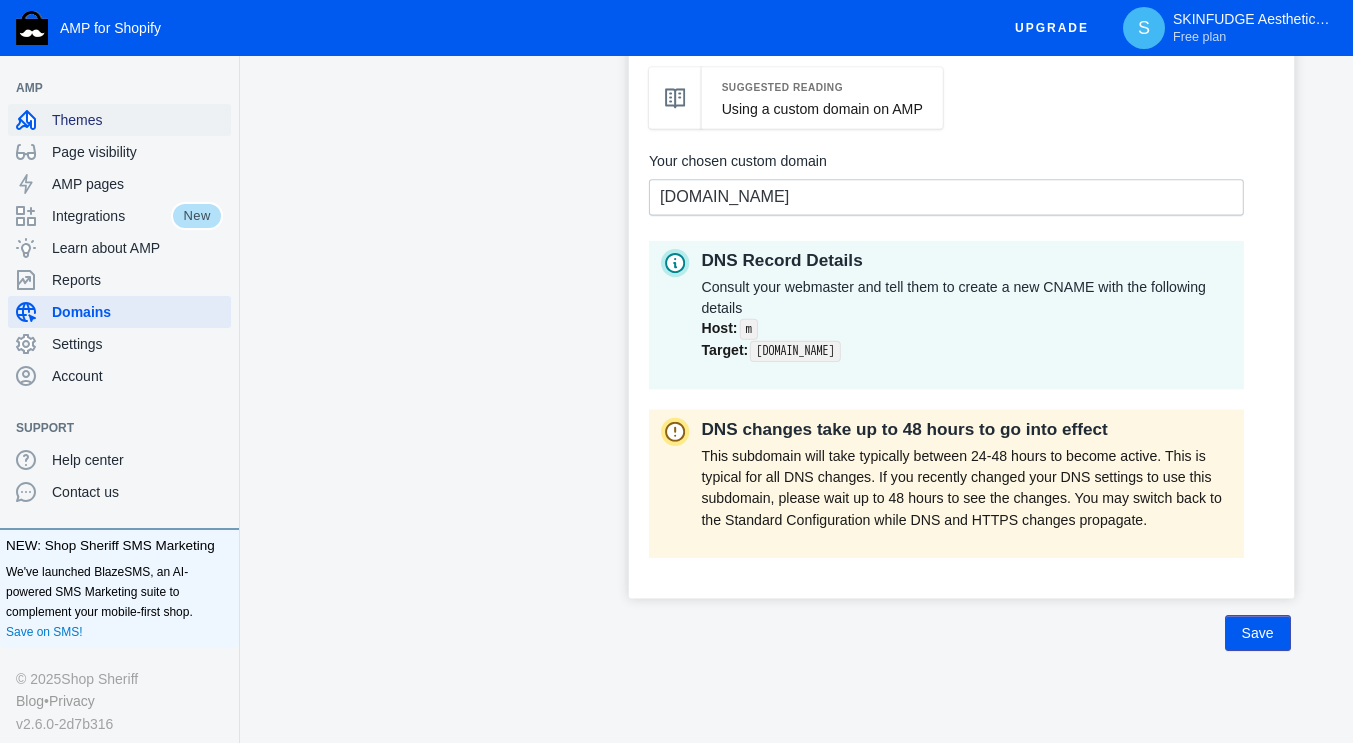 click on "Themes" 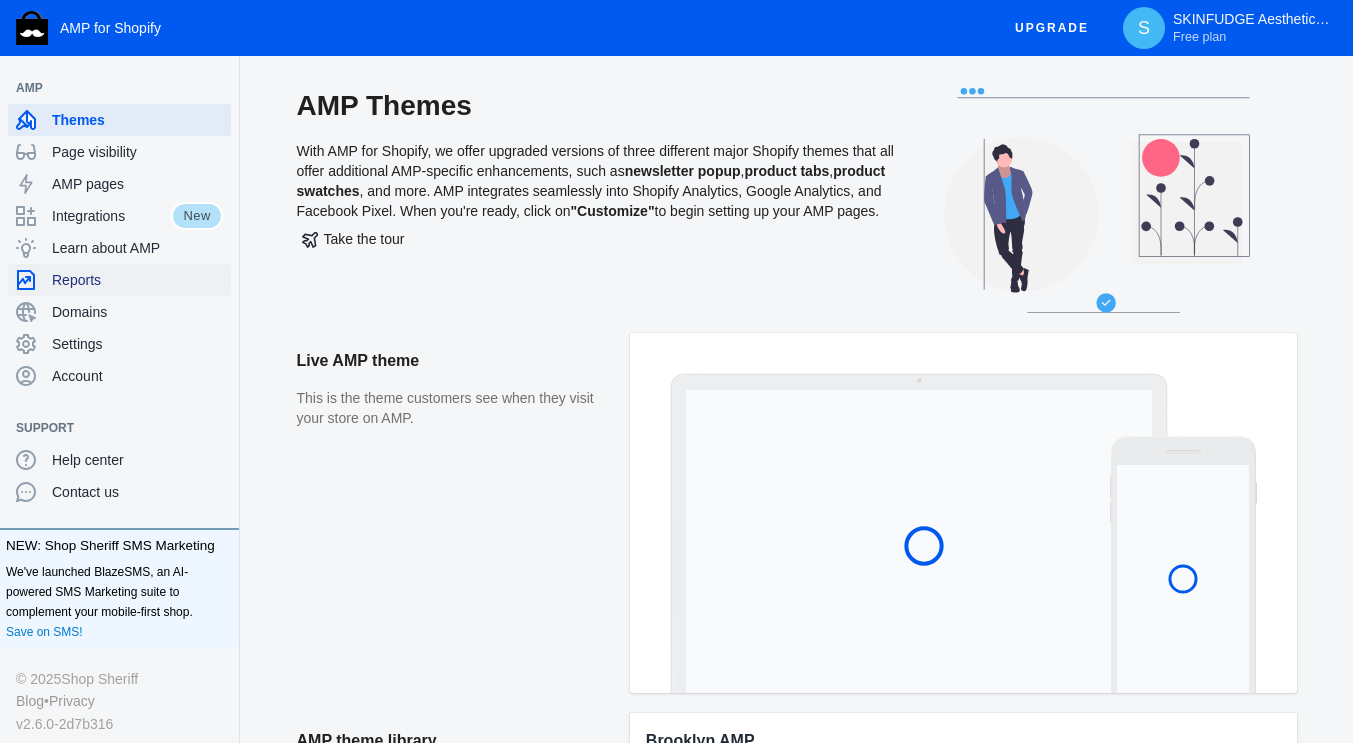 click on "Reports" at bounding box center [137, 280] 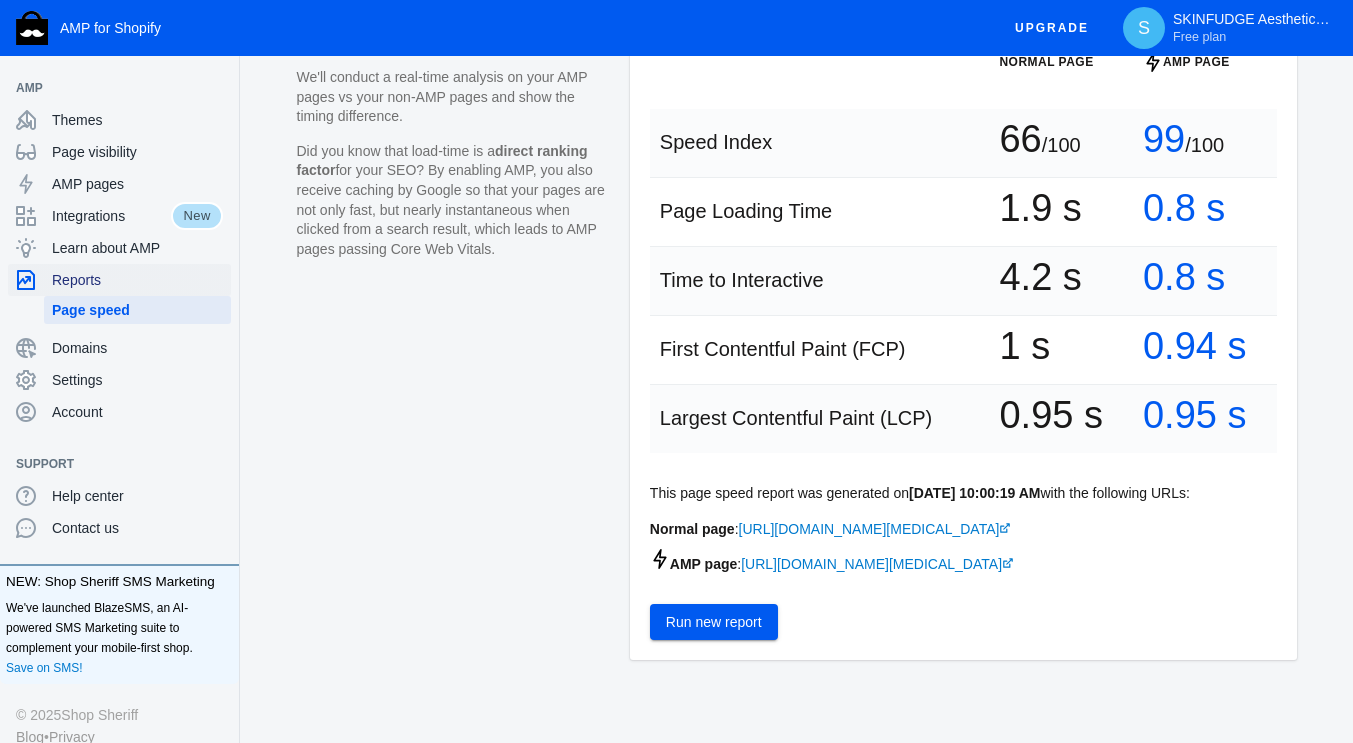 scroll, scrollTop: 342, scrollLeft: 0, axis: vertical 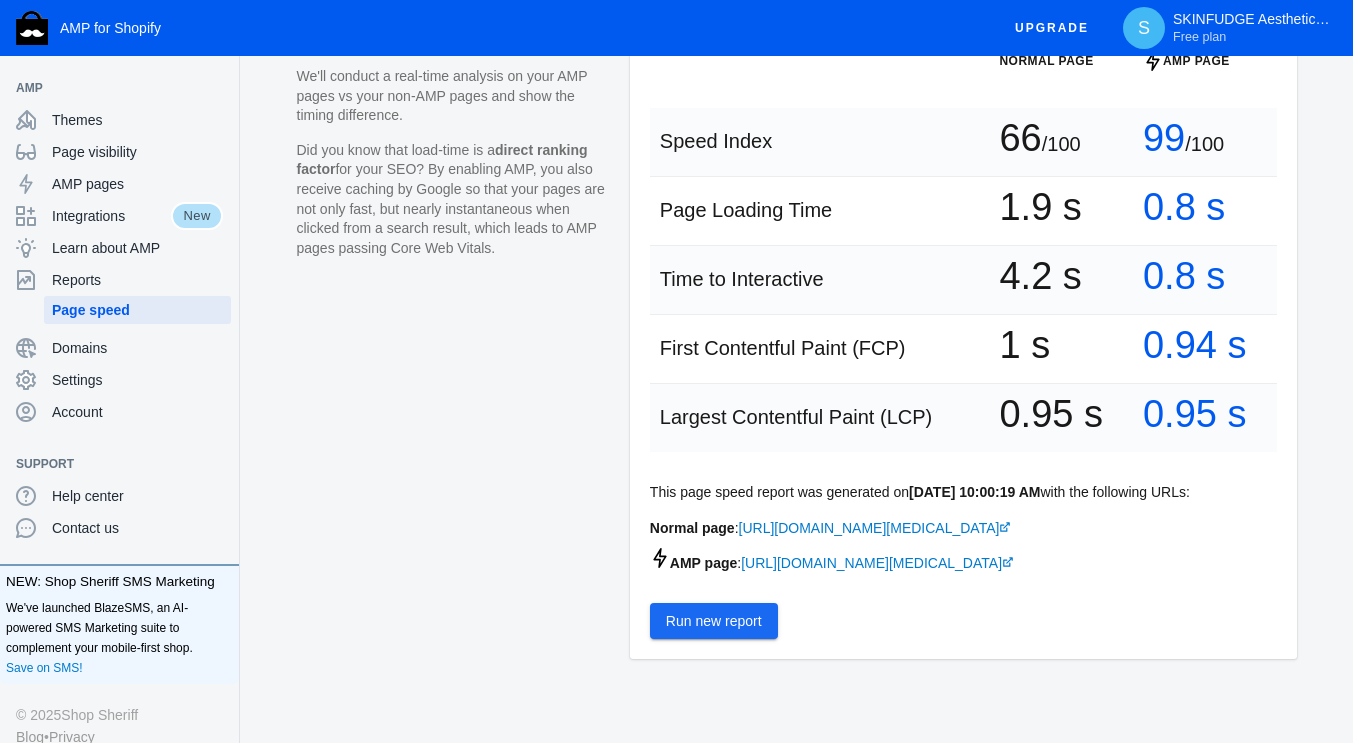 click on "Run new report" 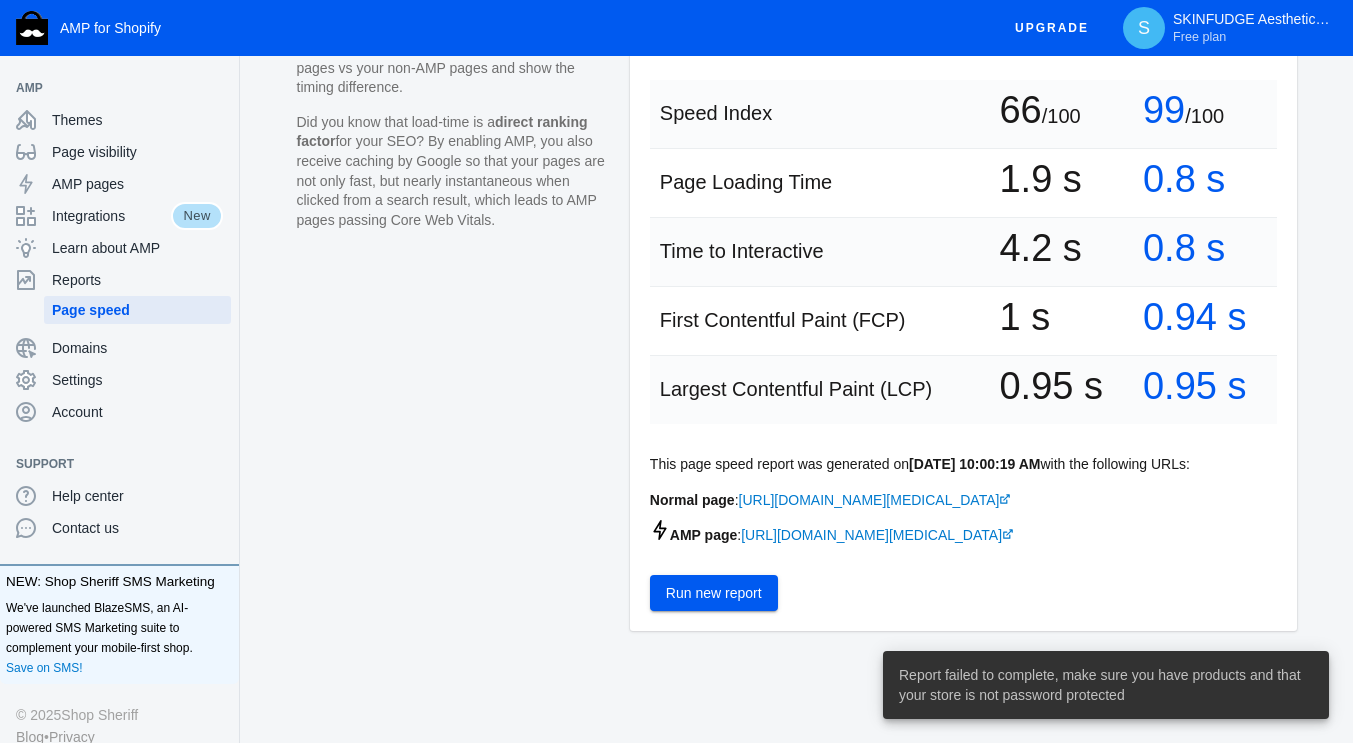 scroll, scrollTop: 419, scrollLeft: 0, axis: vertical 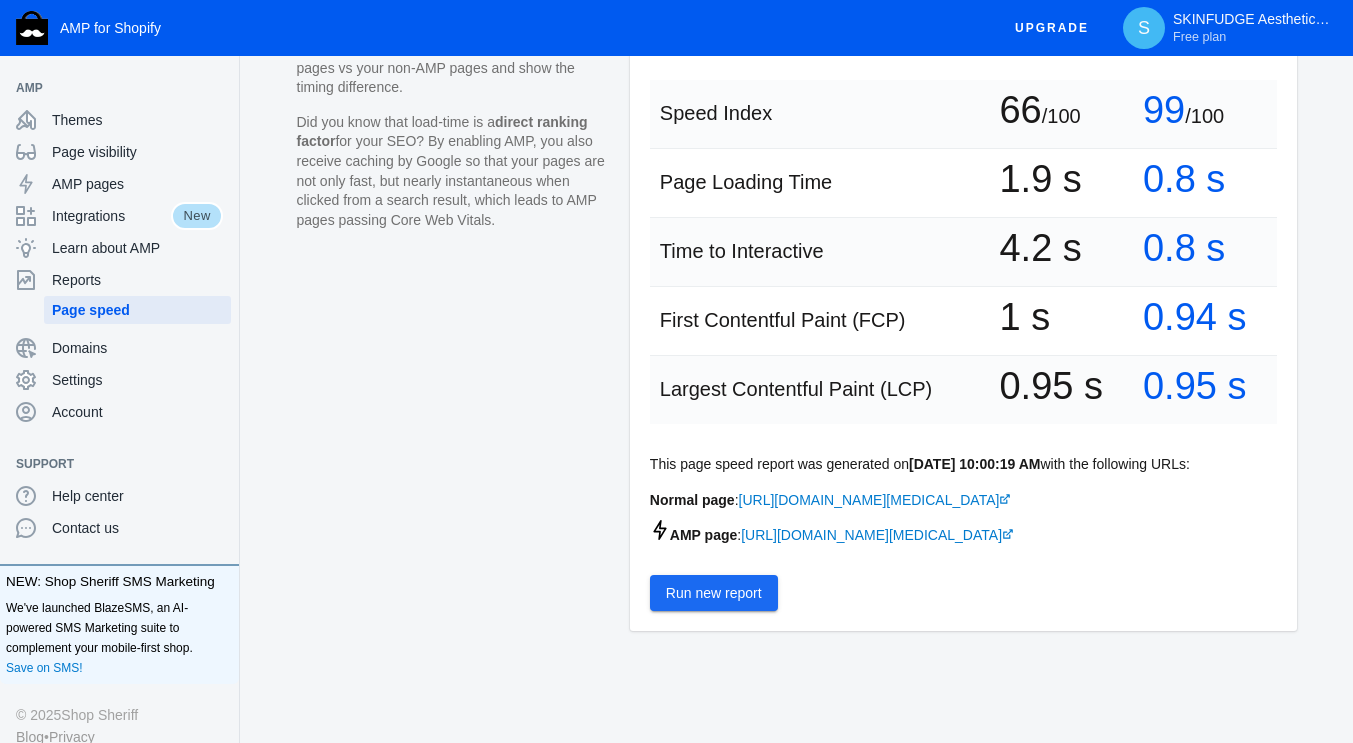 click on "Run new report" 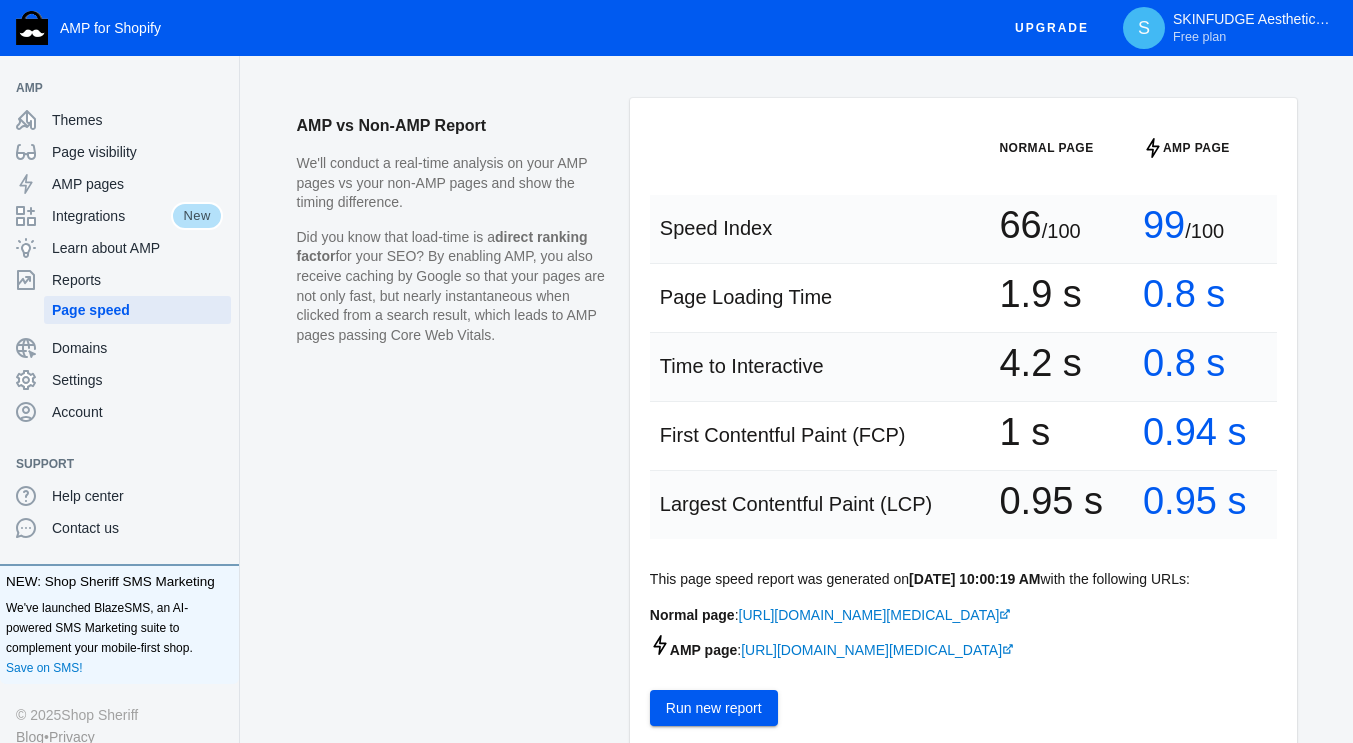 scroll, scrollTop: 372, scrollLeft: 0, axis: vertical 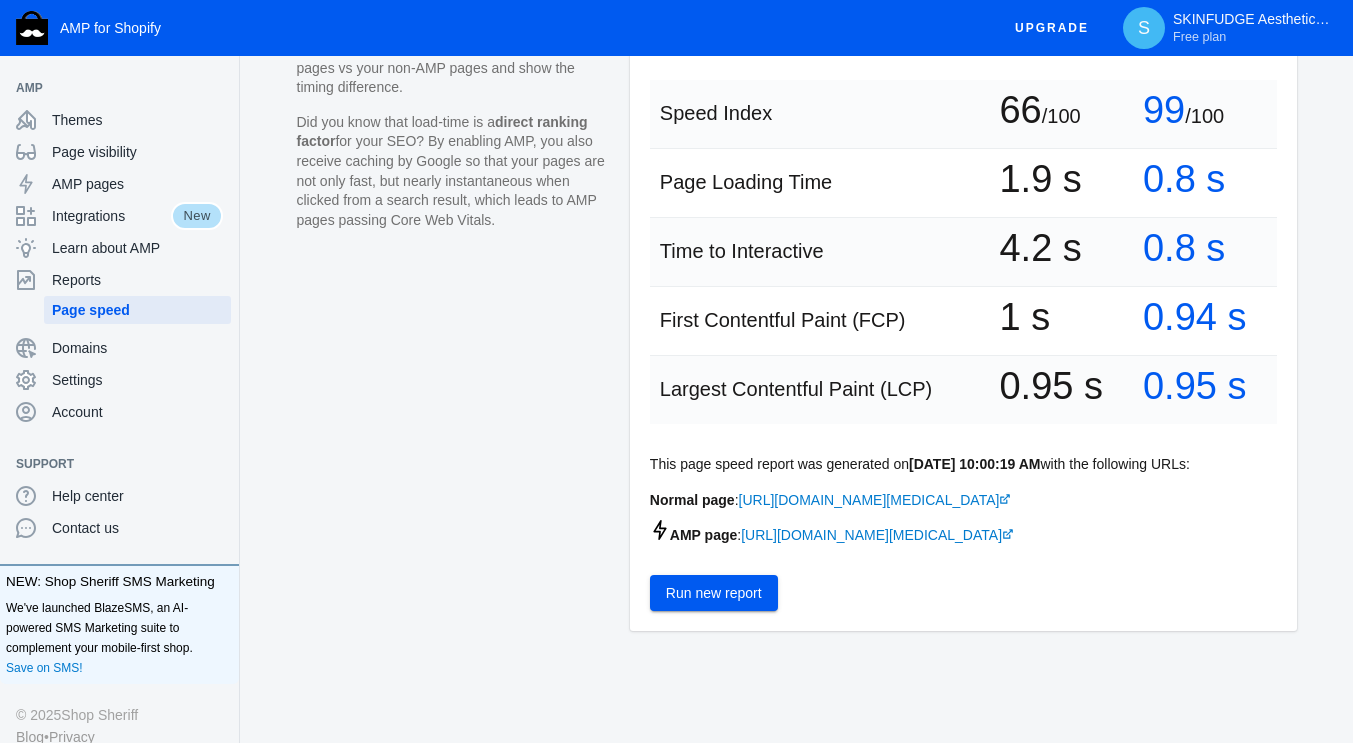 click on "Normal Page  AMP Page   Speed Index   66 /100  99 /100  Page Loading Time   1.9 s  0.8 s  Time to Interactive   4.2 s  0.8 s  First Contentful Paint (FCP)   1 s  0.94 s  Largest Contentful Paint (LCP)   0.95 s  0.95 s  This page speed report was generated on  Nov 19, 2023, 10:00:19 AM  with the following URLs:  Normal page :   https://www.skinfudge.com/products/best-microneedling-lahore-acne-scar-treatment   AMP page  :   https://www.skinfudge.com/a/s/products/best-microneedling-lahore-acne-scar-treatment   Run new report" 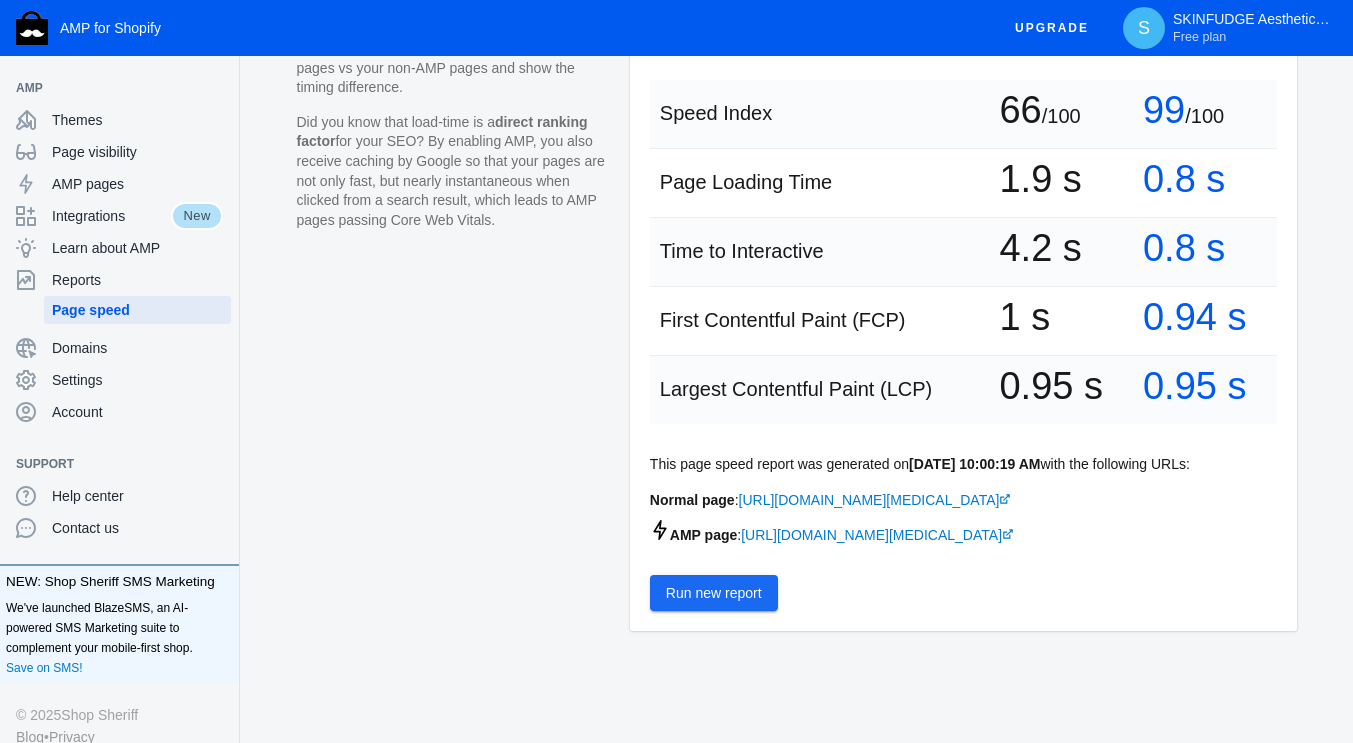 click on "Run new report" 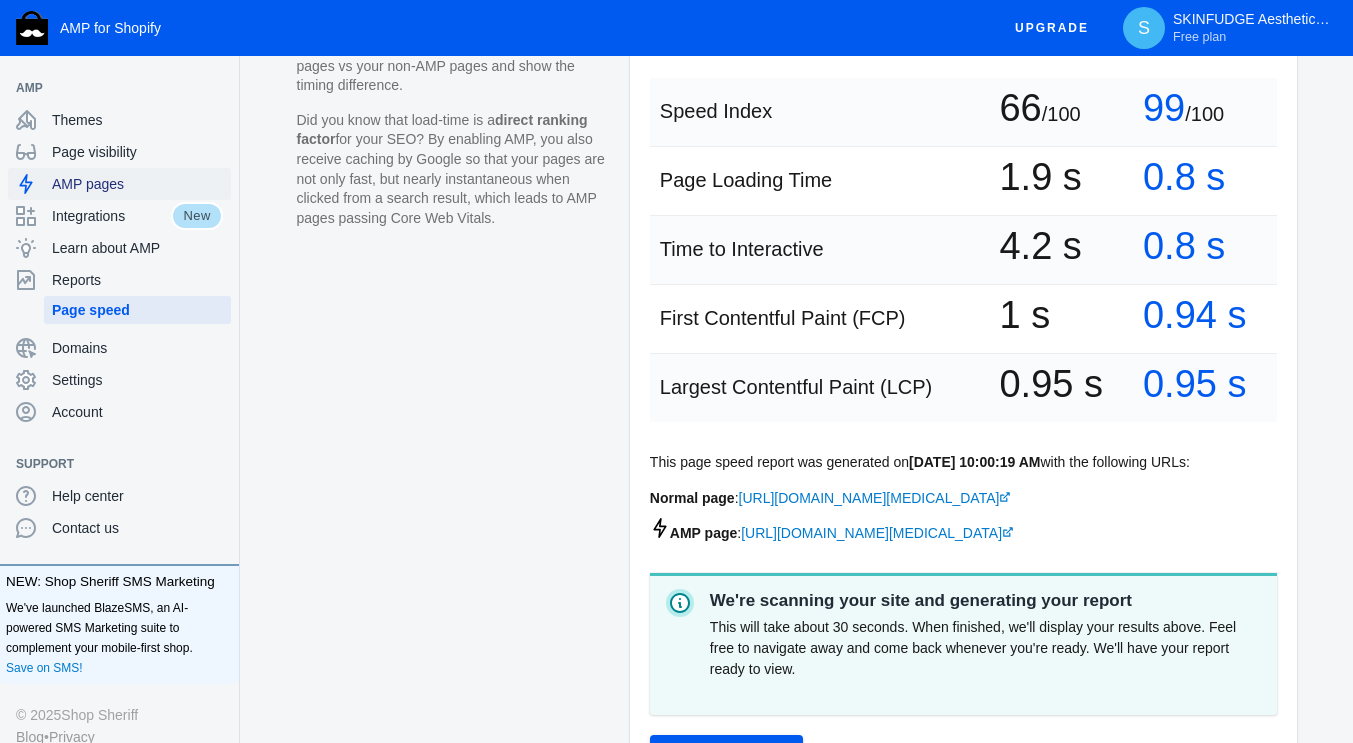 click on "AMP pages" at bounding box center (137, 184) 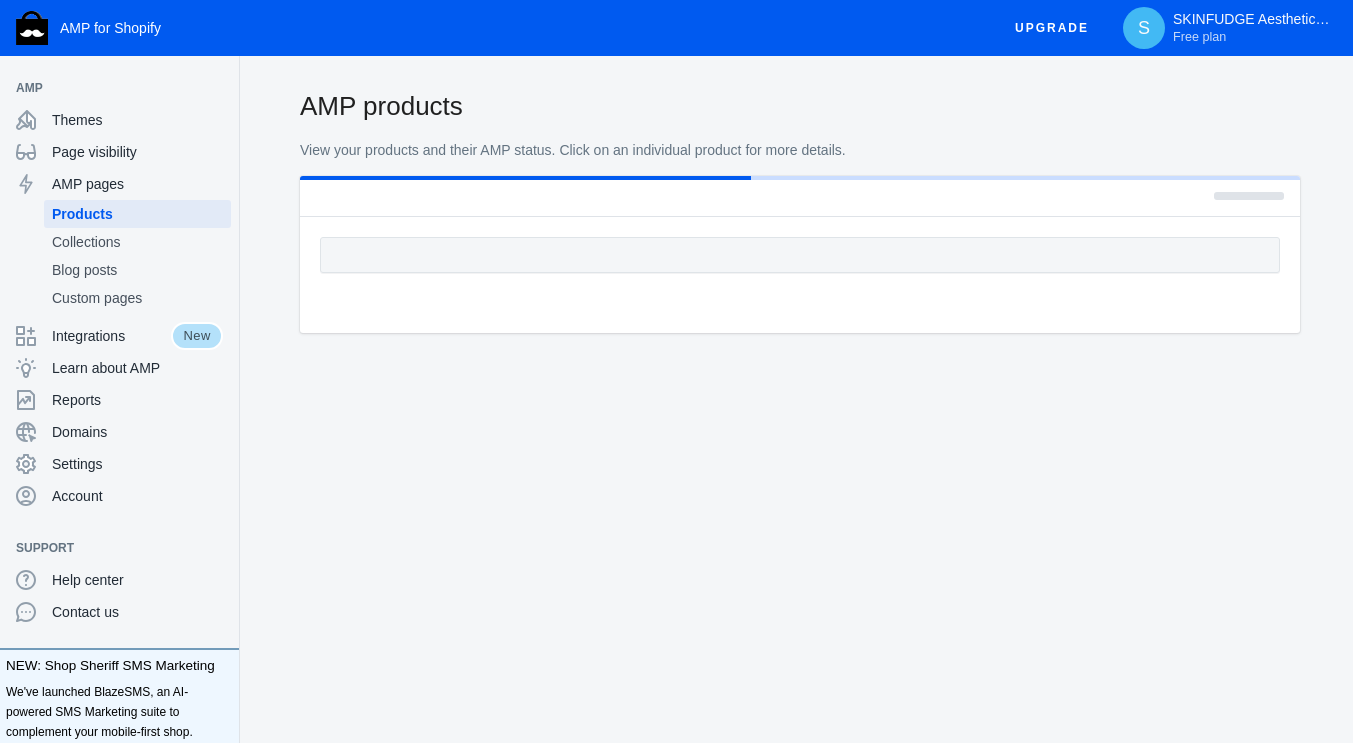 scroll, scrollTop: 0, scrollLeft: 0, axis: both 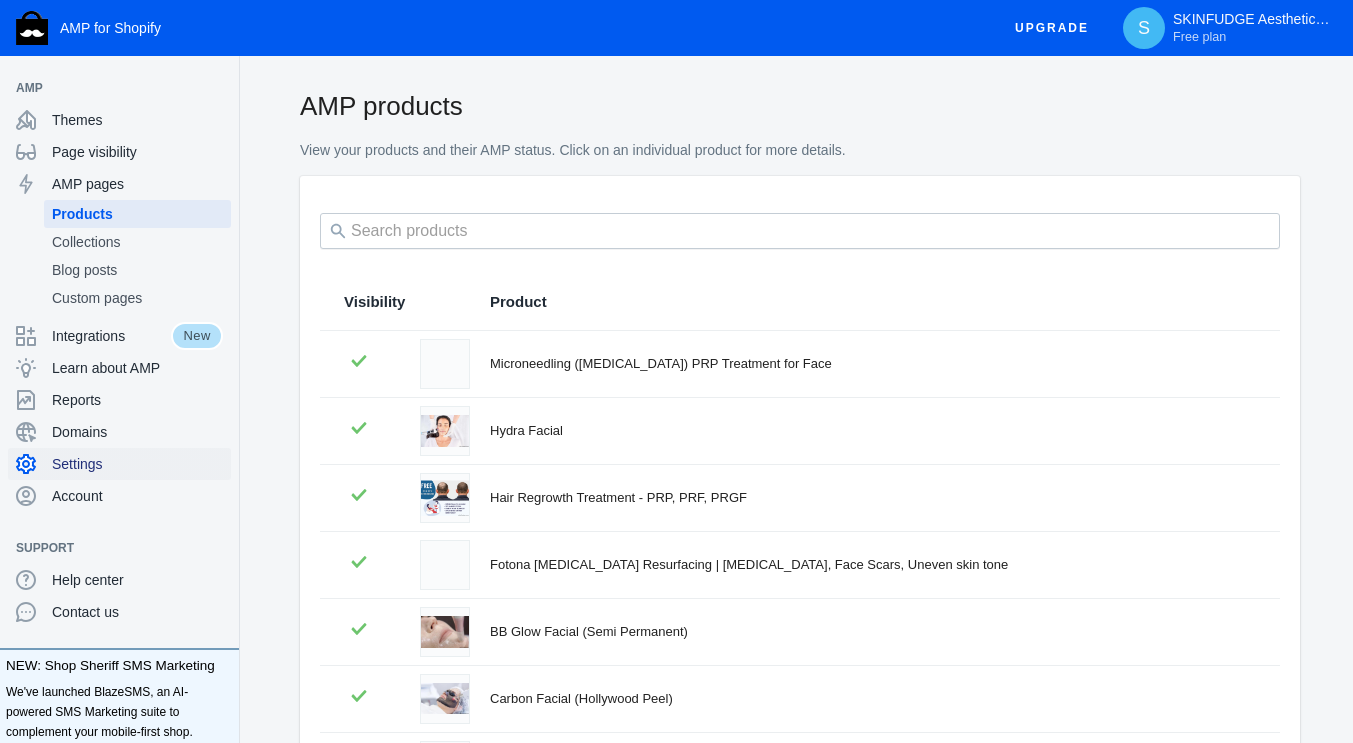 click on "Settings" at bounding box center [137, 464] 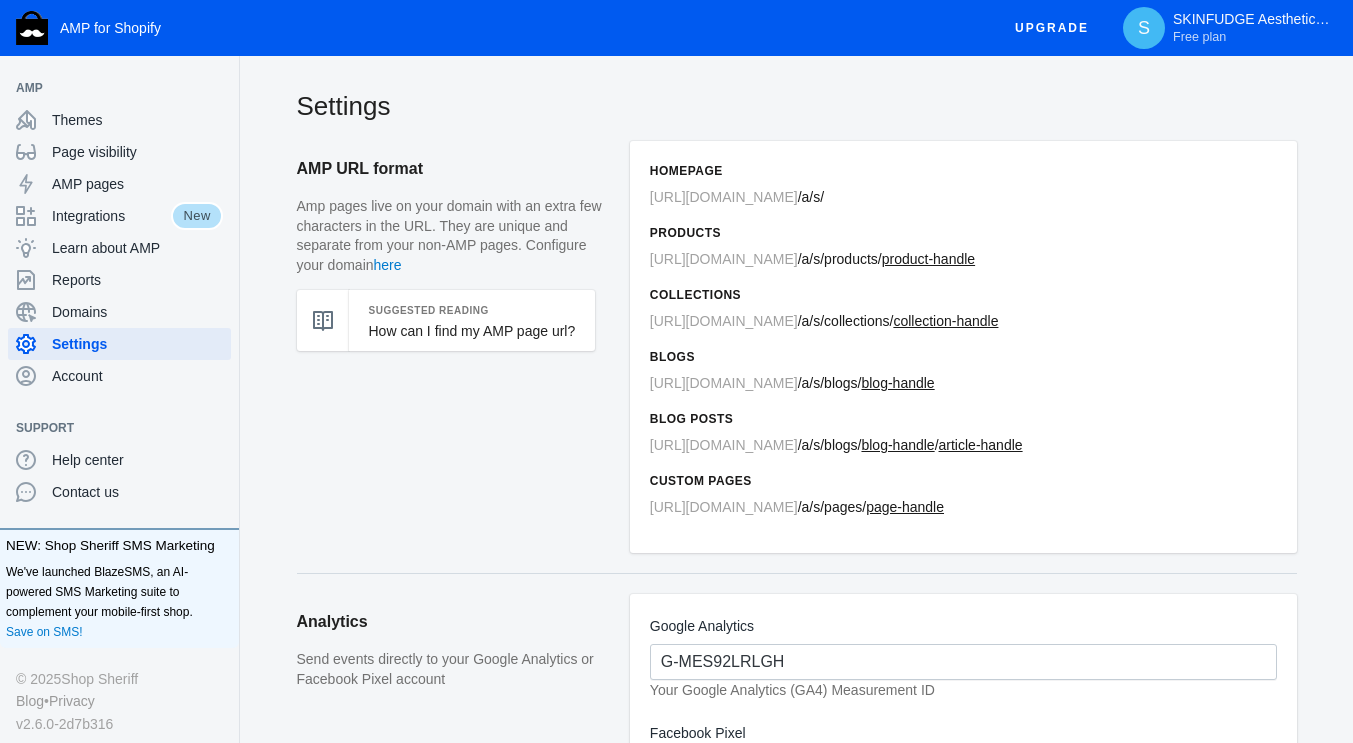 click on "https://www.skinfudge.pk / a/s/" 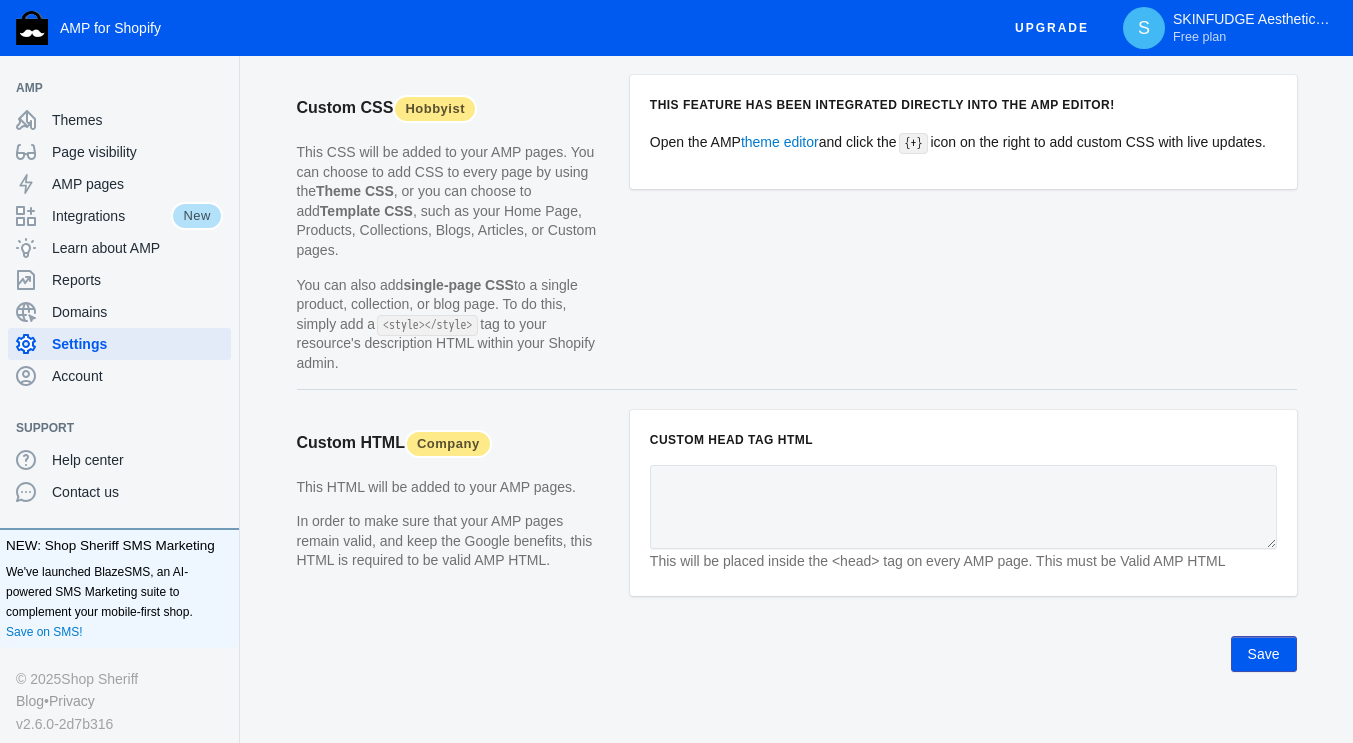 scroll, scrollTop: 1992, scrollLeft: 0, axis: vertical 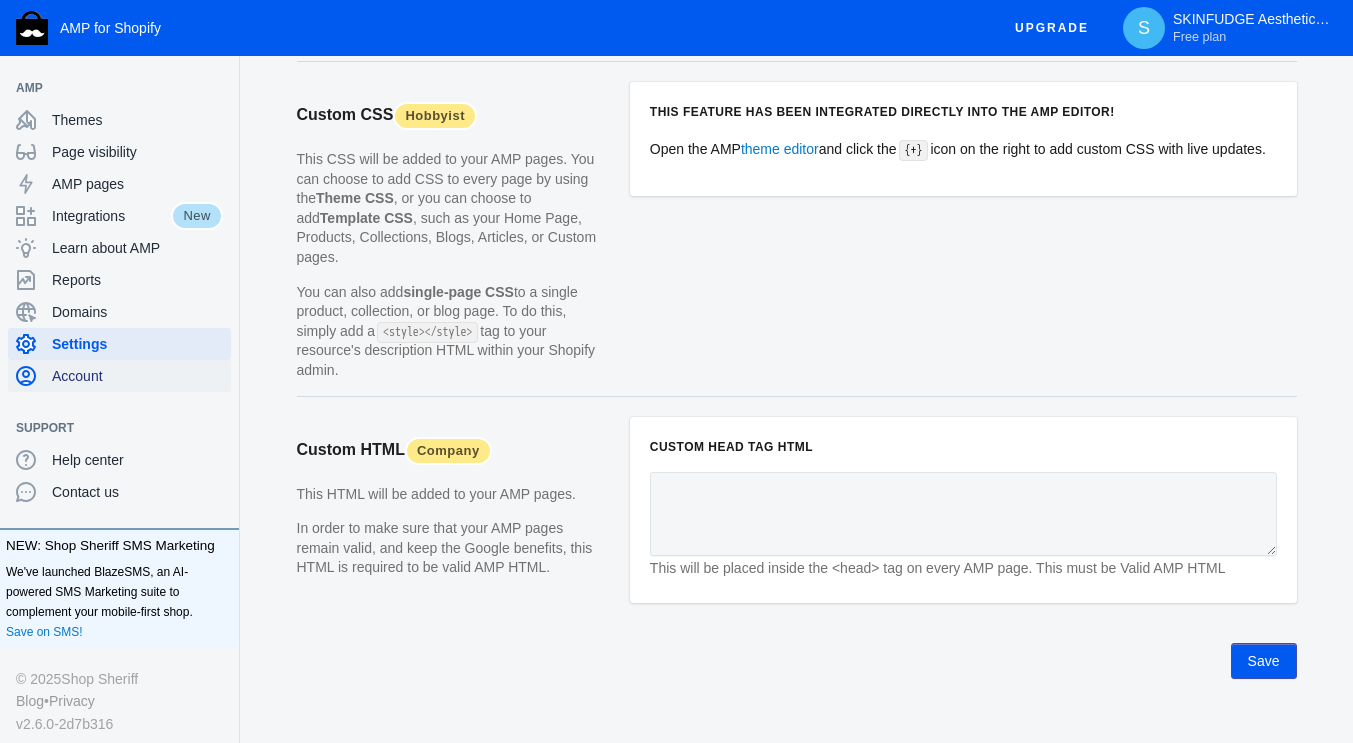 click on "Account" at bounding box center (119, 376) 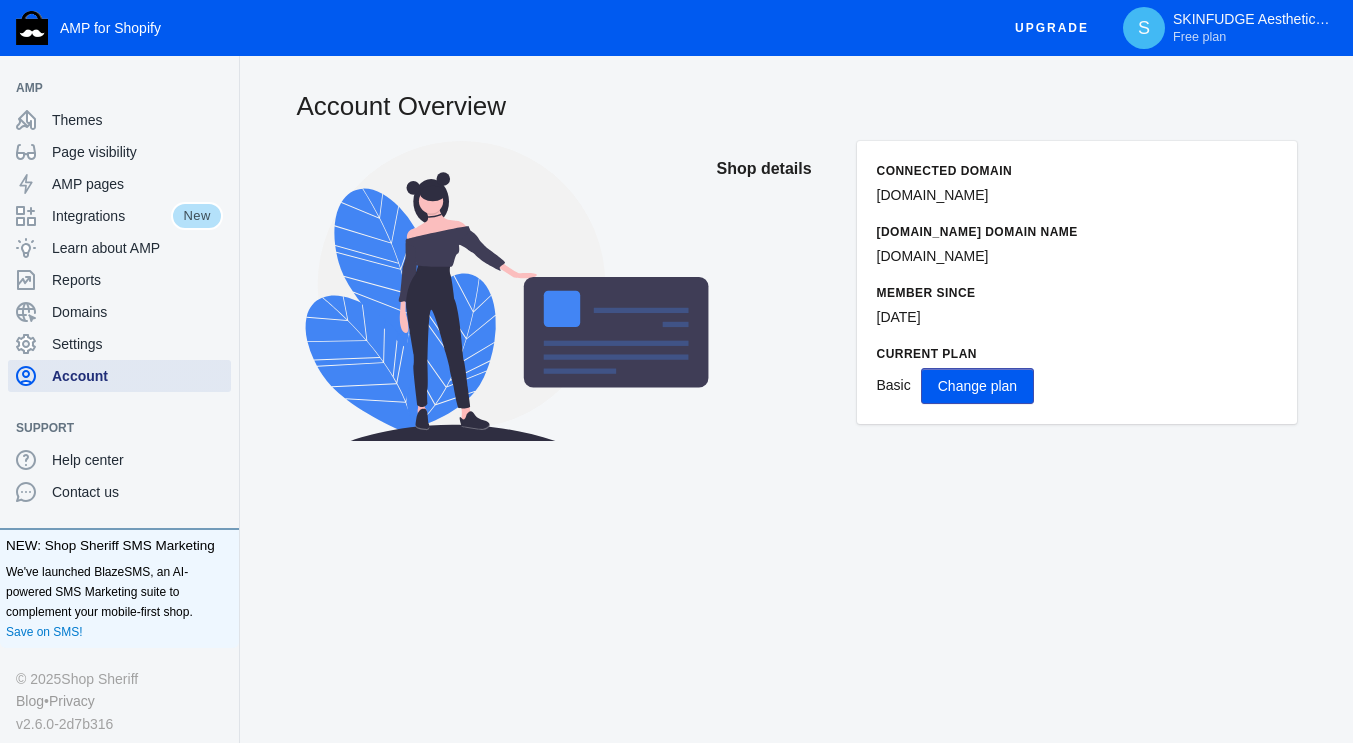scroll, scrollTop: 0, scrollLeft: 0, axis: both 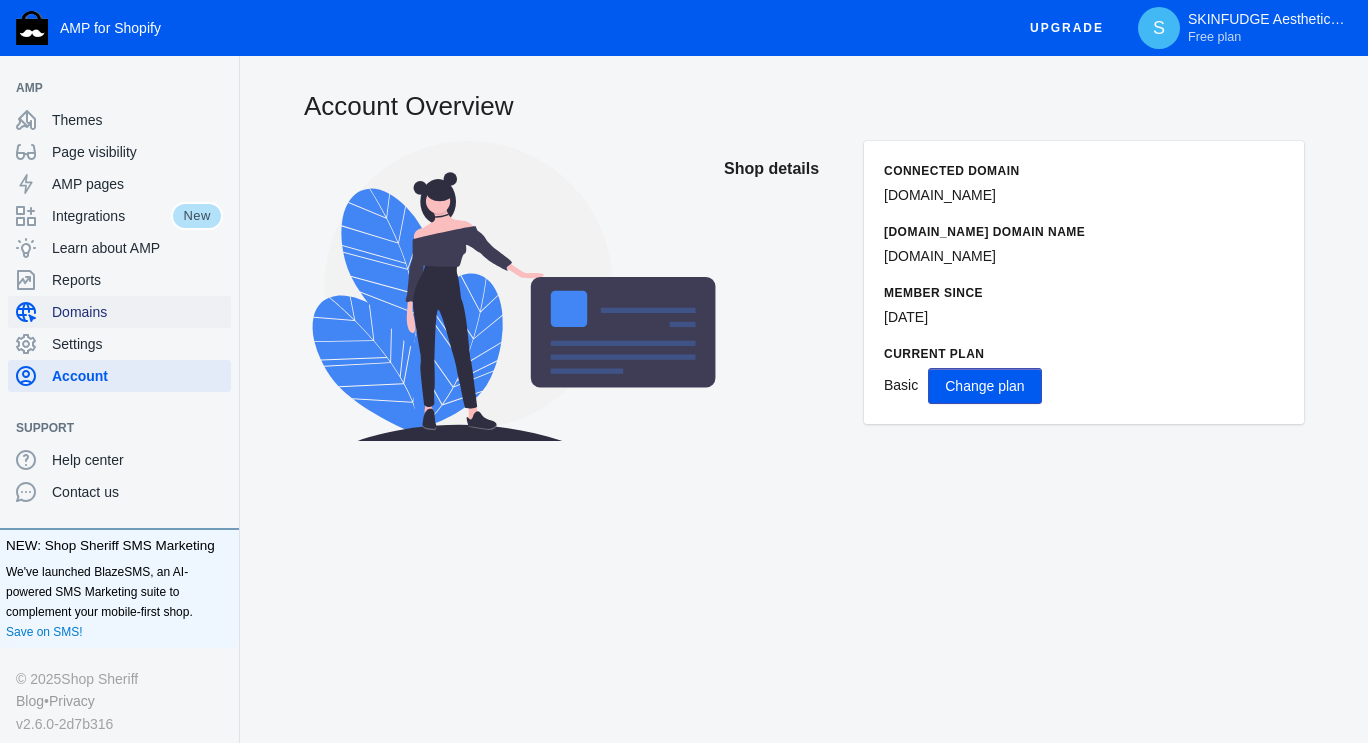 click on "Domains" at bounding box center [137, 312] 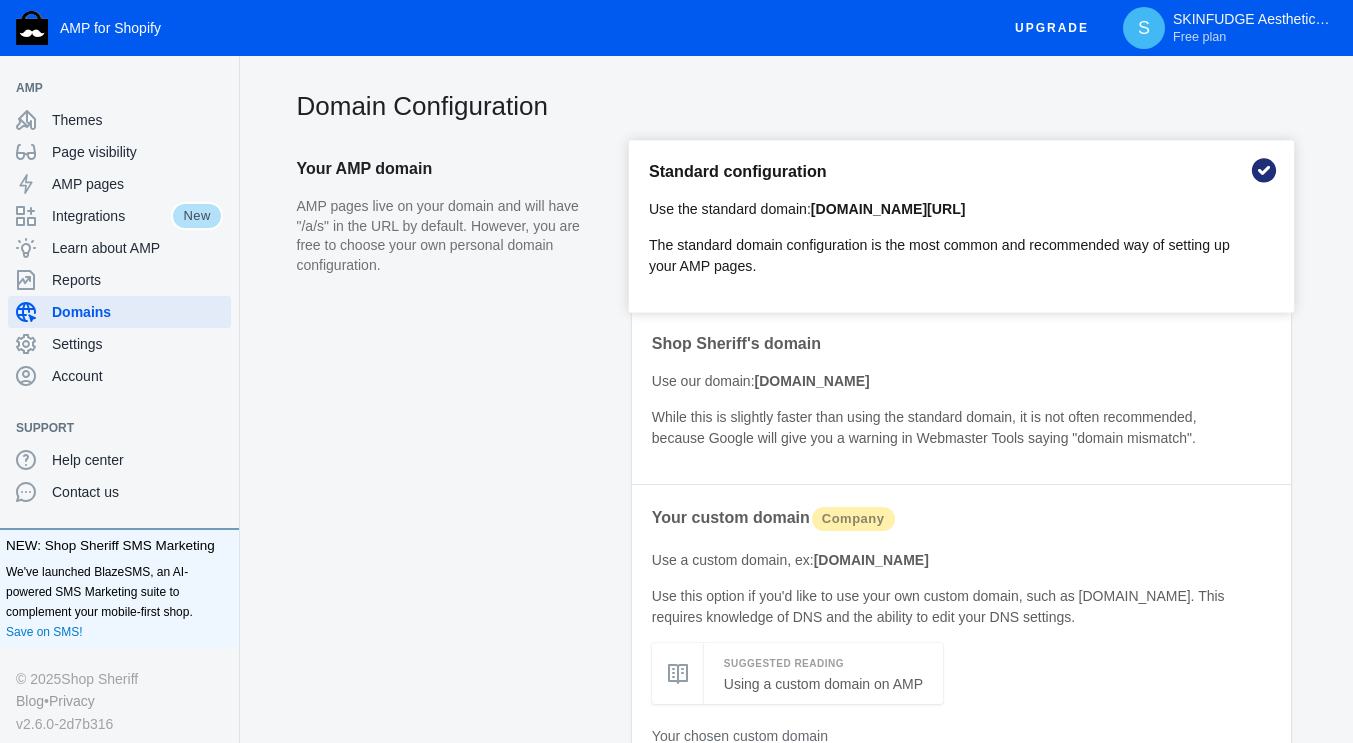 click on "www.skinfudge.pk/a/s/" 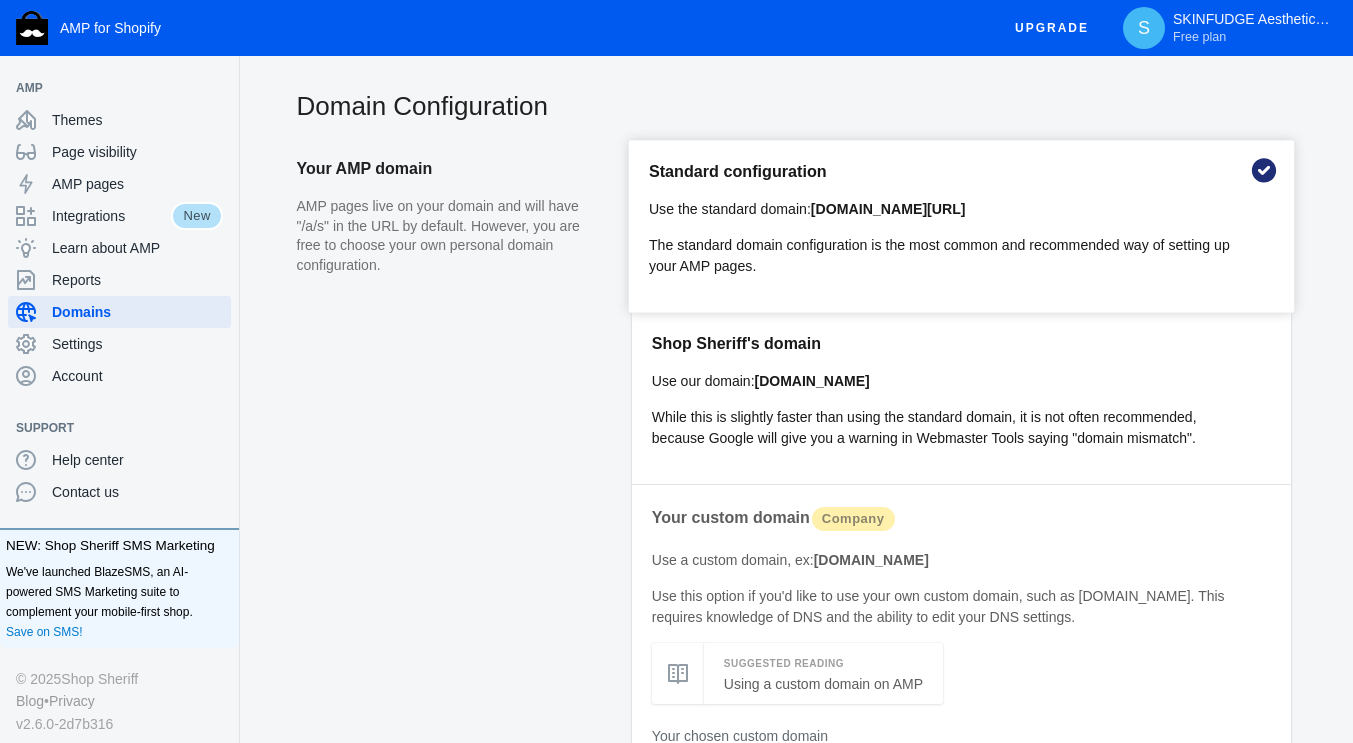 scroll, scrollTop: 219, scrollLeft: 0, axis: vertical 